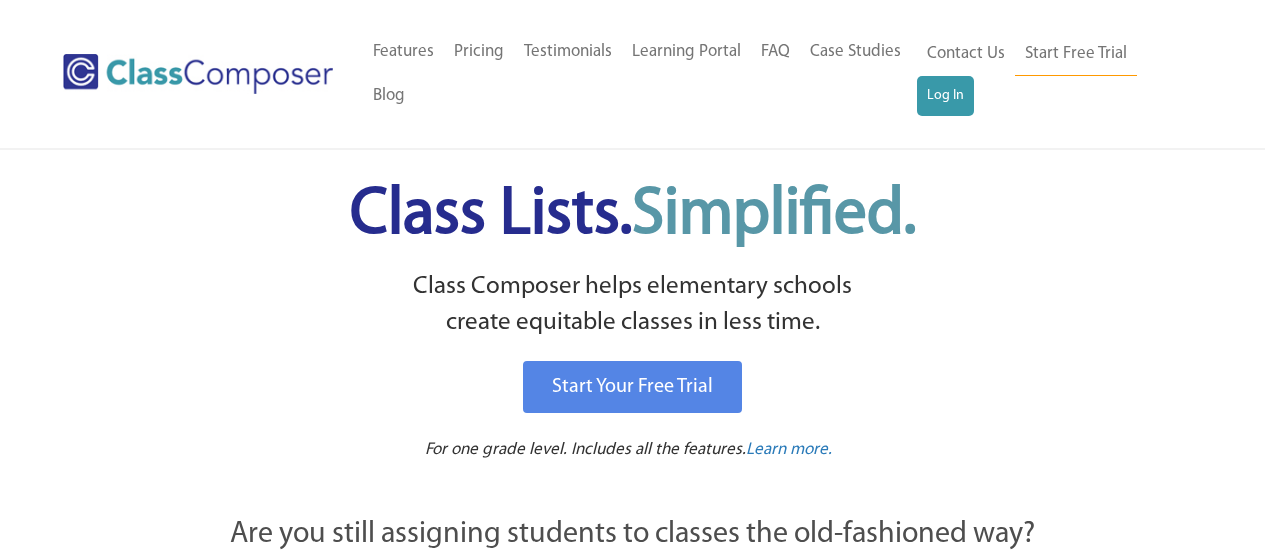 scroll, scrollTop: 0, scrollLeft: 0, axis: both 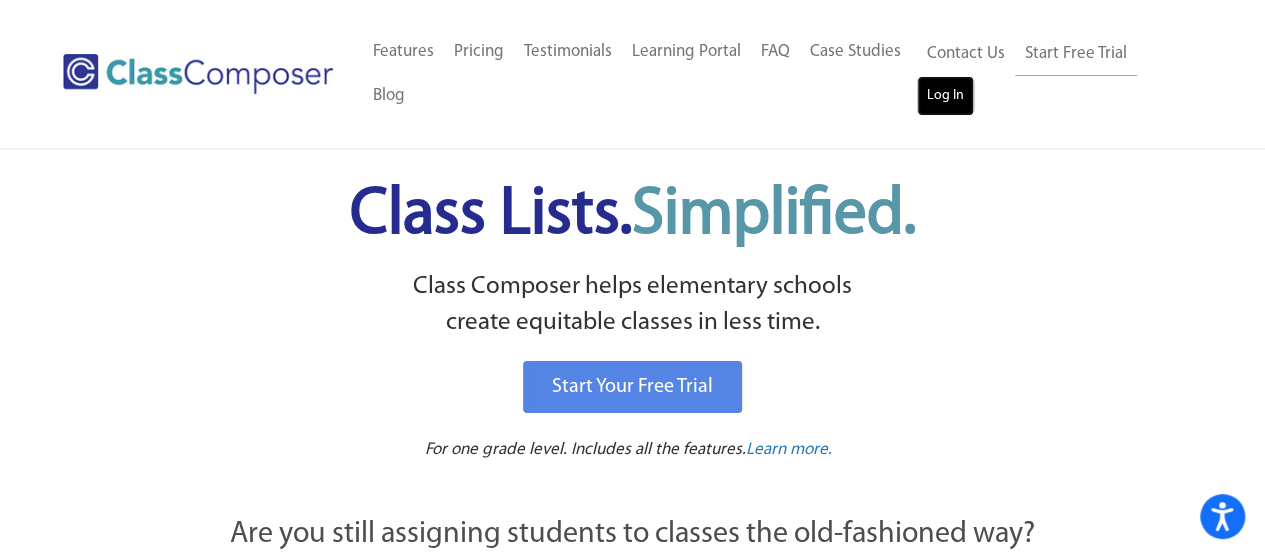 click on "Log In" at bounding box center [945, 96] 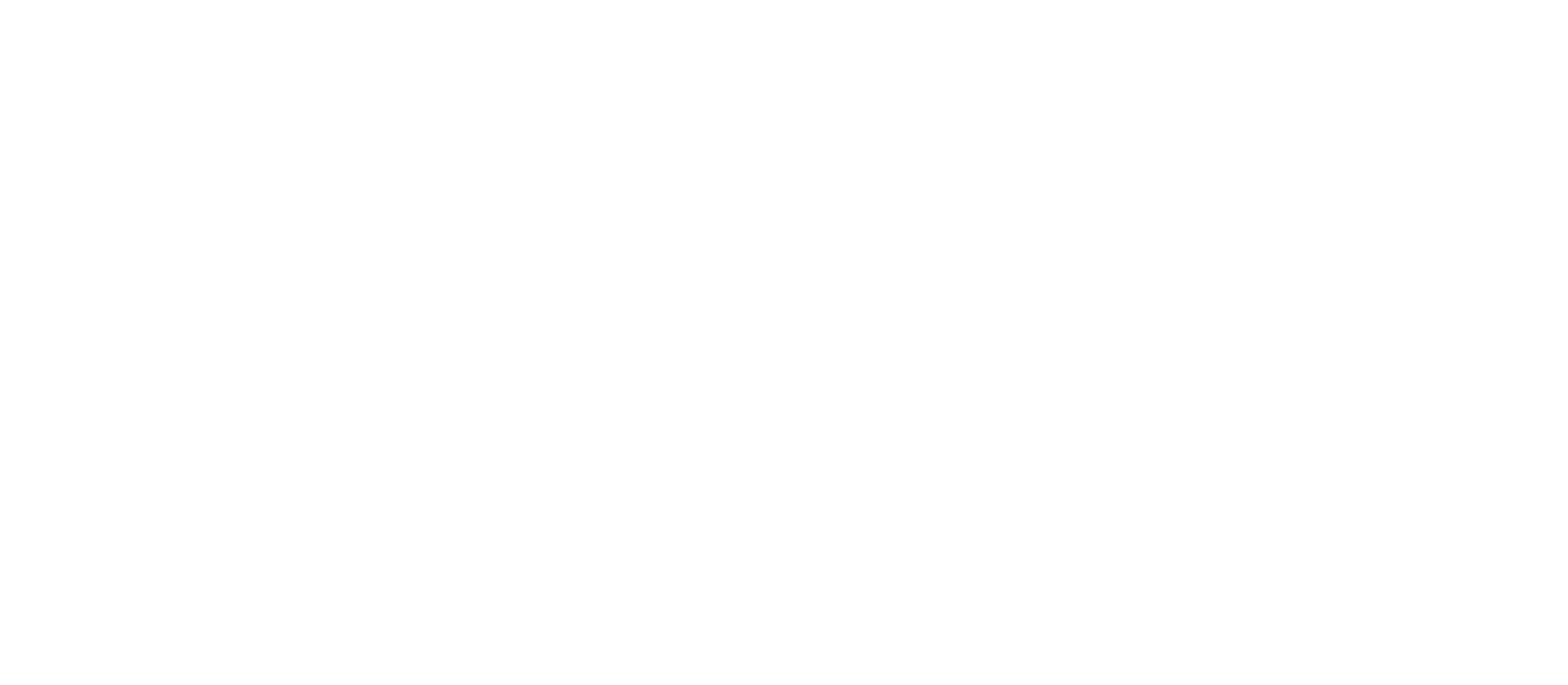 scroll, scrollTop: 0, scrollLeft: 0, axis: both 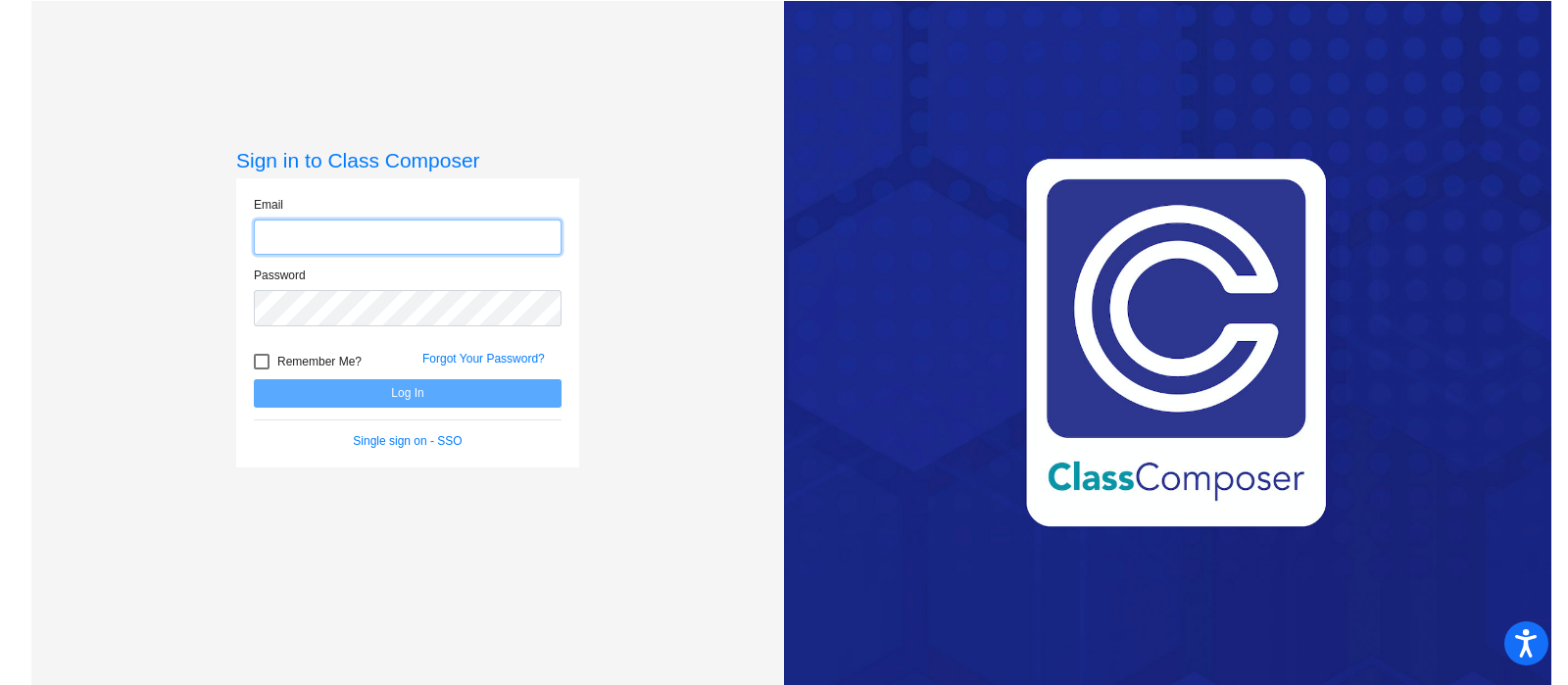 type on "[EMAIL]" 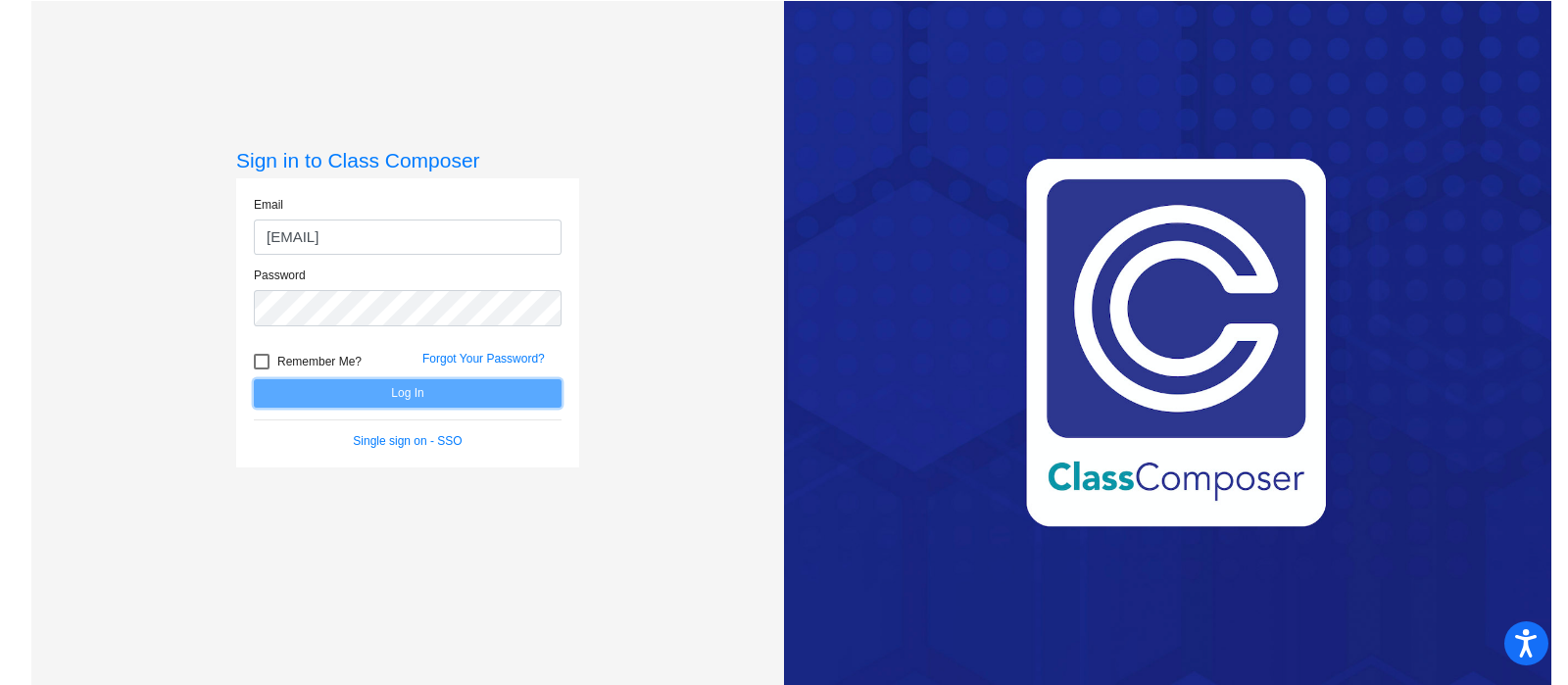 click on "Log In" 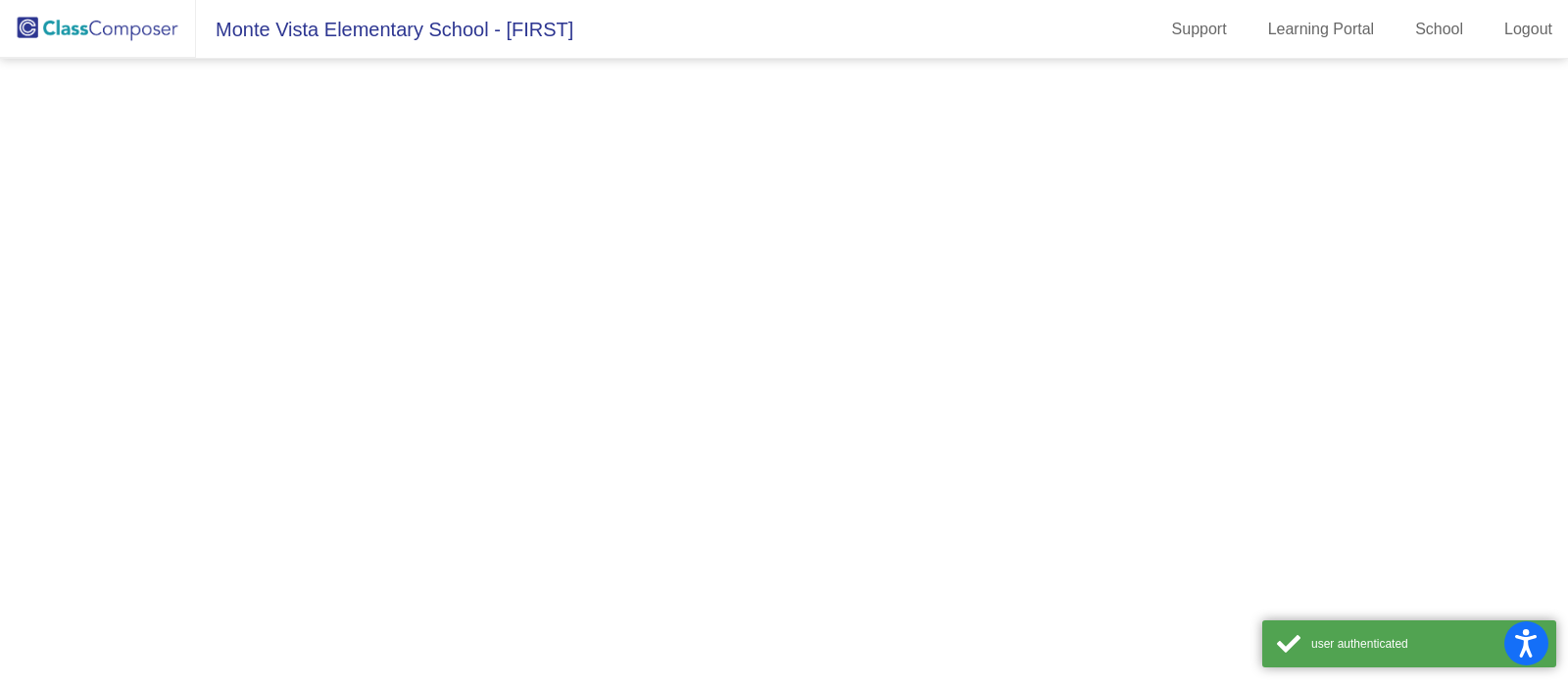 scroll, scrollTop: 0, scrollLeft: 0, axis: both 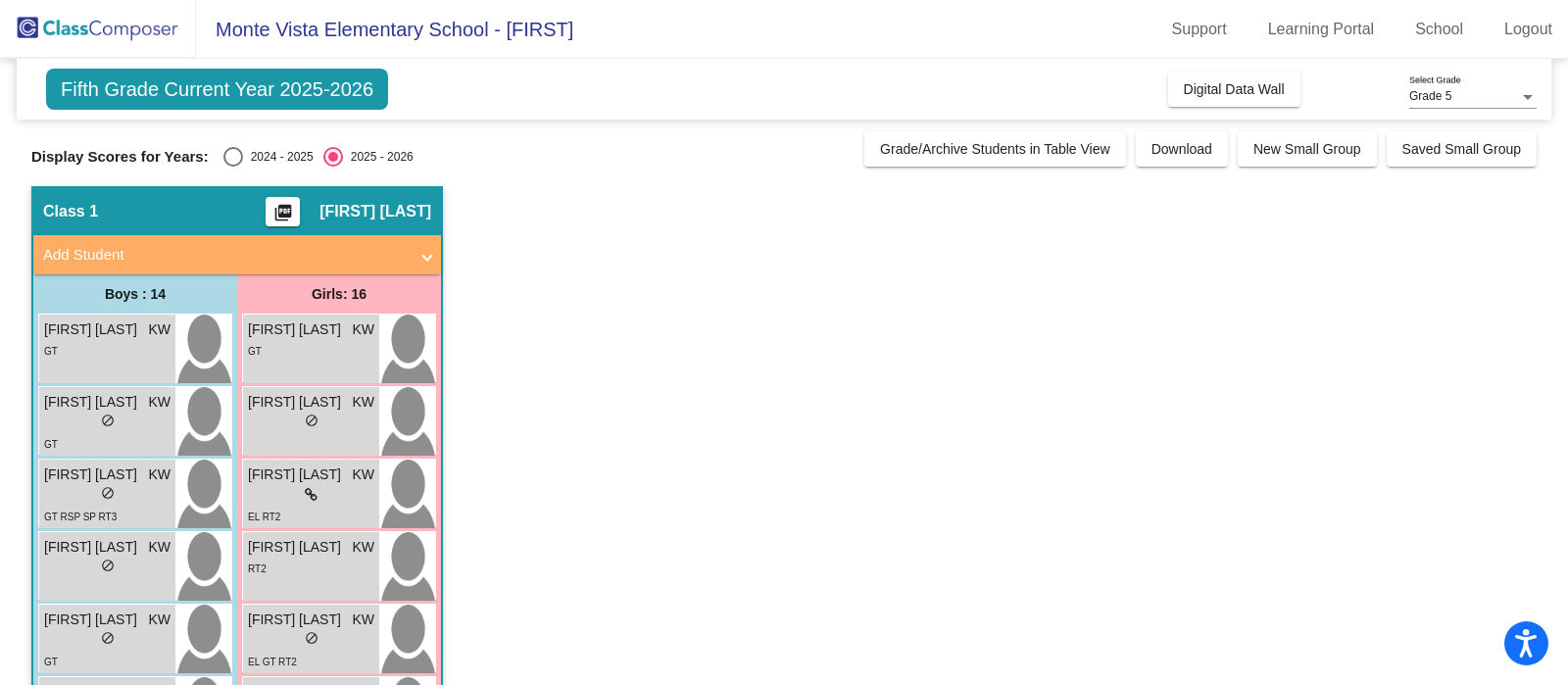 click at bounding box center [233, 157] 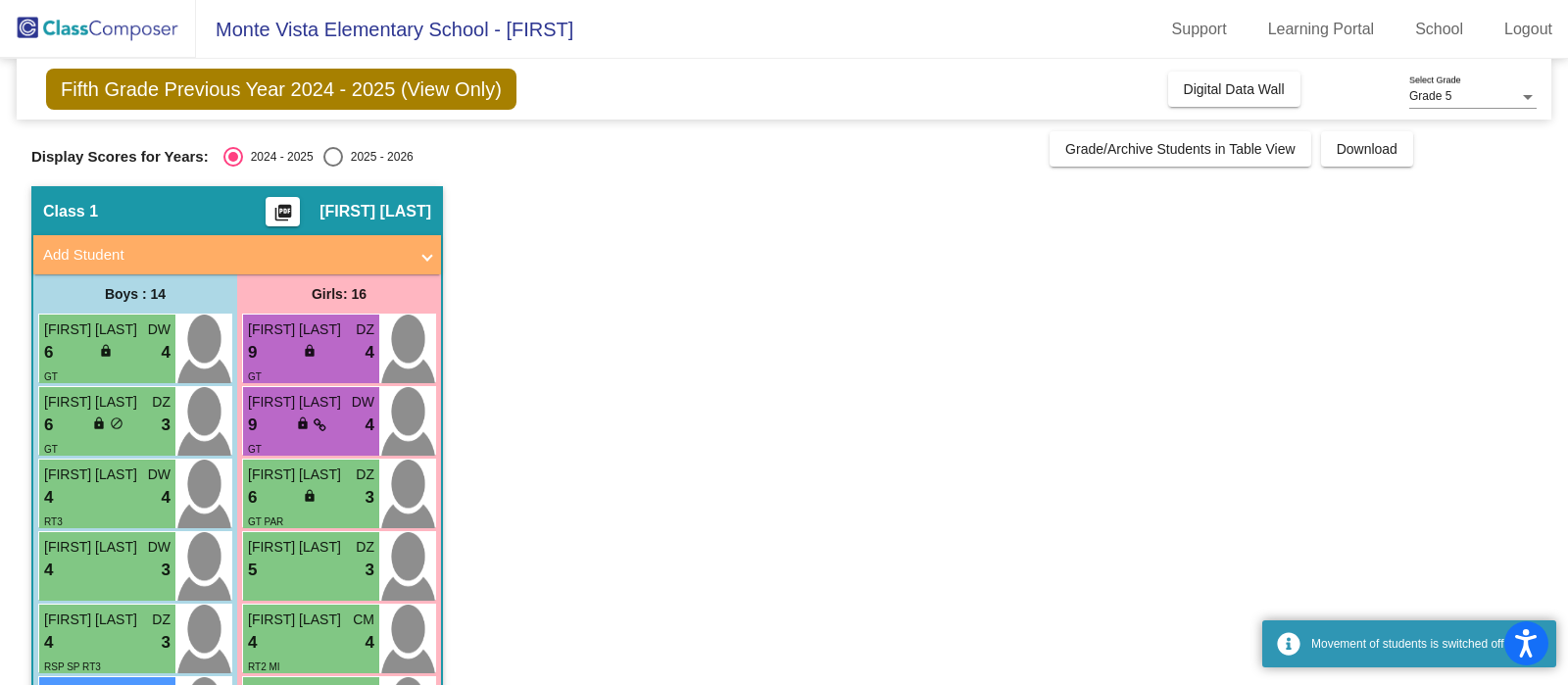 scroll, scrollTop: 122, scrollLeft: 0, axis: vertical 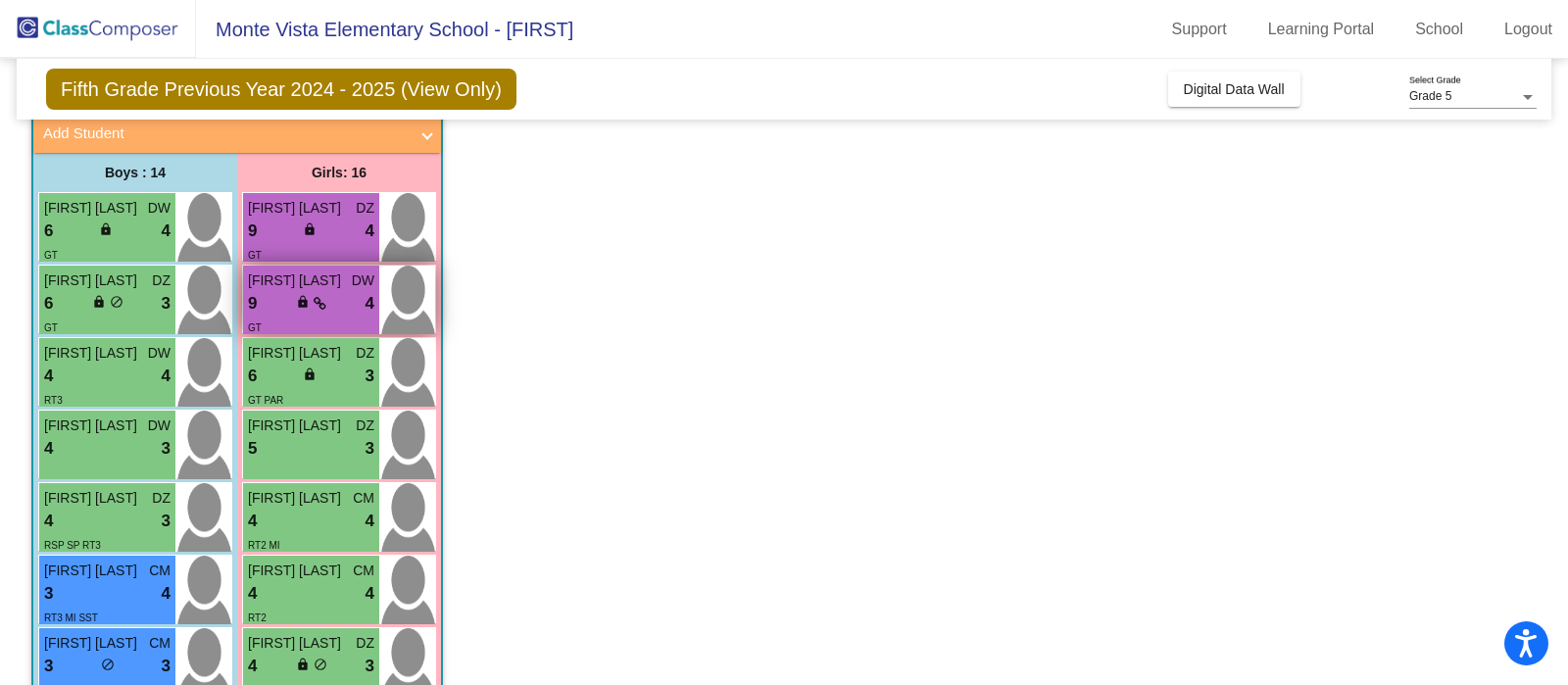 click on "[FIRST] [LAST]" at bounding box center [297, 280] 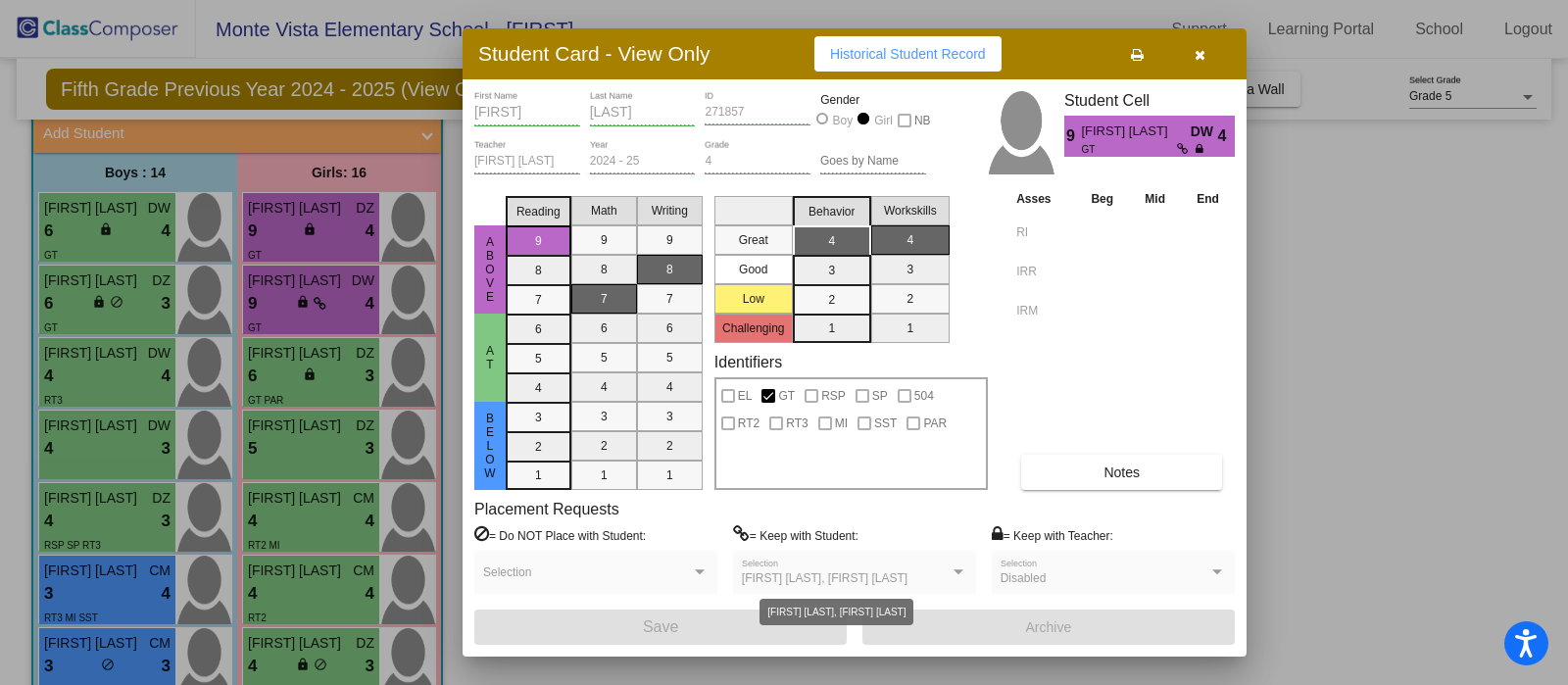 click at bounding box center (958, 571) 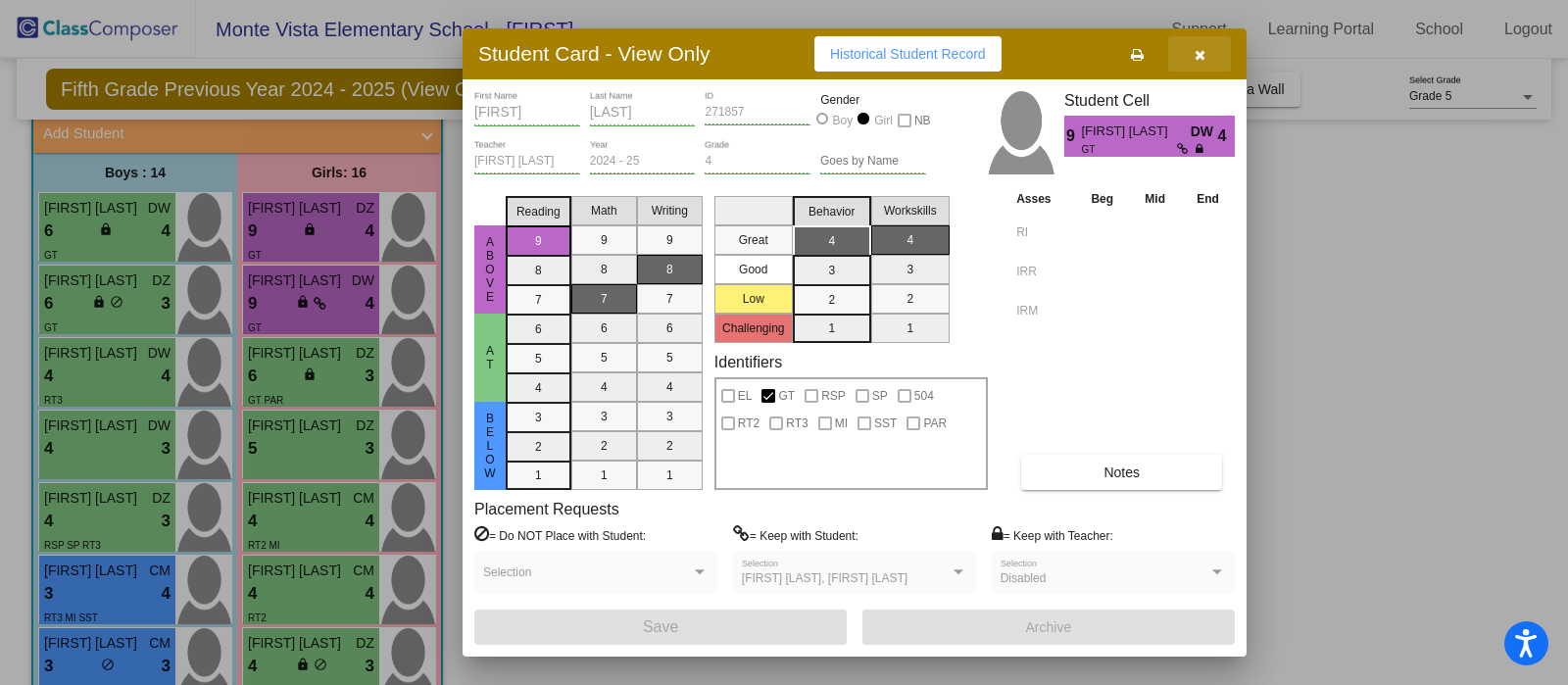 click at bounding box center (1200, 54) 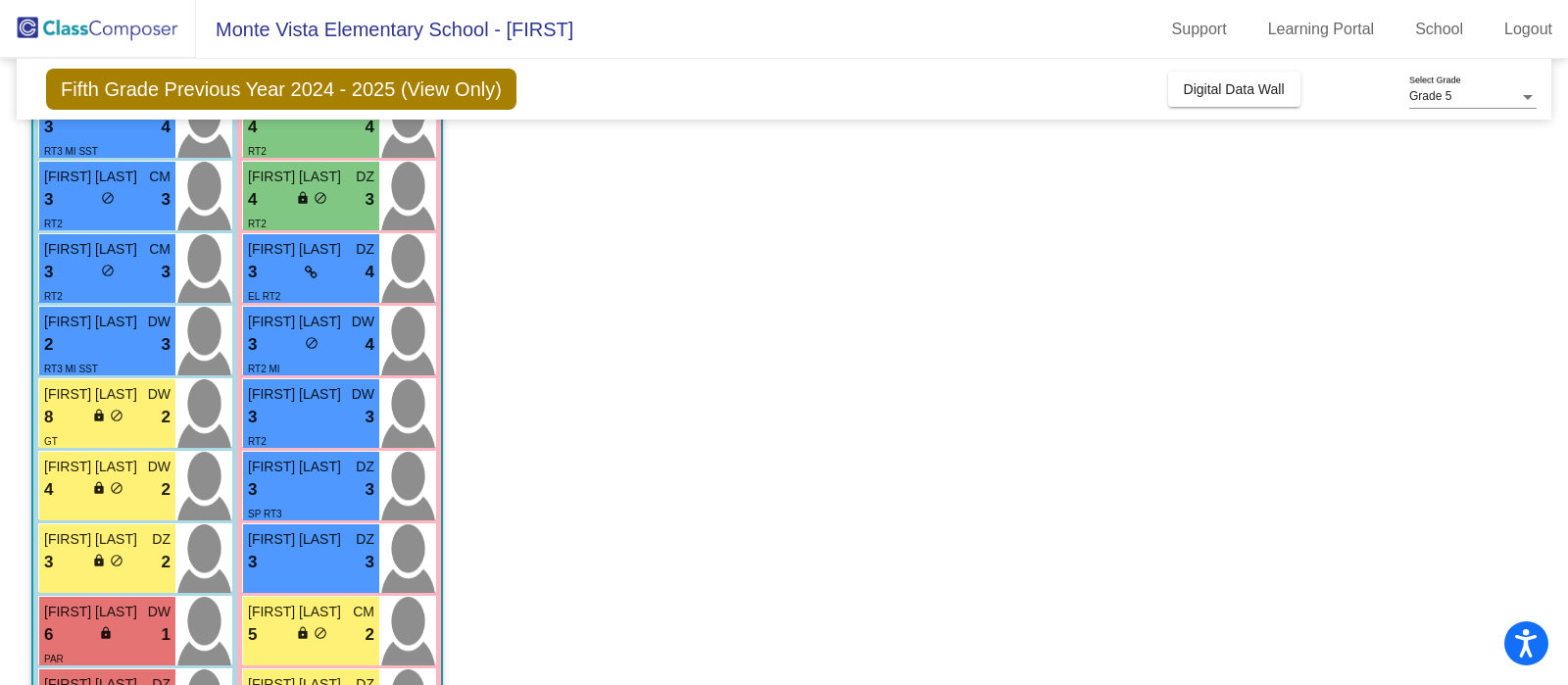 scroll, scrollTop: 0, scrollLeft: 0, axis: both 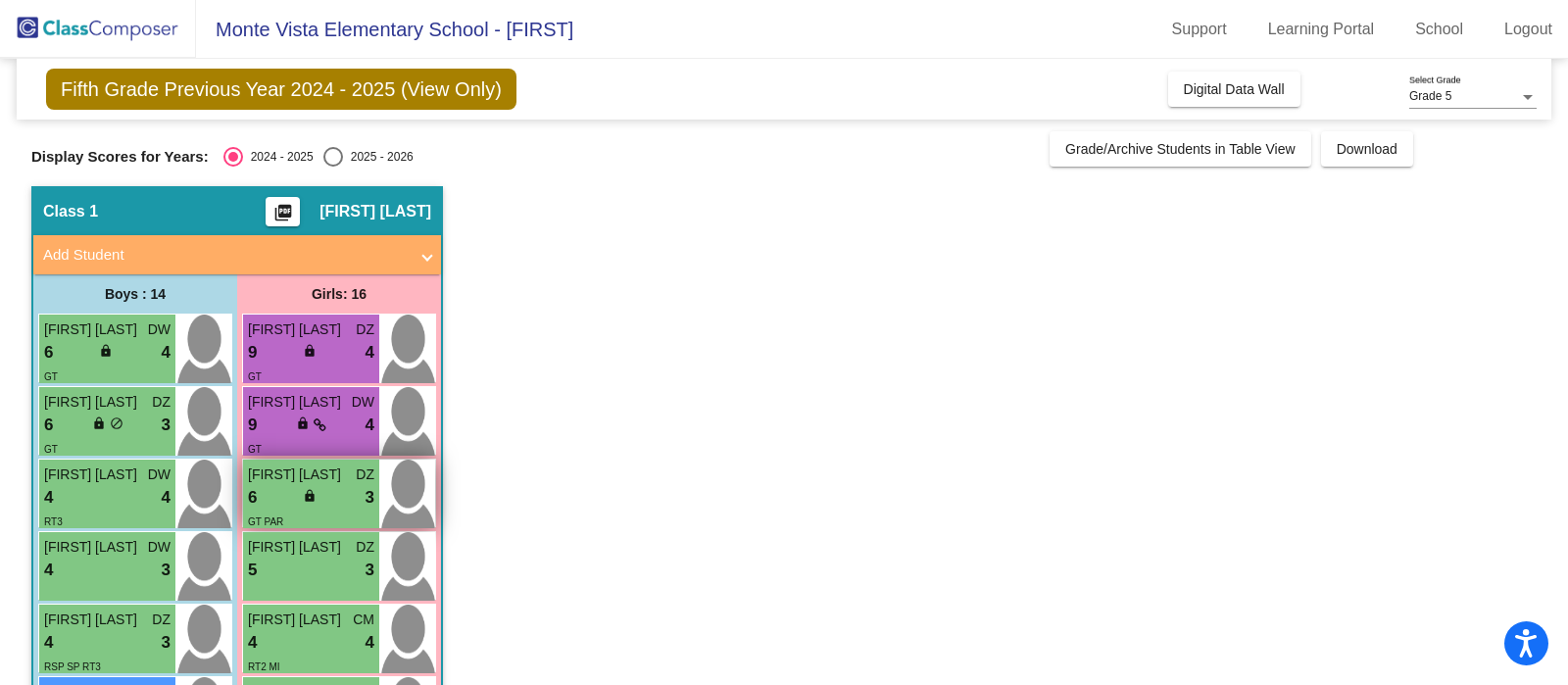 click on "[FIRST] [LAST]" at bounding box center [311, 474] 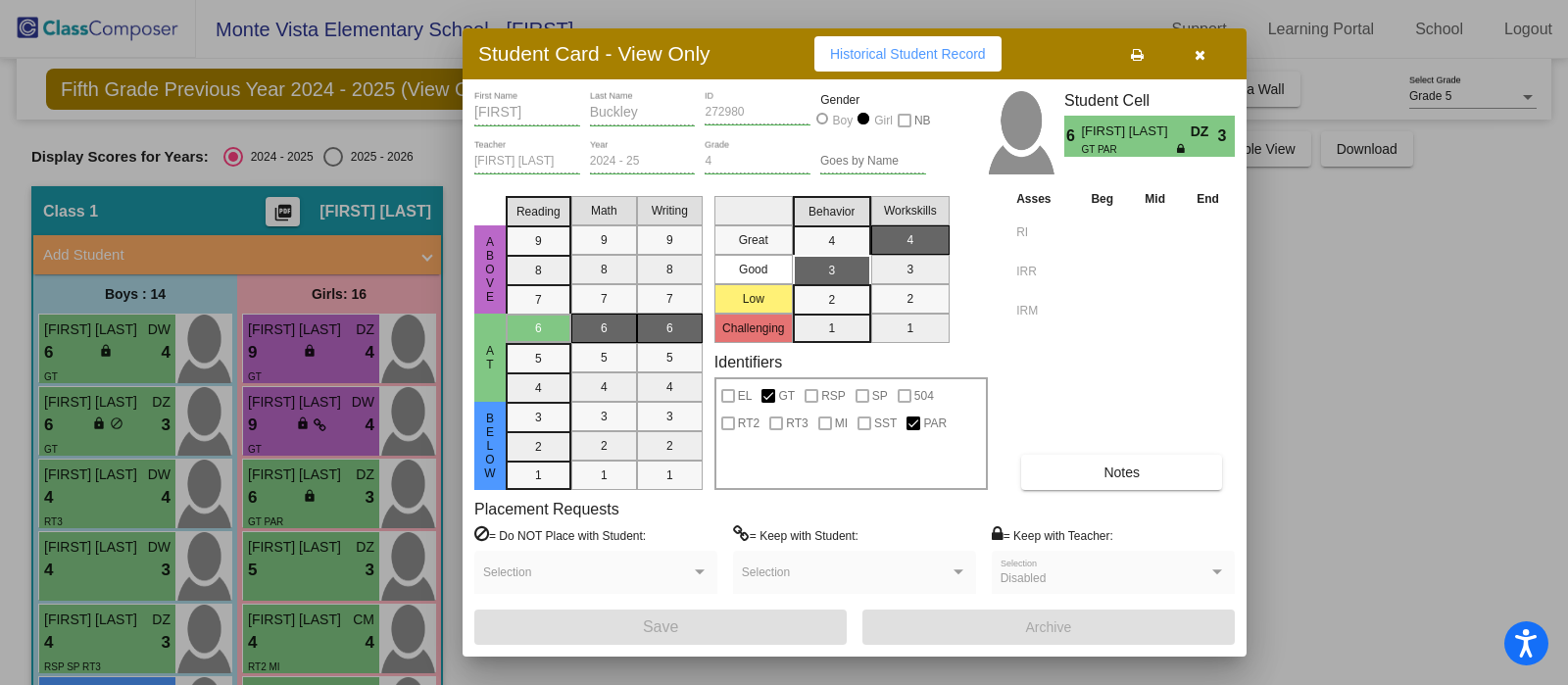 click at bounding box center [1200, 54] 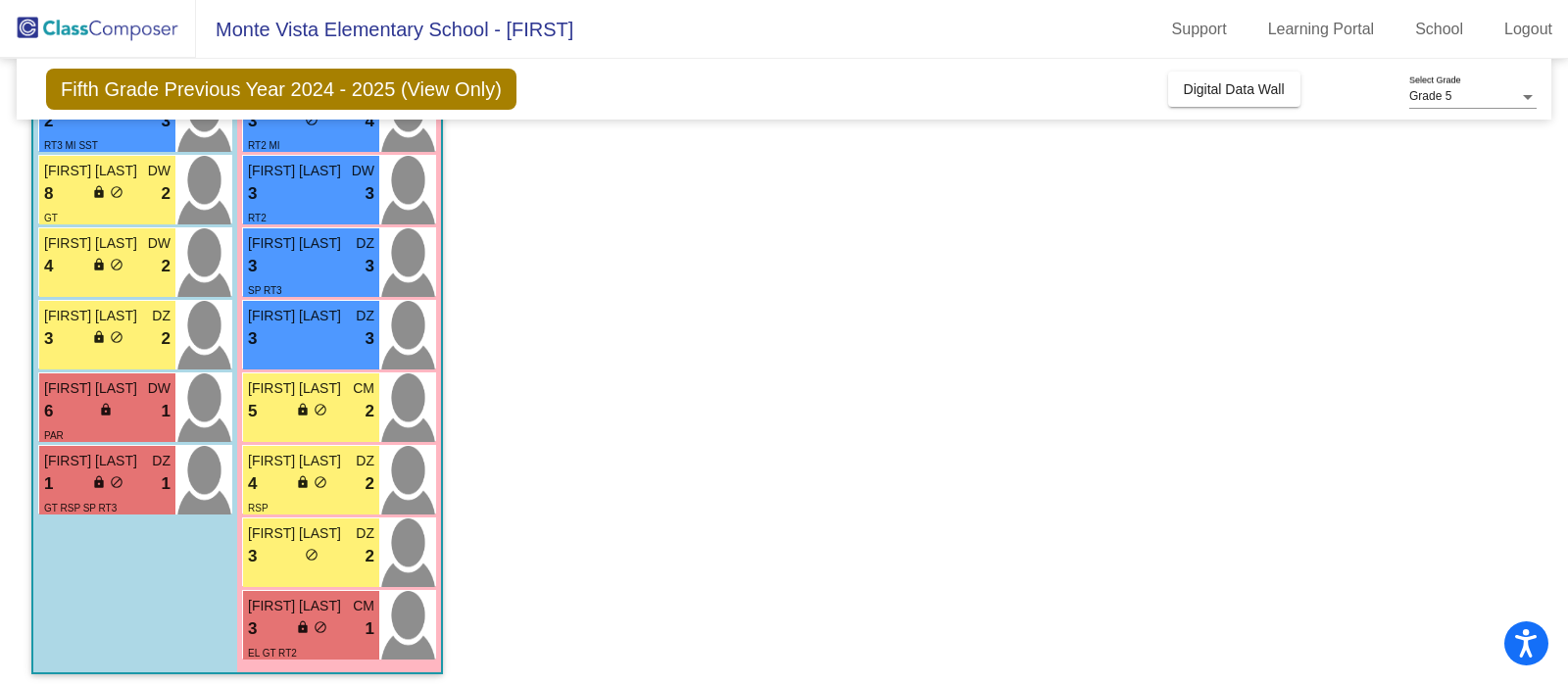 scroll, scrollTop: 818, scrollLeft: 0, axis: vertical 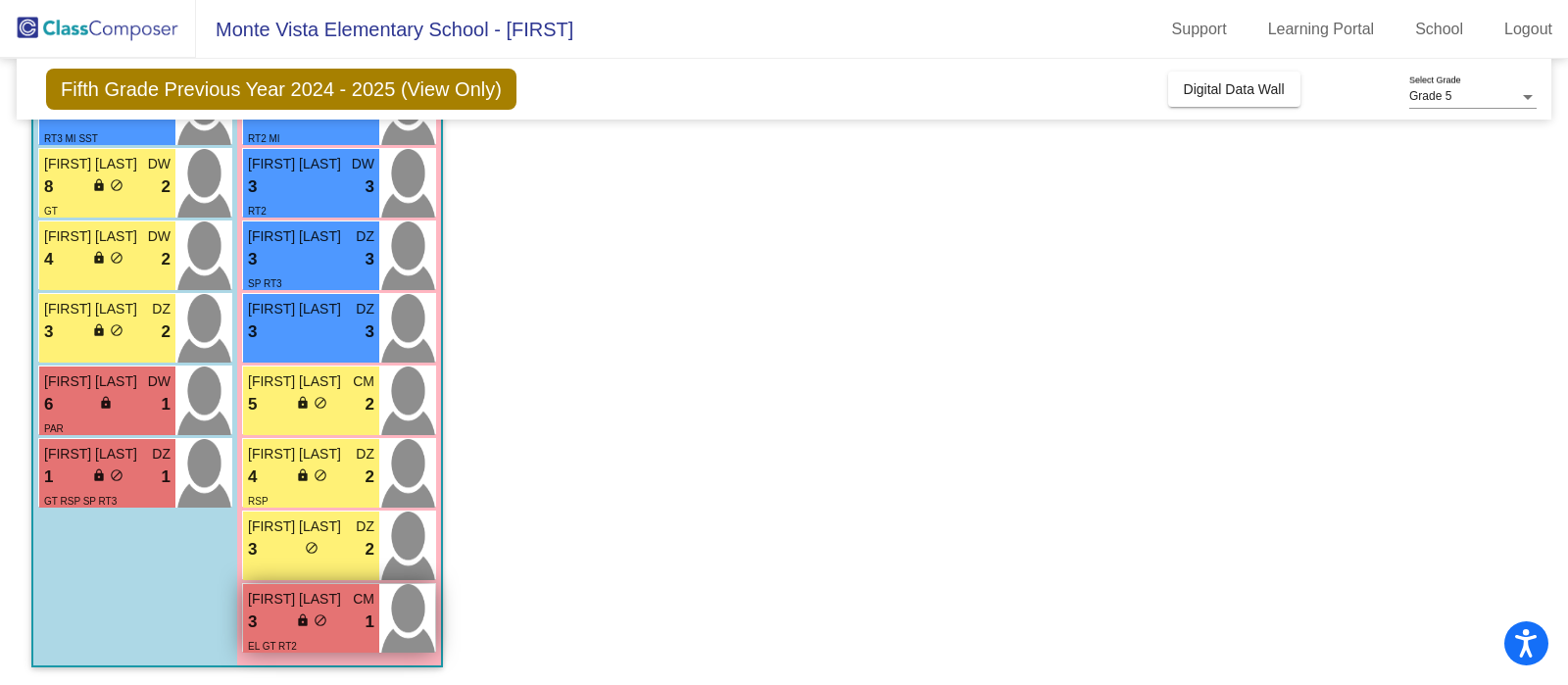 click on "EL GT RT2" at bounding box center [311, 645] 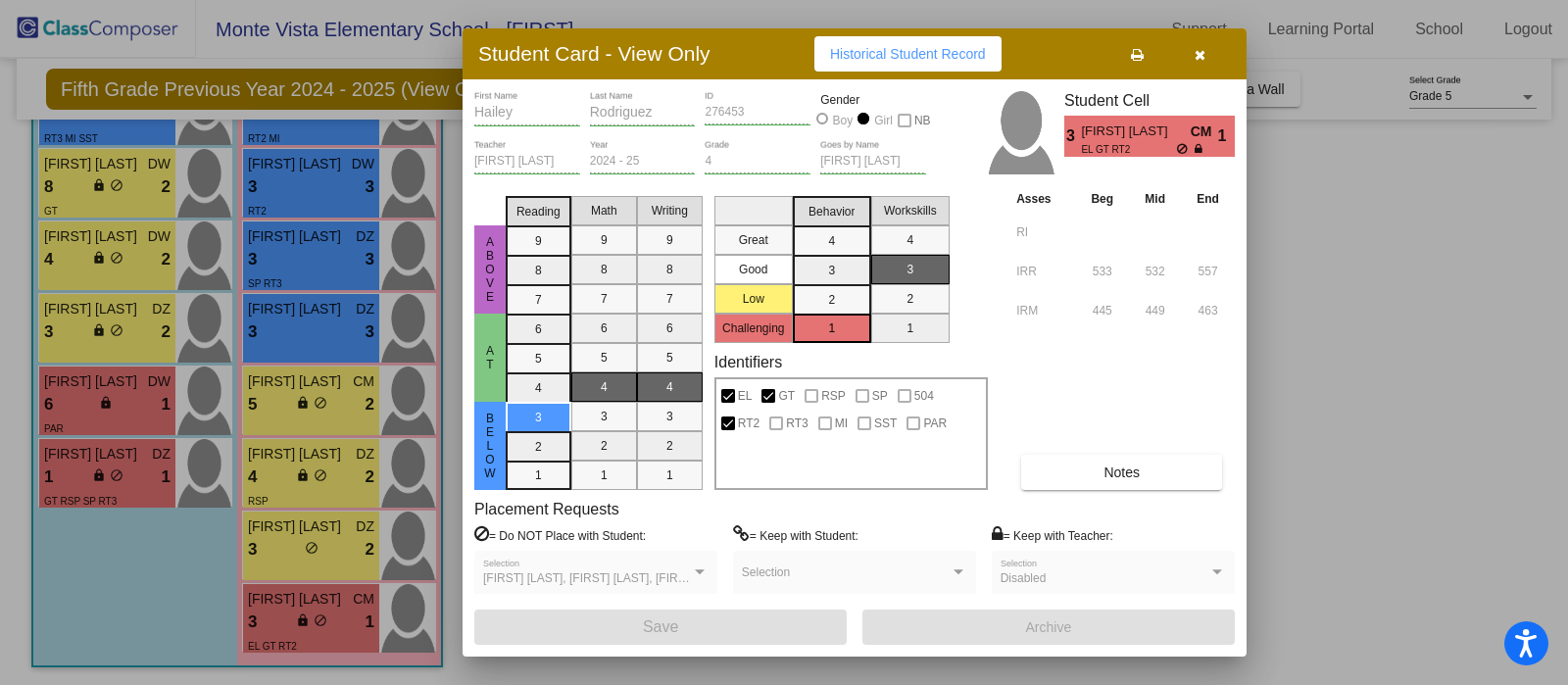 click on "Notes" at bounding box center [1121, 472] 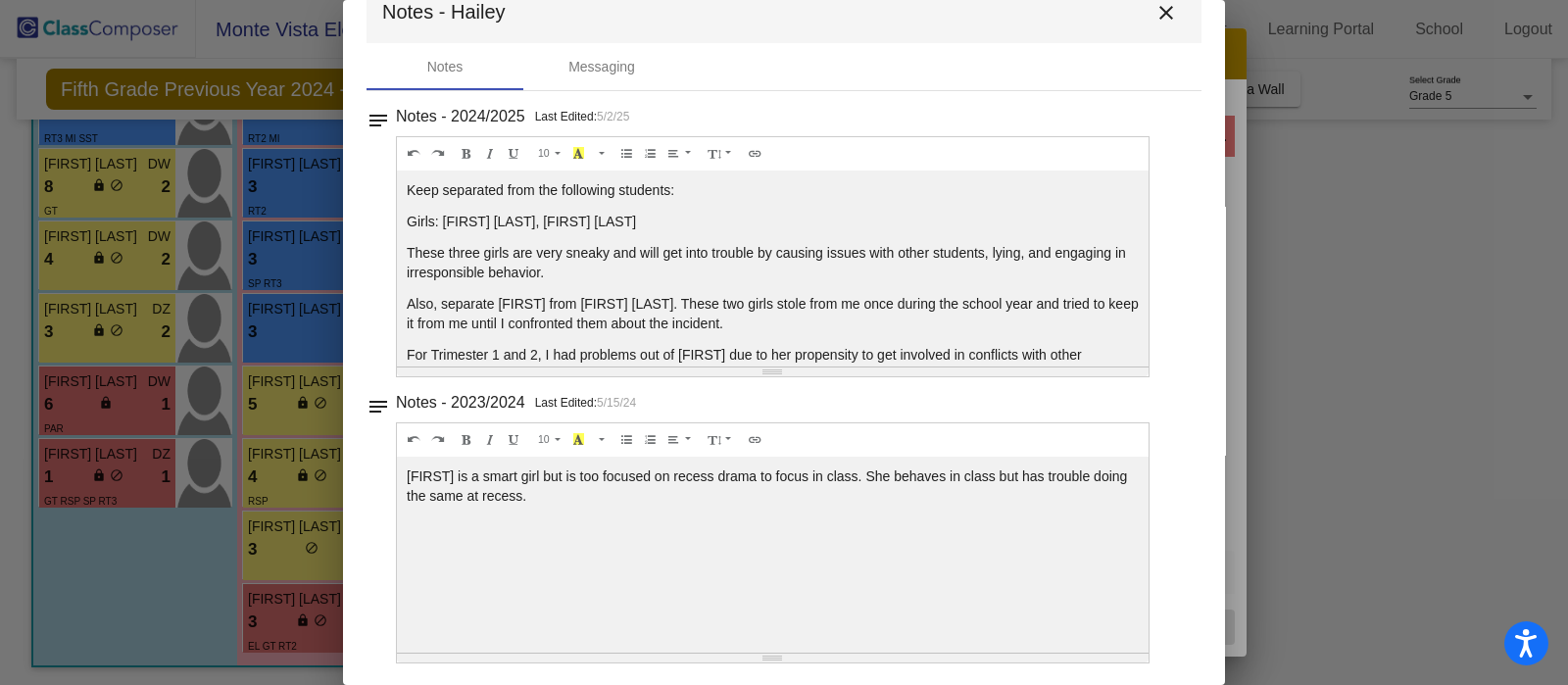 scroll, scrollTop: 0, scrollLeft: 0, axis: both 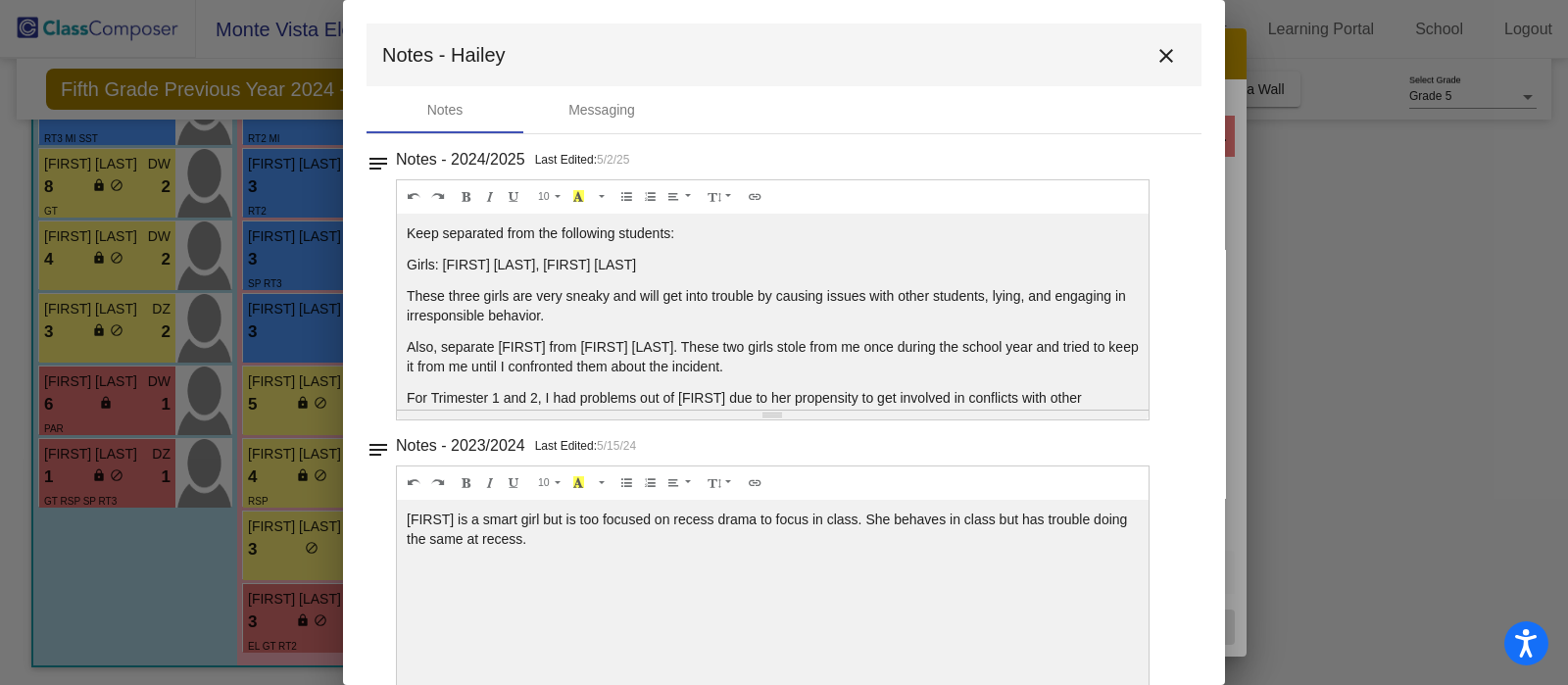 click on "close" at bounding box center (1166, 56) 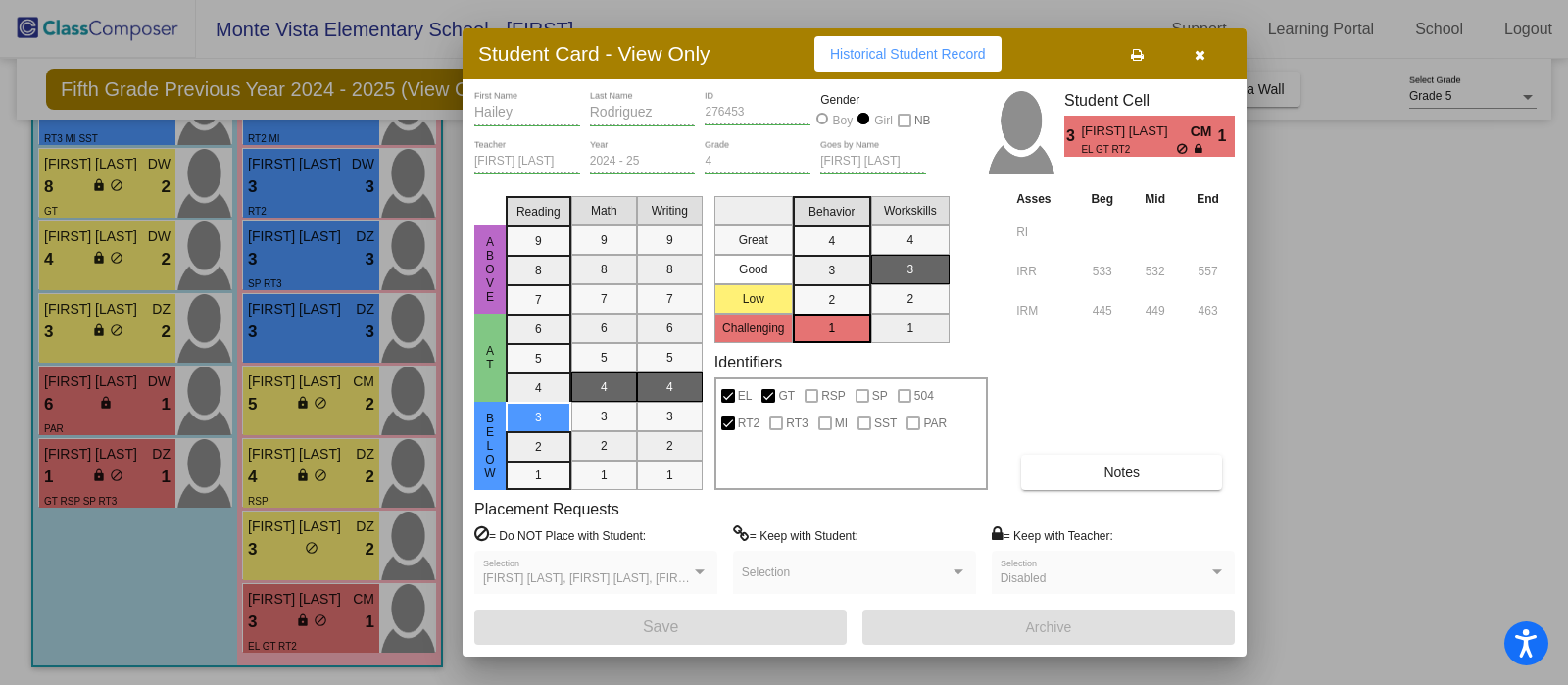 click at bounding box center (784, 342) 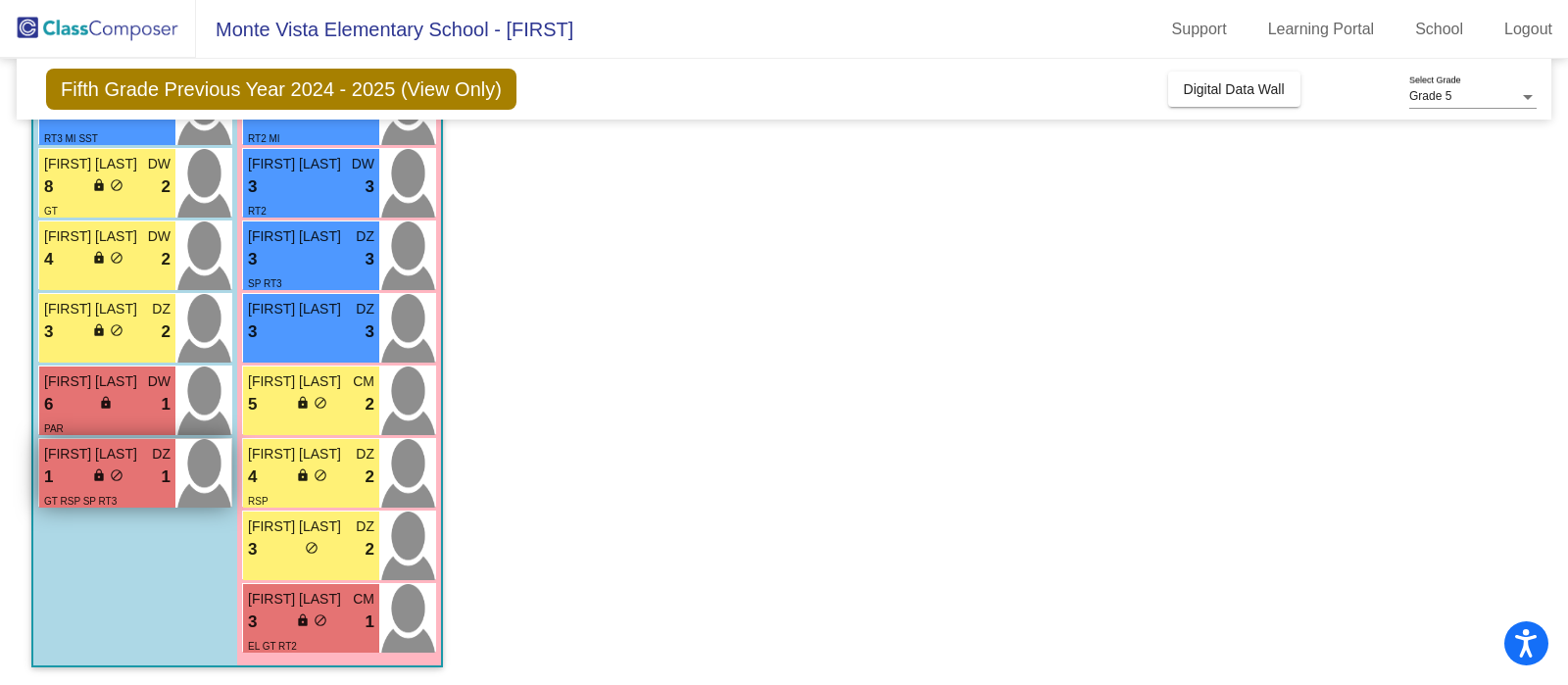 click on "1 lock do_not_disturb_alt 1" at bounding box center [107, 477] 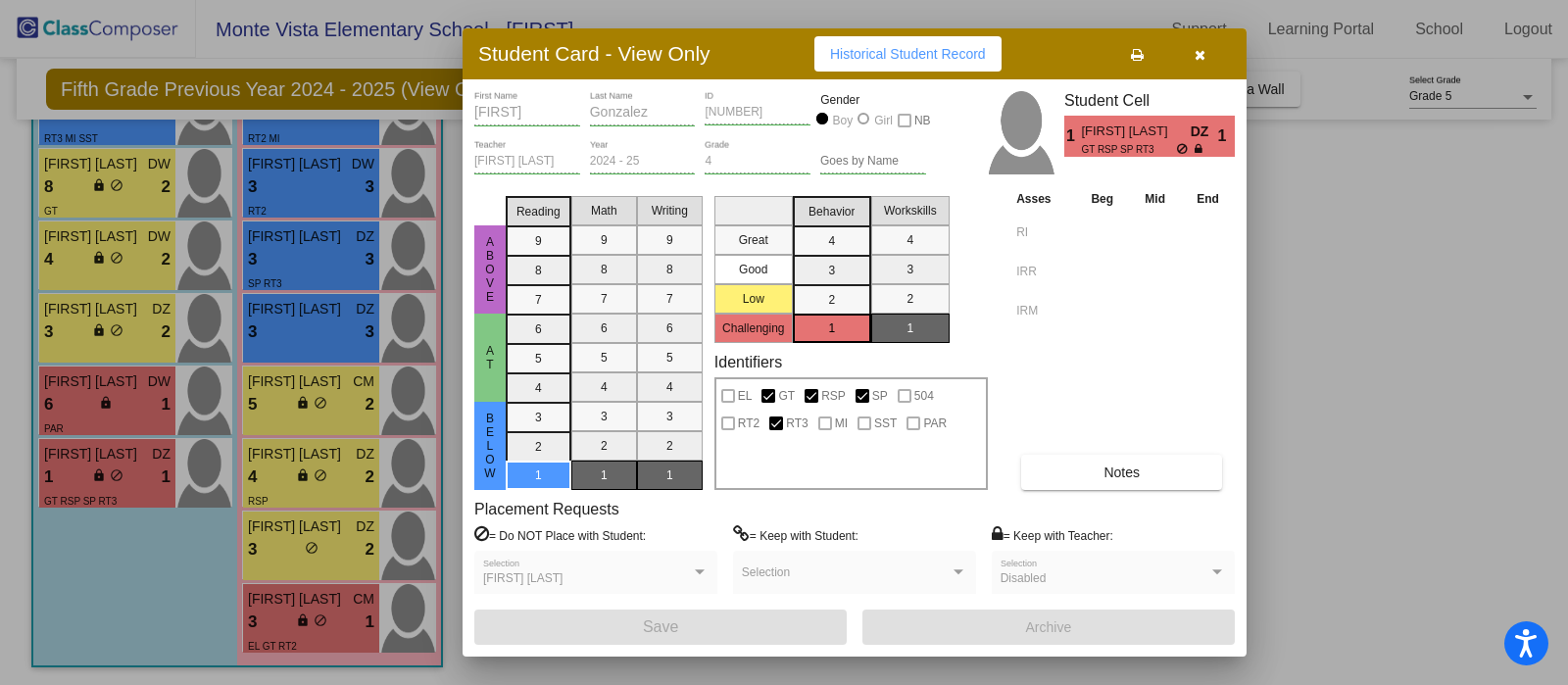 click on "Notes" at bounding box center (1121, 472) 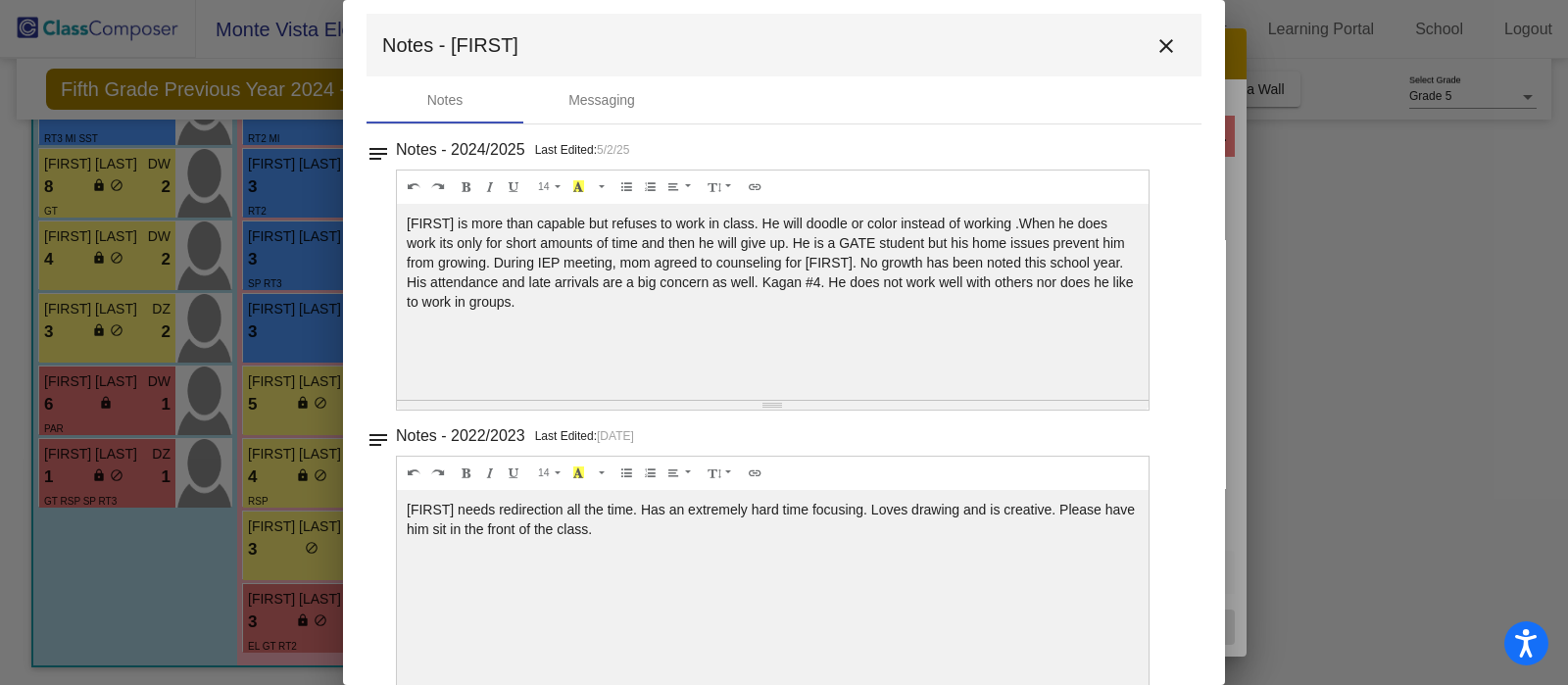 scroll, scrollTop: 0, scrollLeft: 0, axis: both 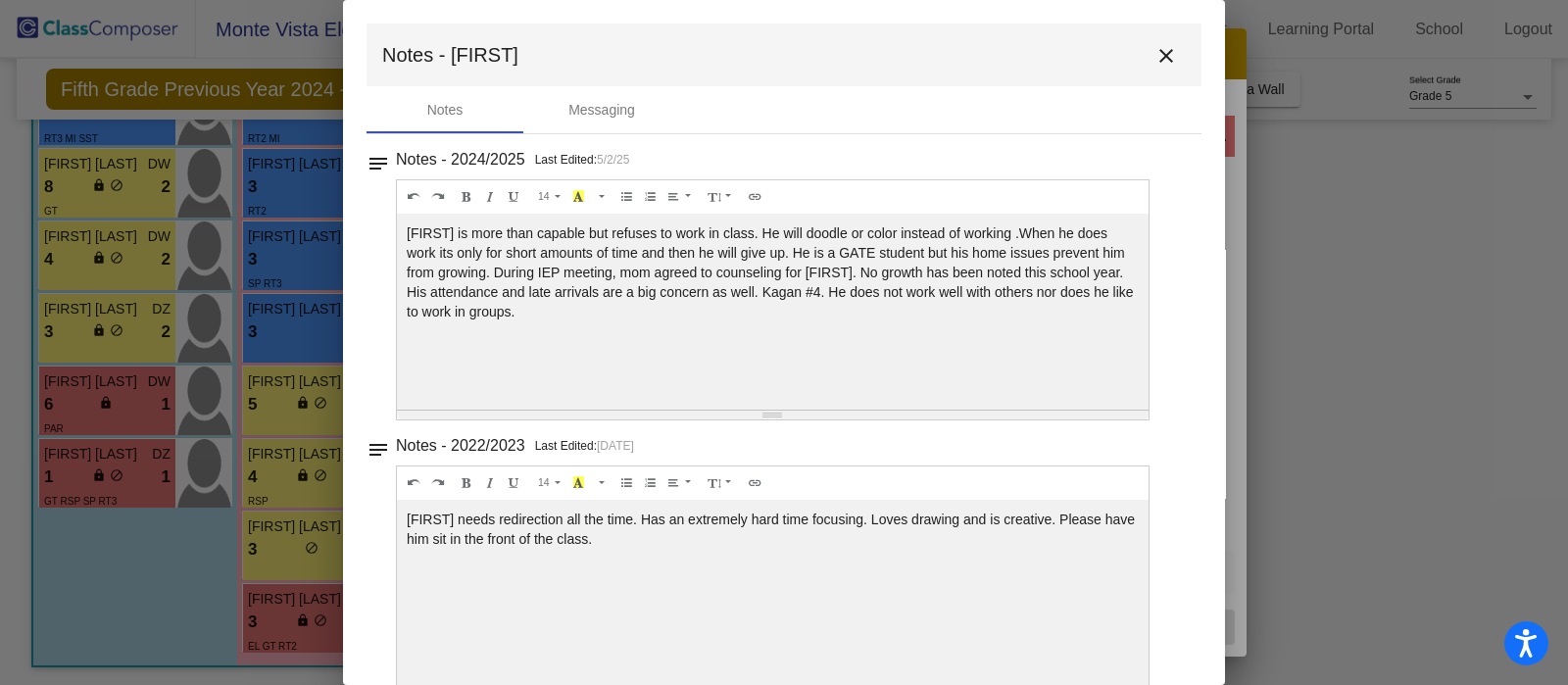 click on "close" at bounding box center [1166, 56] 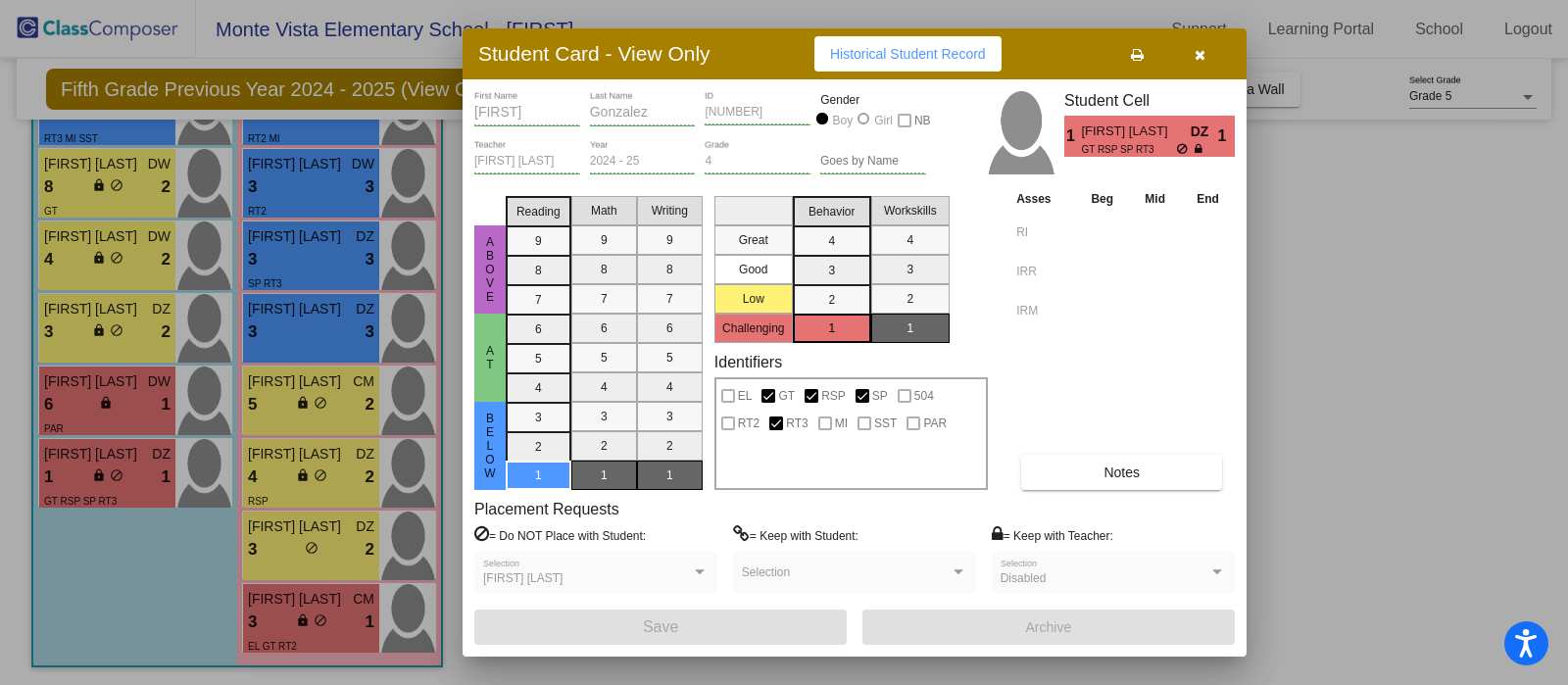 click at bounding box center (784, 342) 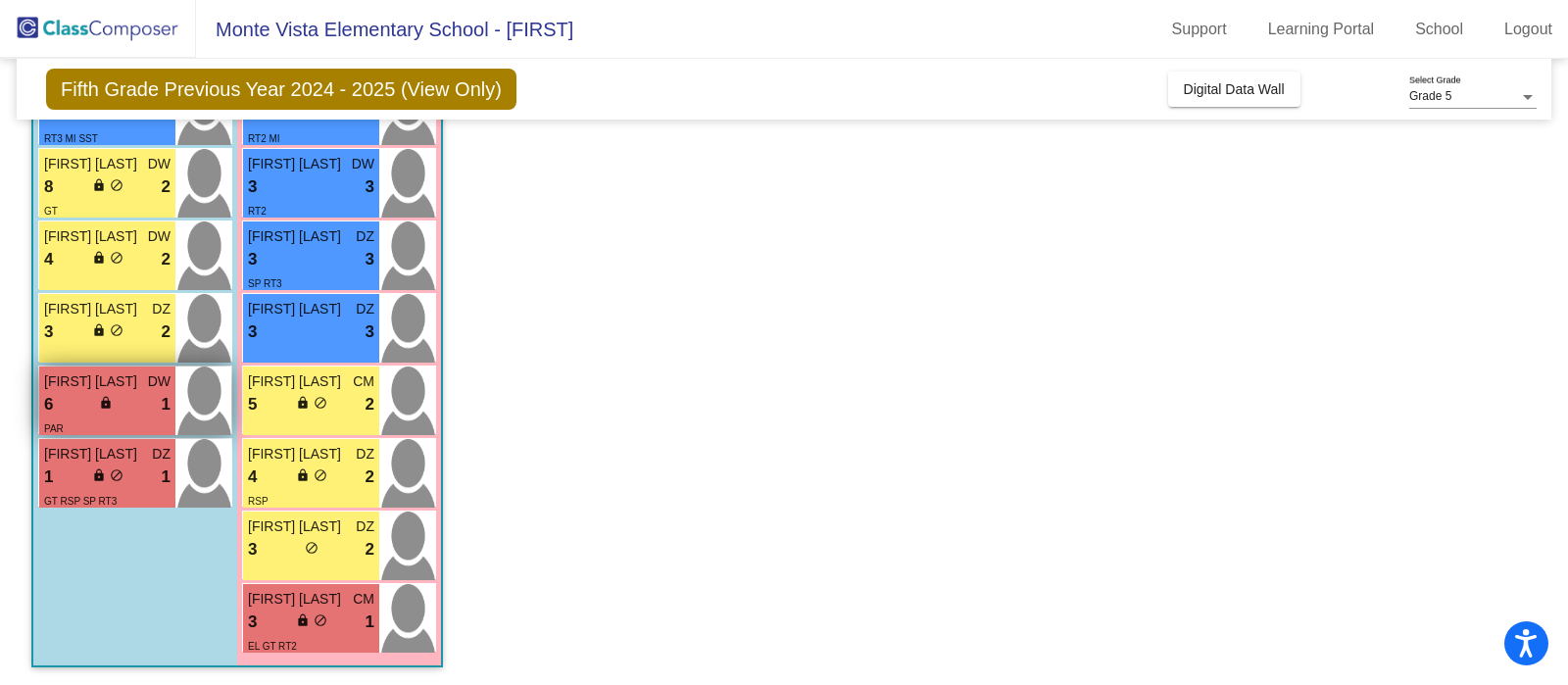 click on "6 lock do_not_disturb_alt 1" at bounding box center (107, 405) 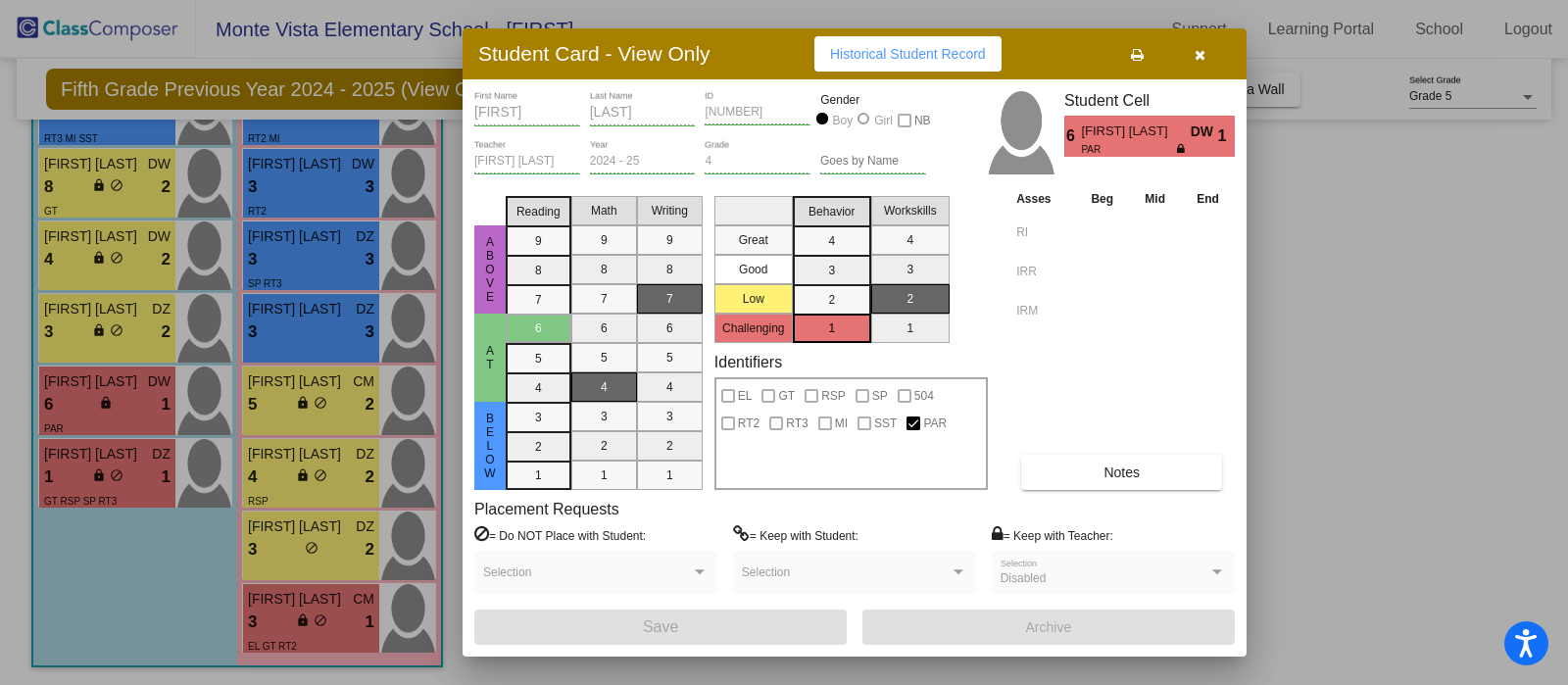 click on "Notes" at bounding box center (1121, 472) 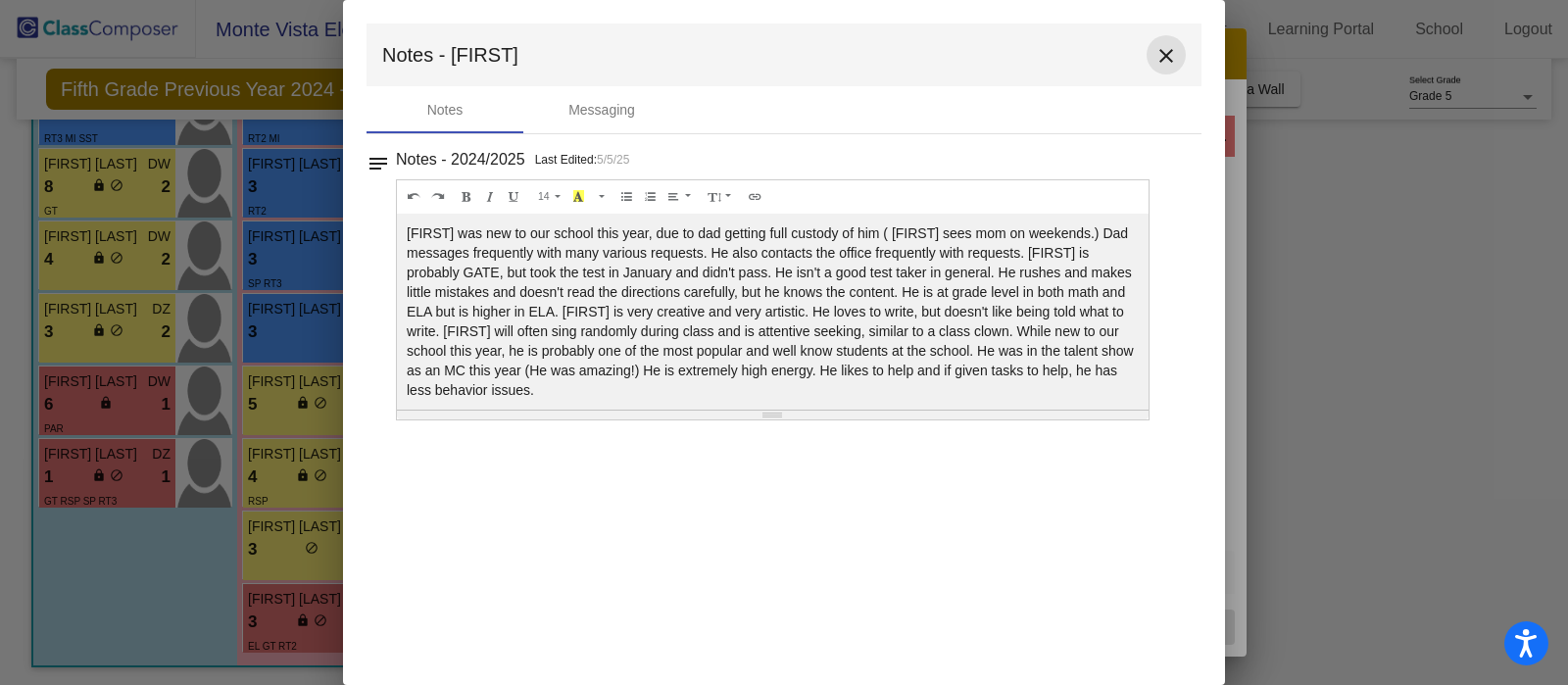click on "close" at bounding box center [1166, 55] 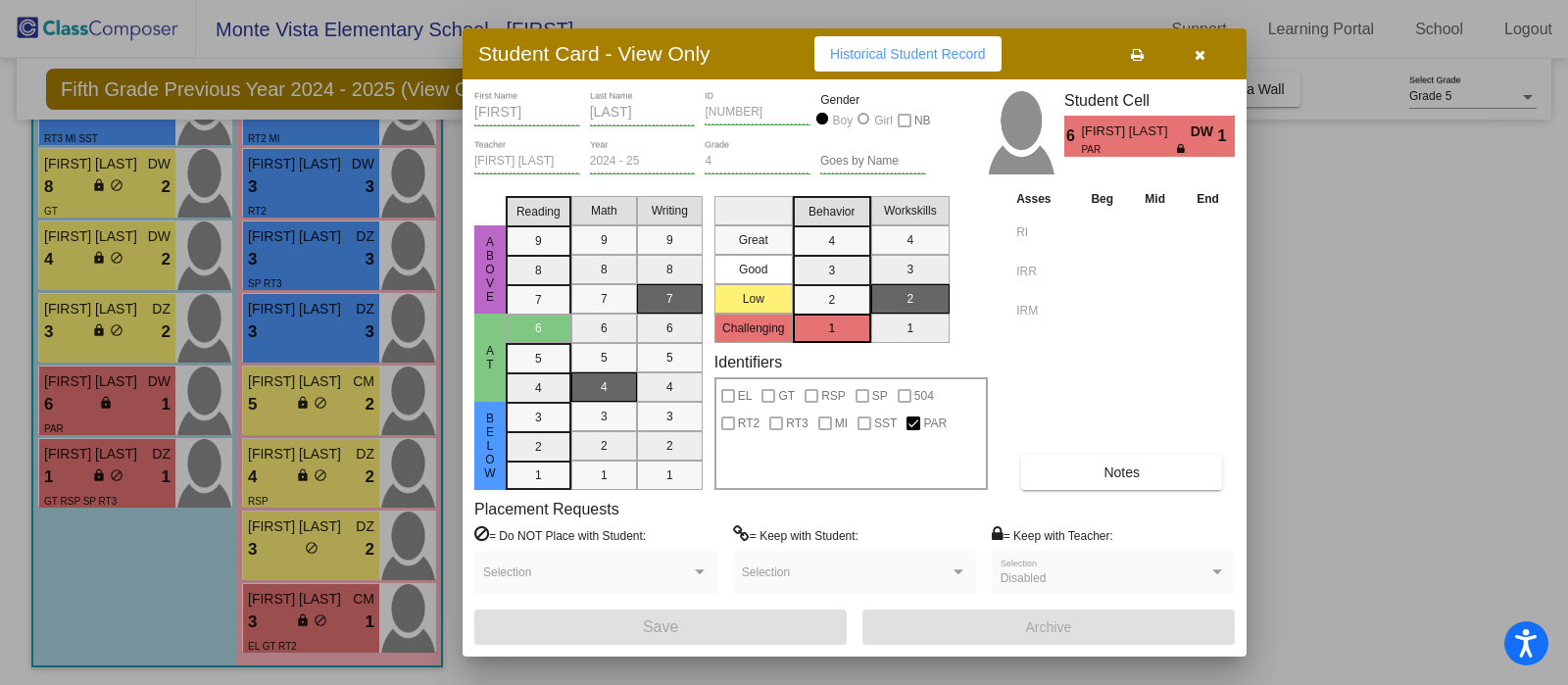 click on "Notes" at bounding box center [1121, 472] 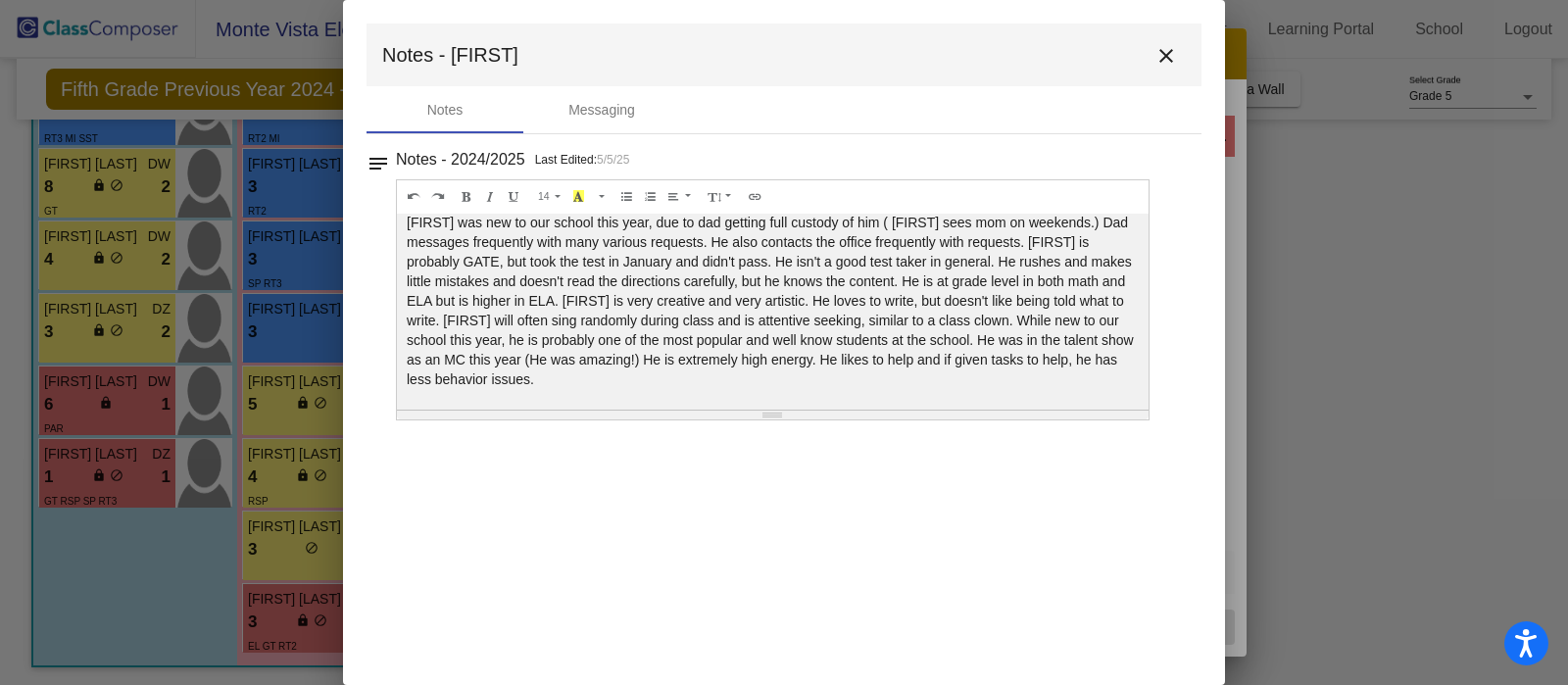 scroll, scrollTop: 0, scrollLeft: 0, axis: both 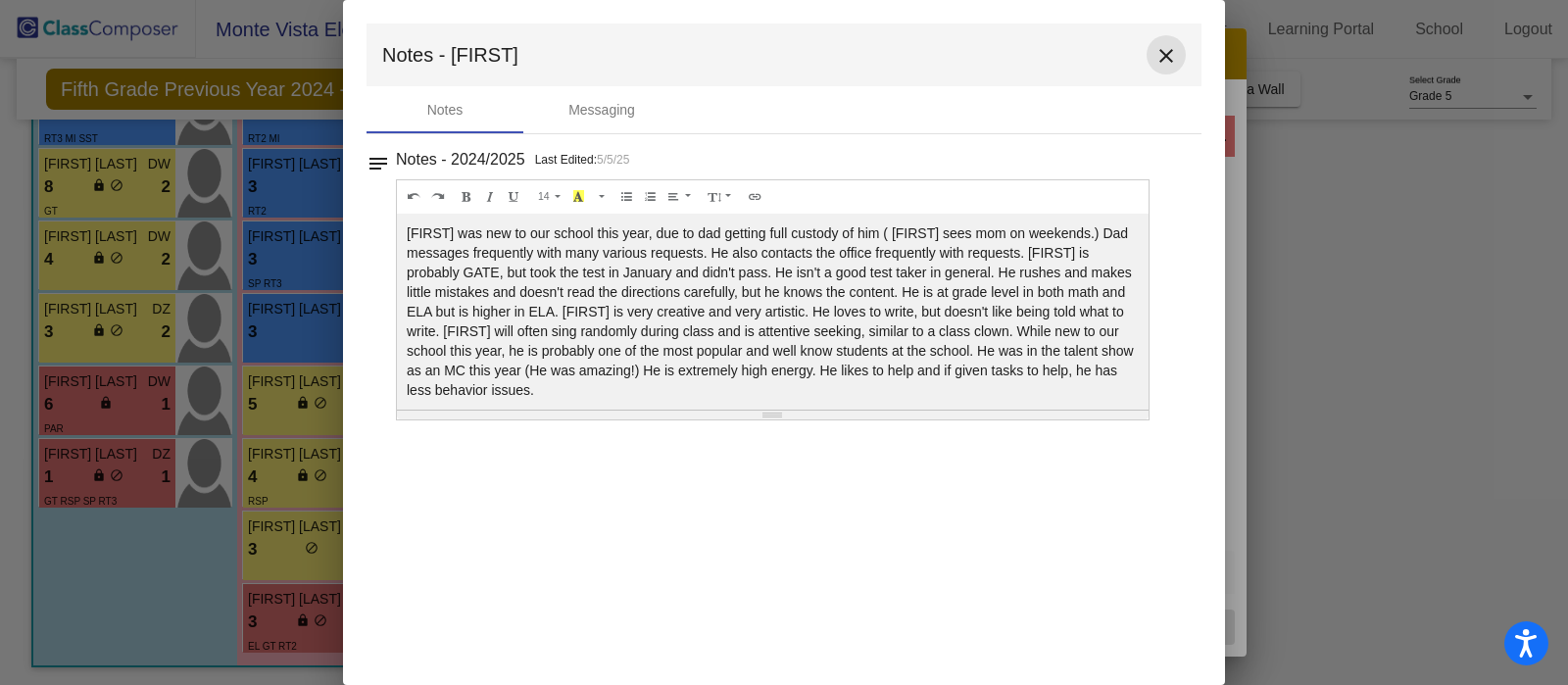 click on "close" at bounding box center (1166, 56) 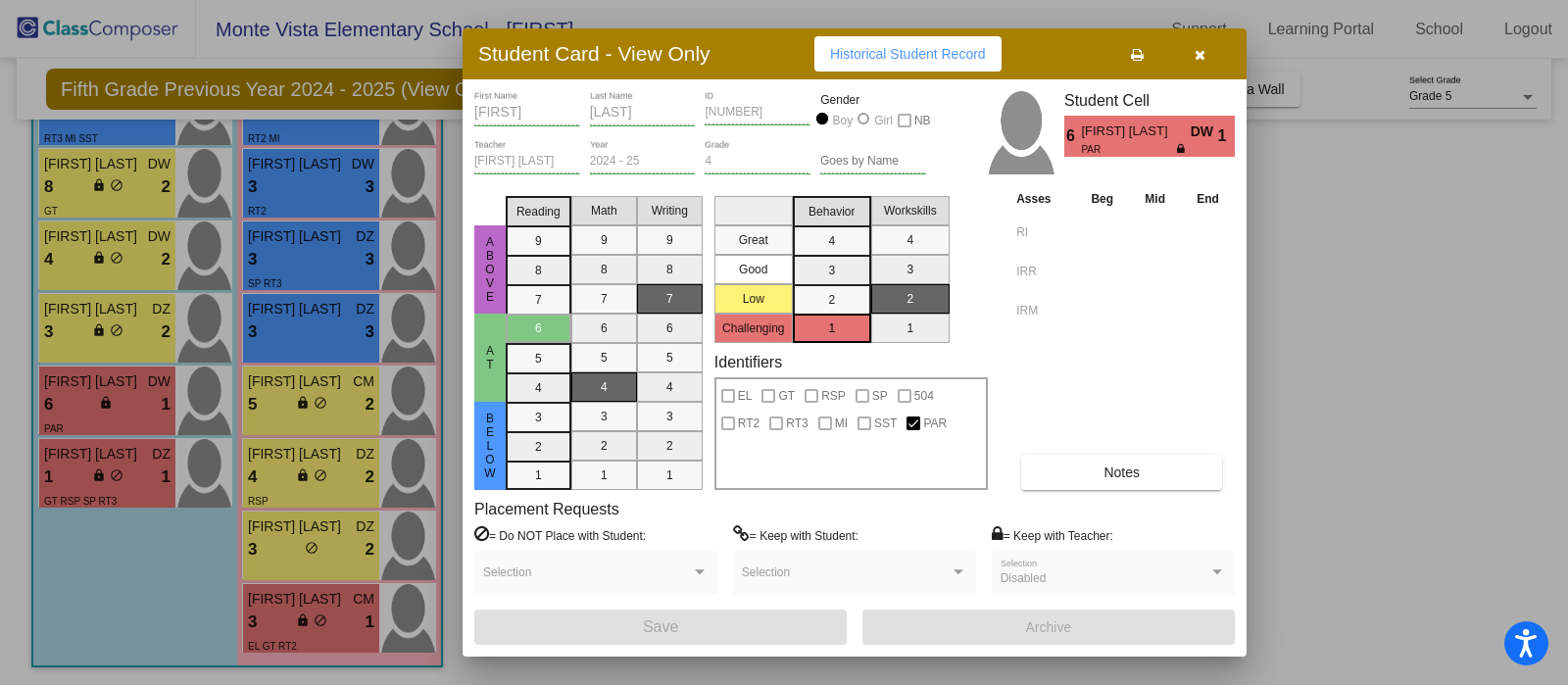 click at bounding box center [784, 342] 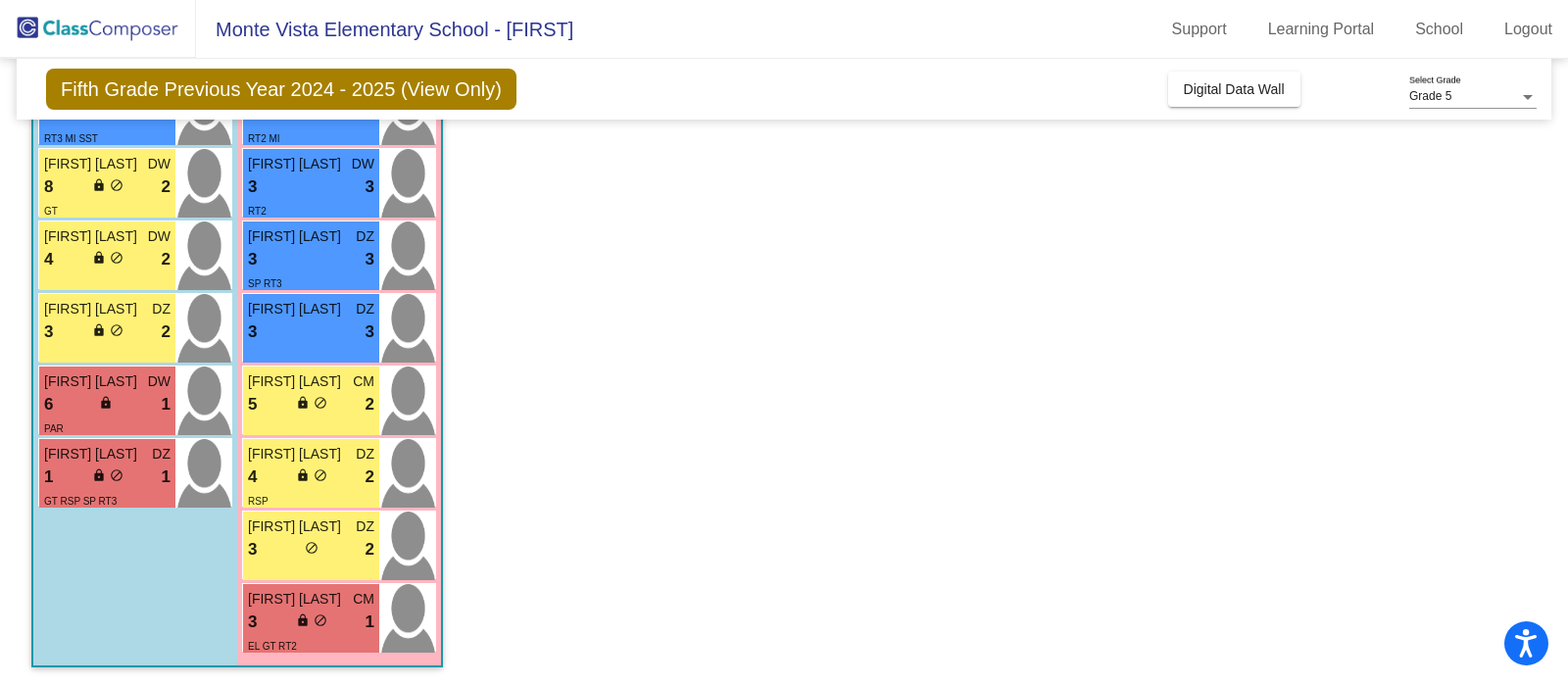 click on "3 lock do_not_disturb_alt 2" at bounding box center (311, 550) 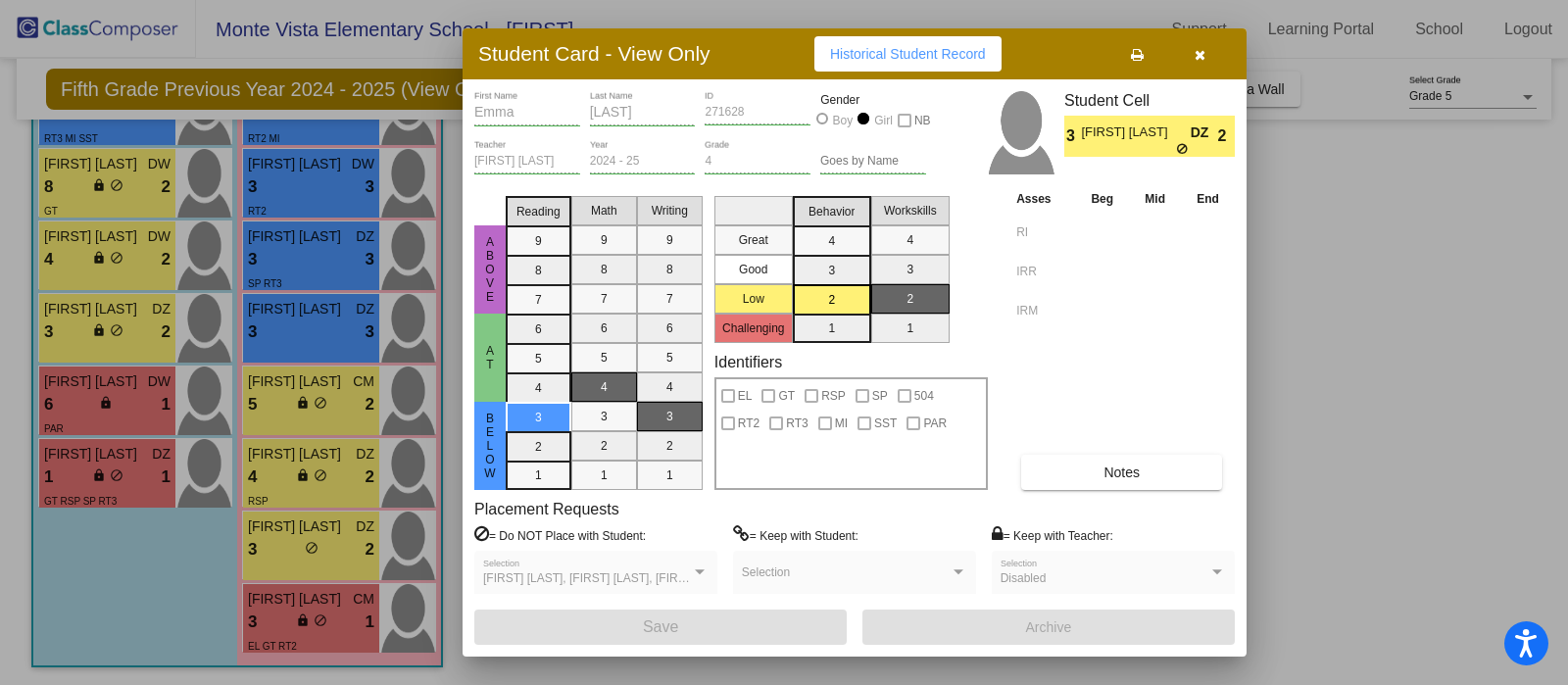 click at bounding box center [784, 342] 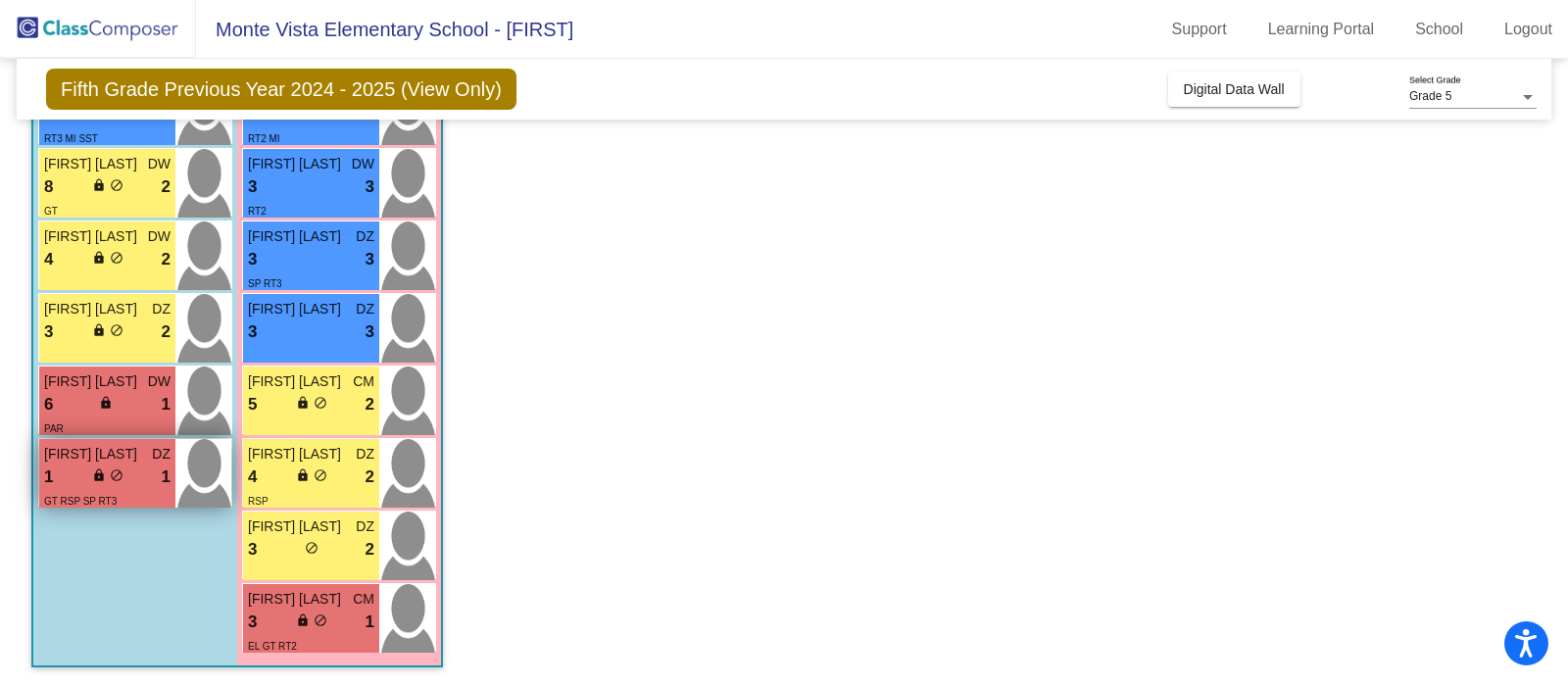 click on "lock do_not_disturb_alt" at bounding box center [108, 477] 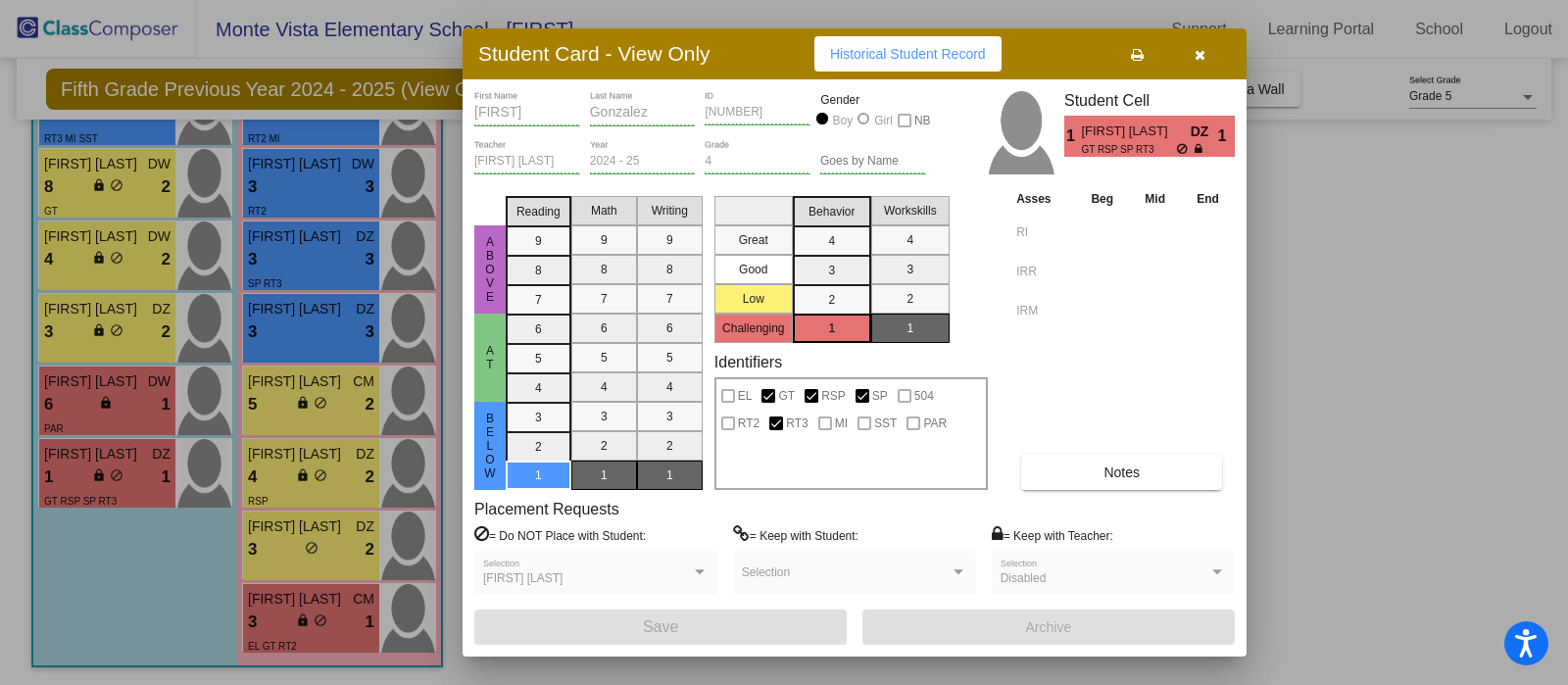 click at bounding box center (784, 342) 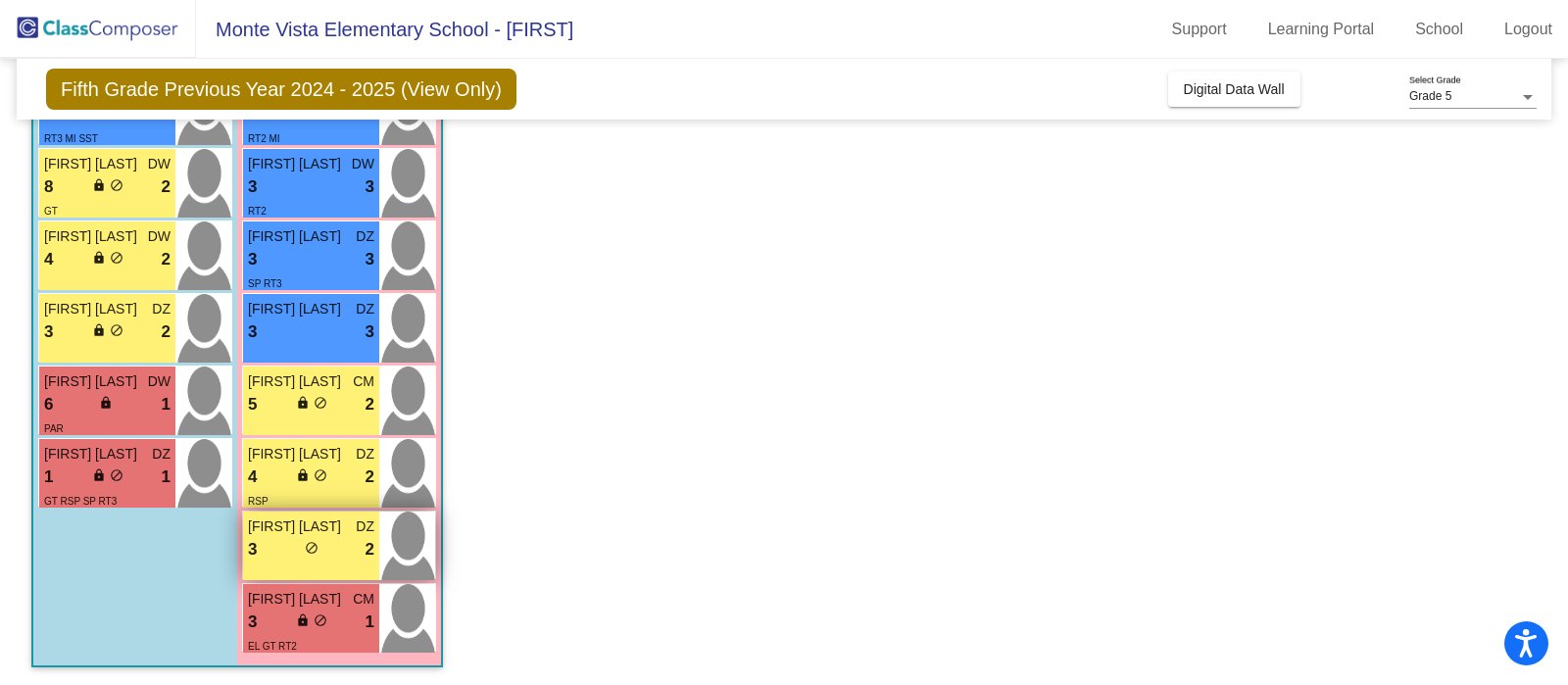 click on "3 lock do_not_disturb_alt 2" at bounding box center (311, 550) 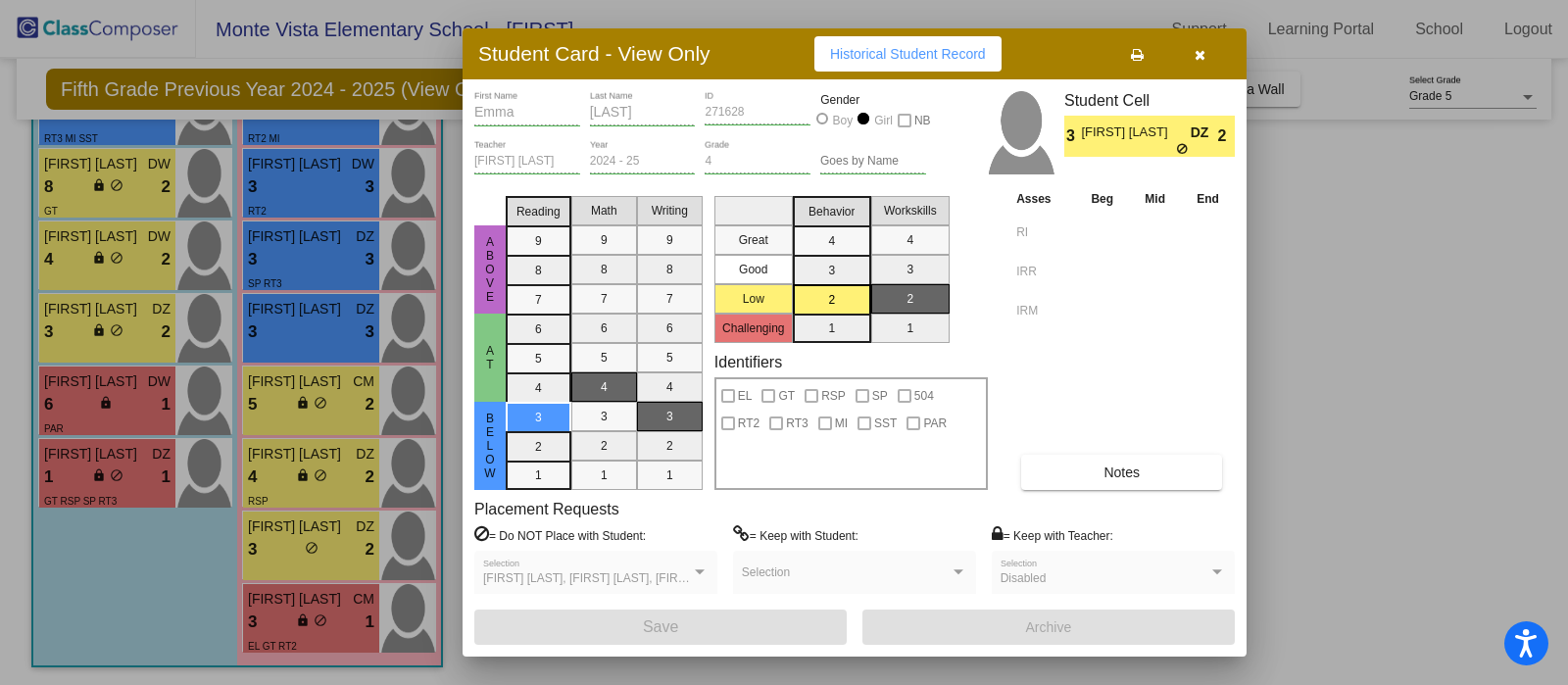 click on "Notes" at bounding box center (1121, 472) 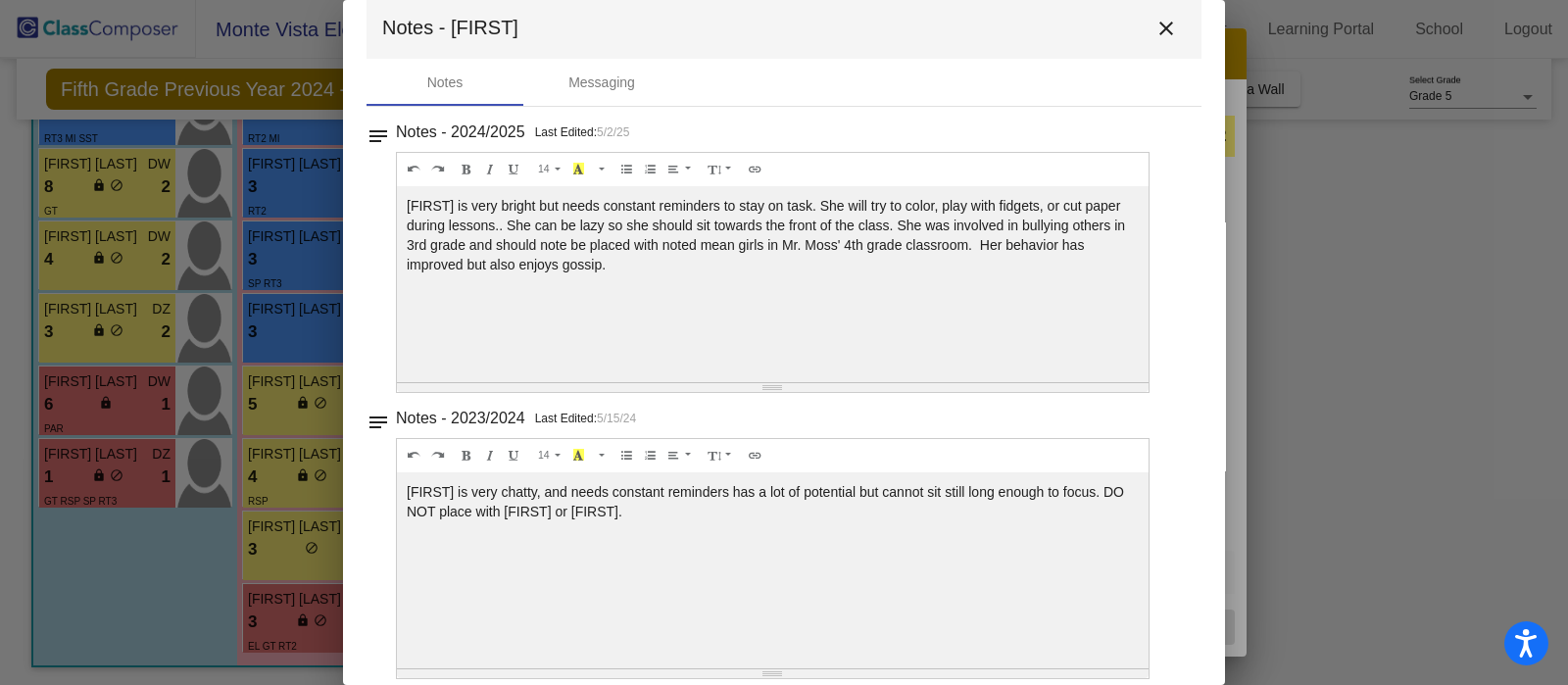 scroll, scrollTop: 0, scrollLeft: 0, axis: both 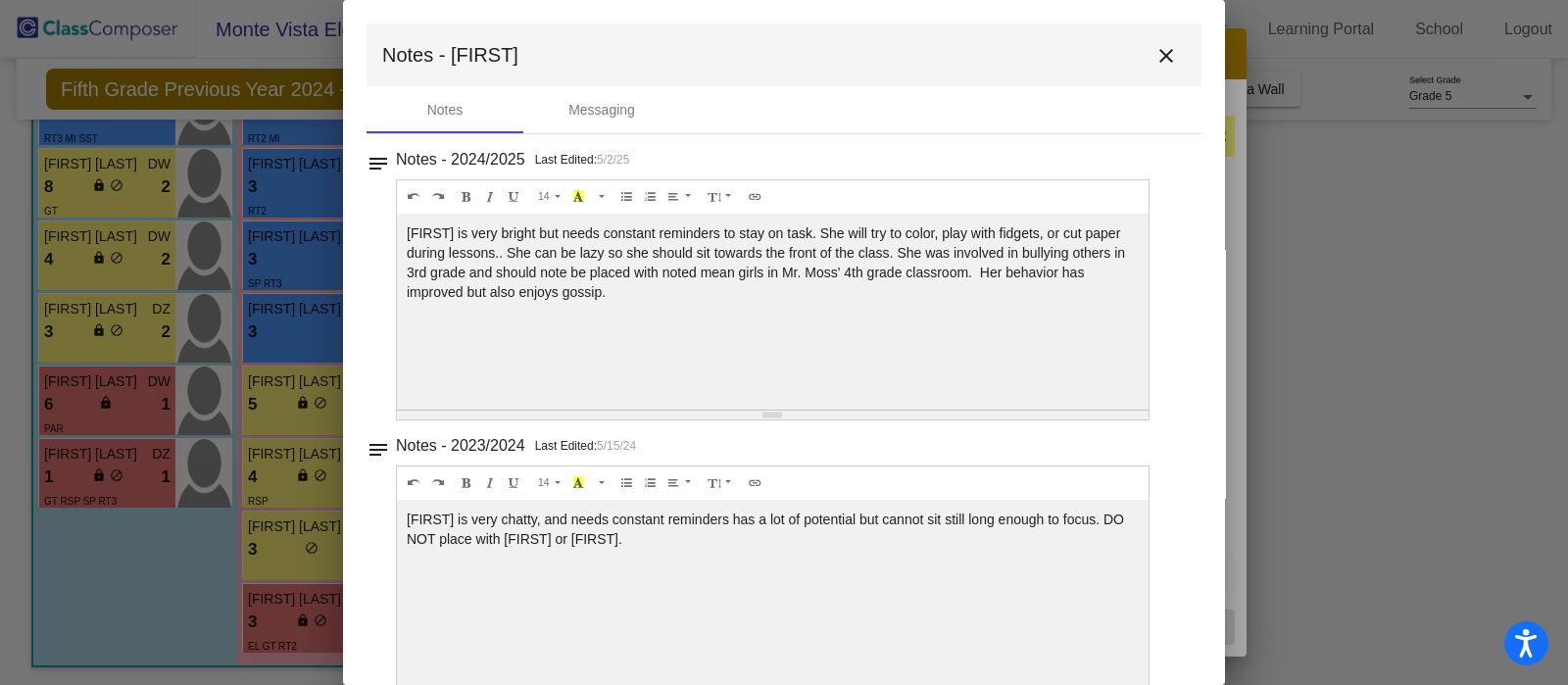 click on "close" at bounding box center [1166, 56] 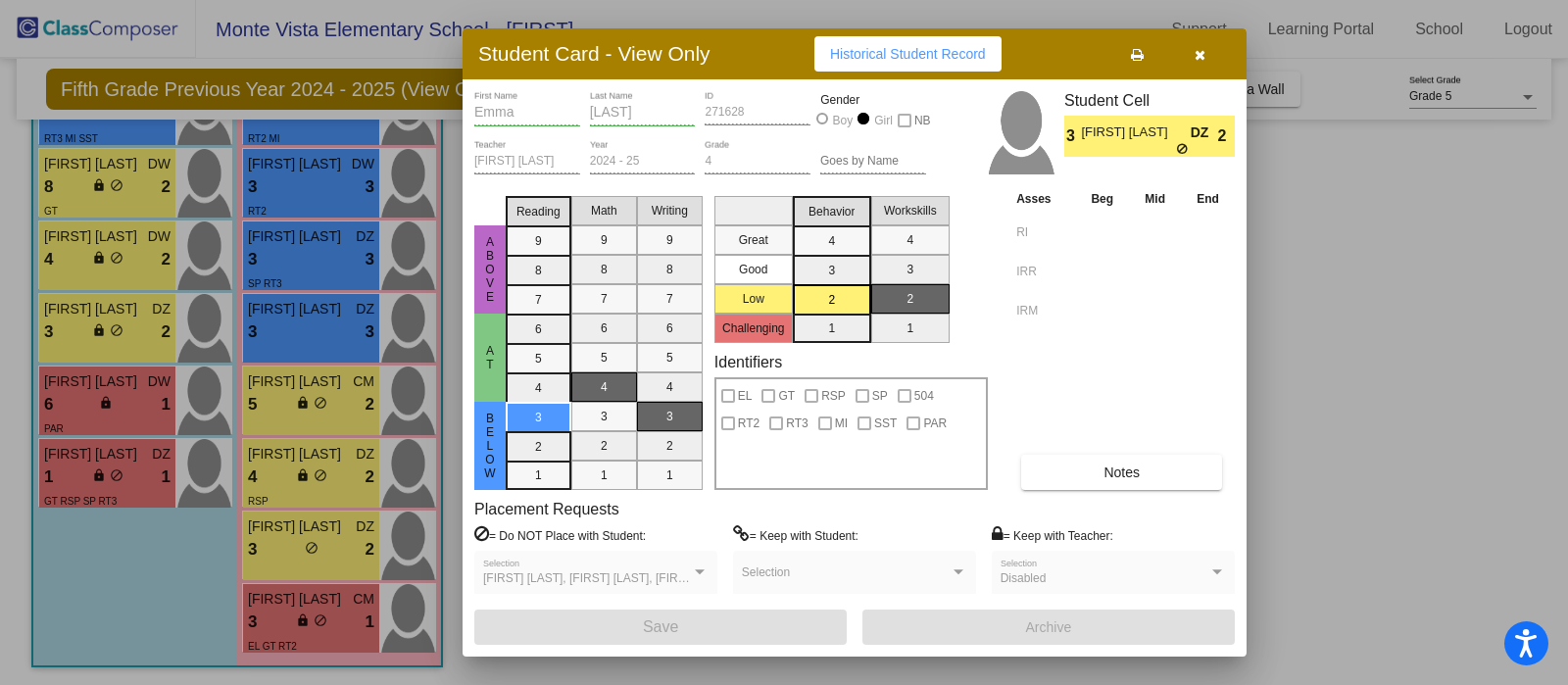 click at bounding box center (784, 342) 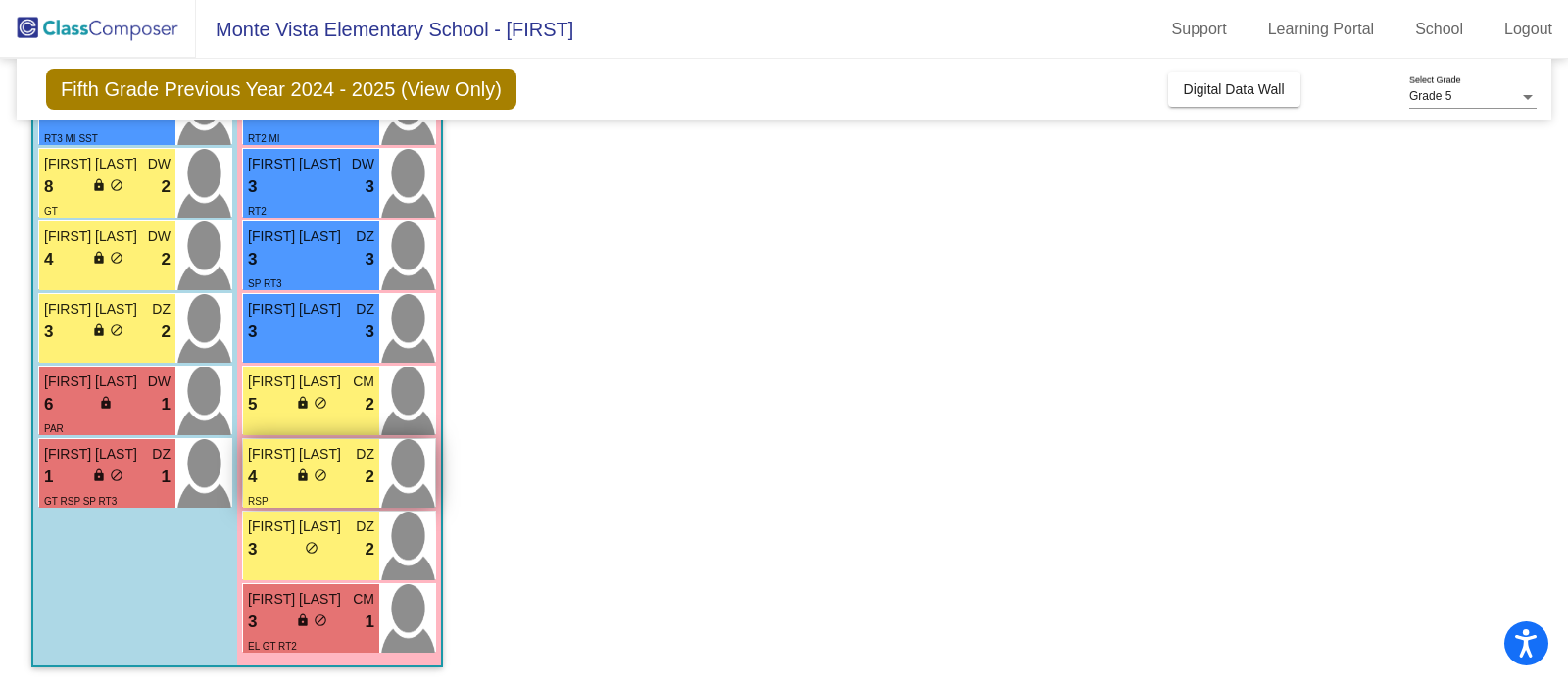click on "do_not_disturb_alt" at bounding box center [320, 475] 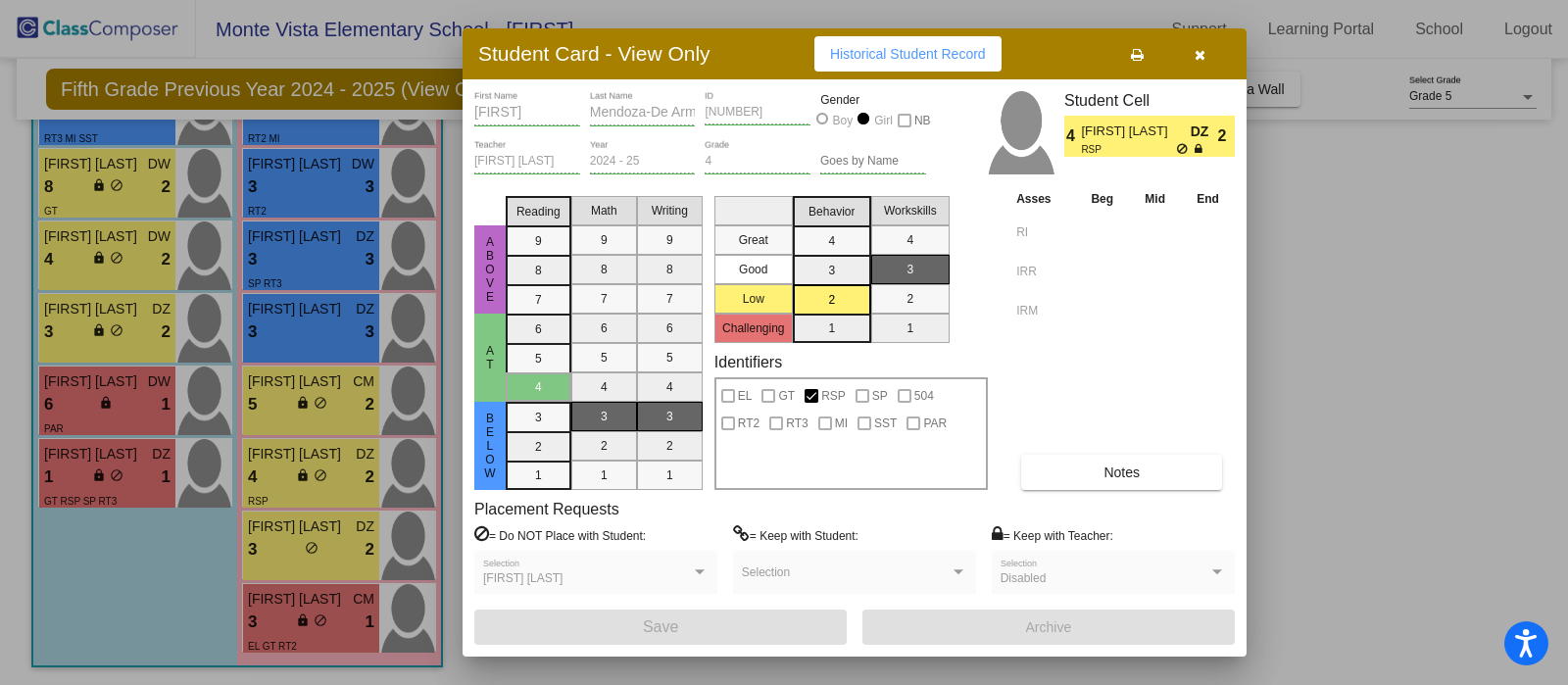 click on "Notes" at bounding box center [1121, 472] 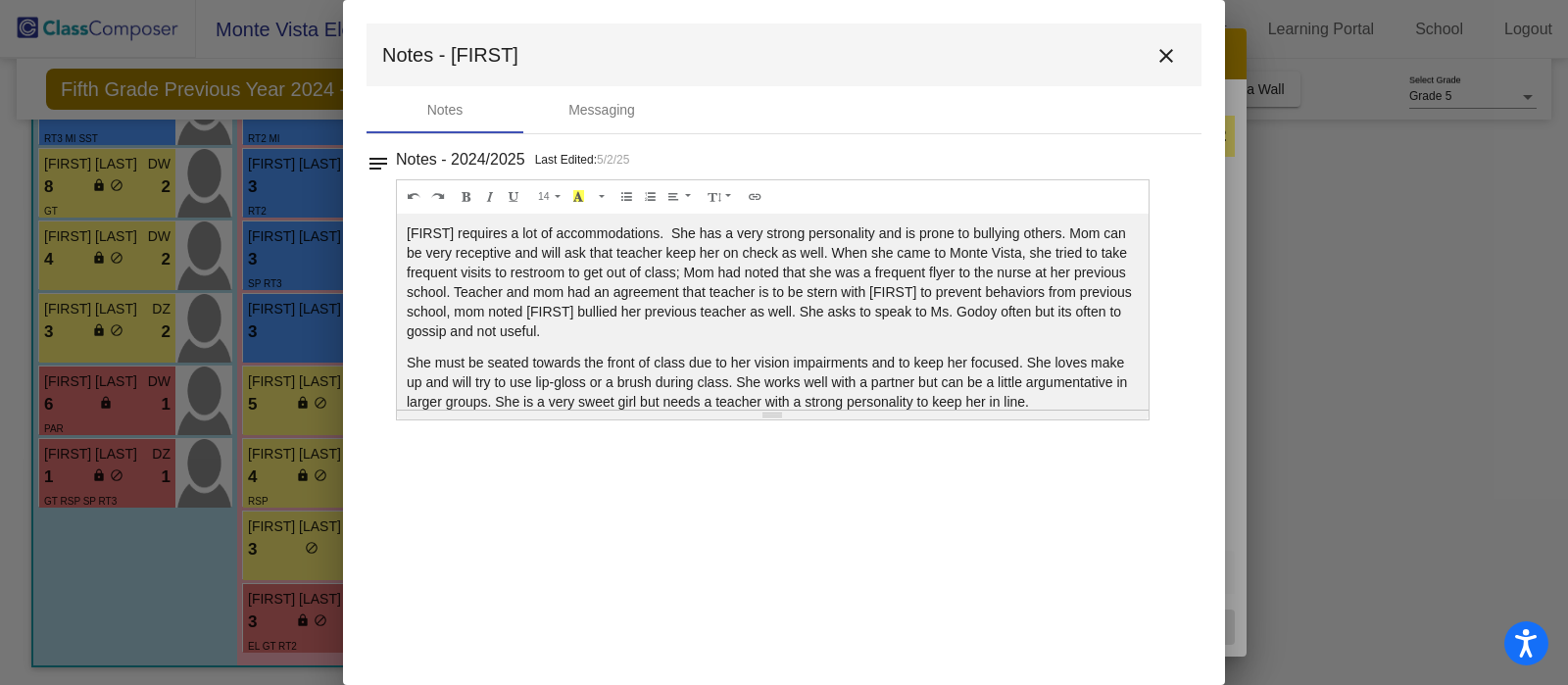 scroll, scrollTop: 24, scrollLeft: 0, axis: vertical 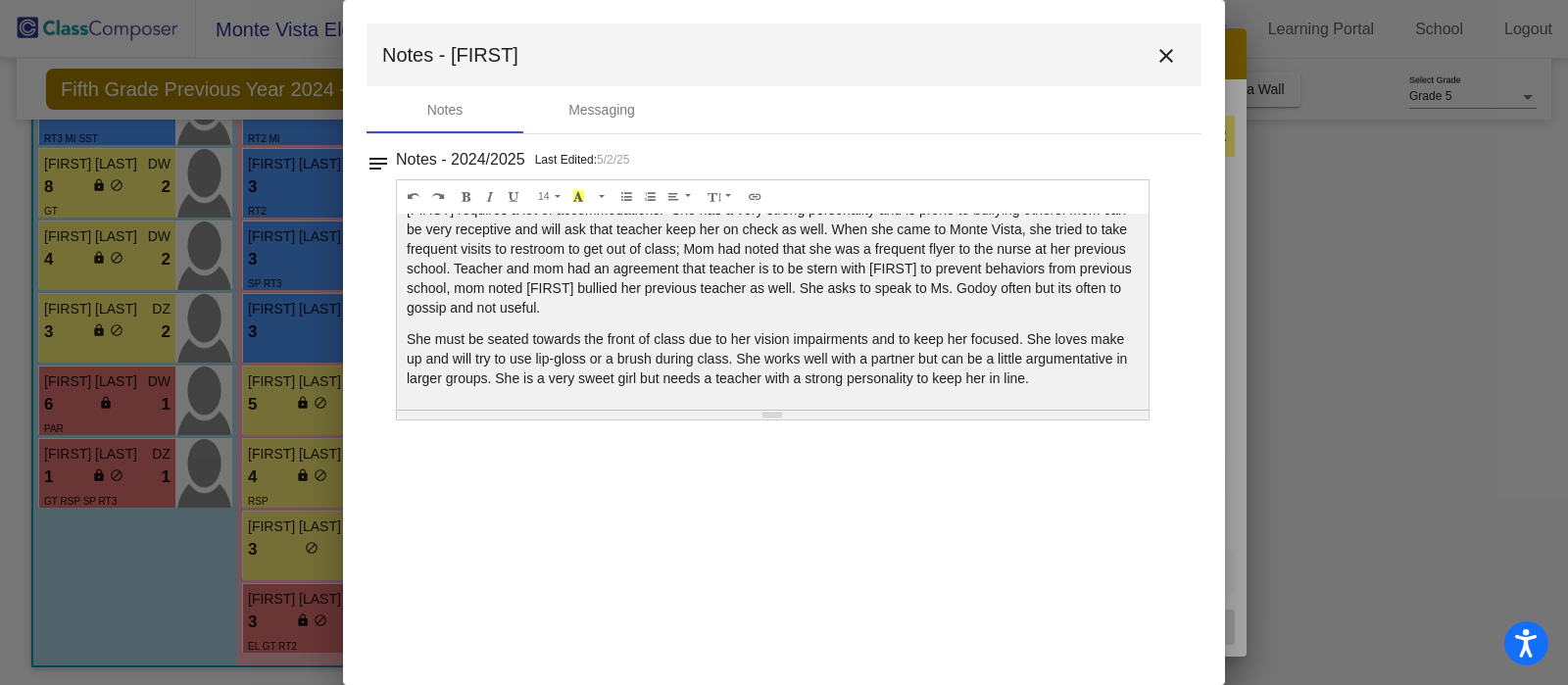 click on "close" at bounding box center [1166, 56] 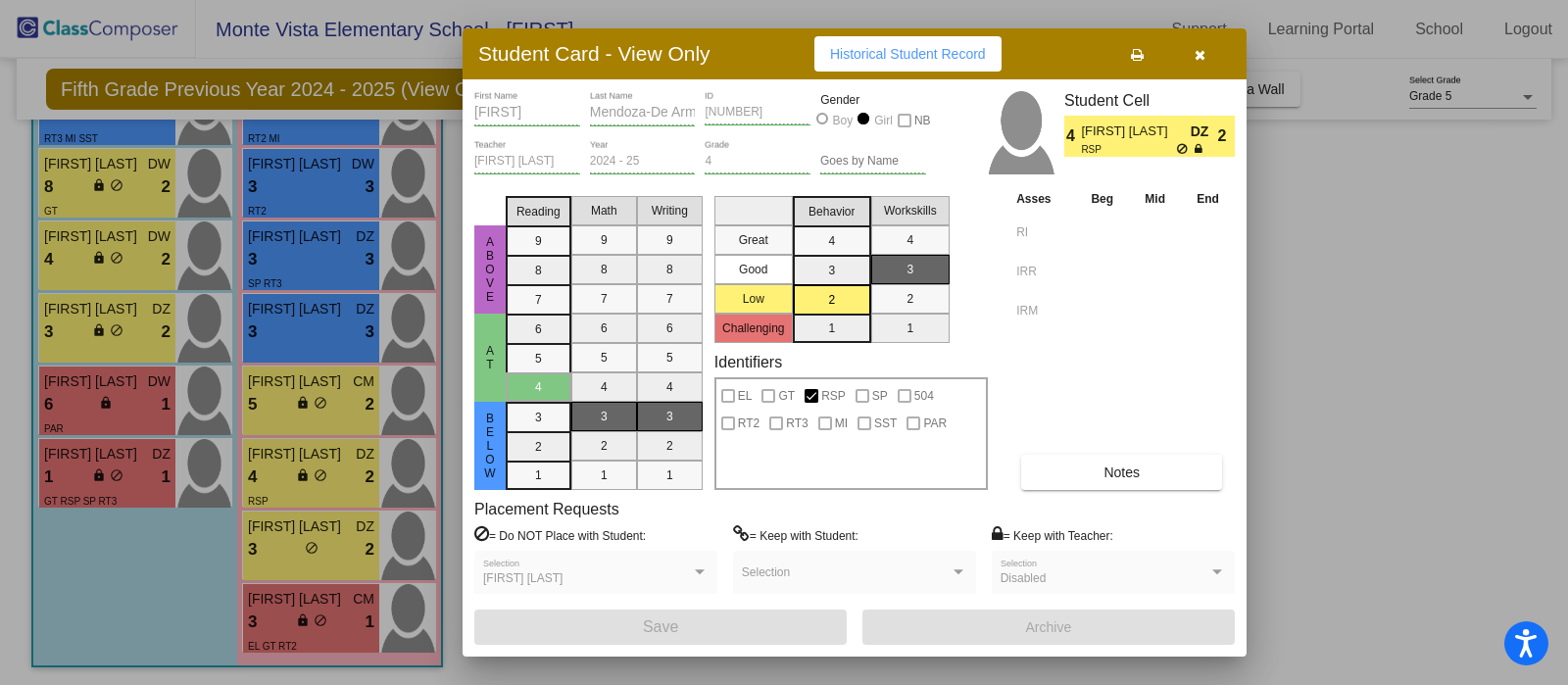 click at bounding box center (784, 342) 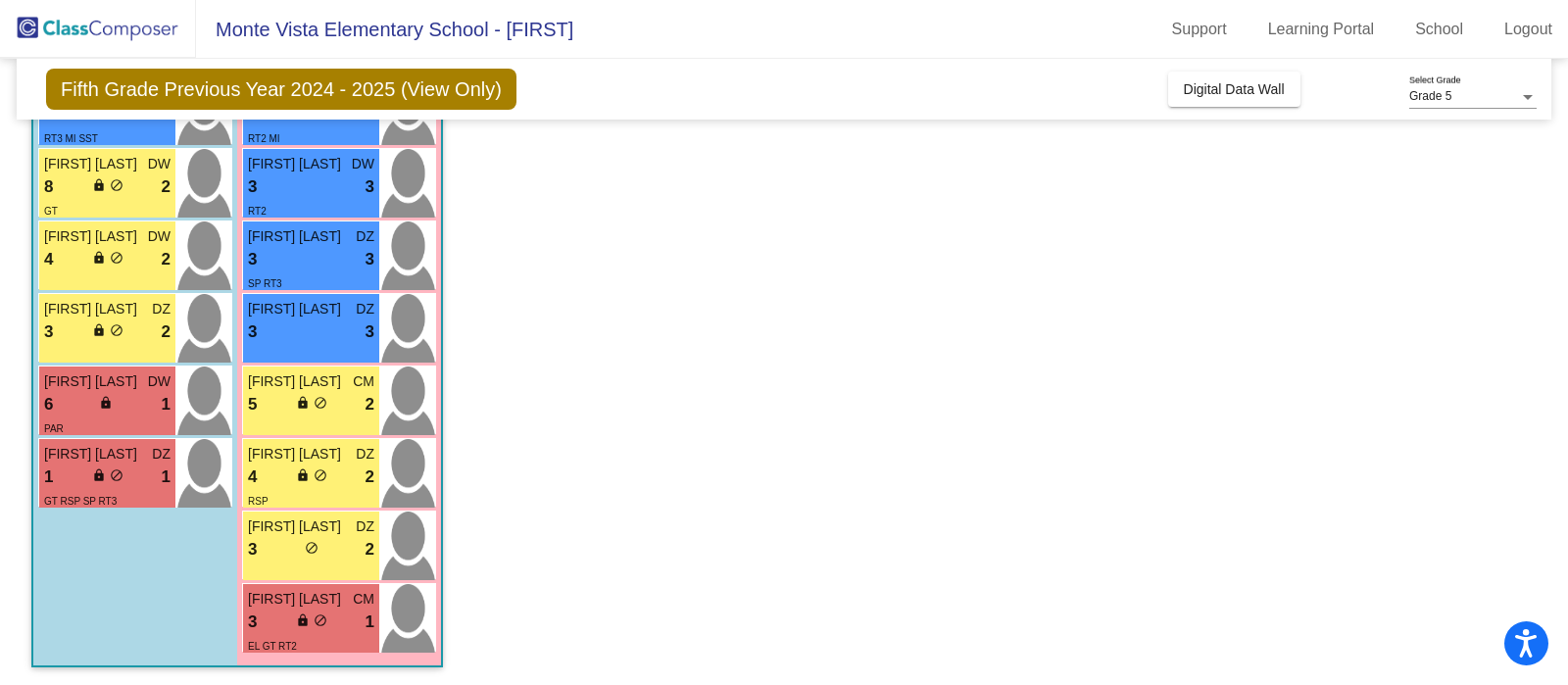 click on "5 lock do_not_disturb_alt 2" at bounding box center (311, 405) 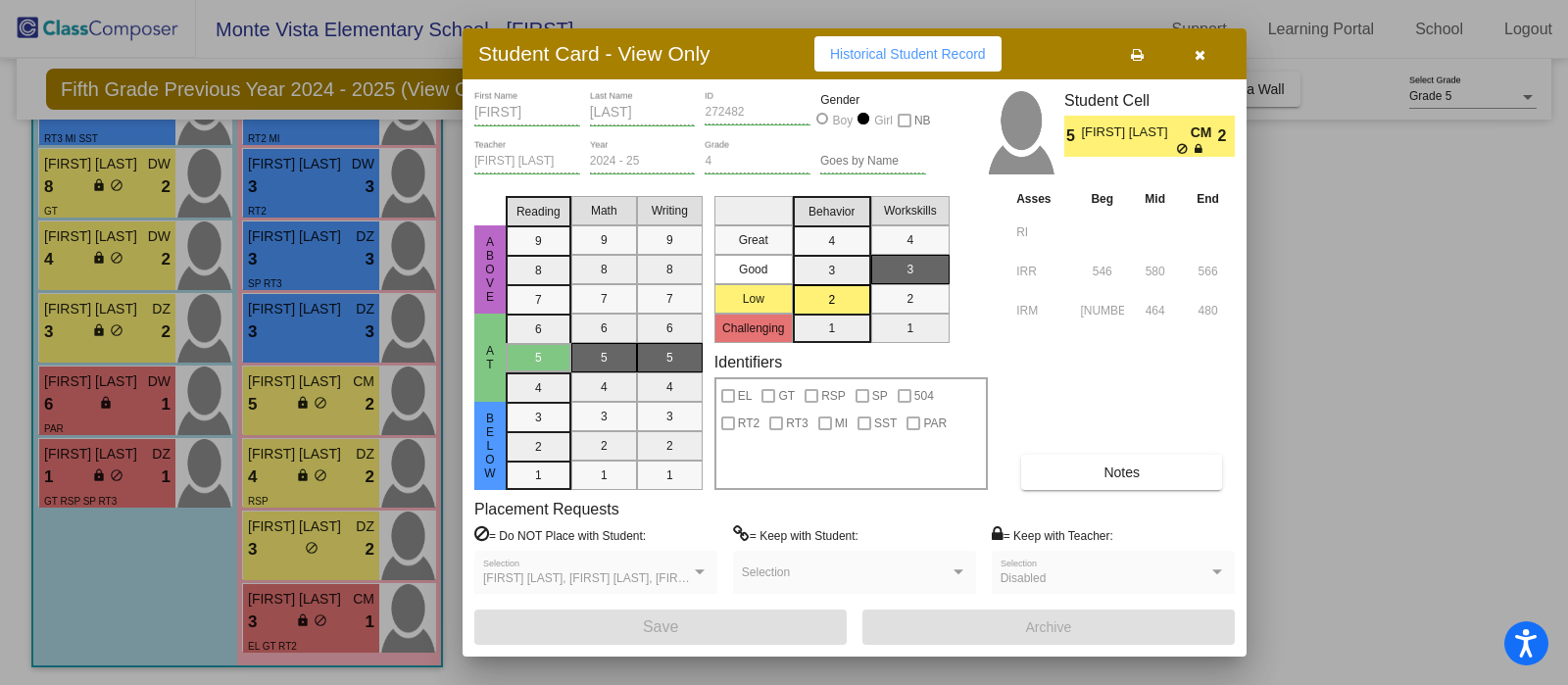 click on "Notes" at bounding box center (1121, 472) 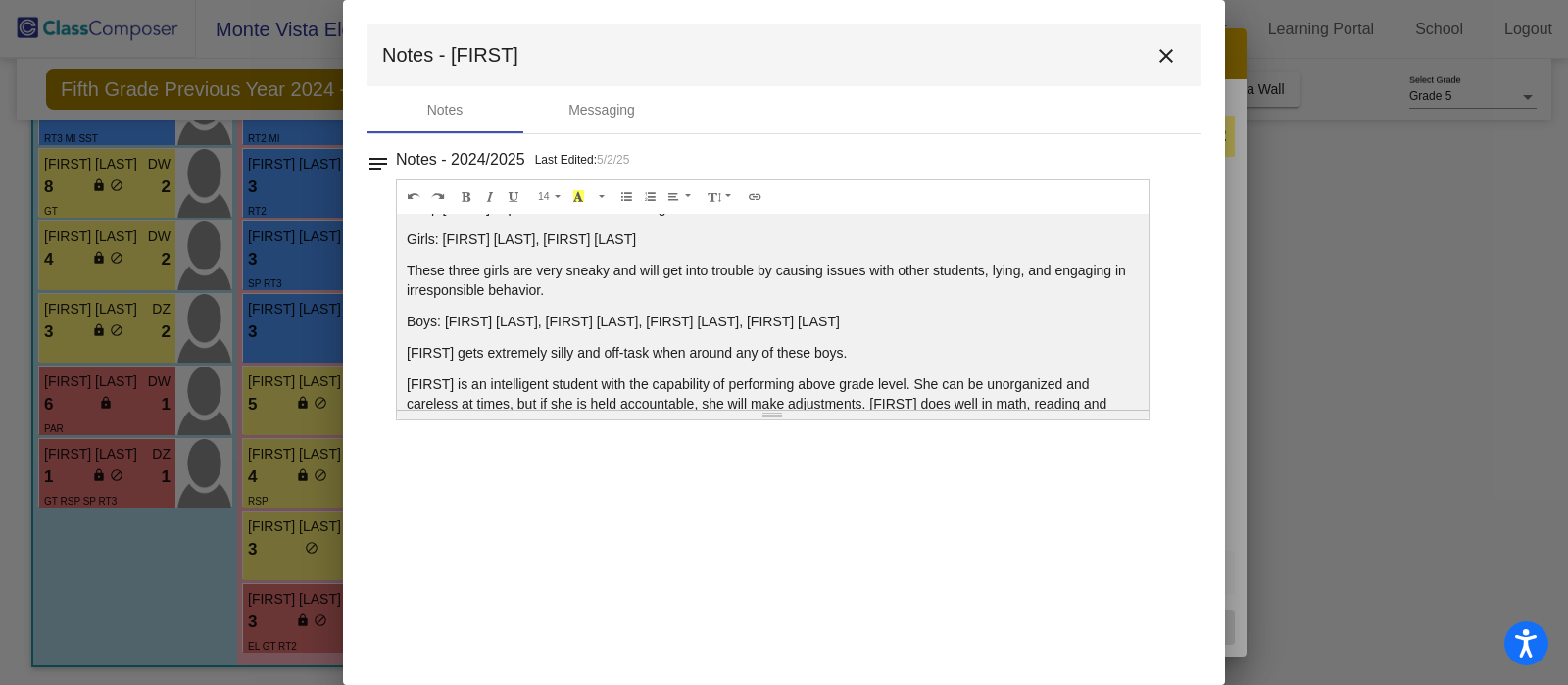 scroll, scrollTop: 0, scrollLeft: 0, axis: both 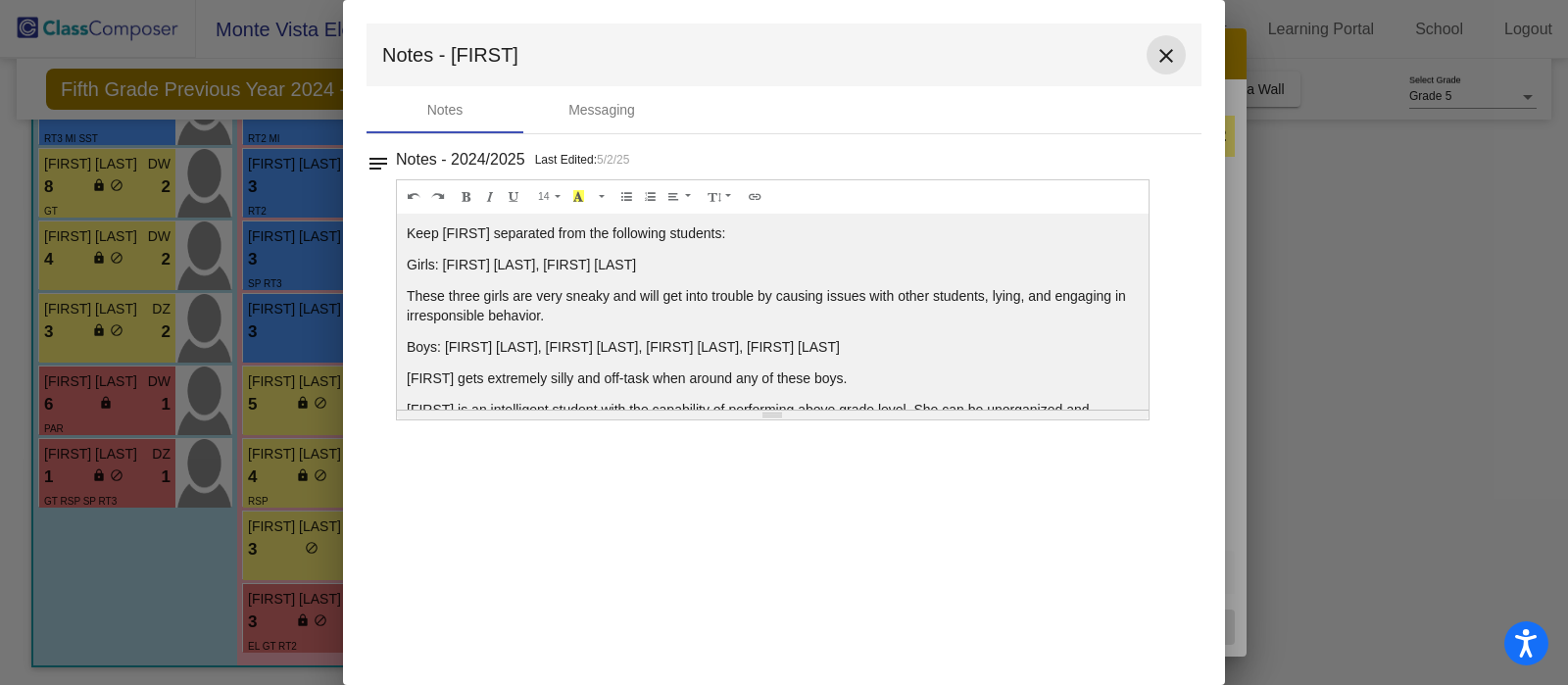 click on "close" at bounding box center [1166, 56] 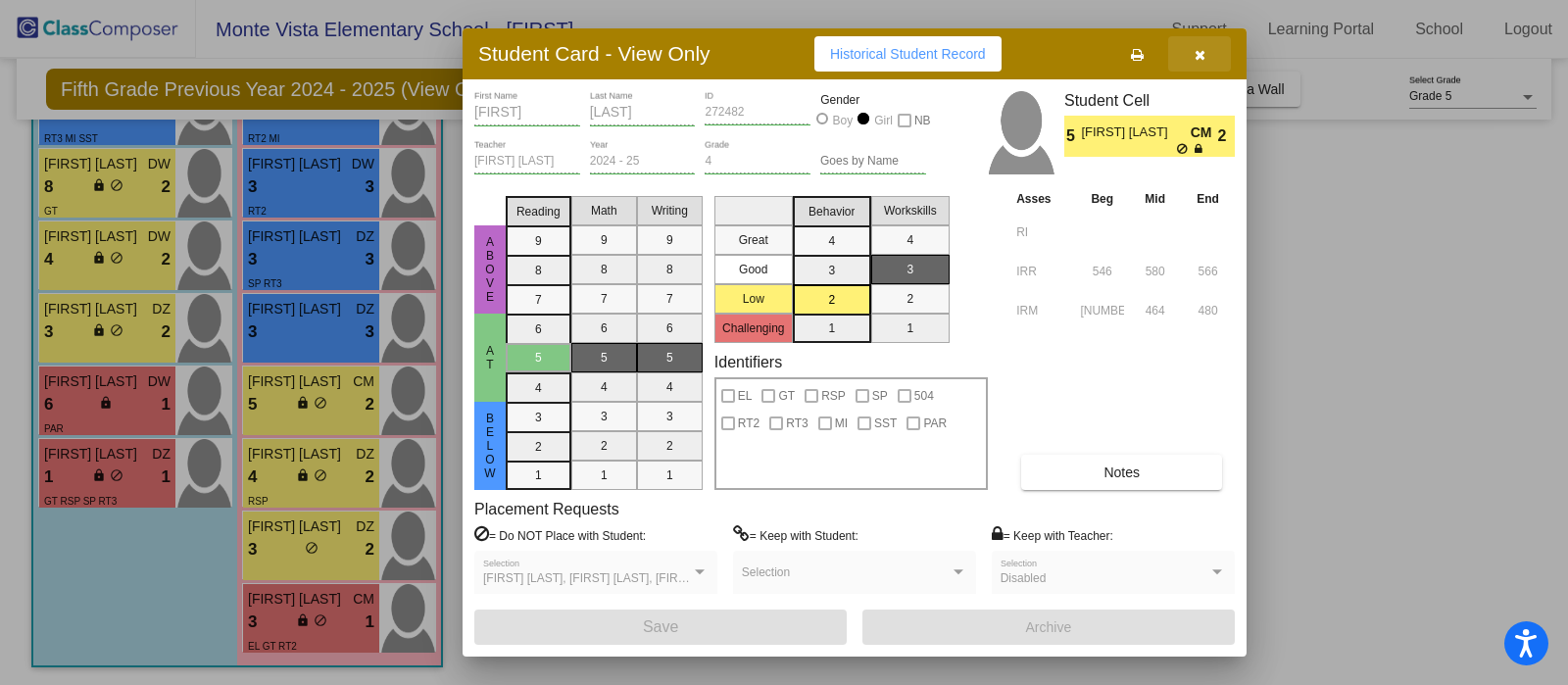 click at bounding box center [1200, 55] 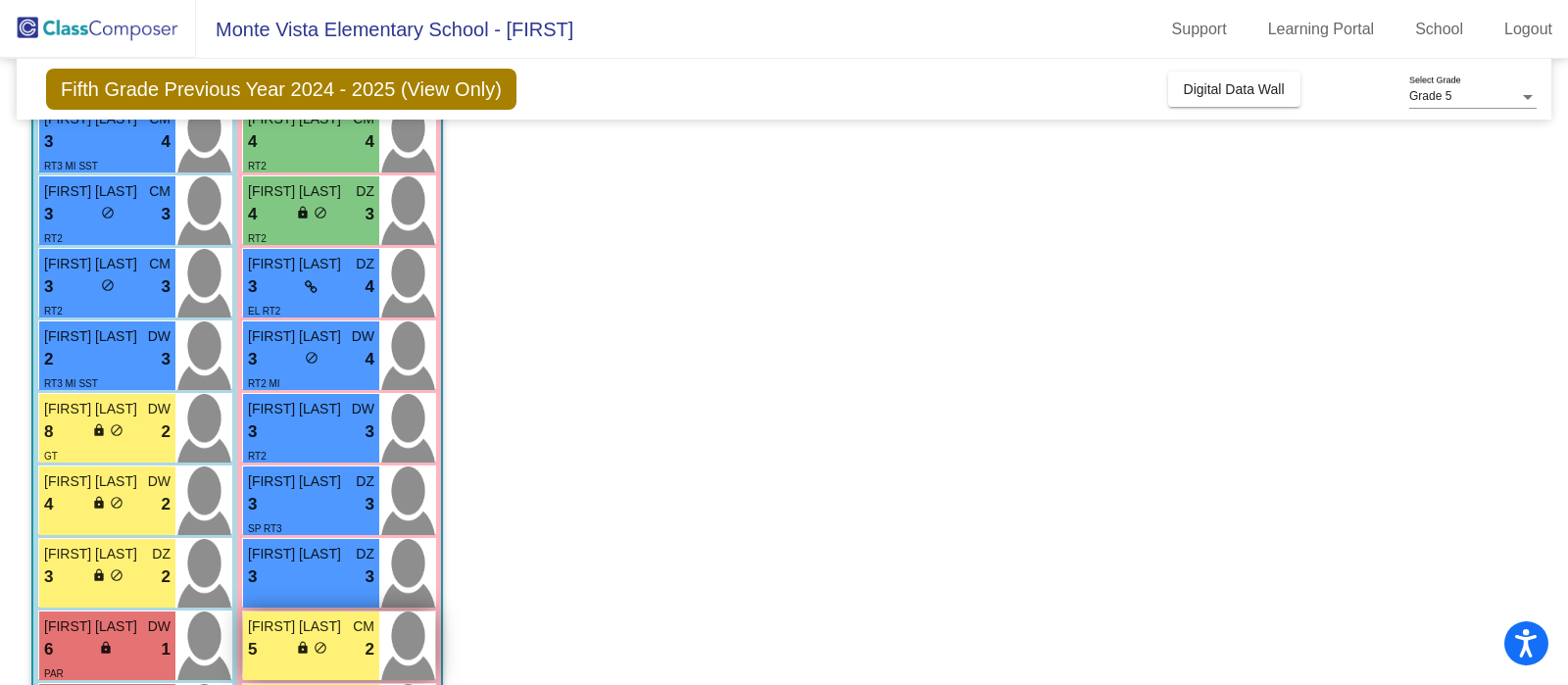 scroll, scrollTop: 818, scrollLeft: 0, axis: vertical 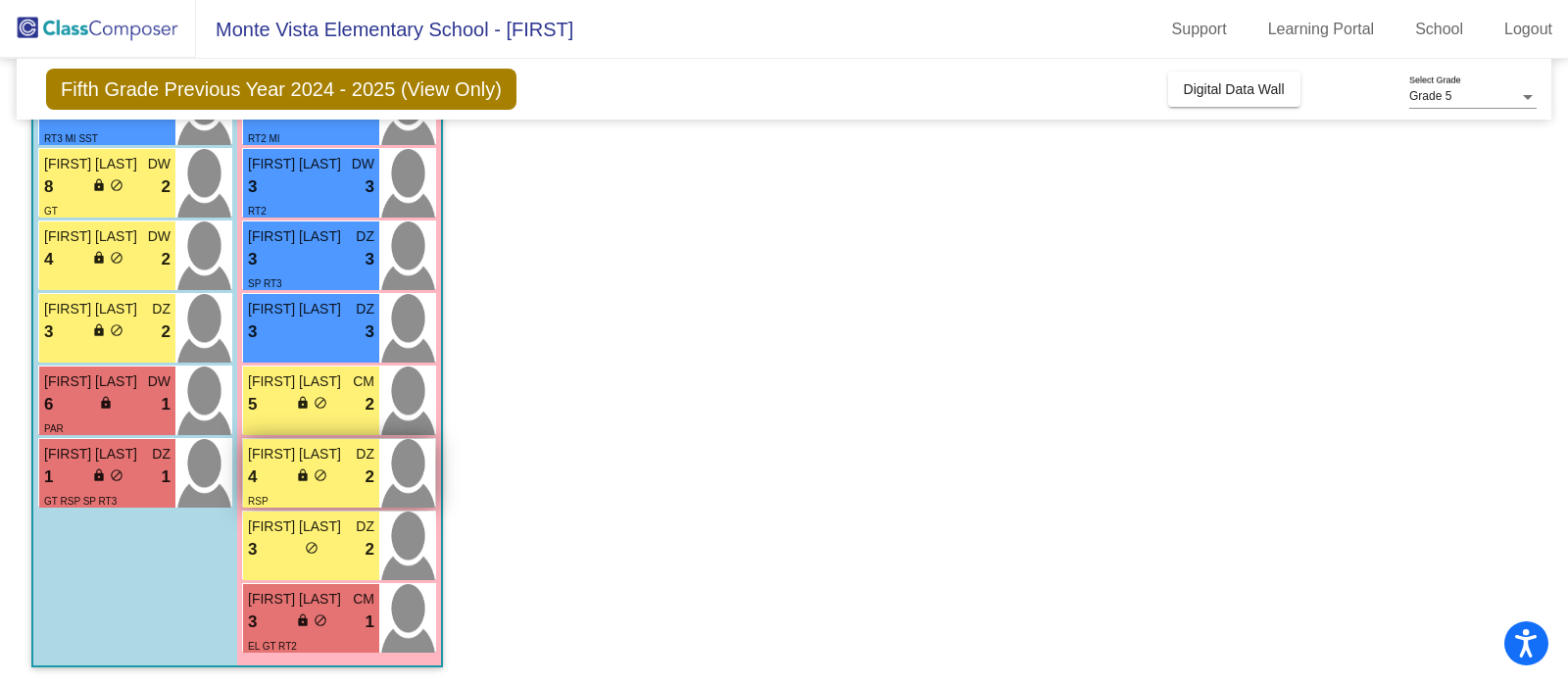 click on "lock do_not_disturb_alt" at bounding box center [312, 477] 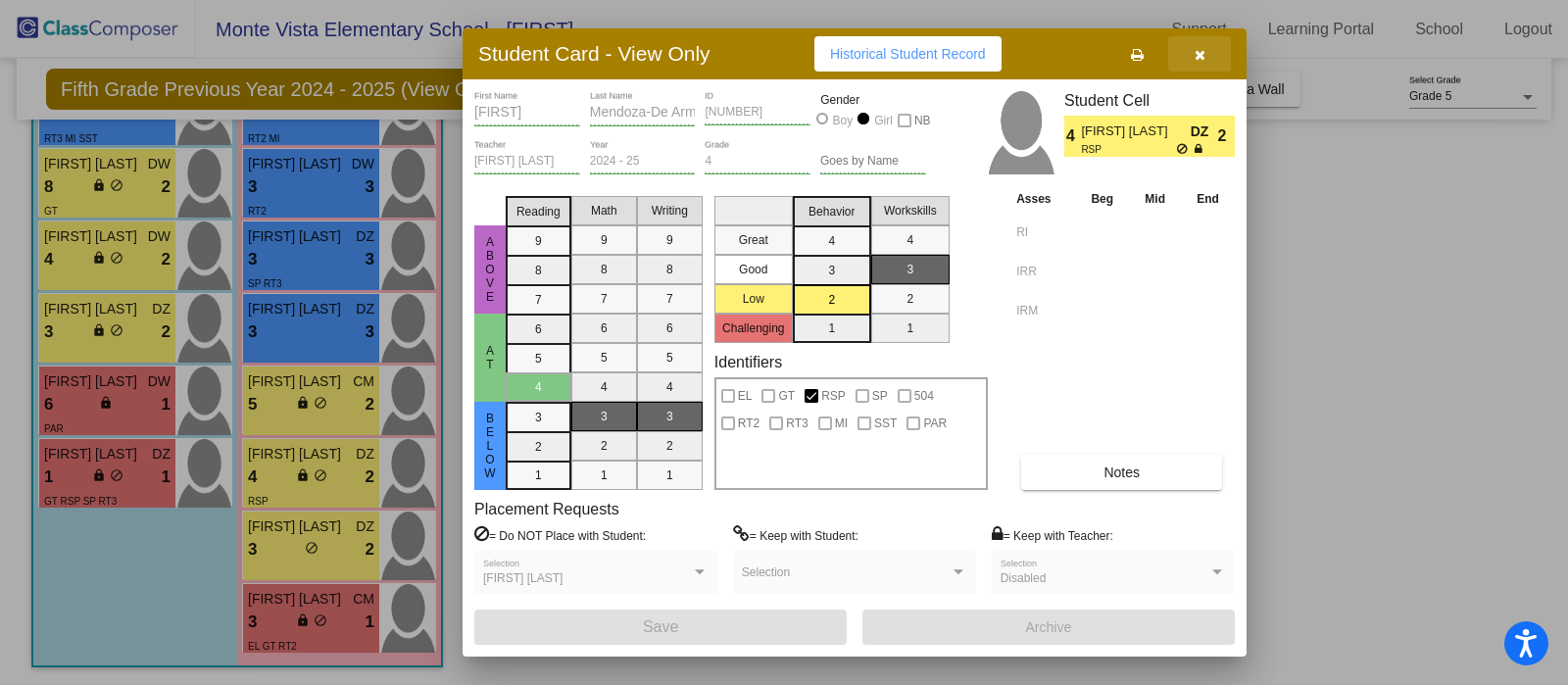 click at bounding box center [1200, 55] 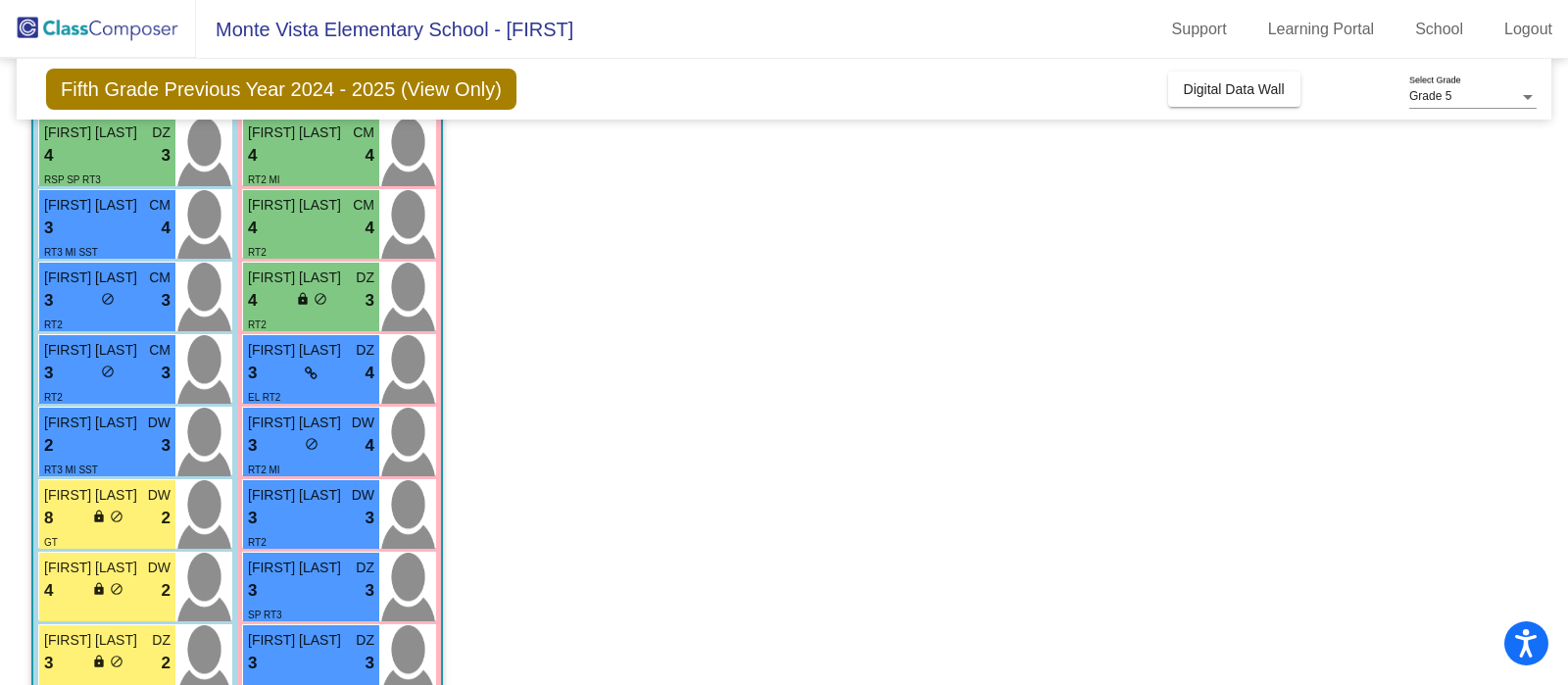 scroll, scrollTop: 451, scrollLeft: 0, axis: vertical 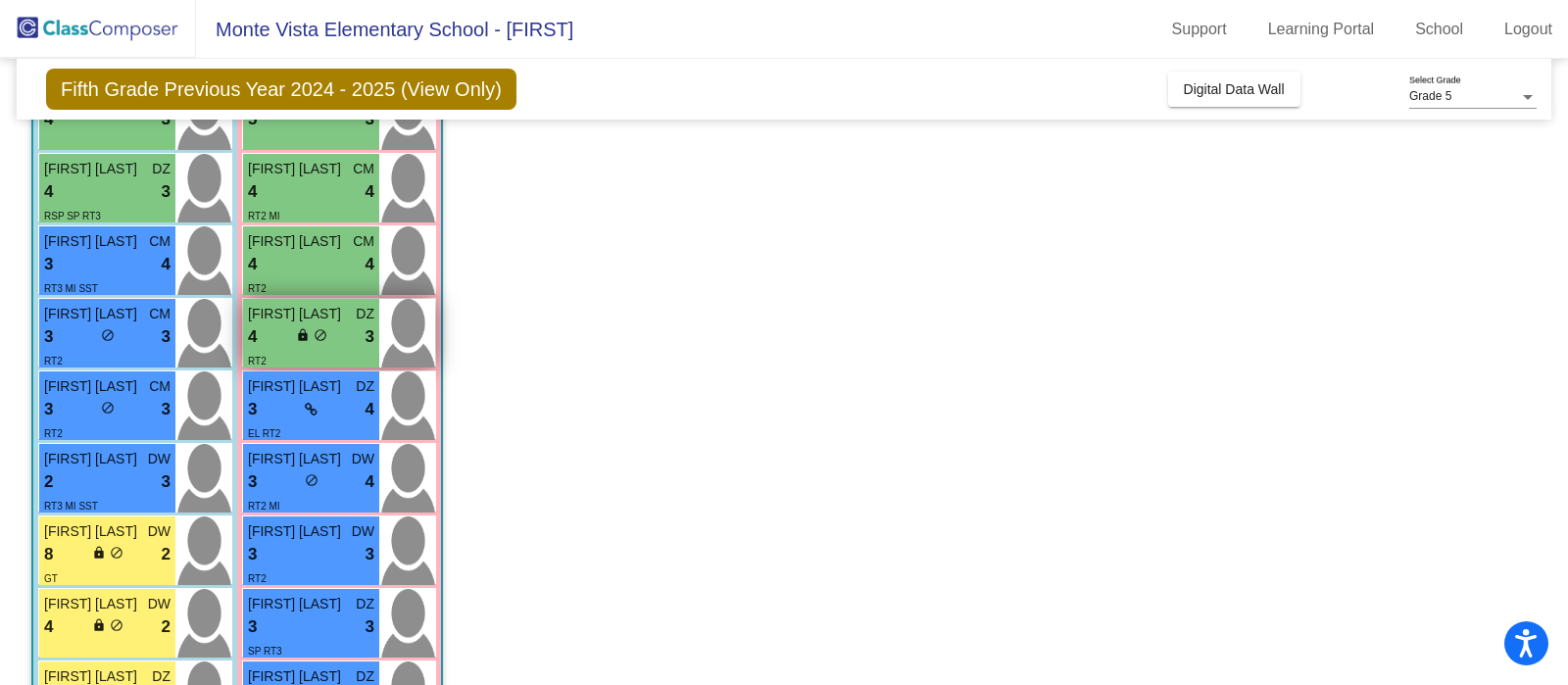 click on "[FIRST] [LAST]" at bounding box center (297, 314) 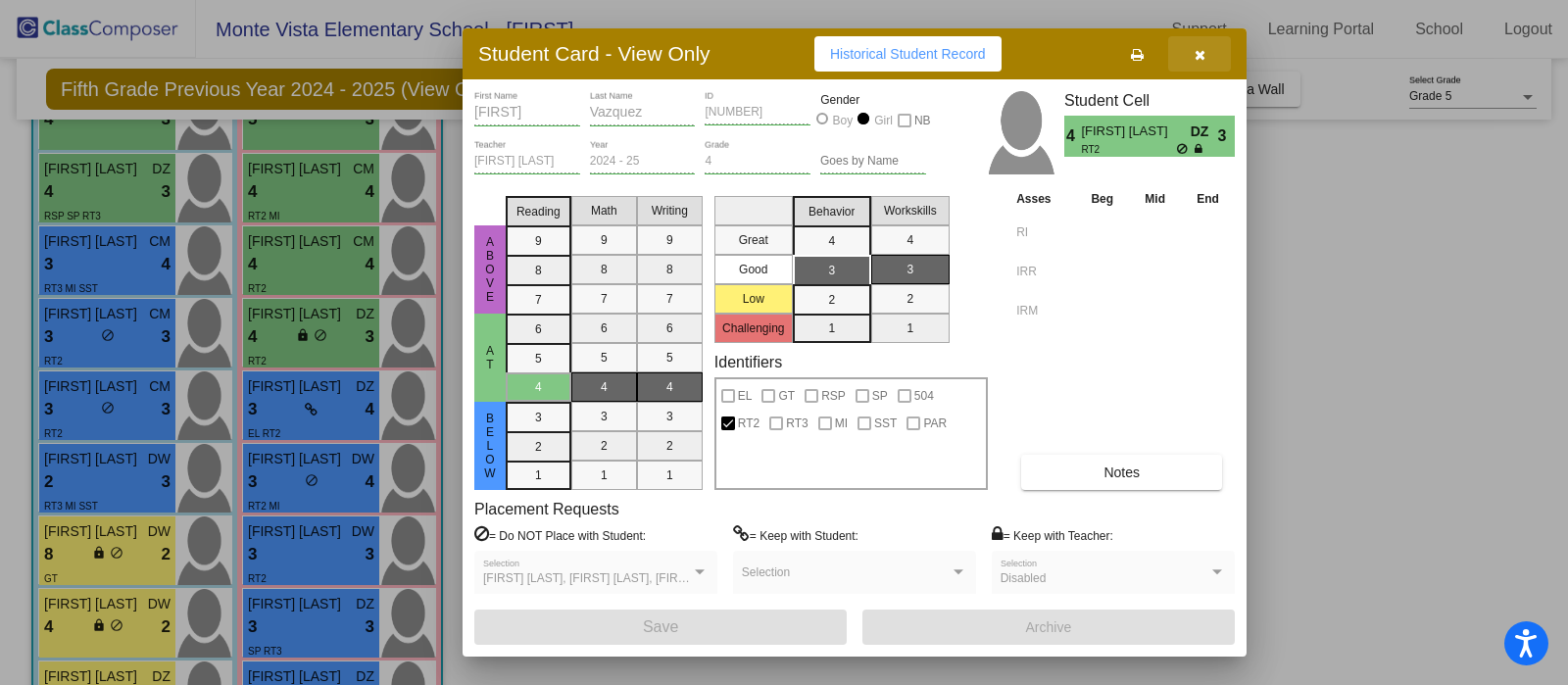 click at bounding box center [1200, 54] 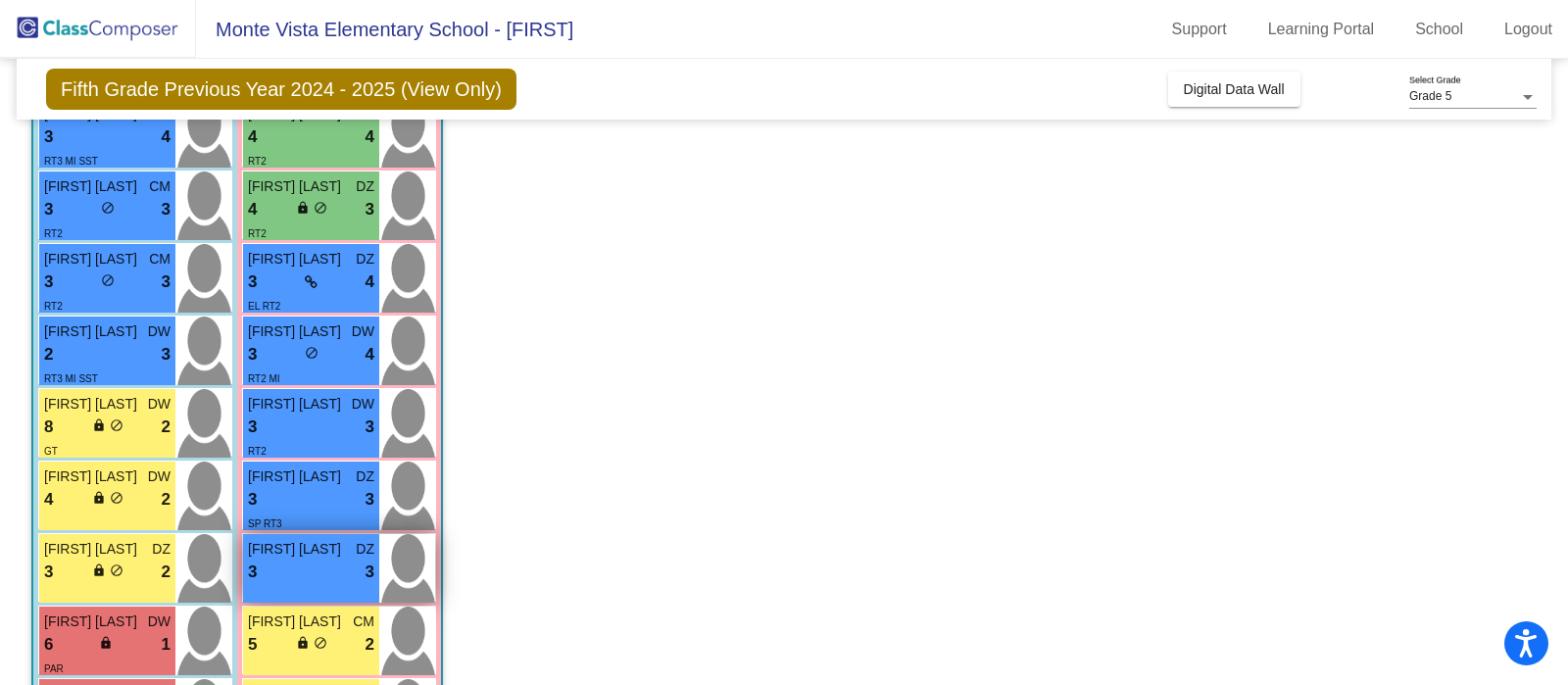 scroll, scrollTop: 818, scrollLeft: 0, axis: vertical 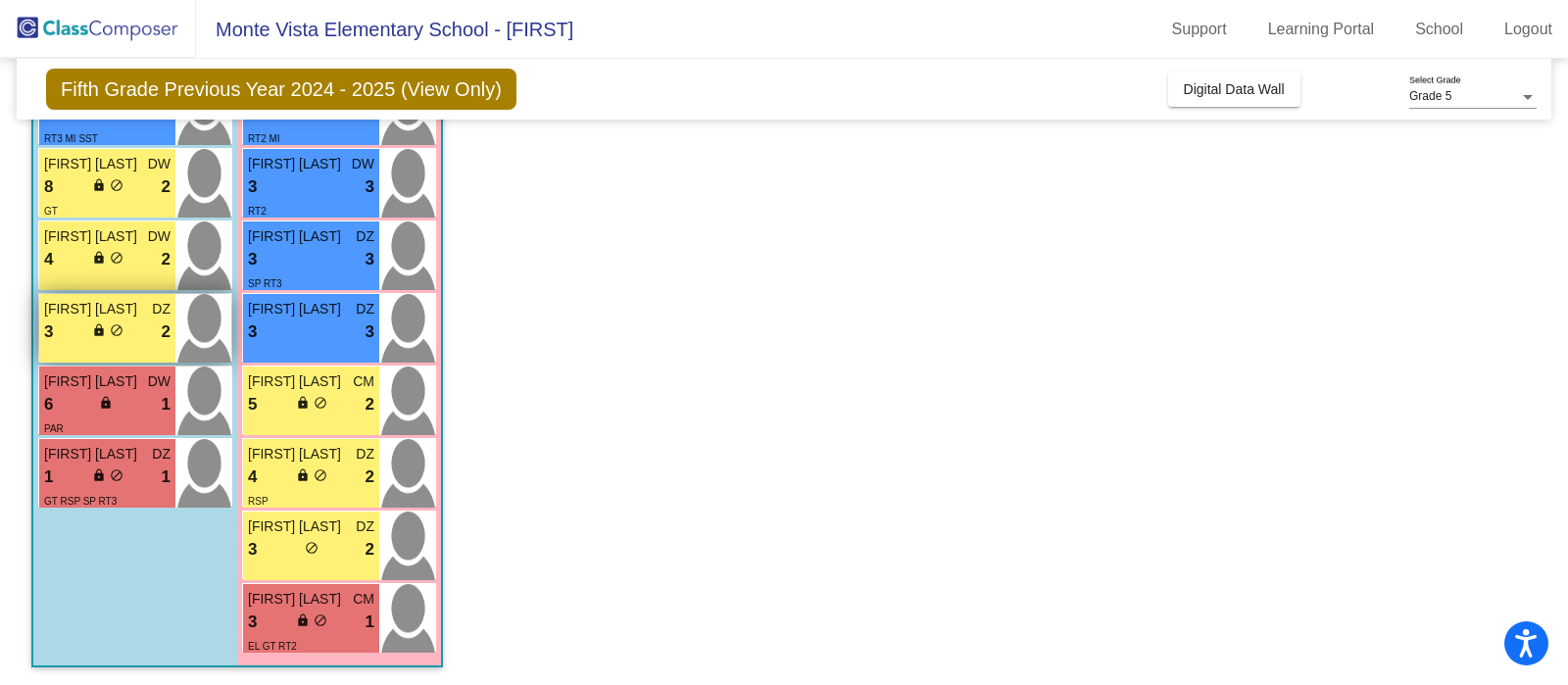 click on "lock" at bounding box center [99, 330] 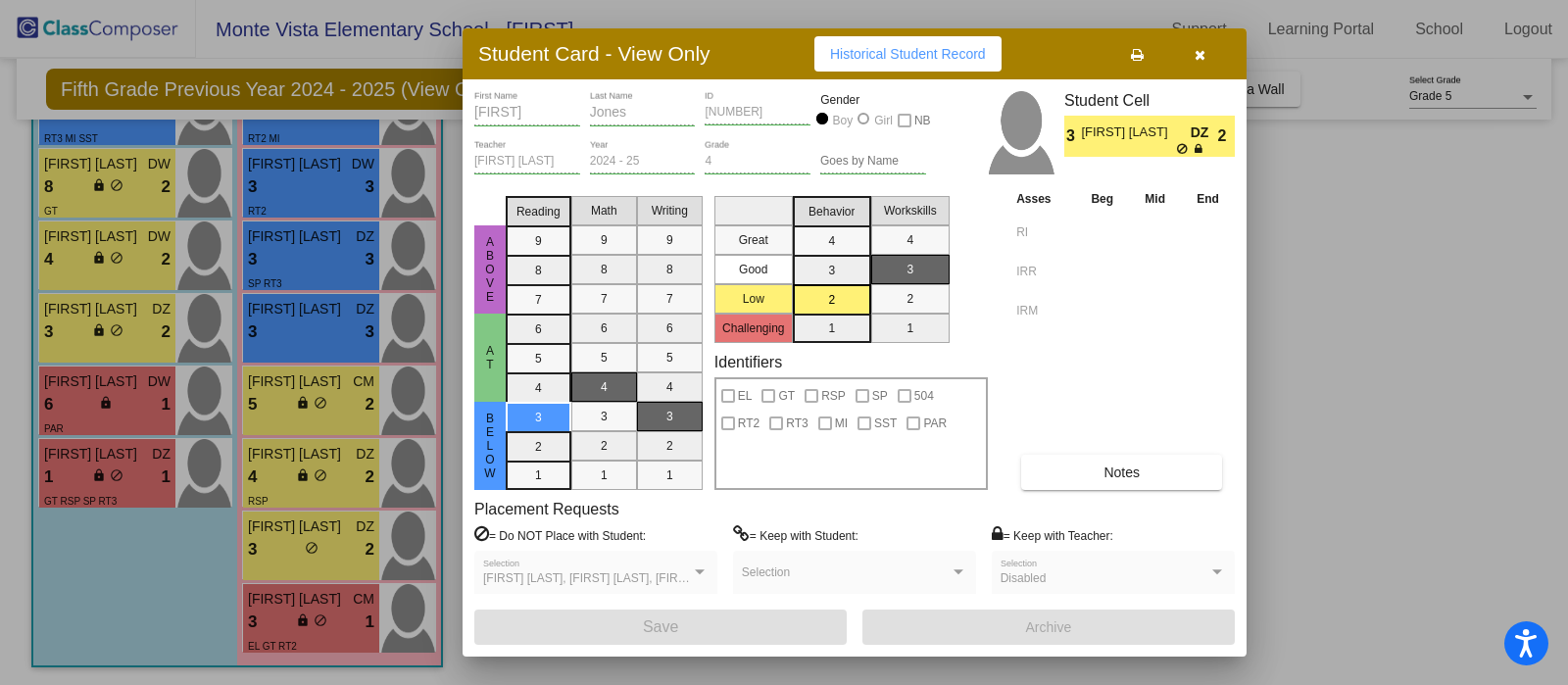 click on "Notes" at bounding box center (1121, 472) 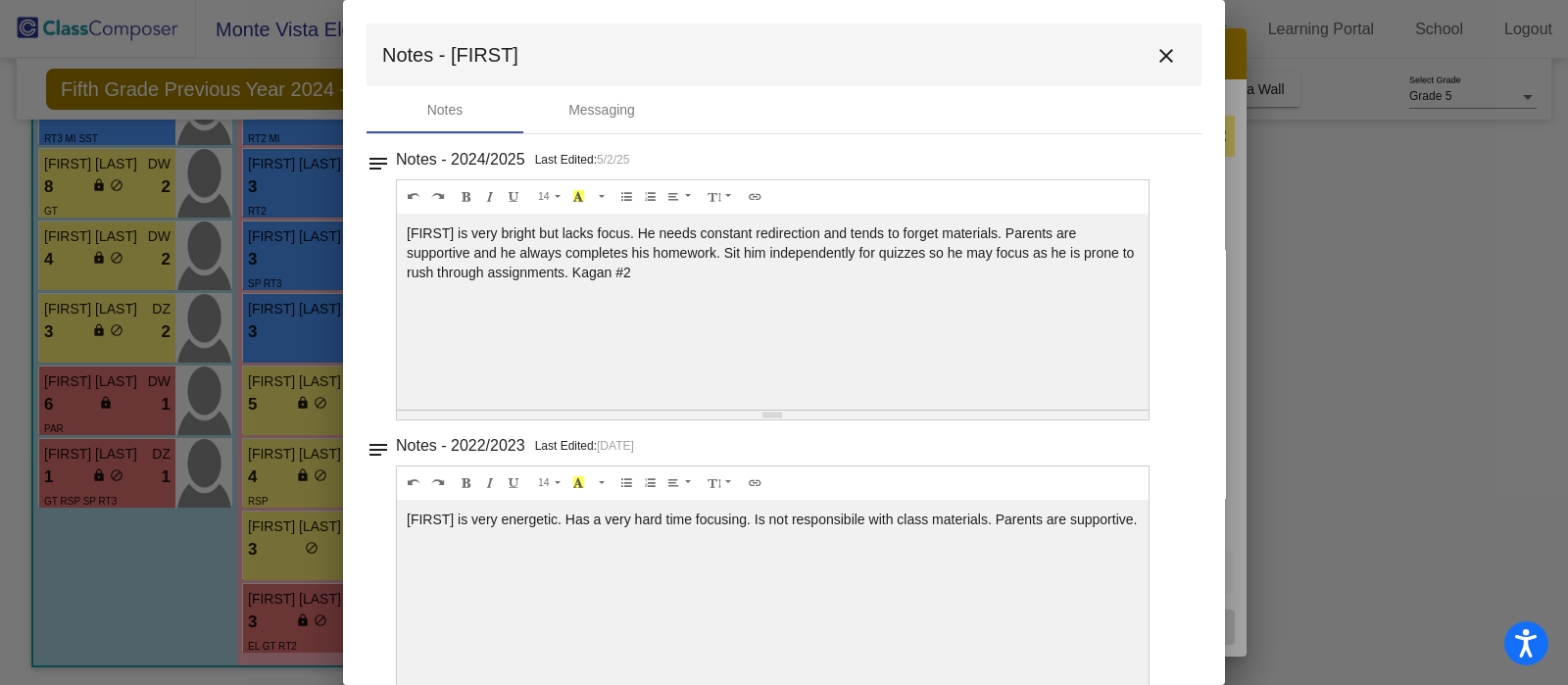 scroll, scrollTop: 43, scrollLeft: 0, axis: vertical 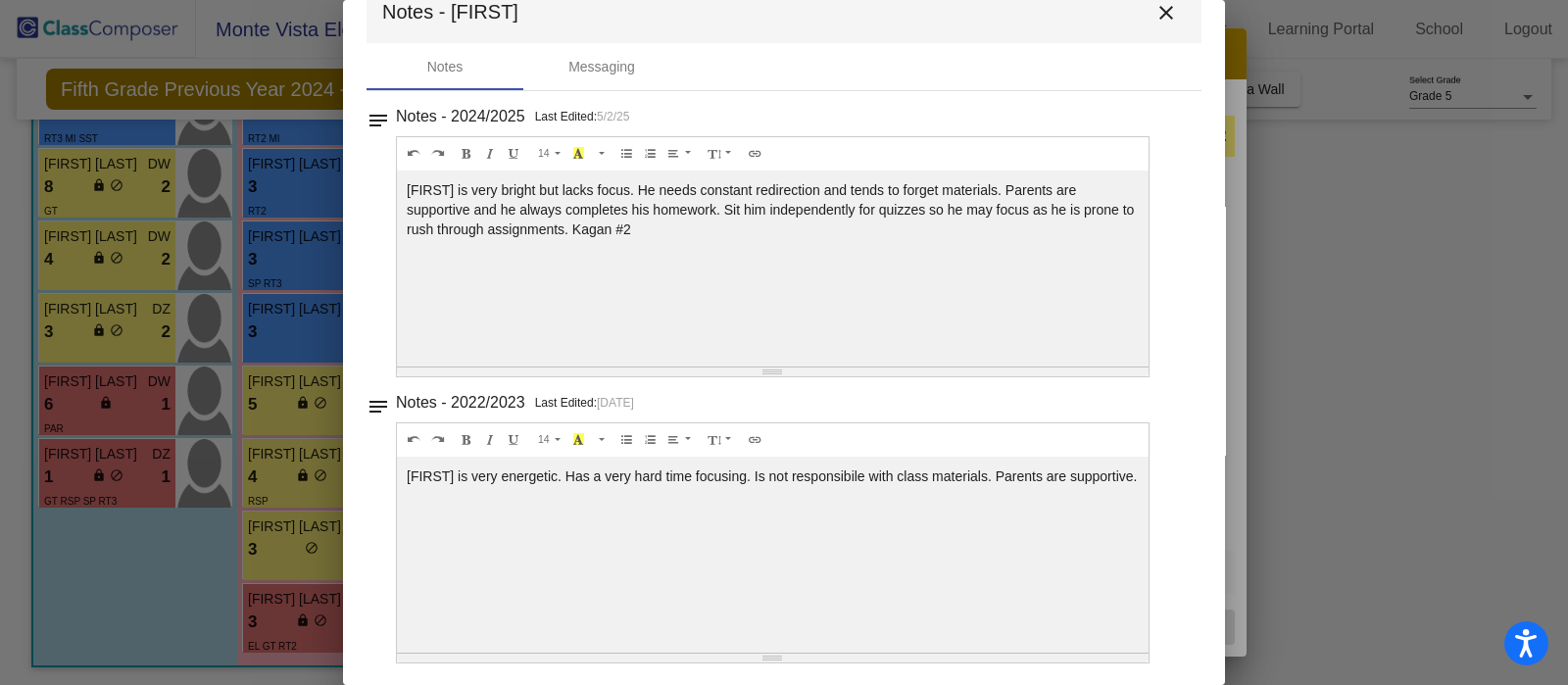 click on "close" at bounding box center [1166, 13] 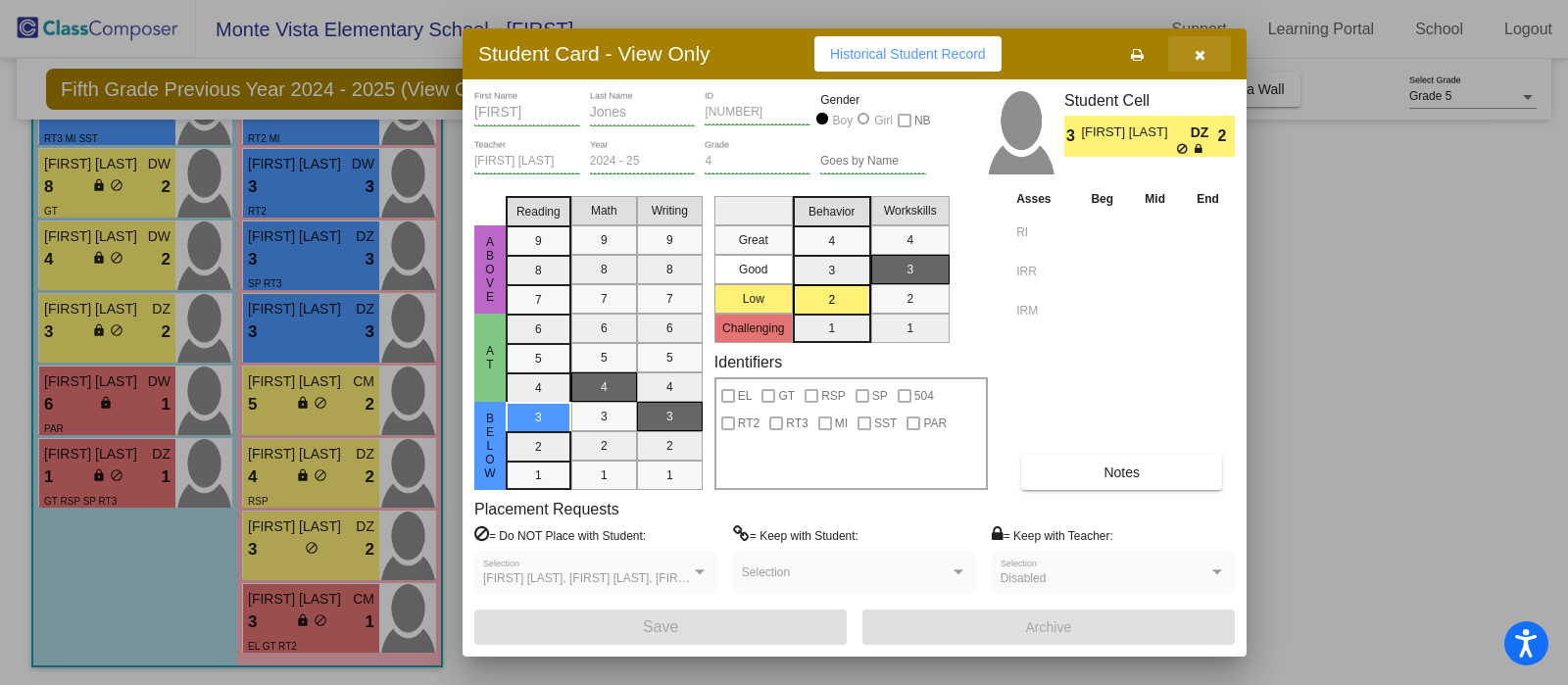 click at bounding box center (1200, 54) 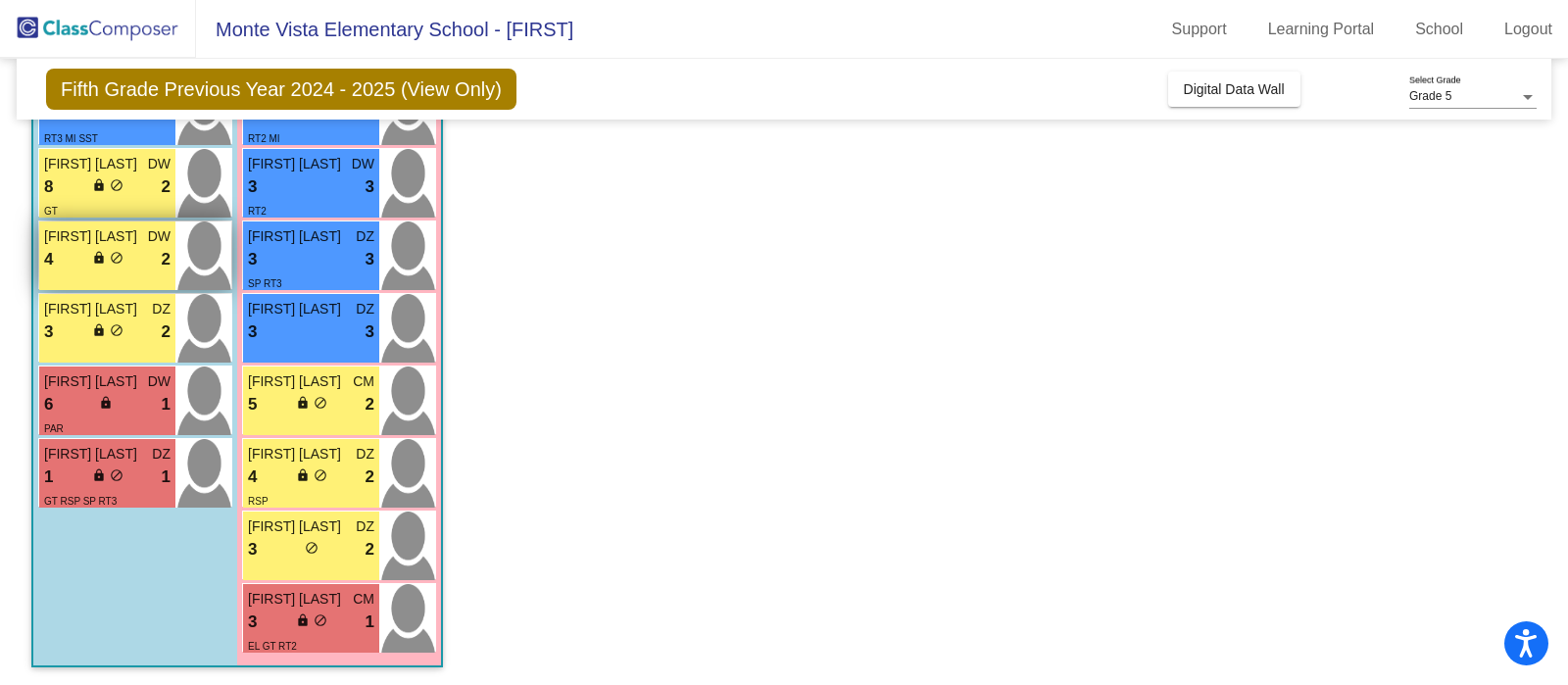 click on "lock do_not_disturb_alt" at bounding box center (108, 260) 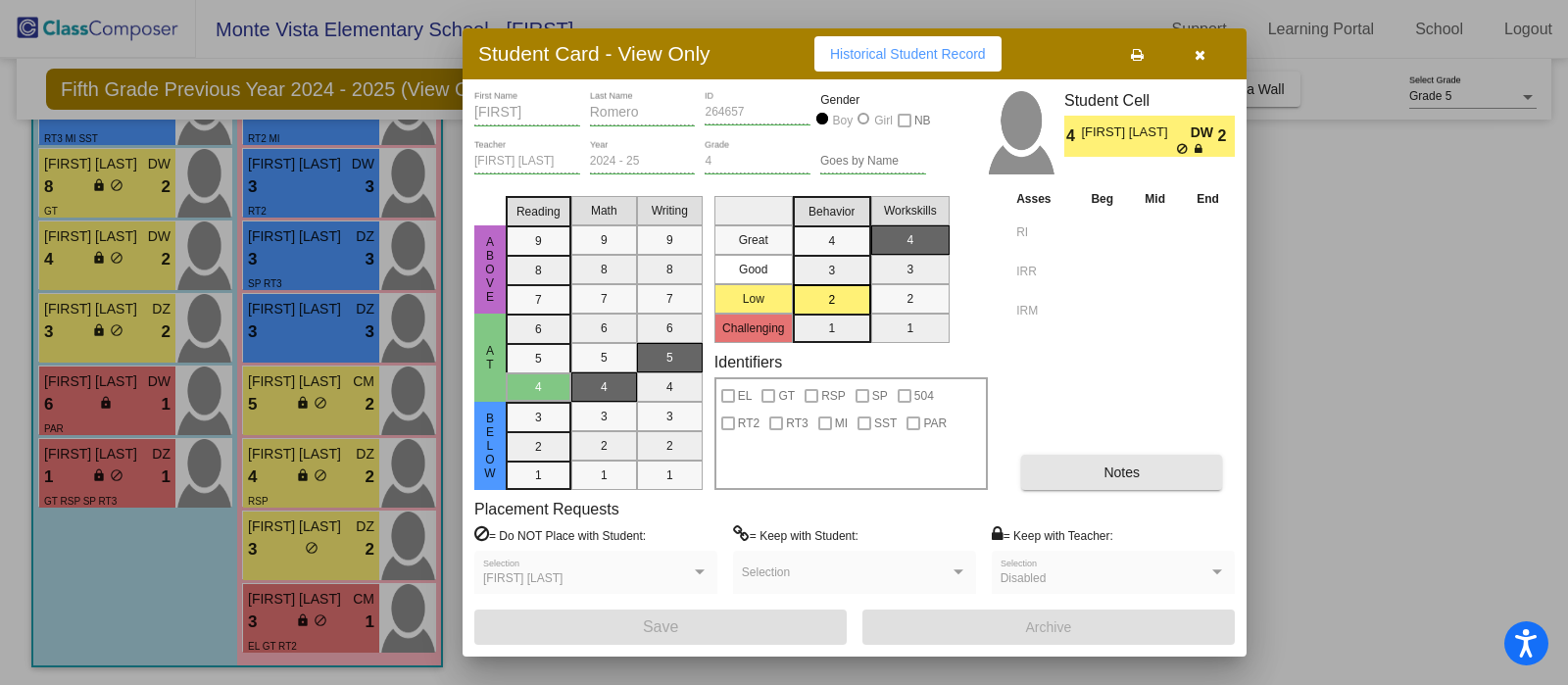 click on "Notes" at bounding box center (1121, 472) 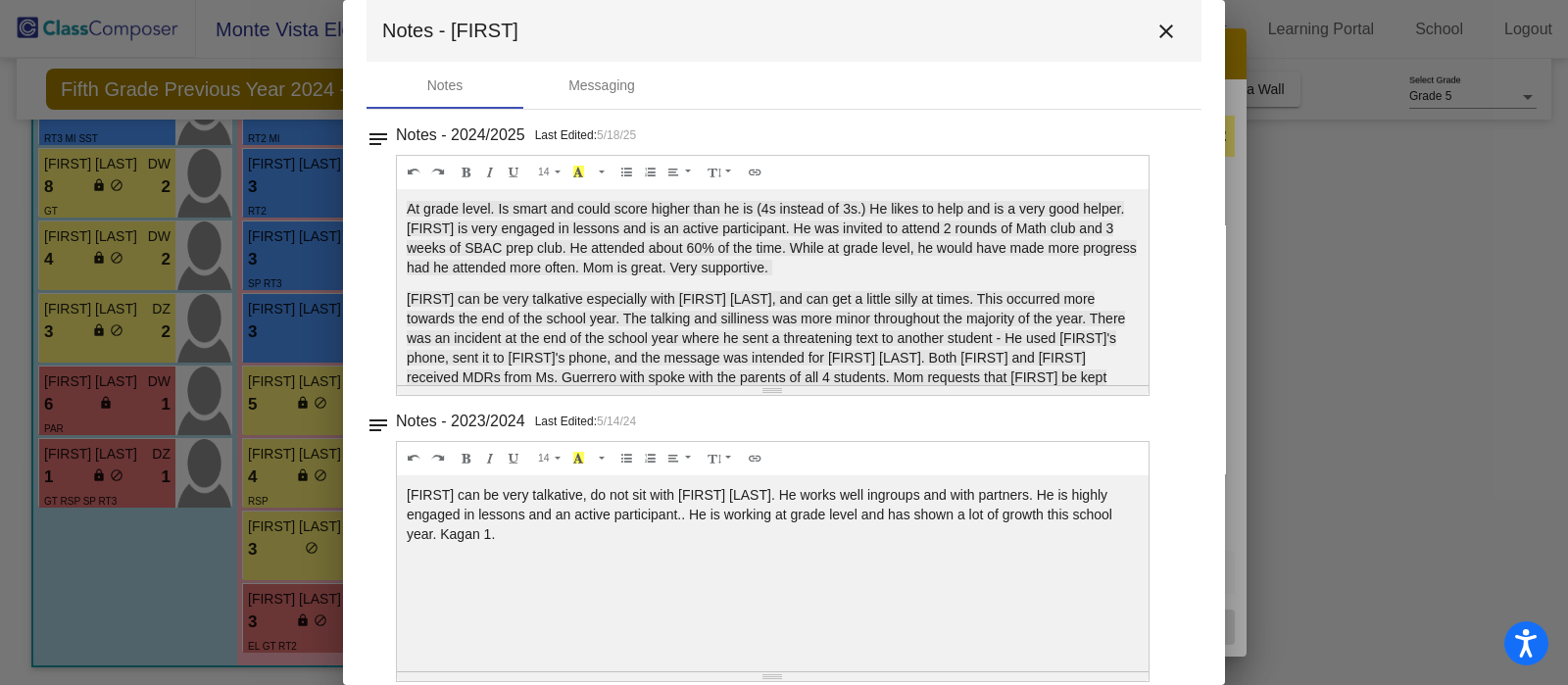scroll, scrollTop: 0, scrollLeft: 0, axis: both 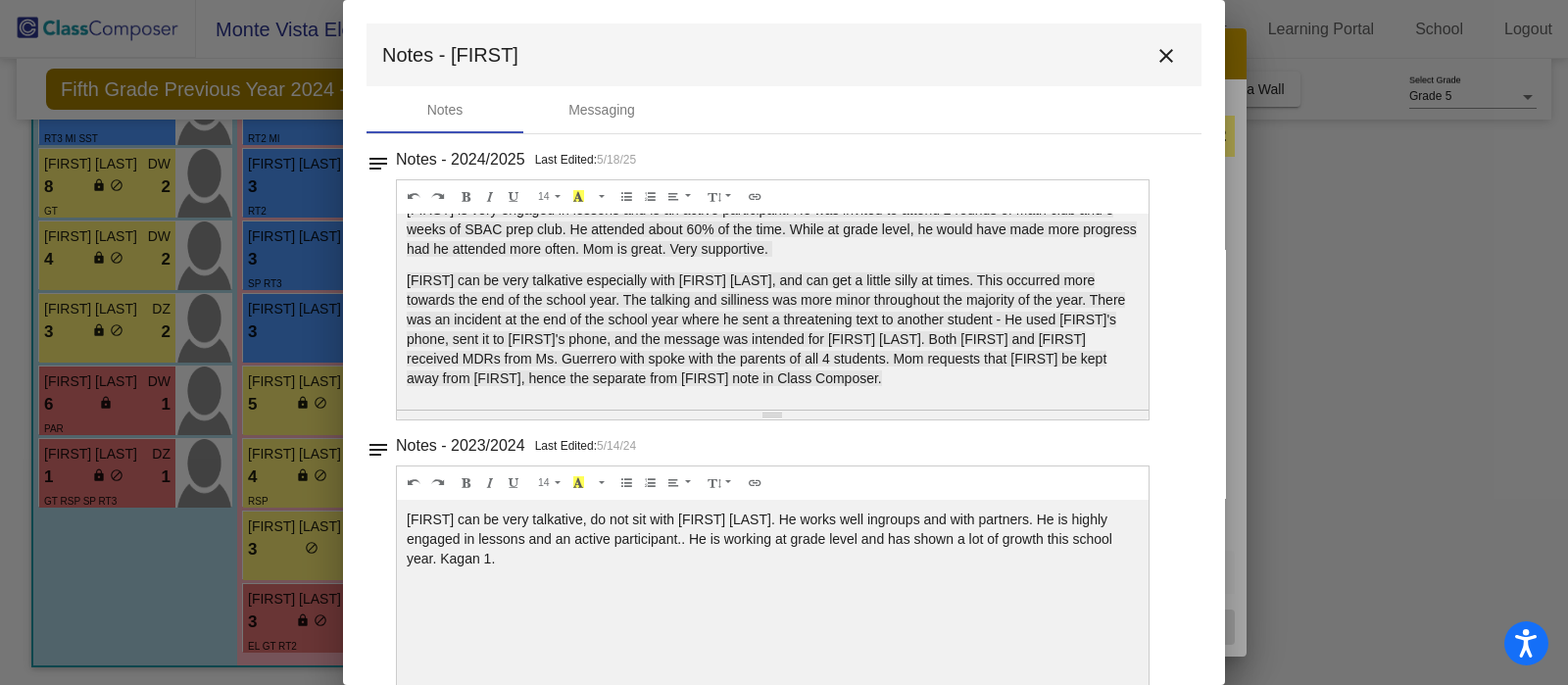 click on "close" at bounding box center [1166, 56] 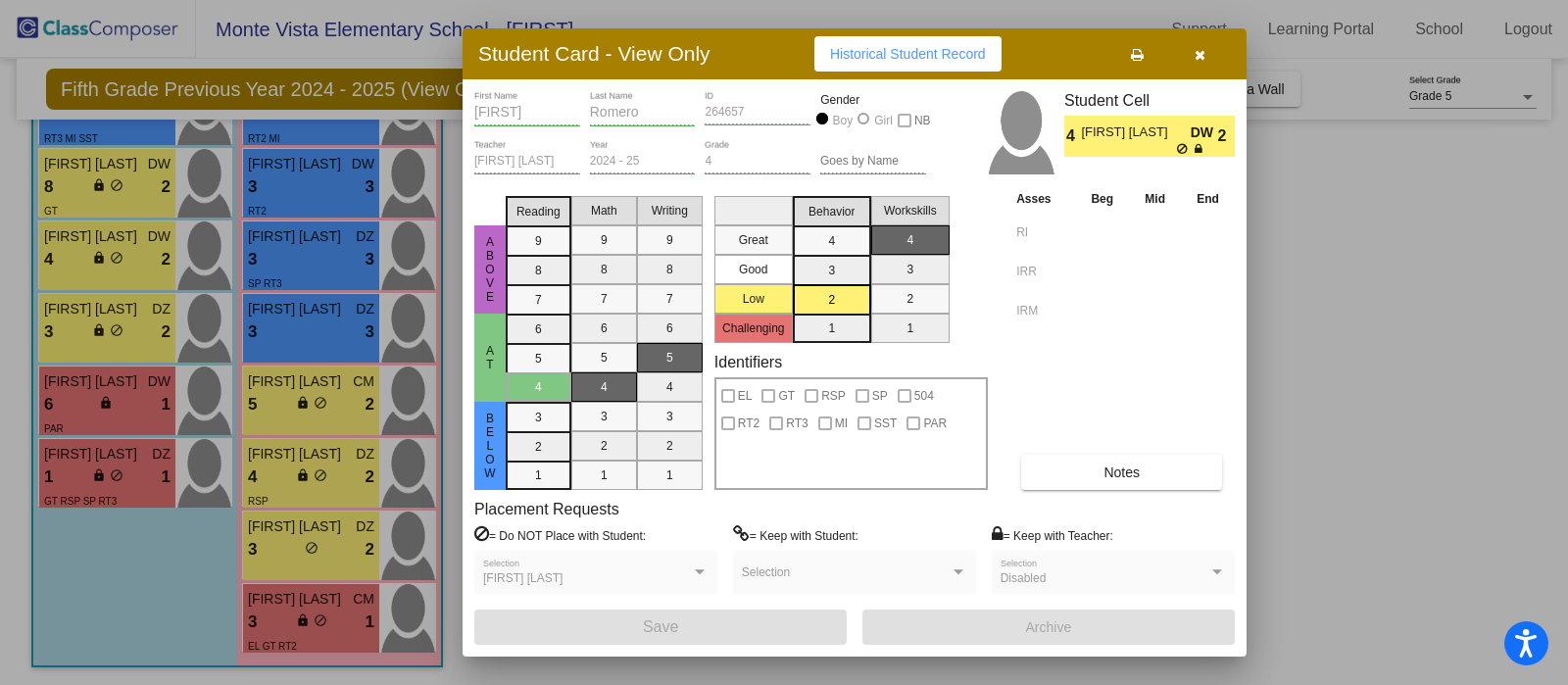 click at bounding box center (784, 342) 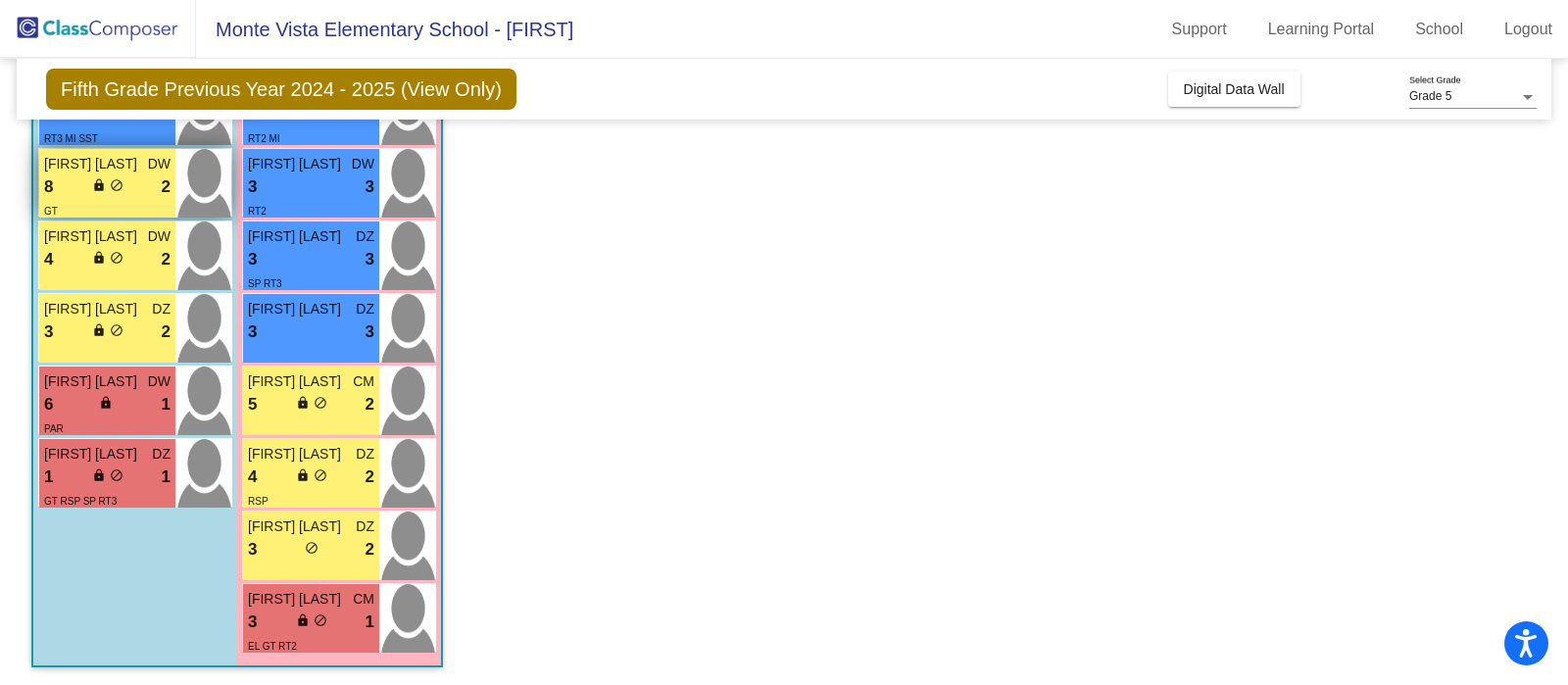 click on "[FIRST] [LAST]" at bounding box center (93, 164) 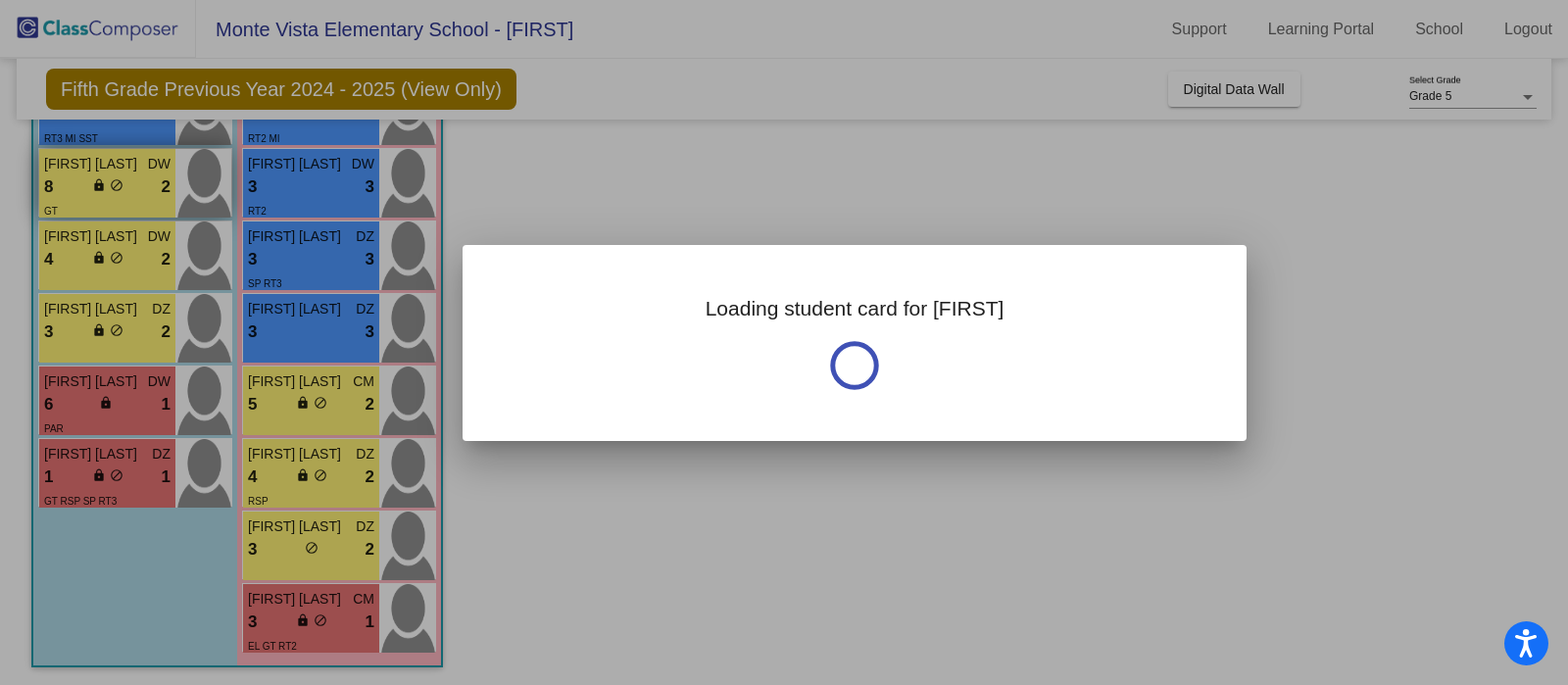 click at bounding box center [784, 342] 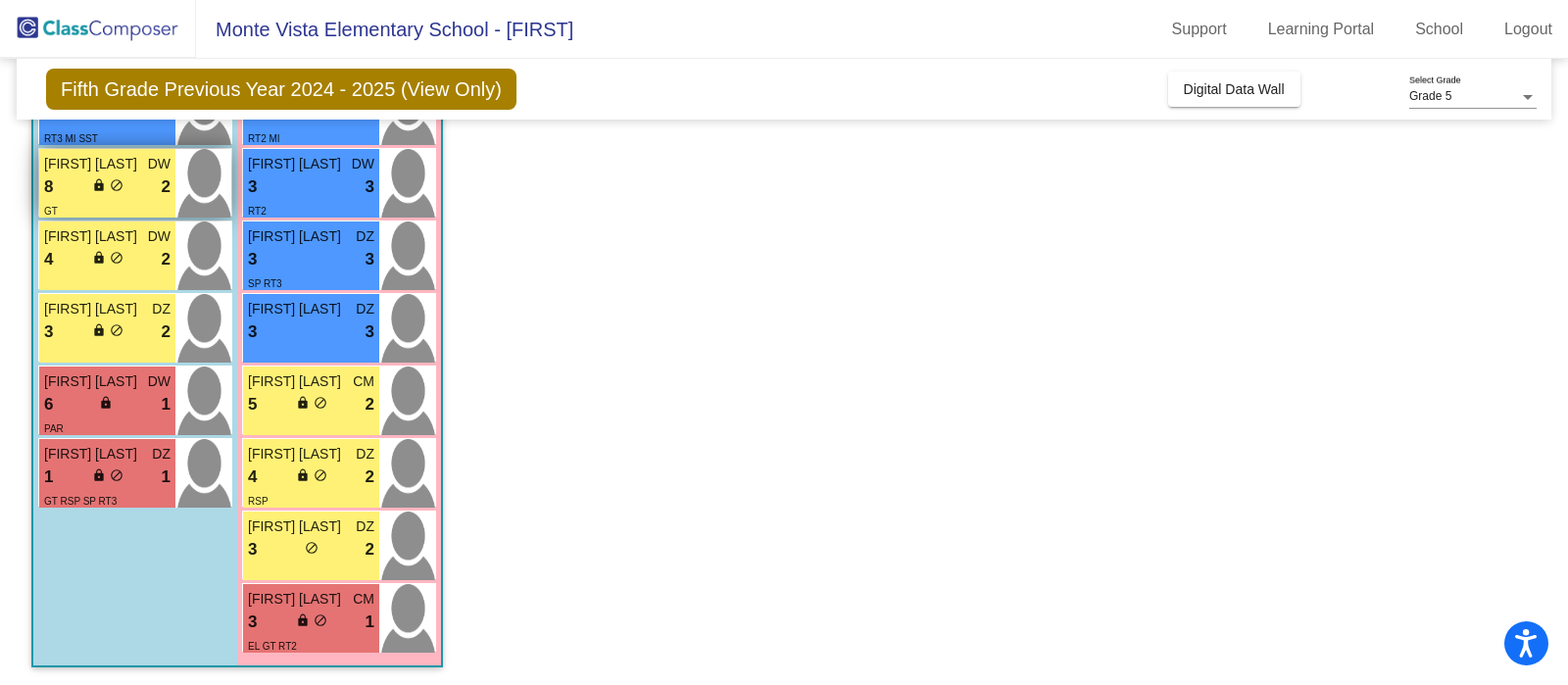 click on "lock" at bounding box center [99, 185] 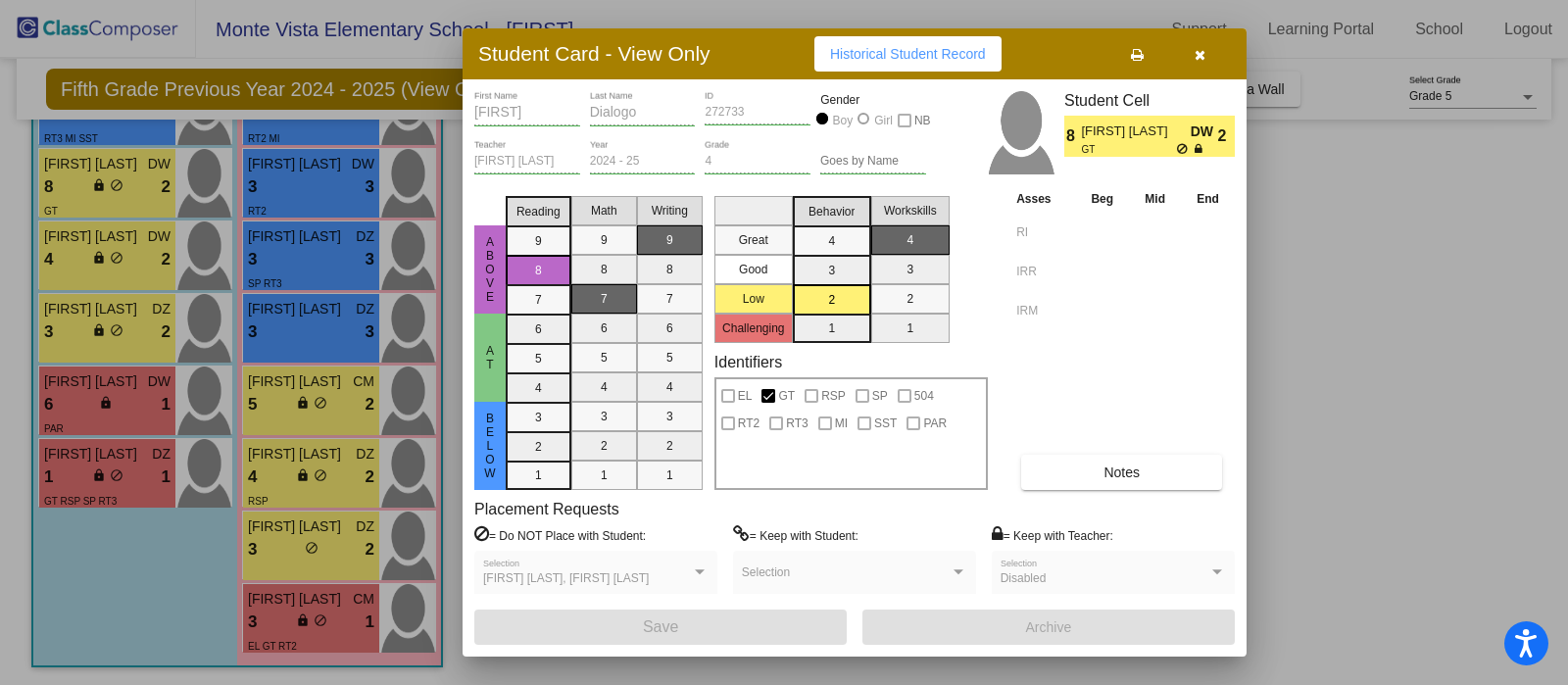 click on "Notes" at bounding box center [1121, 472] 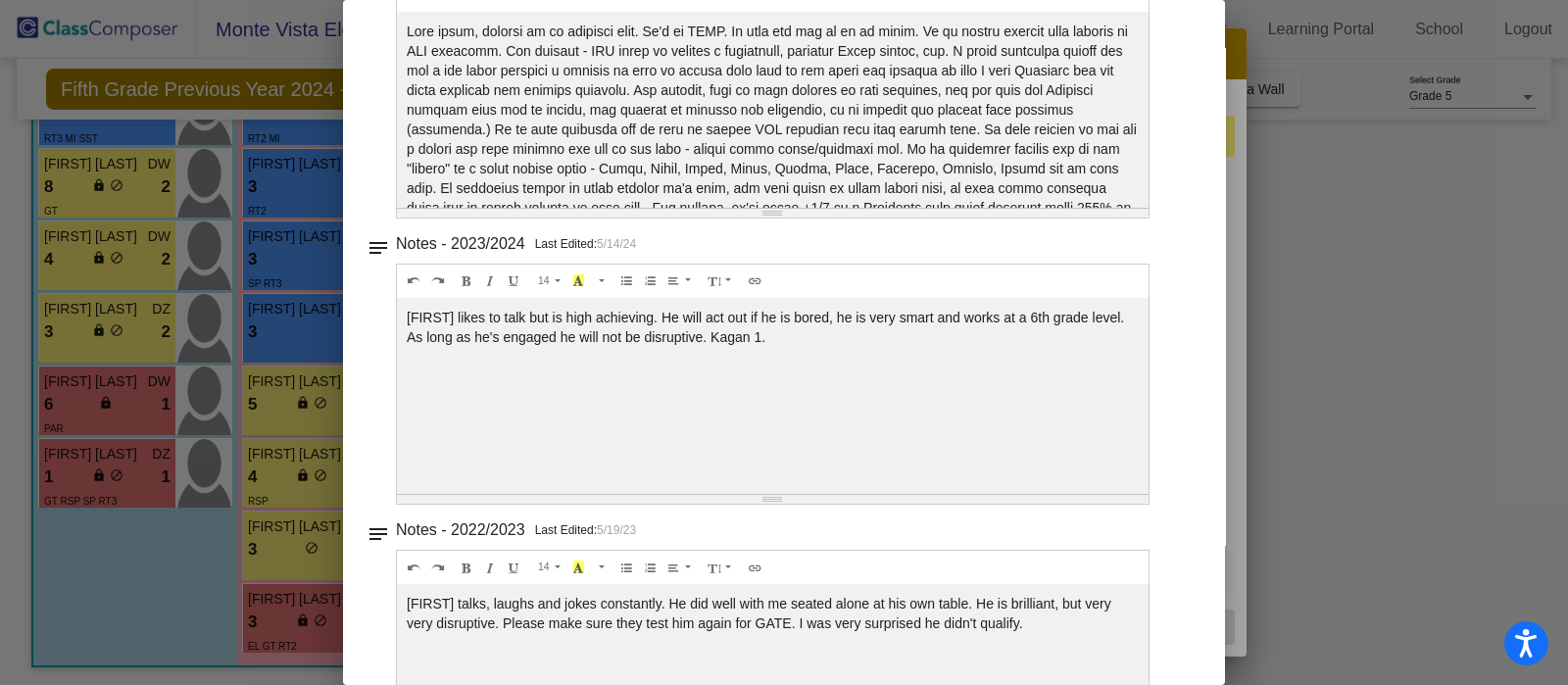 scroll, scrollTop: 83, scrollLeft: 0, axis: vertical 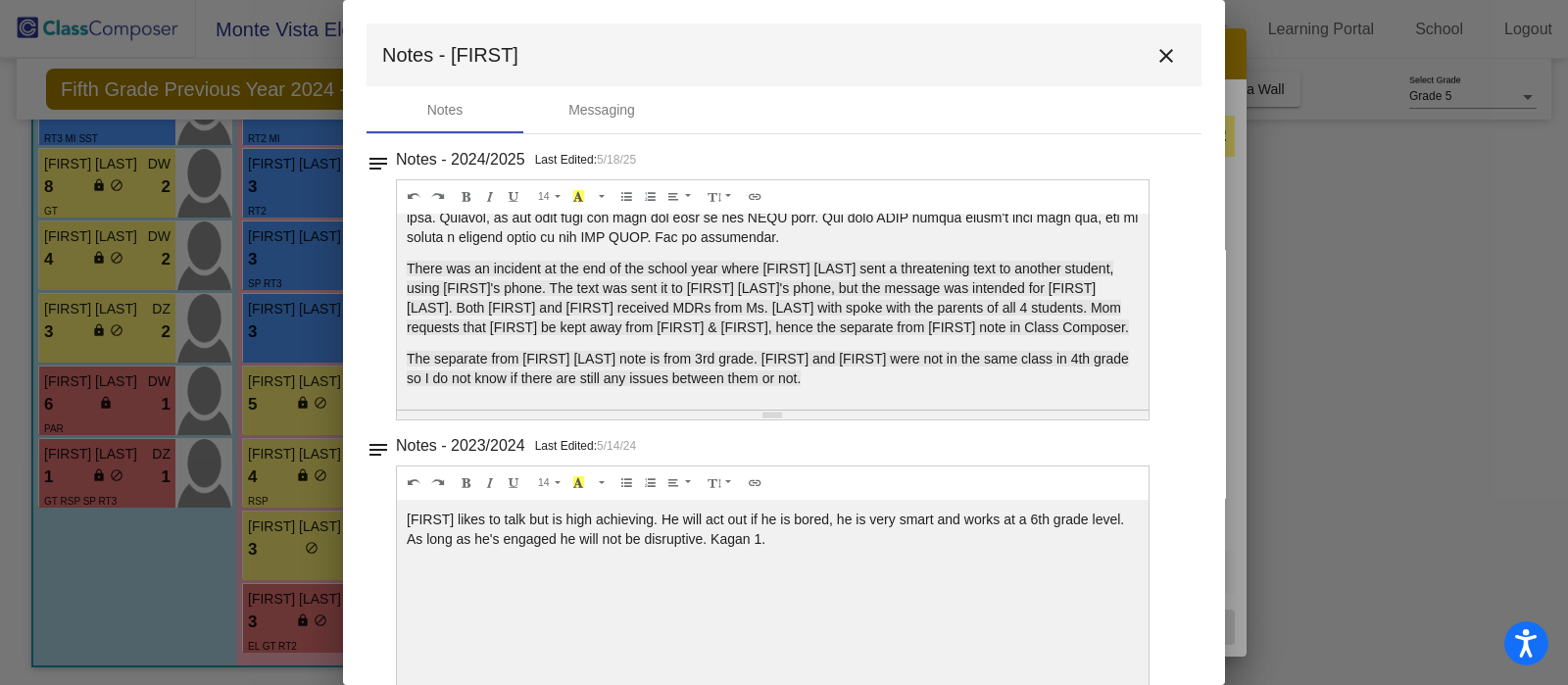drag, startPoint x: 1152, startPoint y: 51, endPoint x: 1147, endPoint y: 41, distance: 11.18034 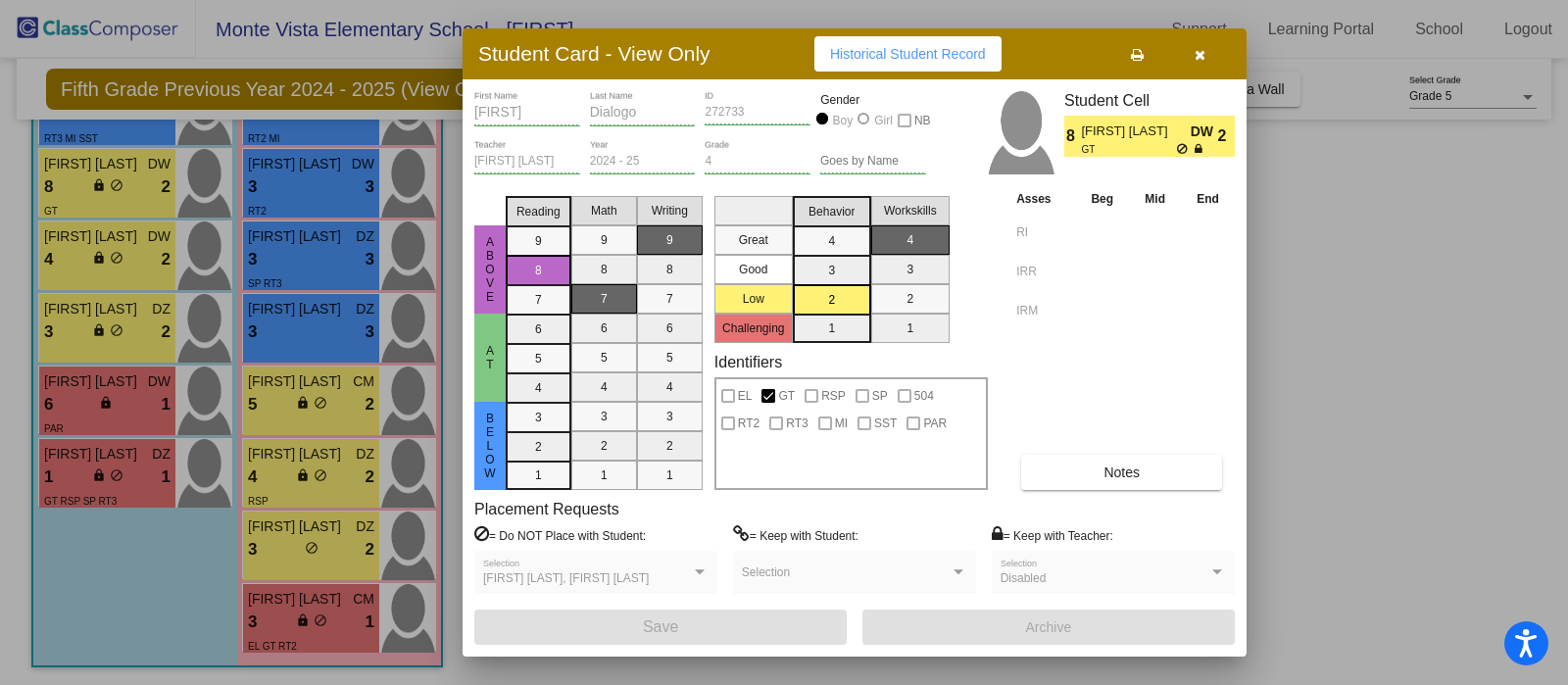 click at bounding box center [1200, 54] 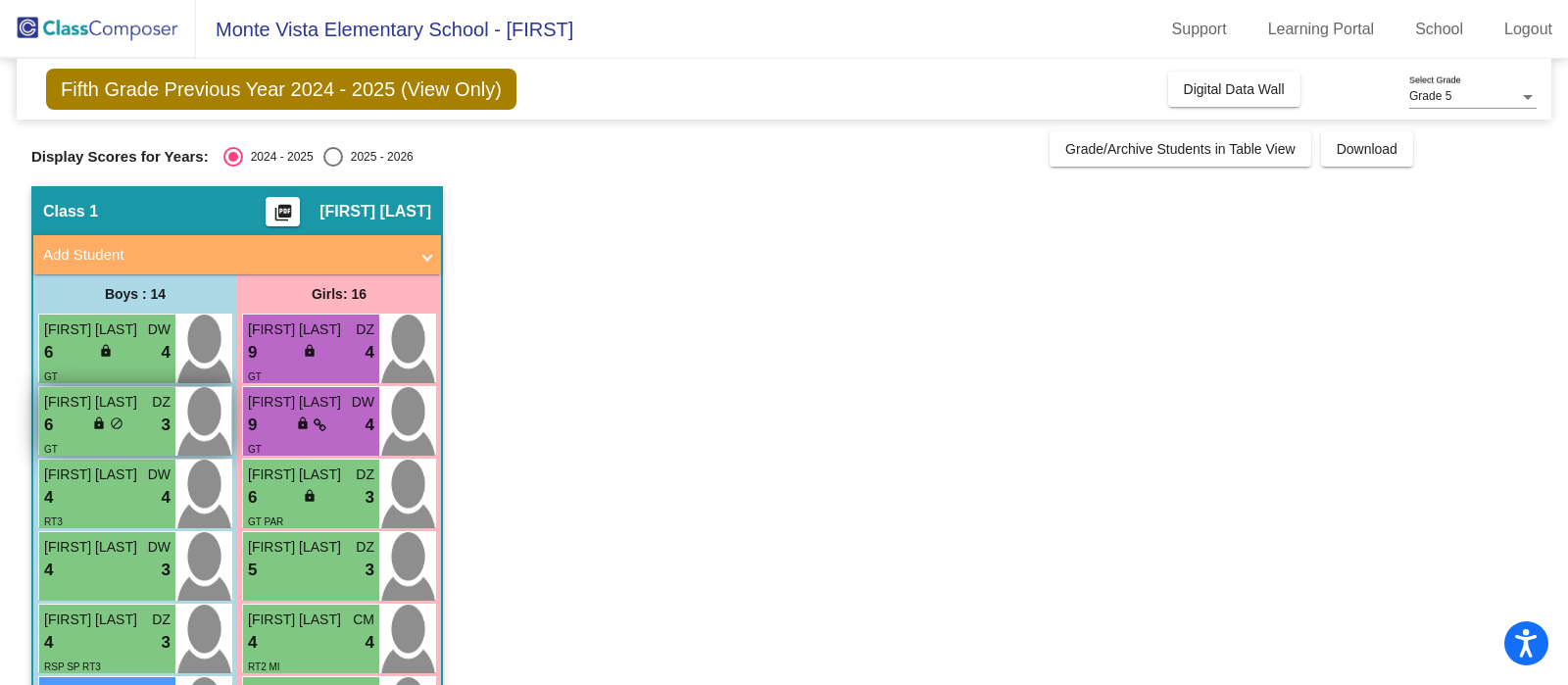 scroll, scrollTop: 818, scrollLeft: 0, axis: vertical 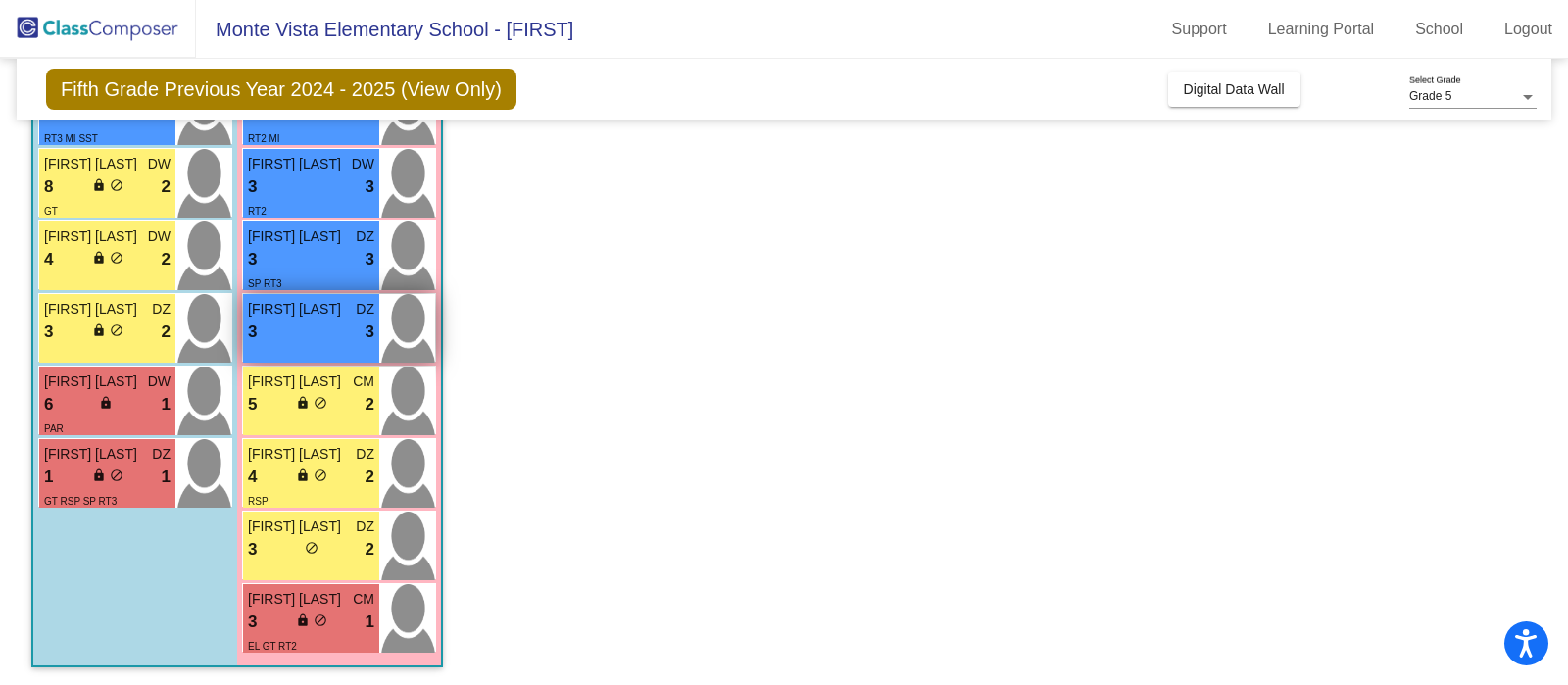 click on "3 lock do_not_disturb_alt 3" at bounding box center (311, 332) 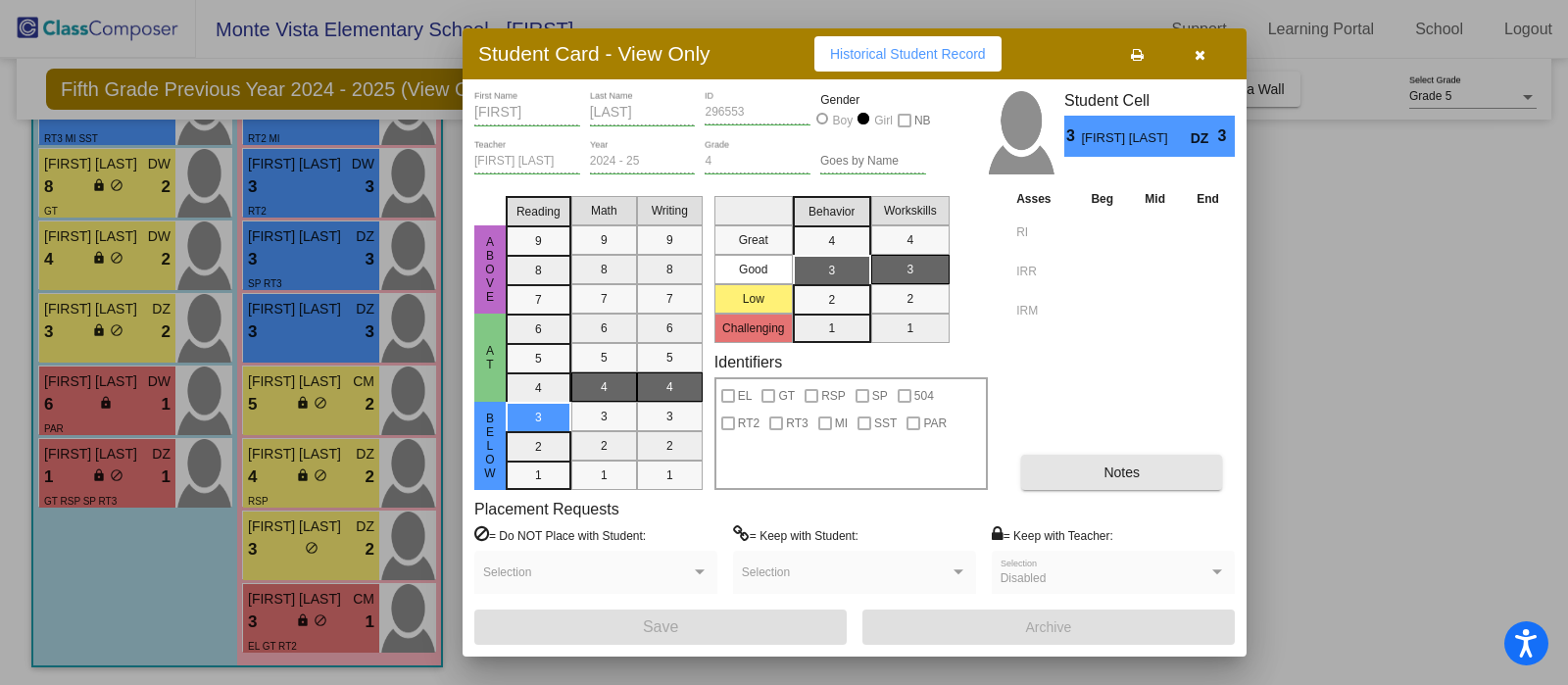 click on "Notes" at bounding box center [1121, 472] 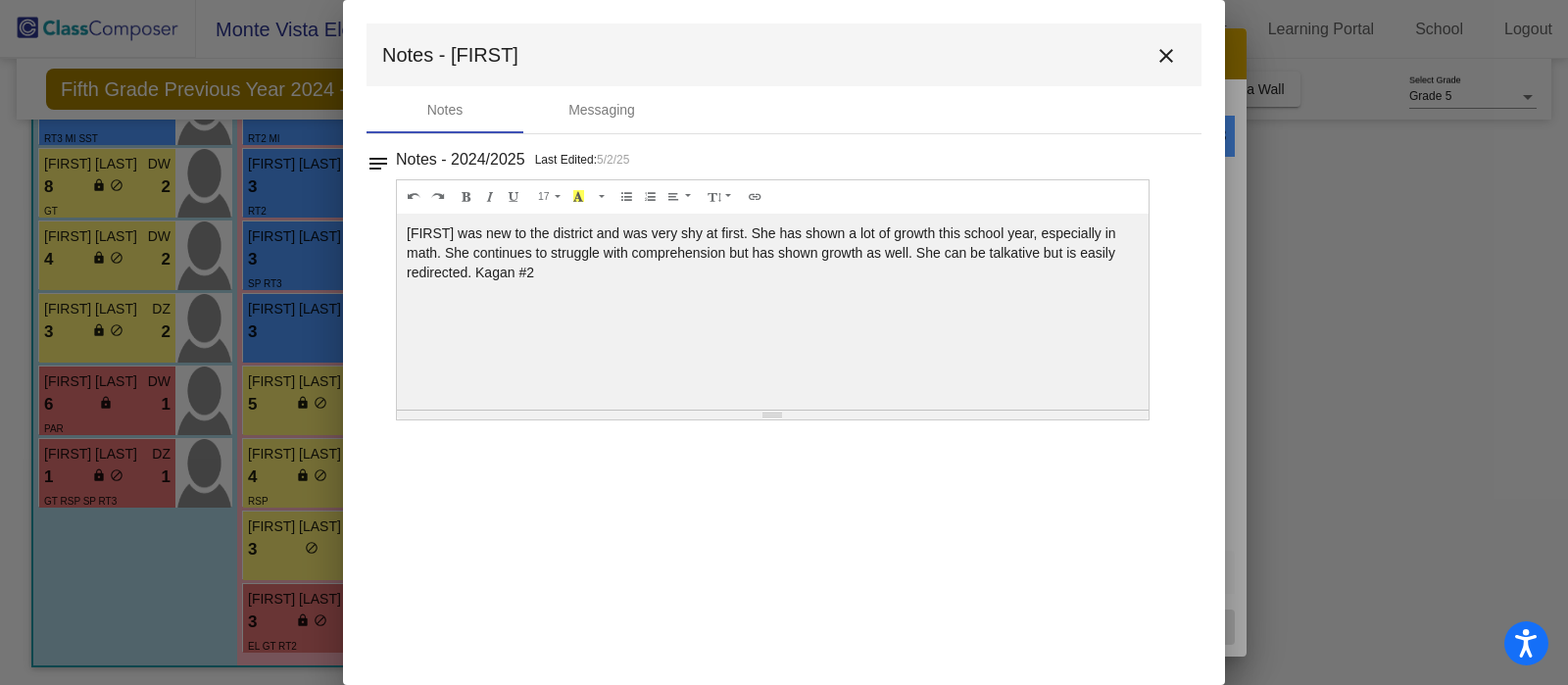 click on "close" at bounding box center (1166, 56) 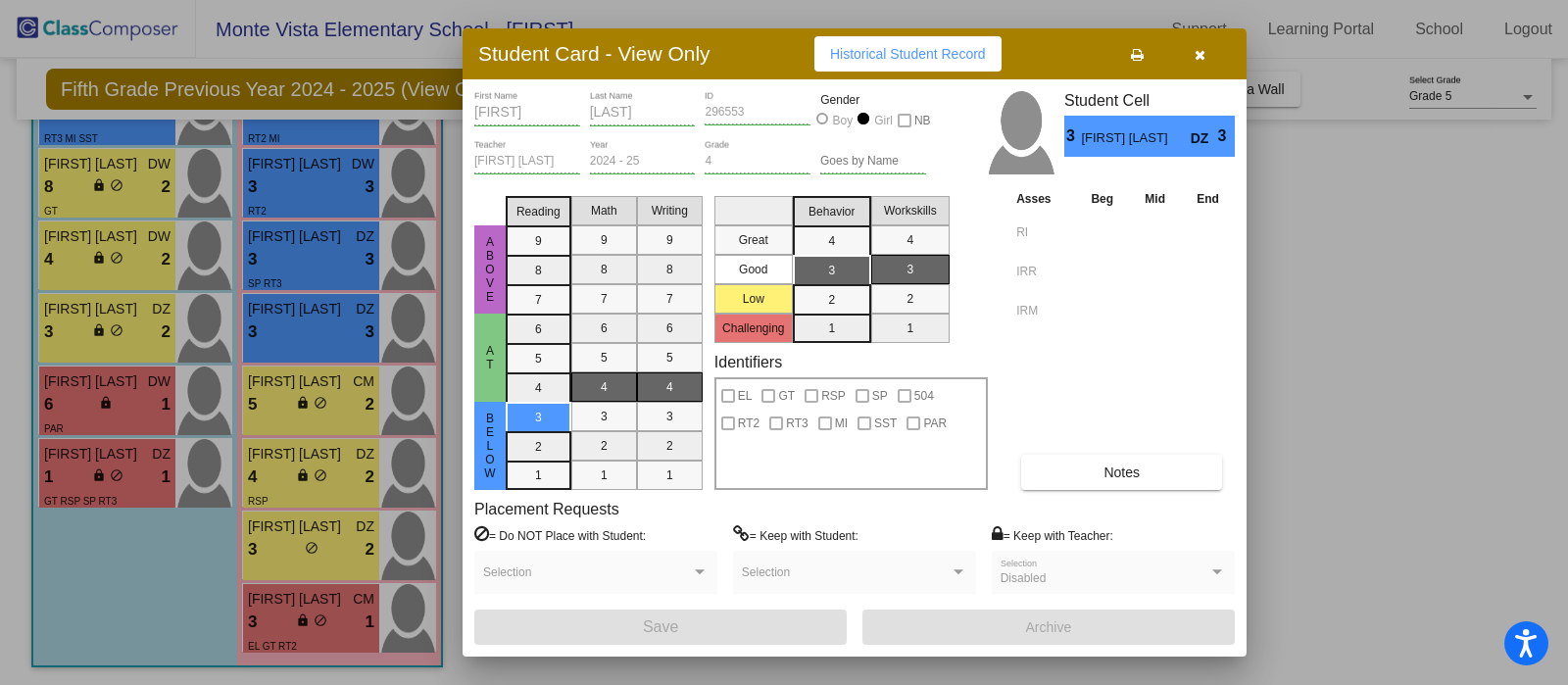 click at bounding box center (784, 342) 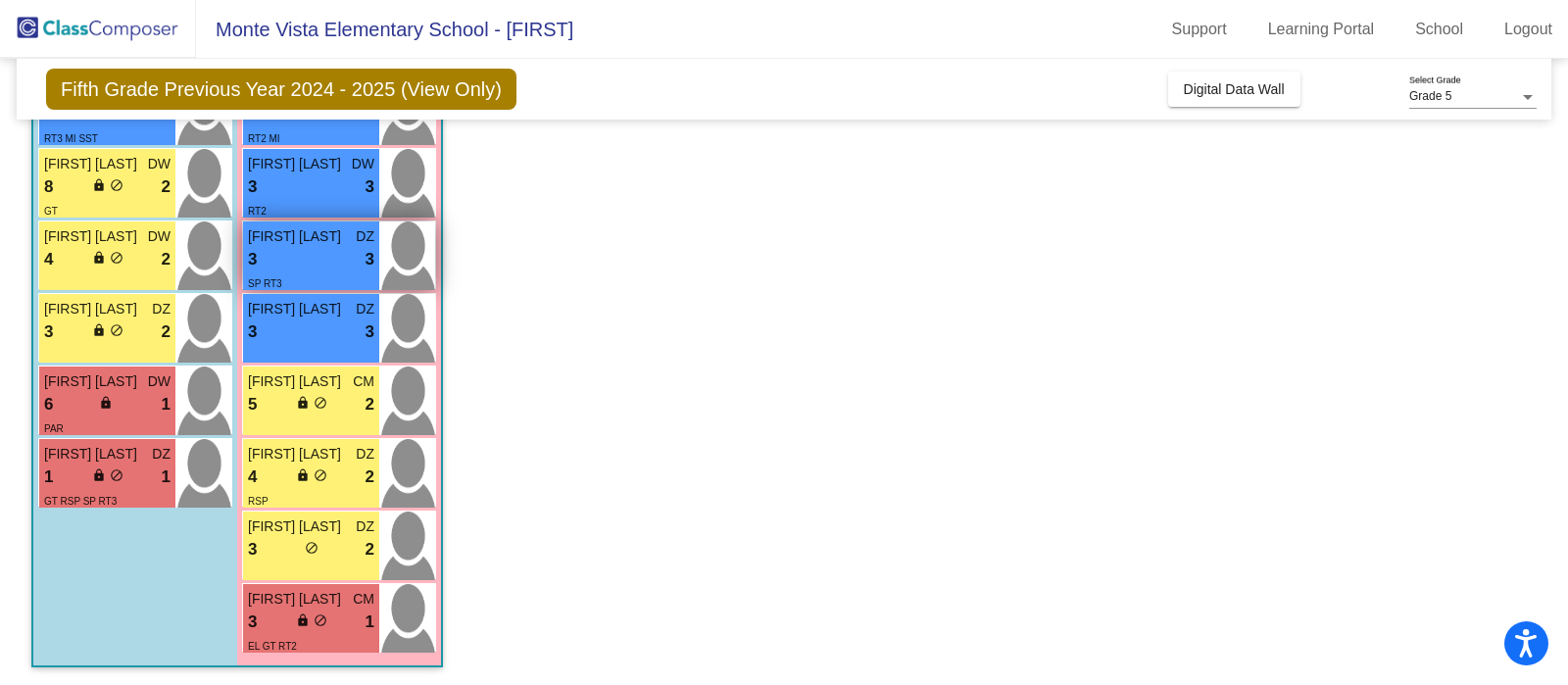 click on "3 lock do_not_disturb_alt 3" at bounding box center [311, 260] 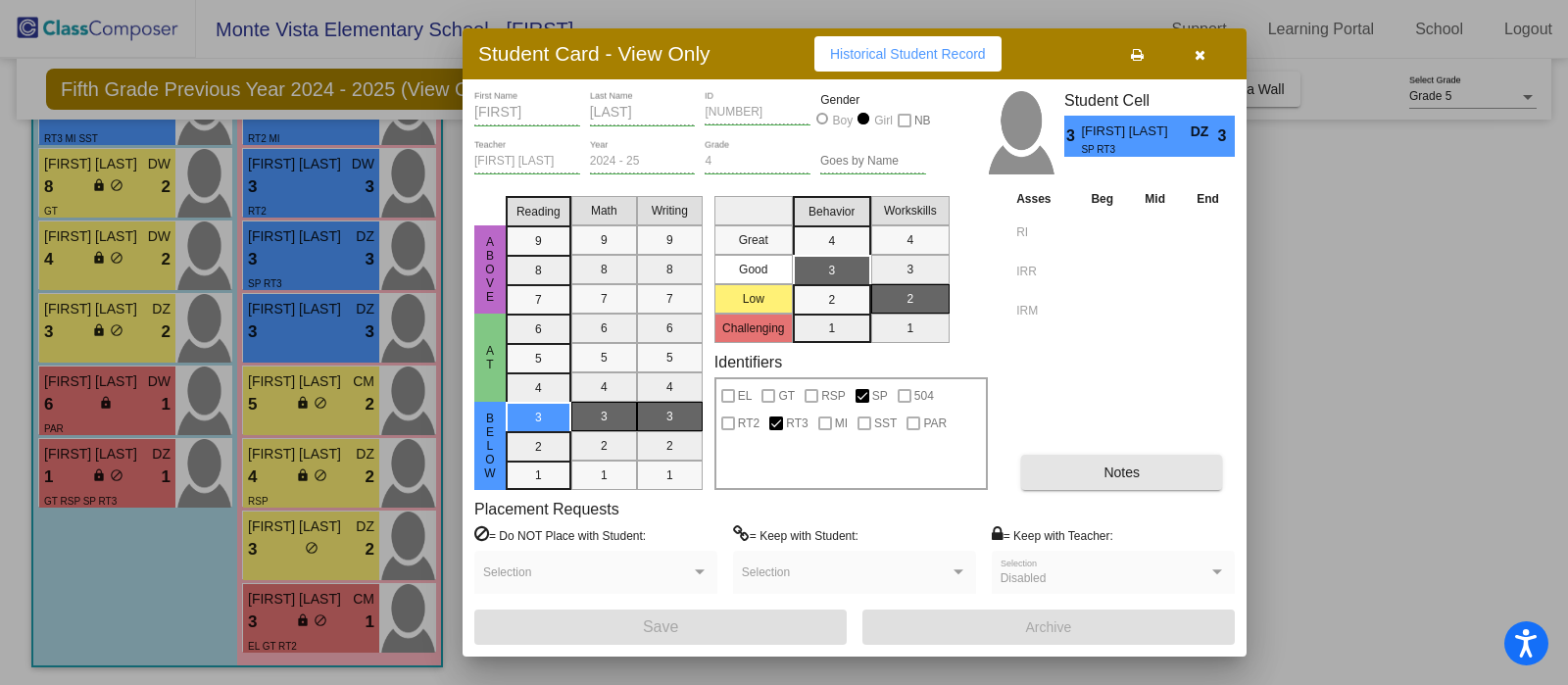 click on "Notes" at bounding box center (1121, 472) 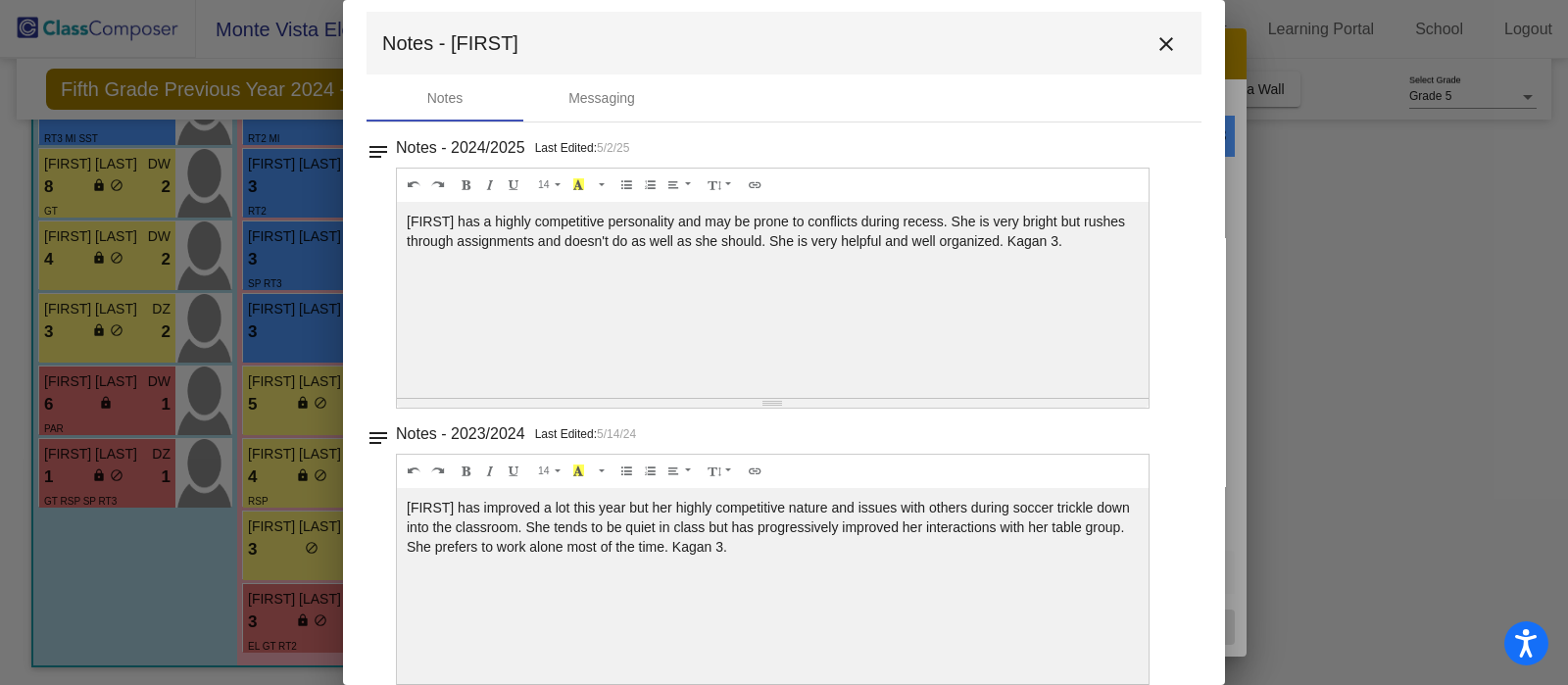 scroll, scrollTop: 0, scrollLeft: 0, axis: both 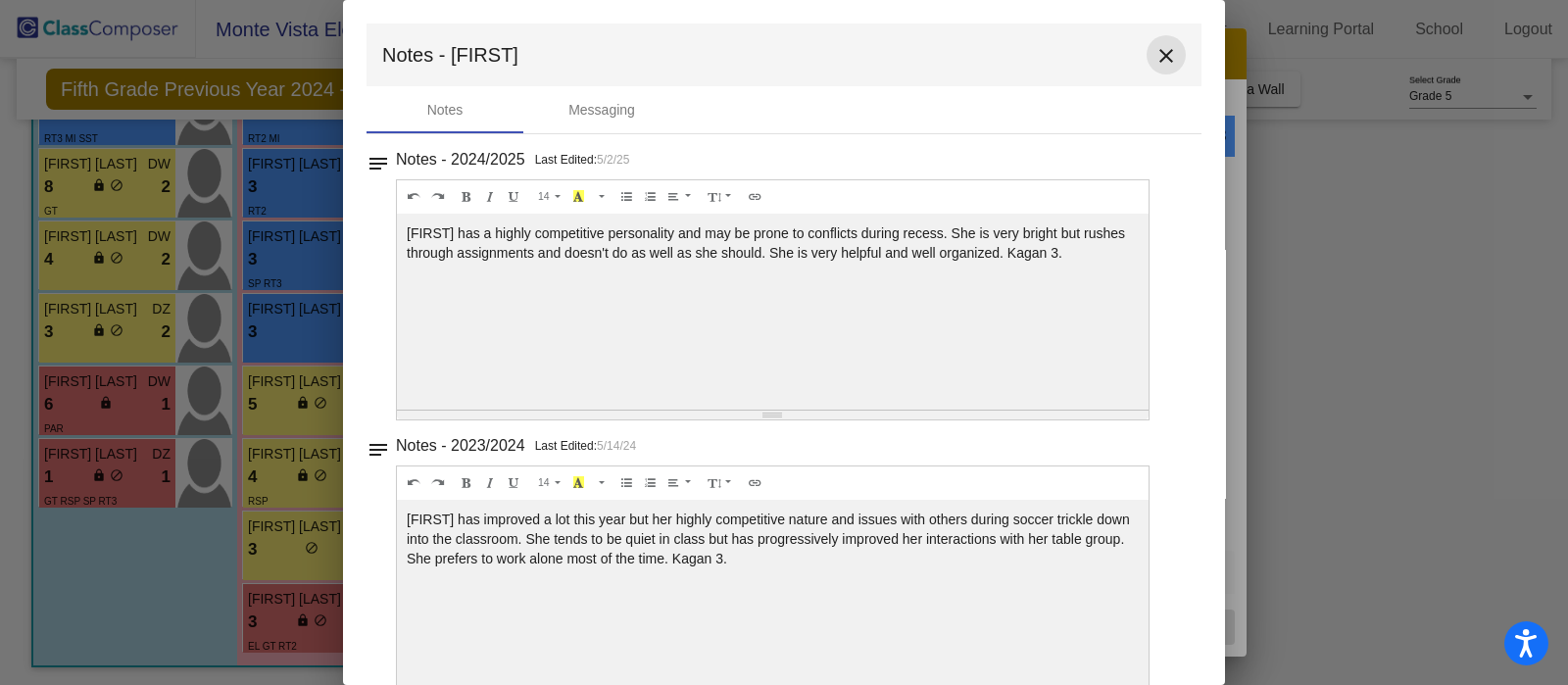 click on "close" at bounding box center [1166, 56] 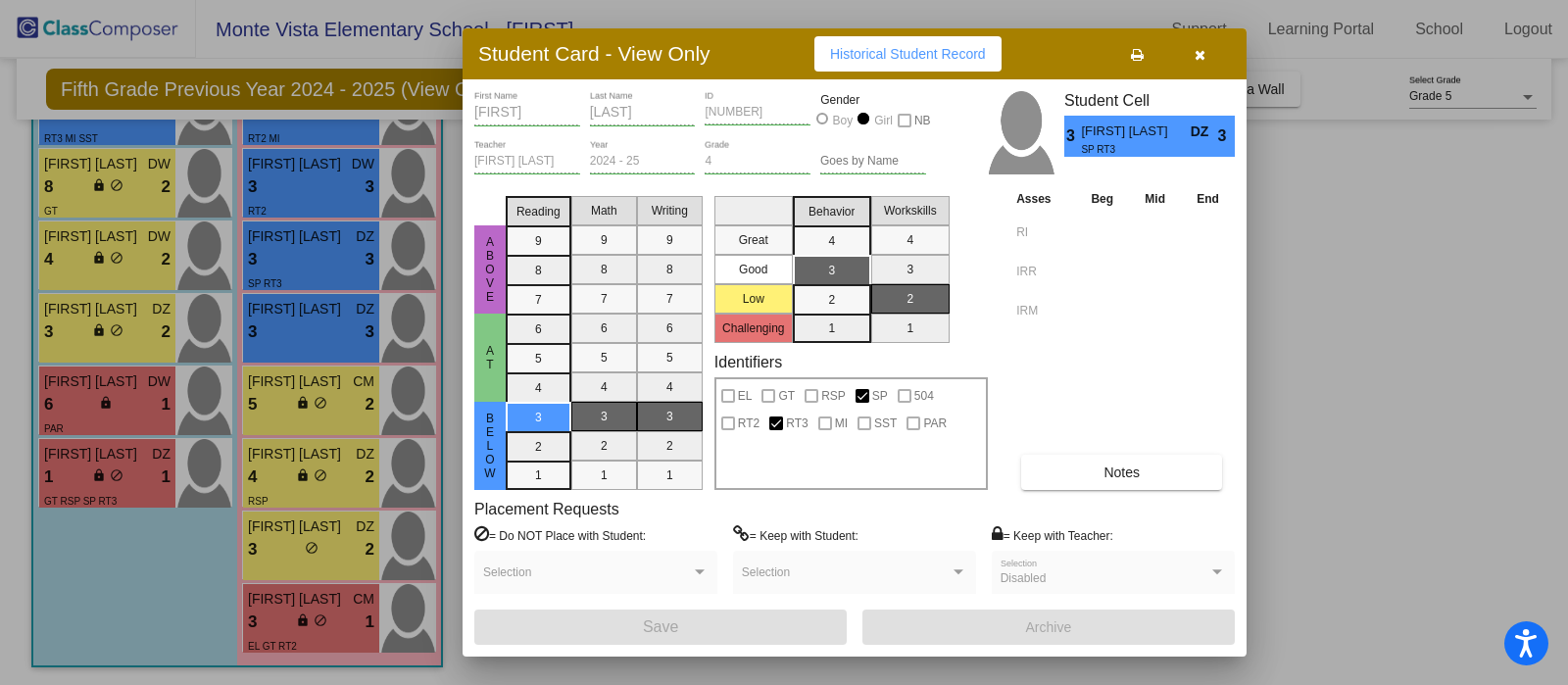 click at bounding box center (784, 342) 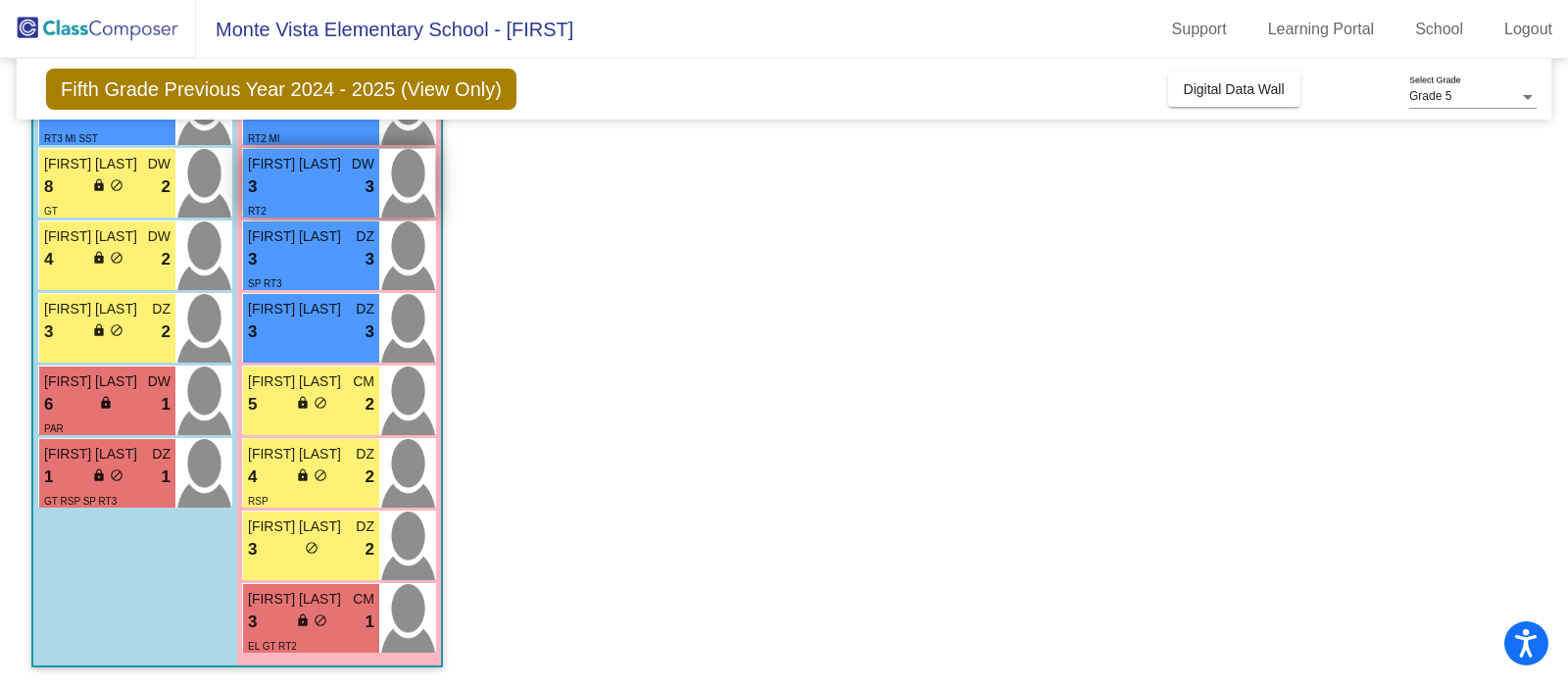 click on "RT2" at bounding box center (311, 210) 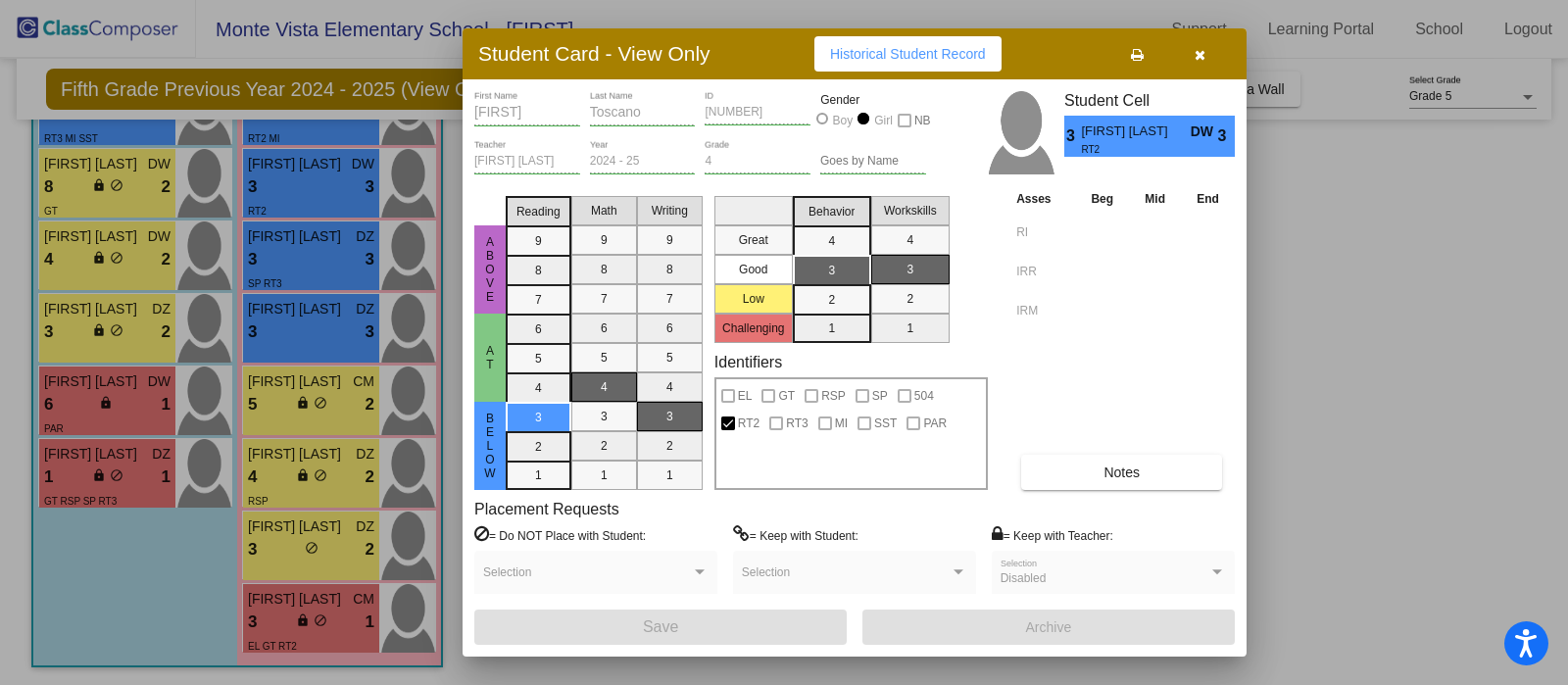 click on "Notes" at bounding box center [1121, 472] 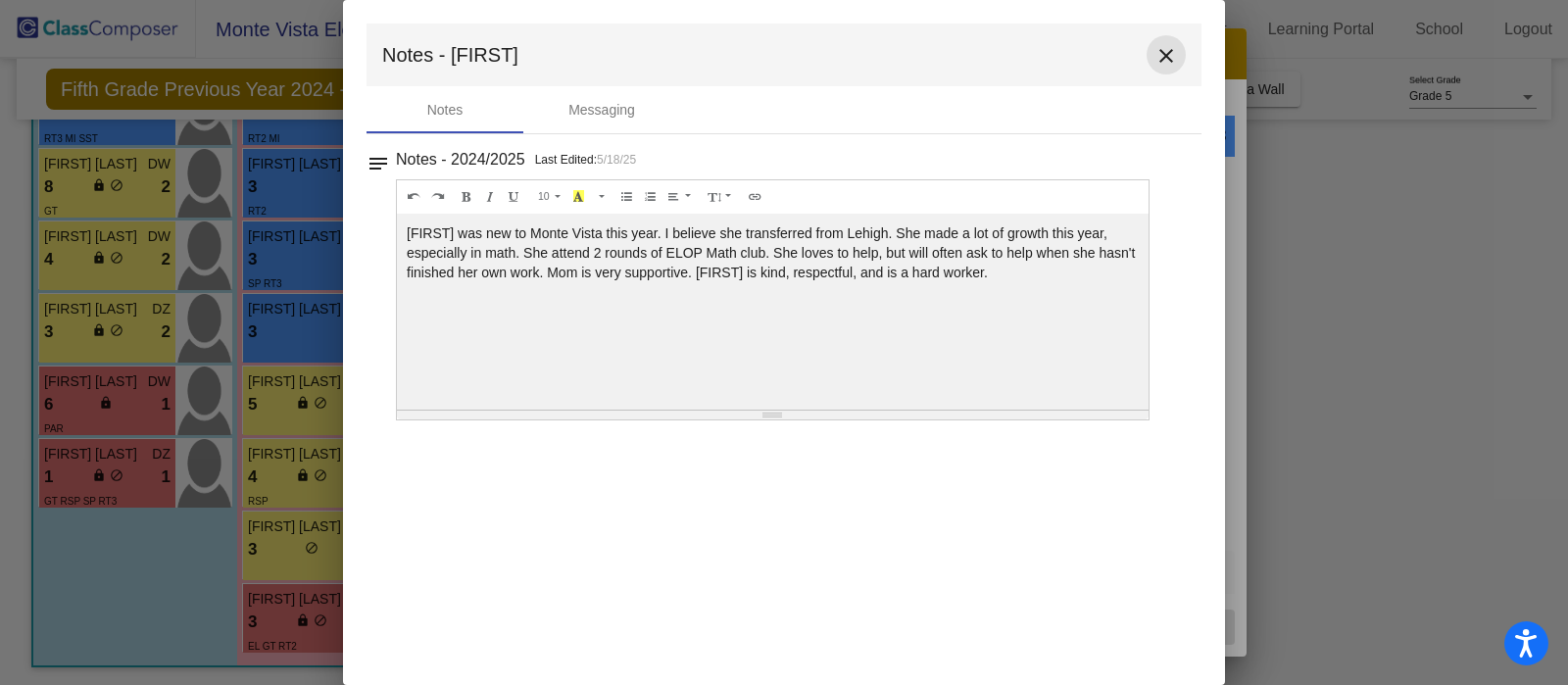 click on "close" at bounding box center [1166, 56] 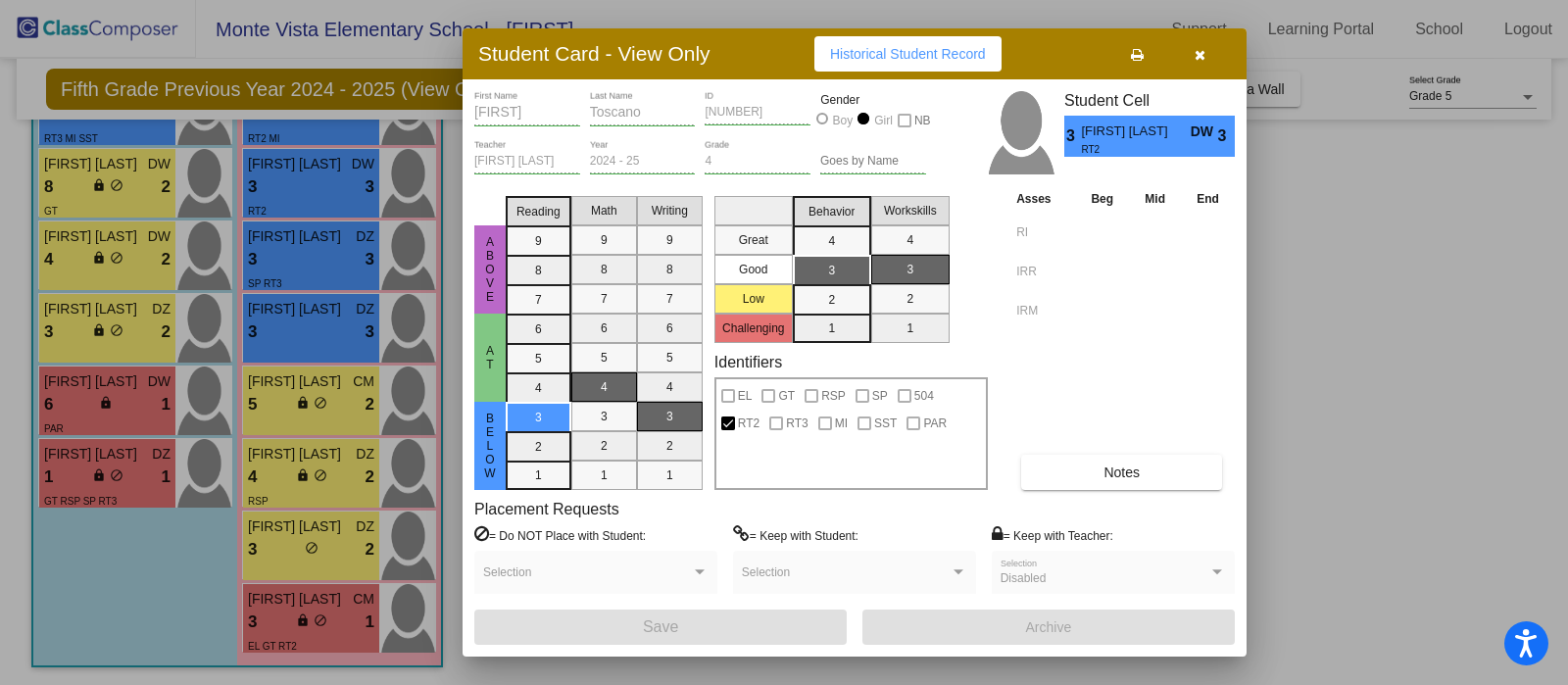 click on "Notes" at bounding box center (1121, 472) 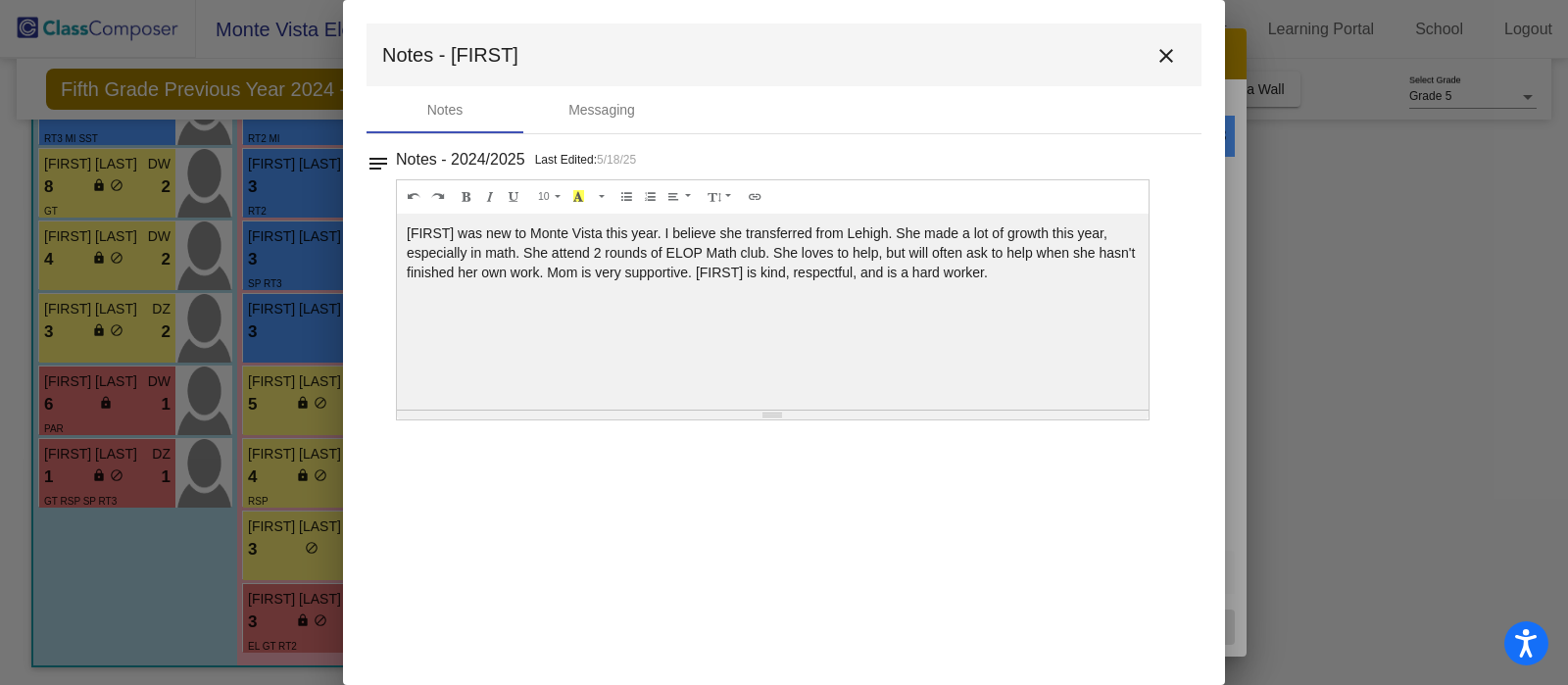 click on "close" at bounding box center [1166, 56] 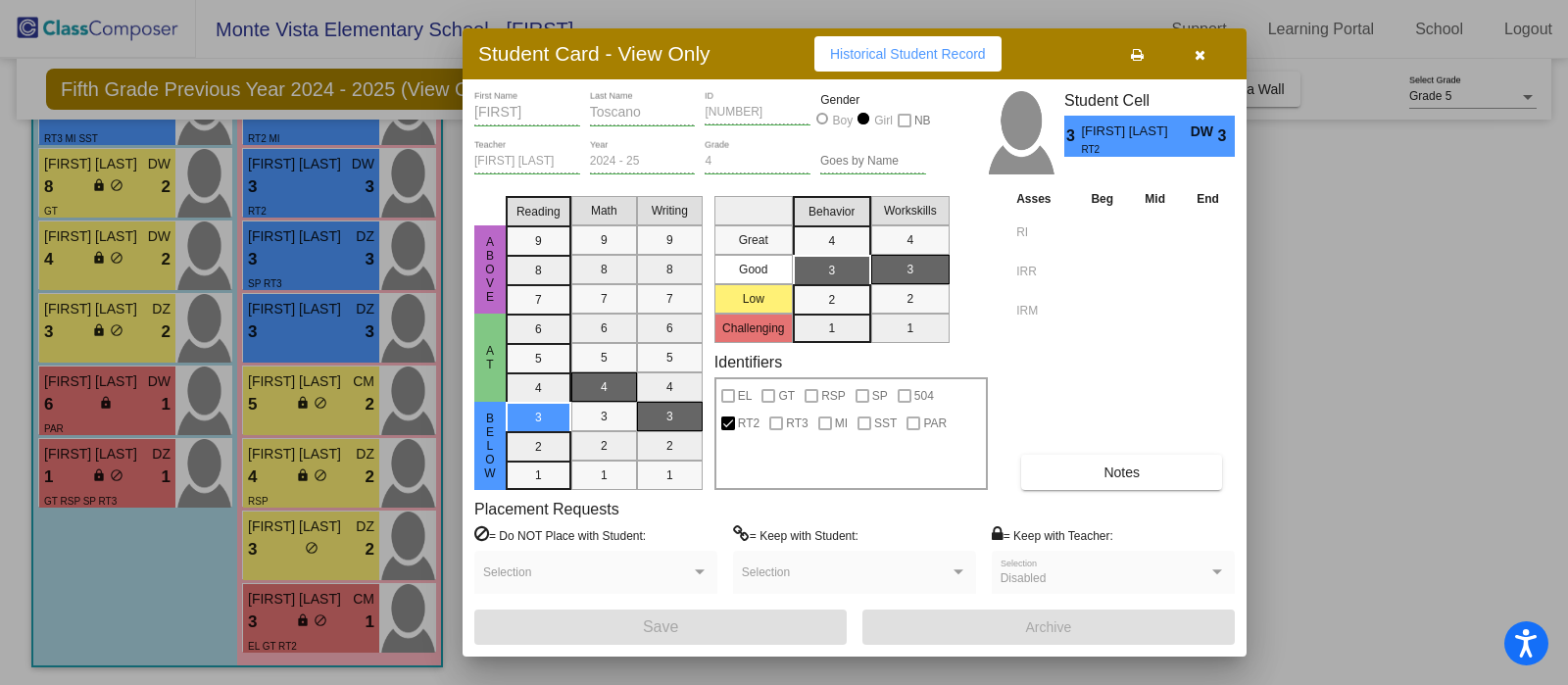 click at bounding box center [1200, 55] 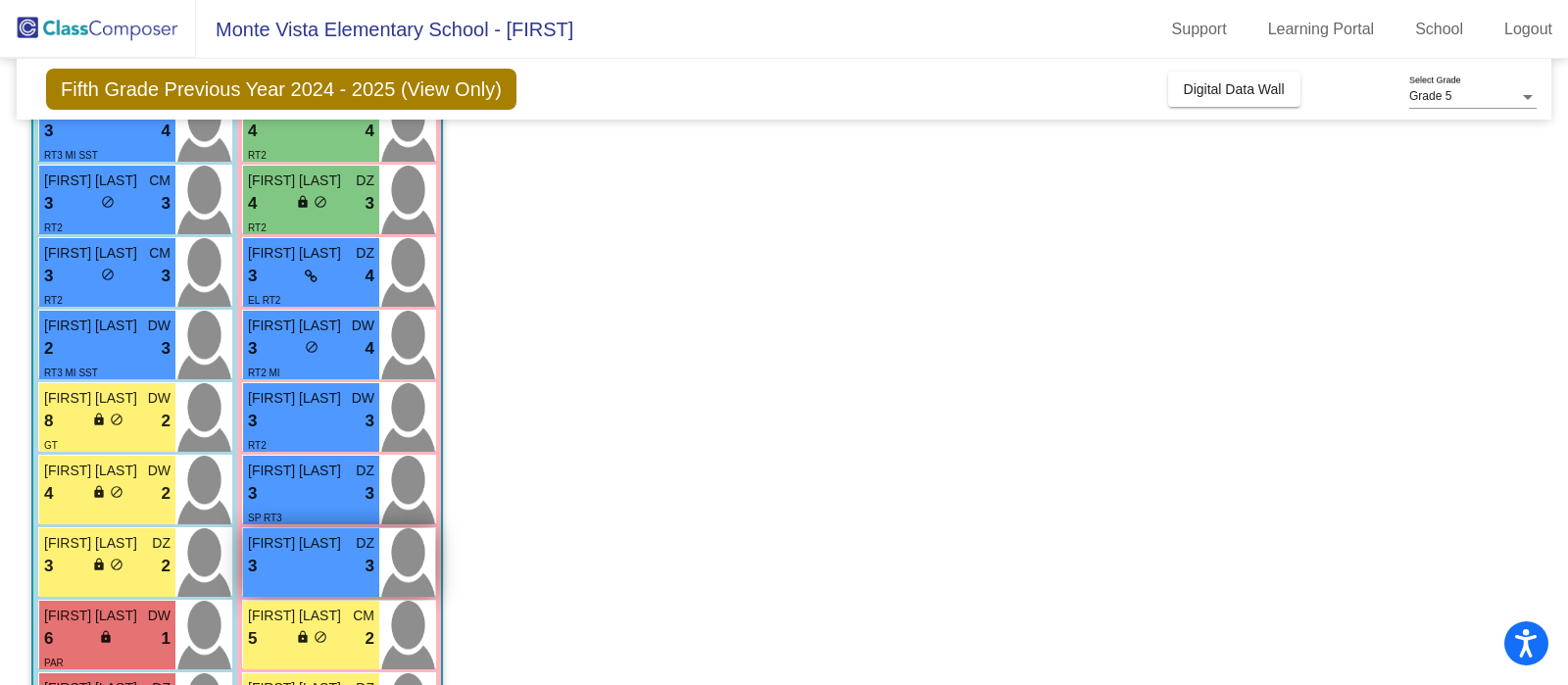 scroll, scrollTop: 573, scrollLeft: 0, axis: vertical 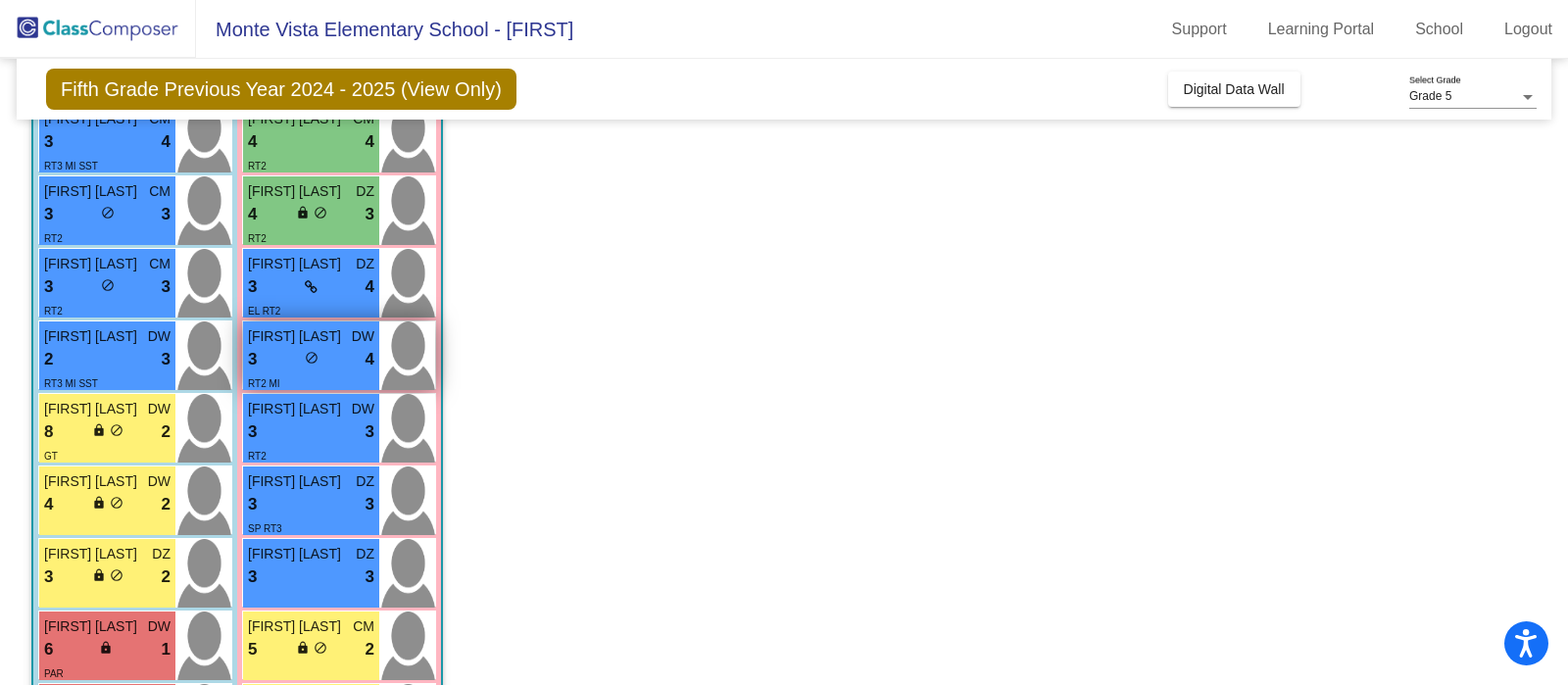 click on "RT2 MI" at bounding box center [311, 382] 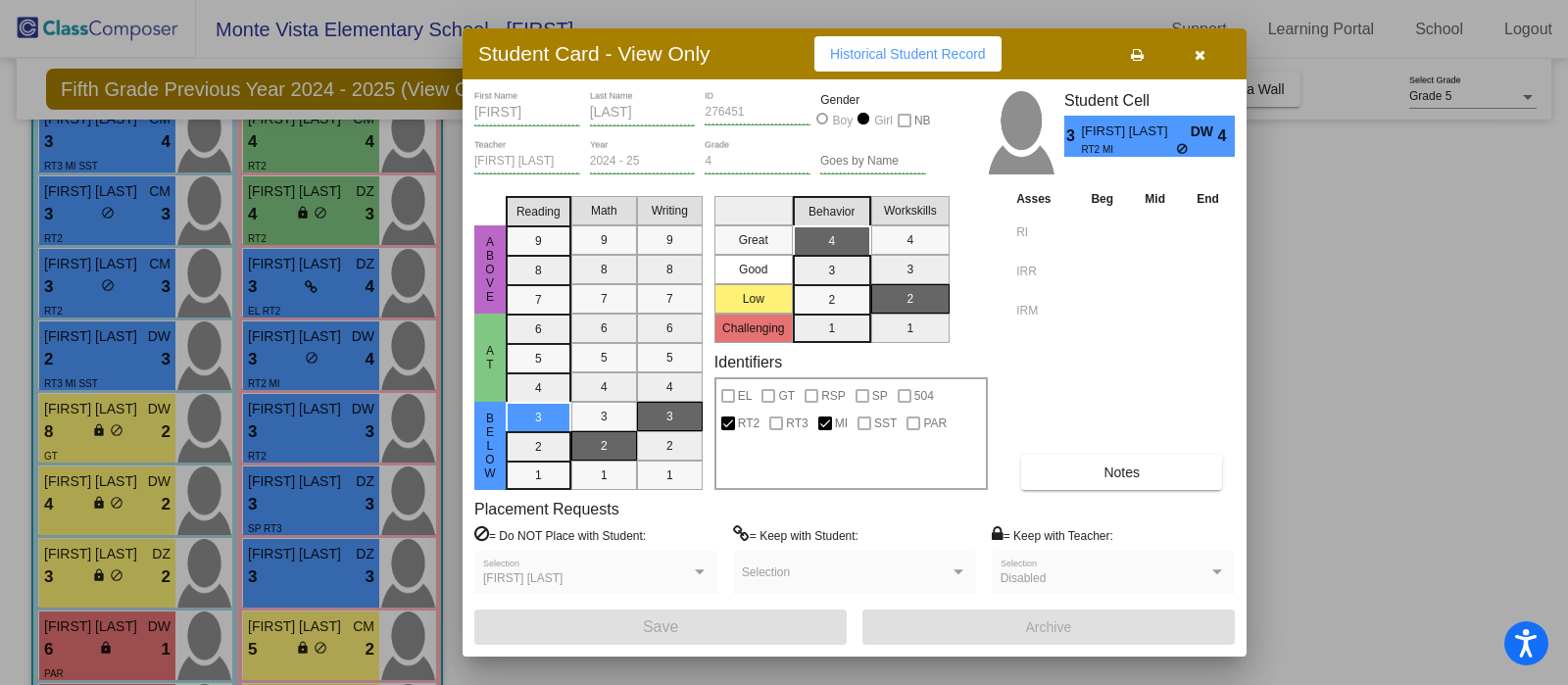click on "Notes" at bounding box center (1121, 472) 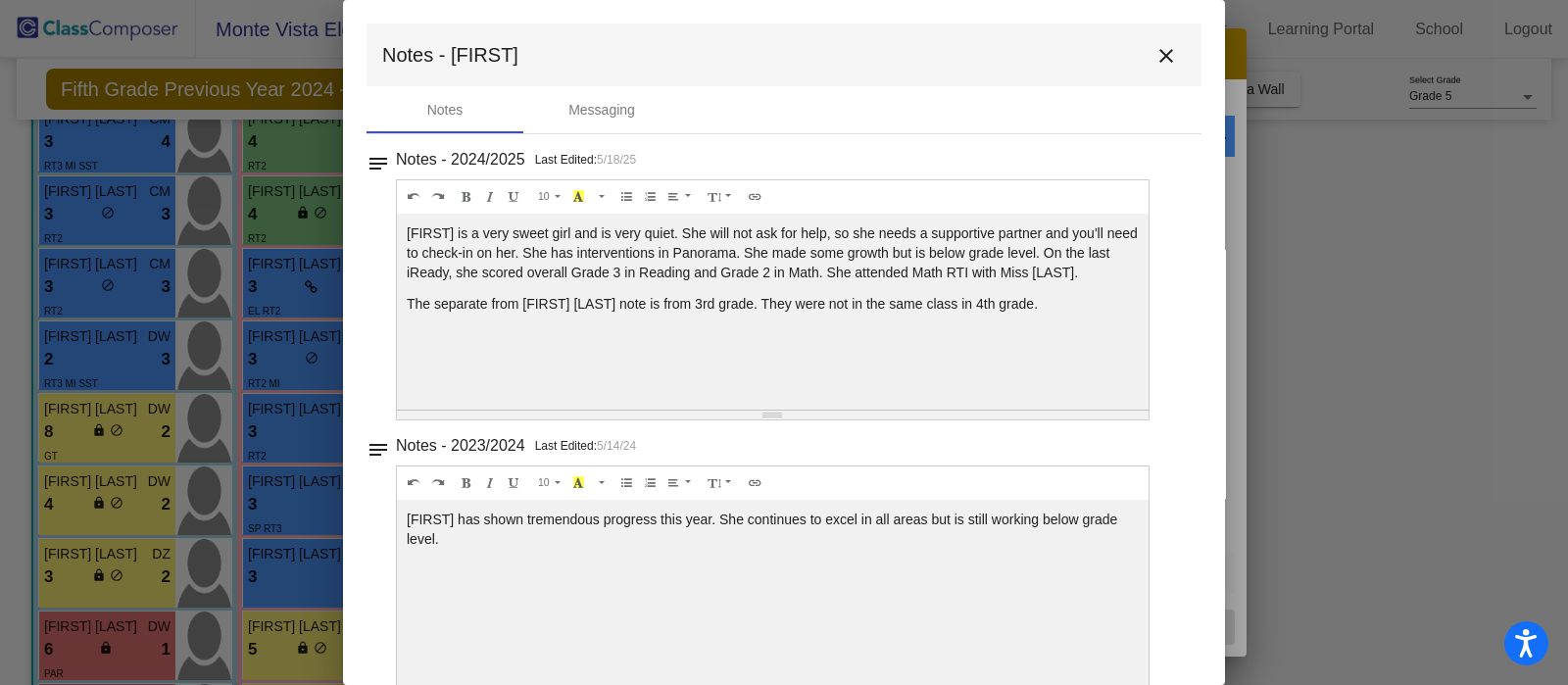 click on "close" at bounding box center [1166, 56] 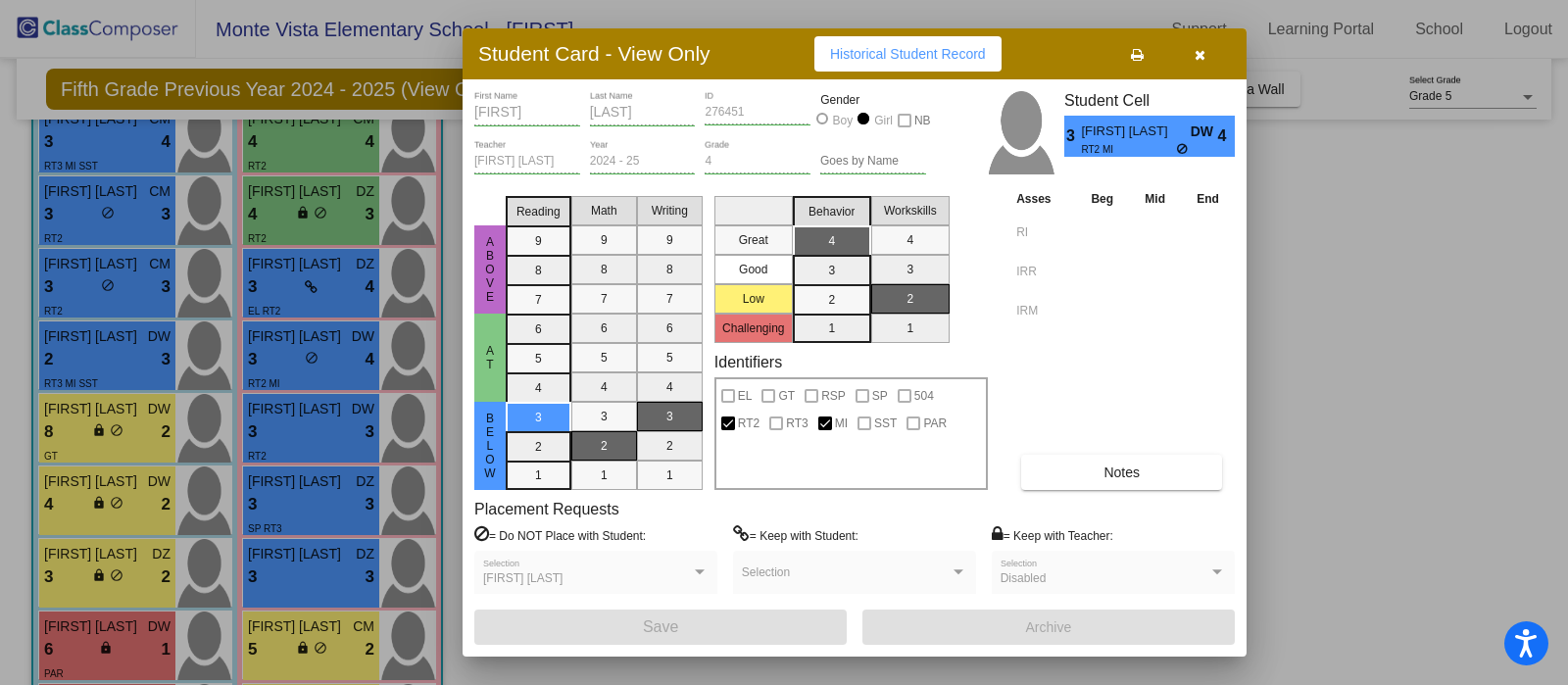 click at bounding box center [1200, 55] 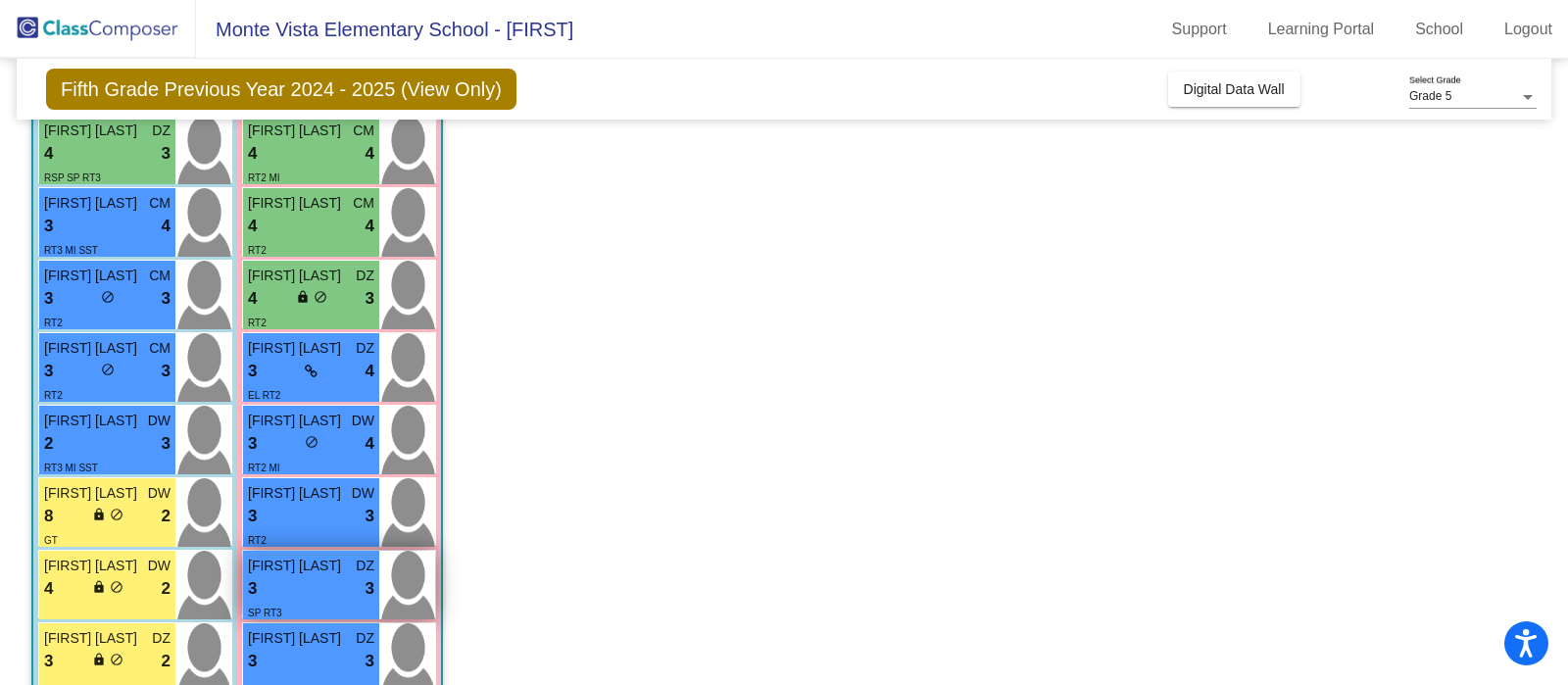 scroll, scrollTop: 451, scrollLeft: 0, axis: vertical 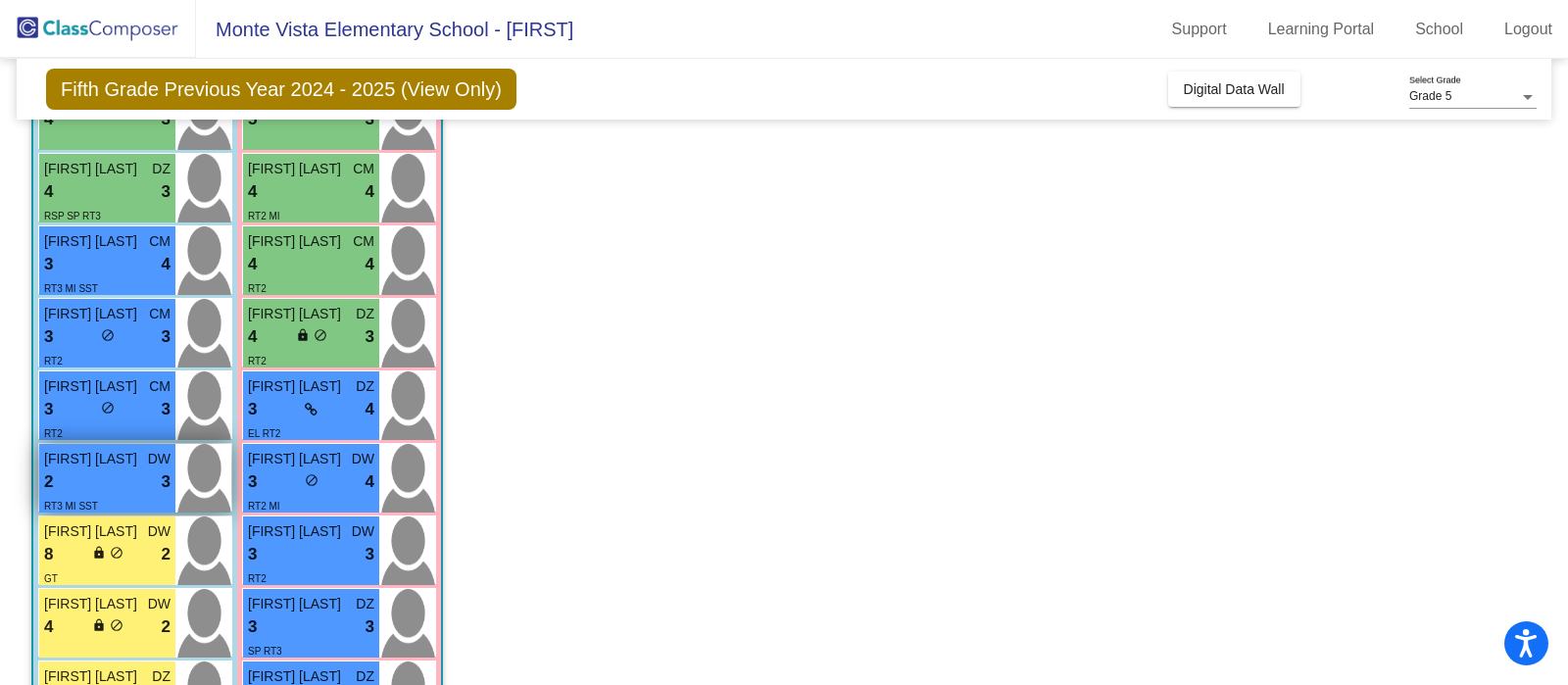 click on "2 lock do_not_disturb_alt 3" at bounding box center (107, 482) 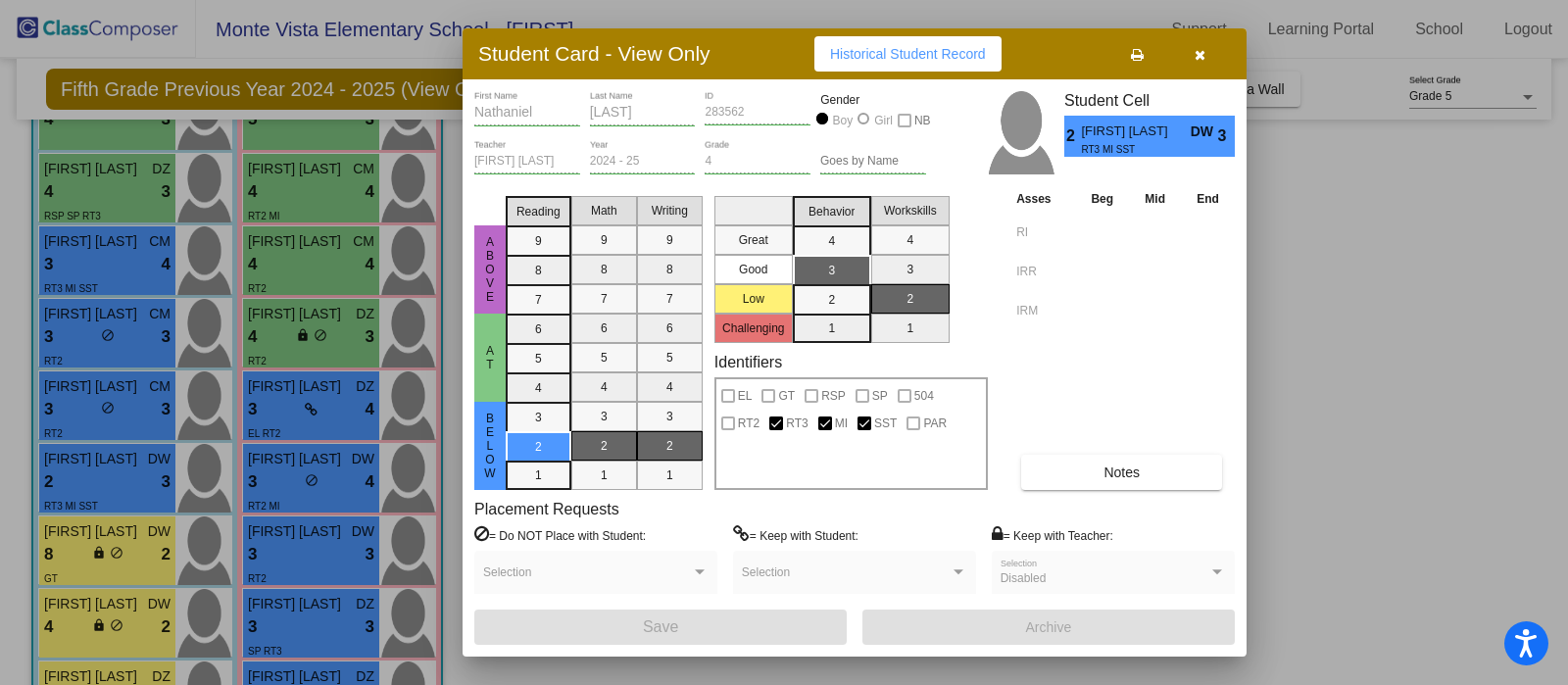 click on "Notes" at bounding box center (1121, 472) 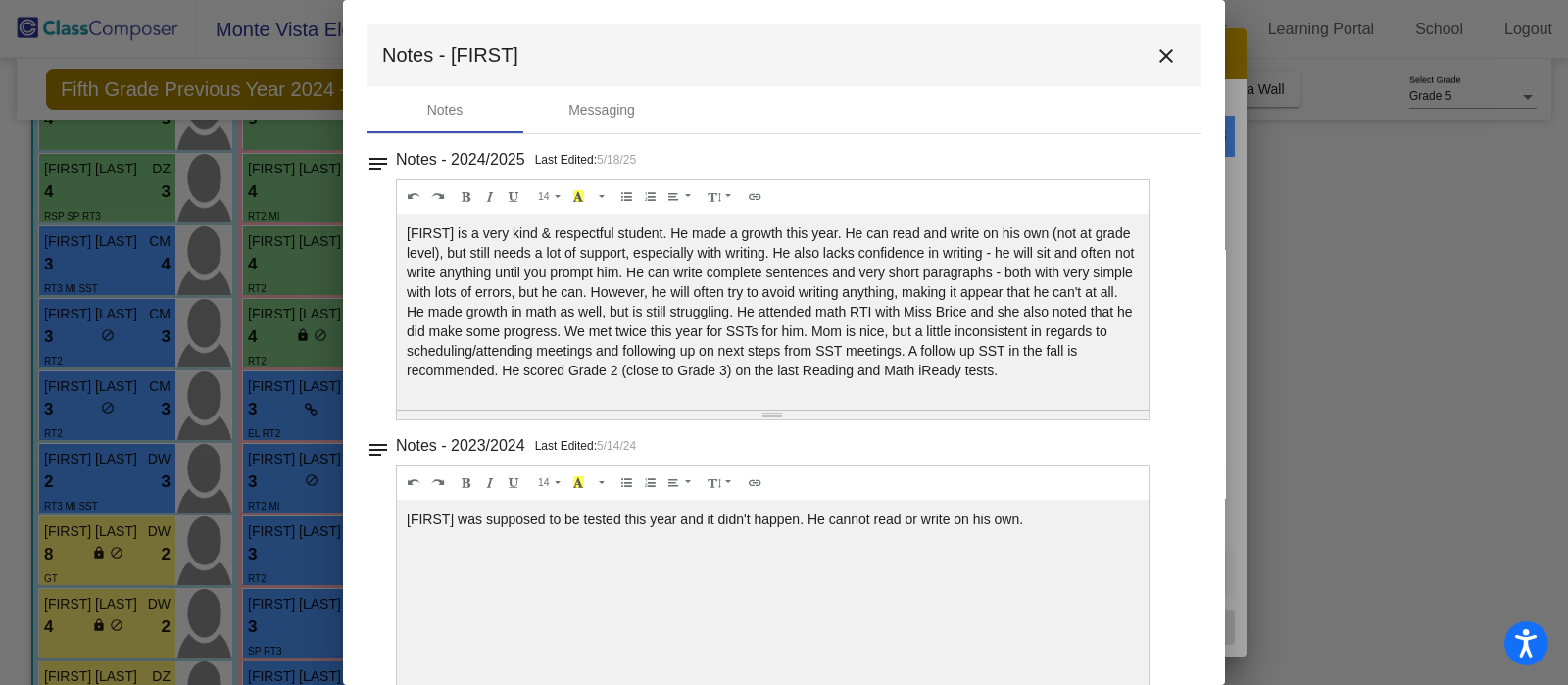 scroll, scrollTop: 0, scrollLeft: 0, axis: both 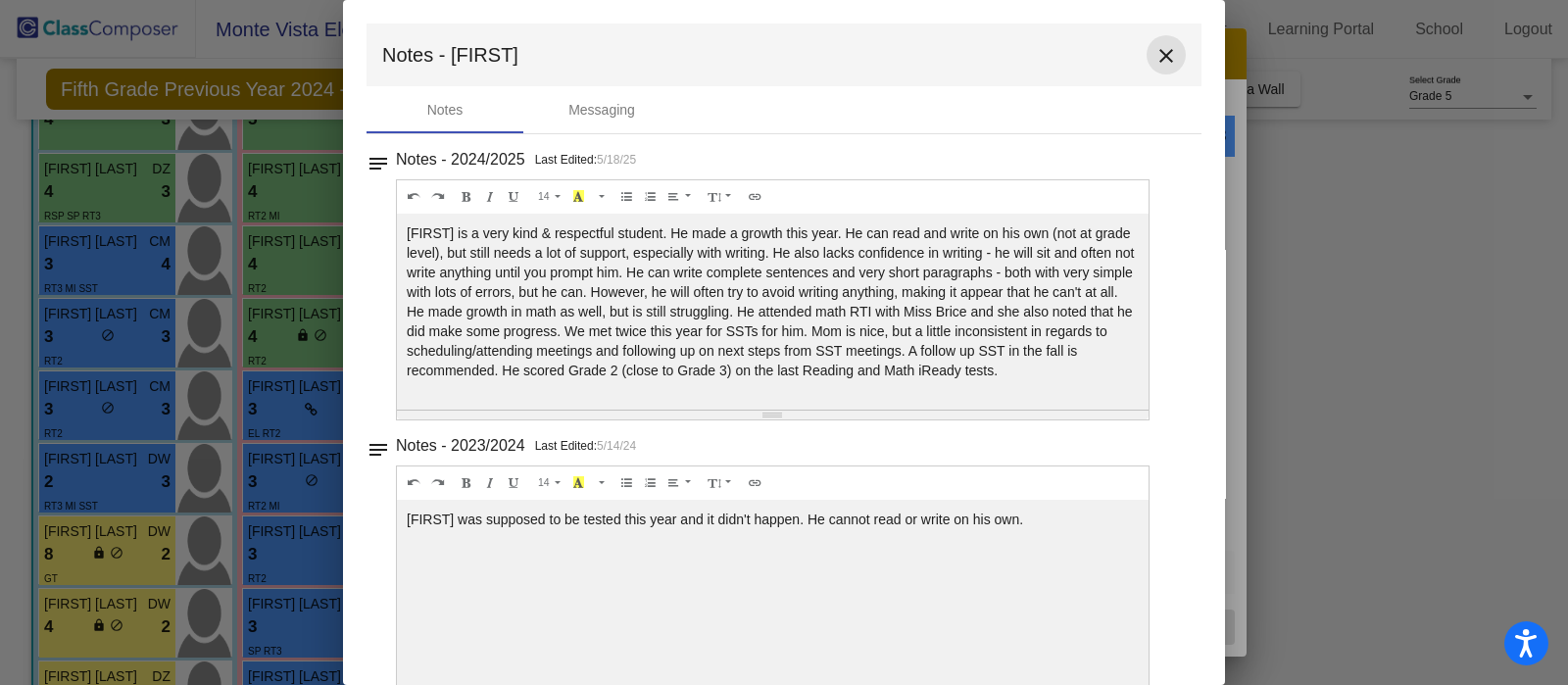 click on "close" at bounding box center [1166, 56] 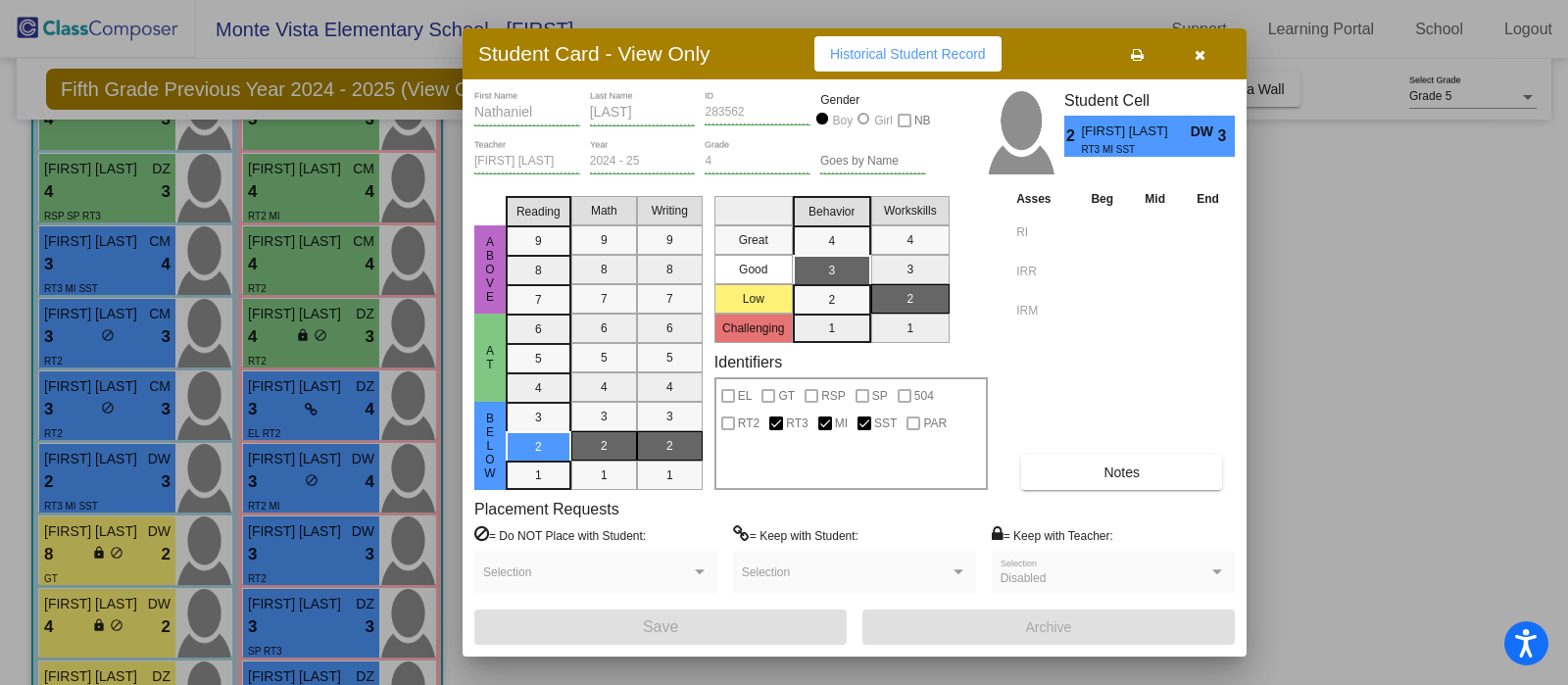 click at bounding box center [784, 342] 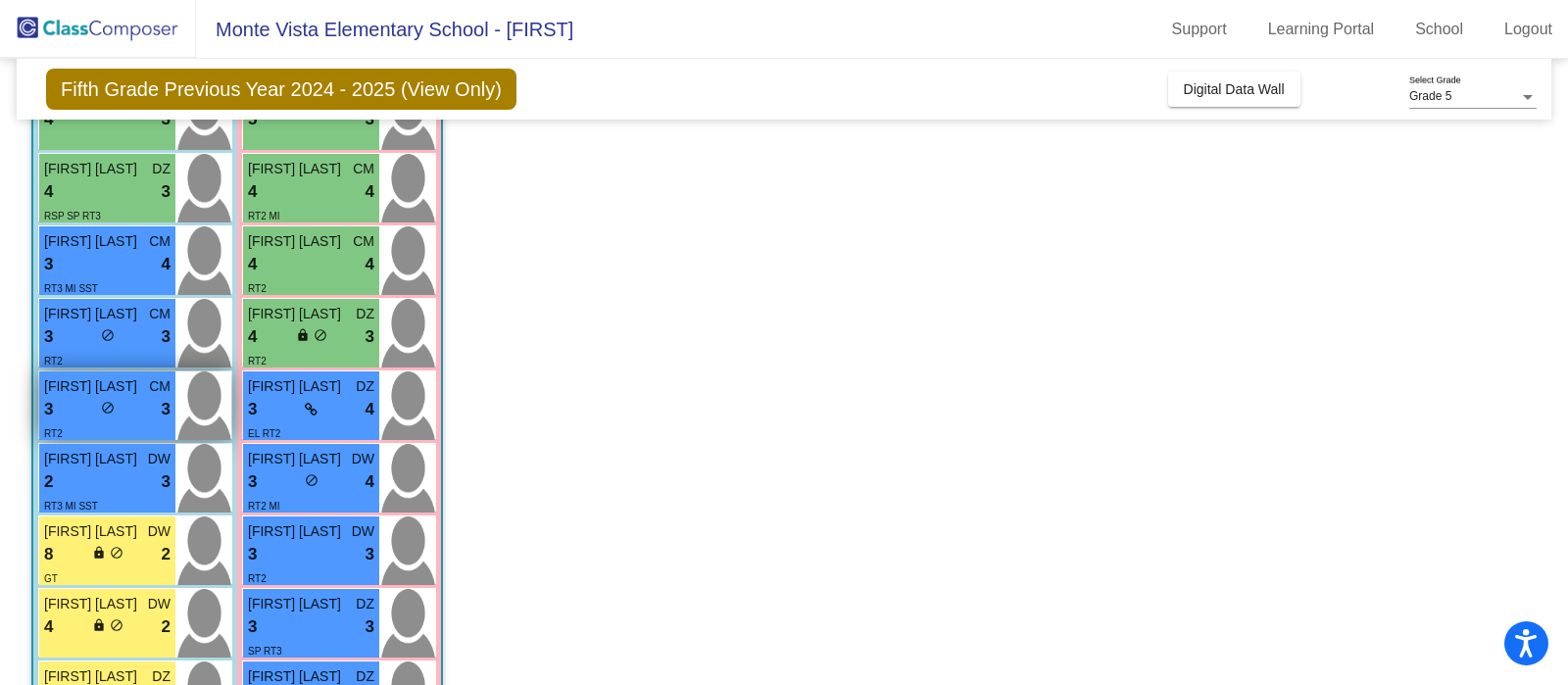 click on "3 lock do_not_disturb_alt 3" at bounding box center (107, 410) 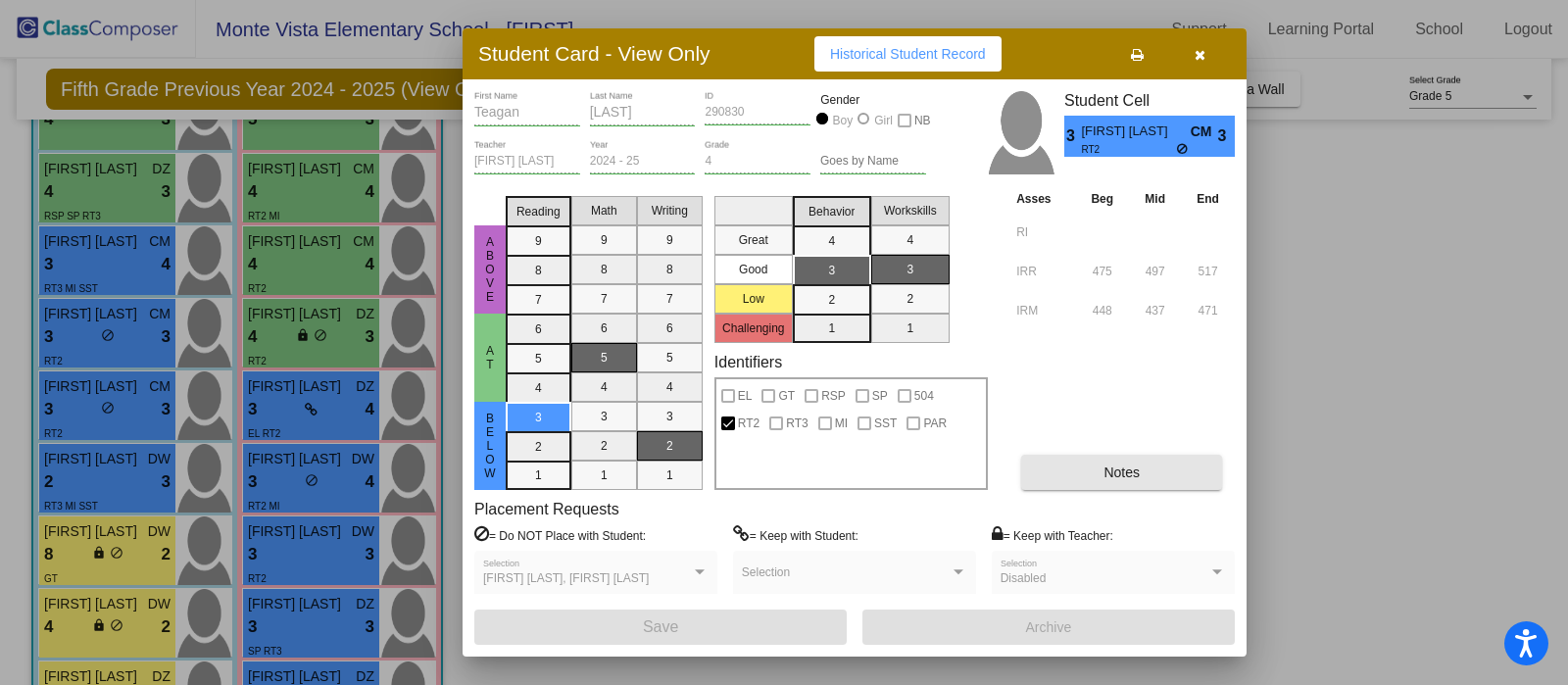 click on "Notes" at bounding box center [1121, 472] 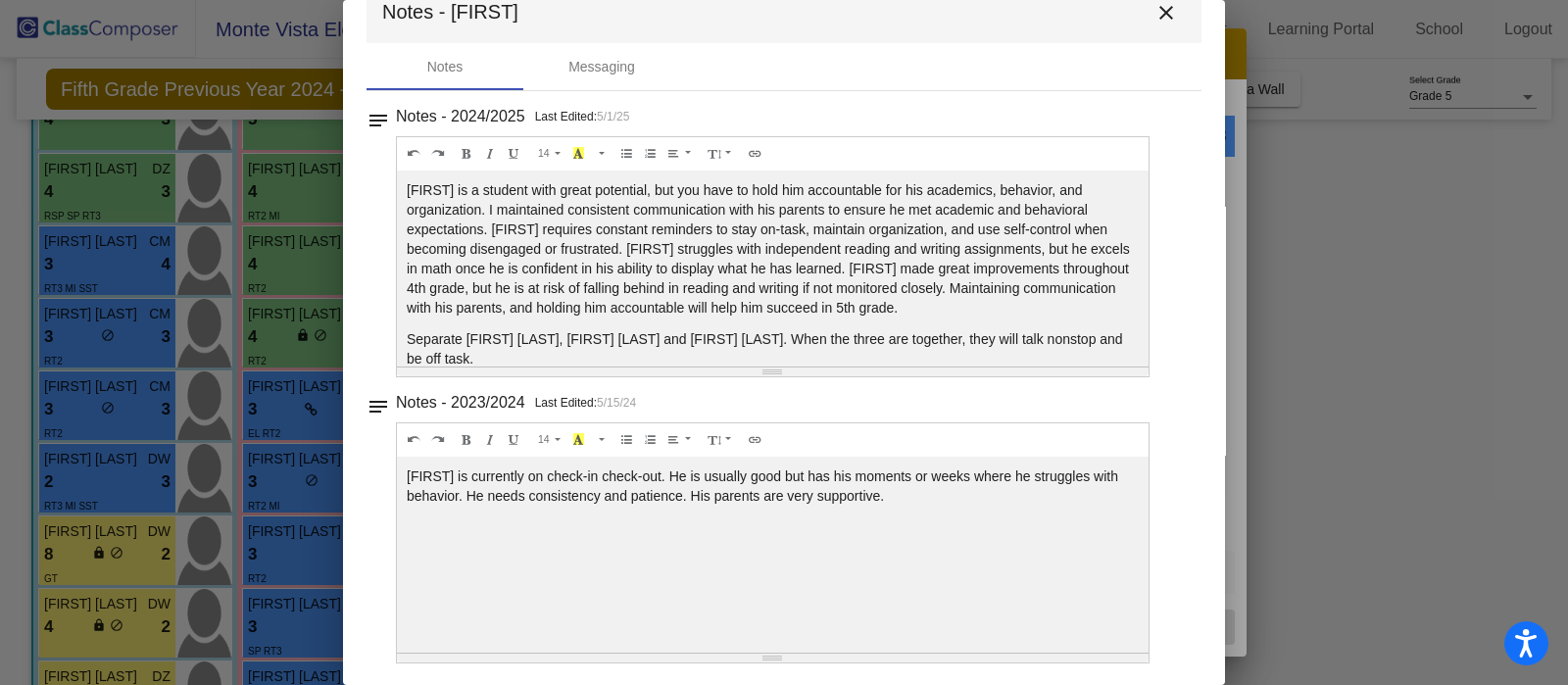 scroll, scrollTop: 0, scrollLeft: 0, axis: both 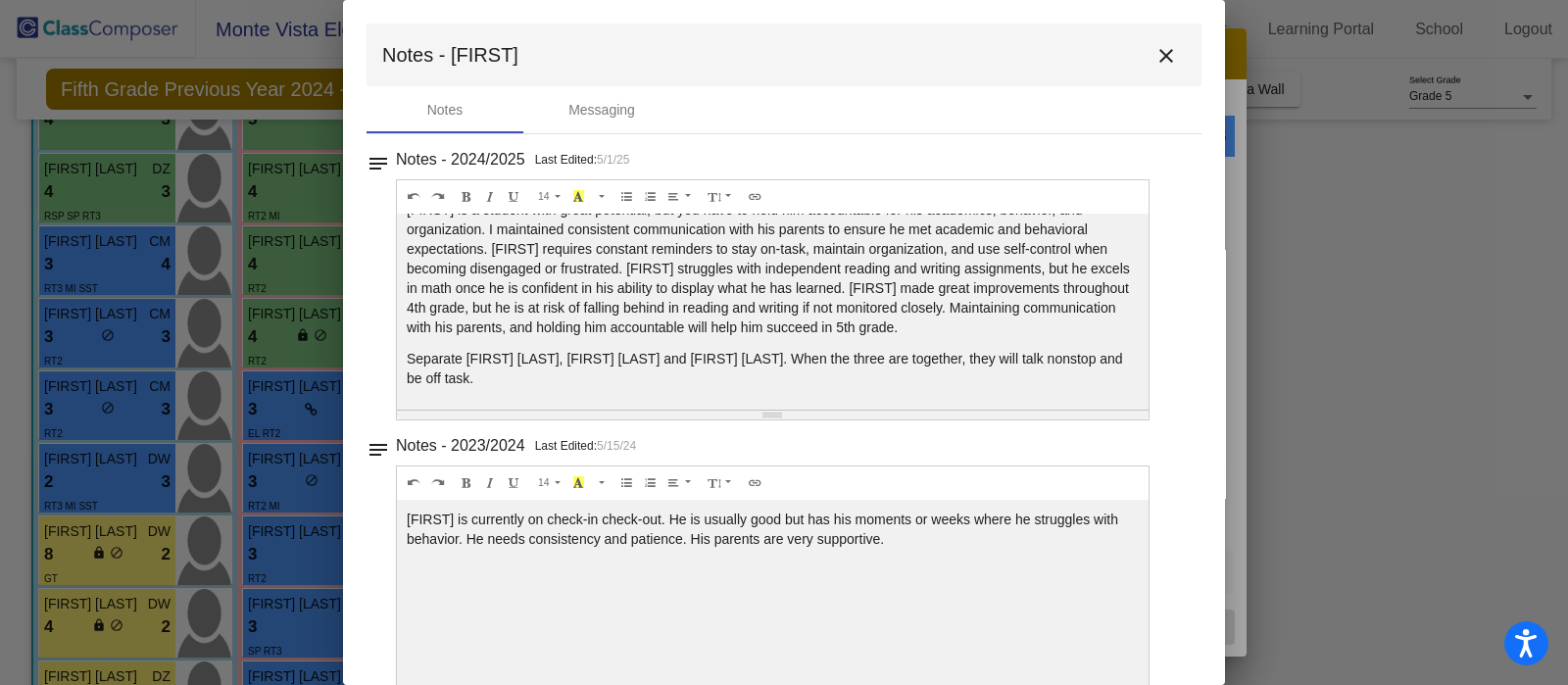 click on "close" at bounding box center (1166, 56) 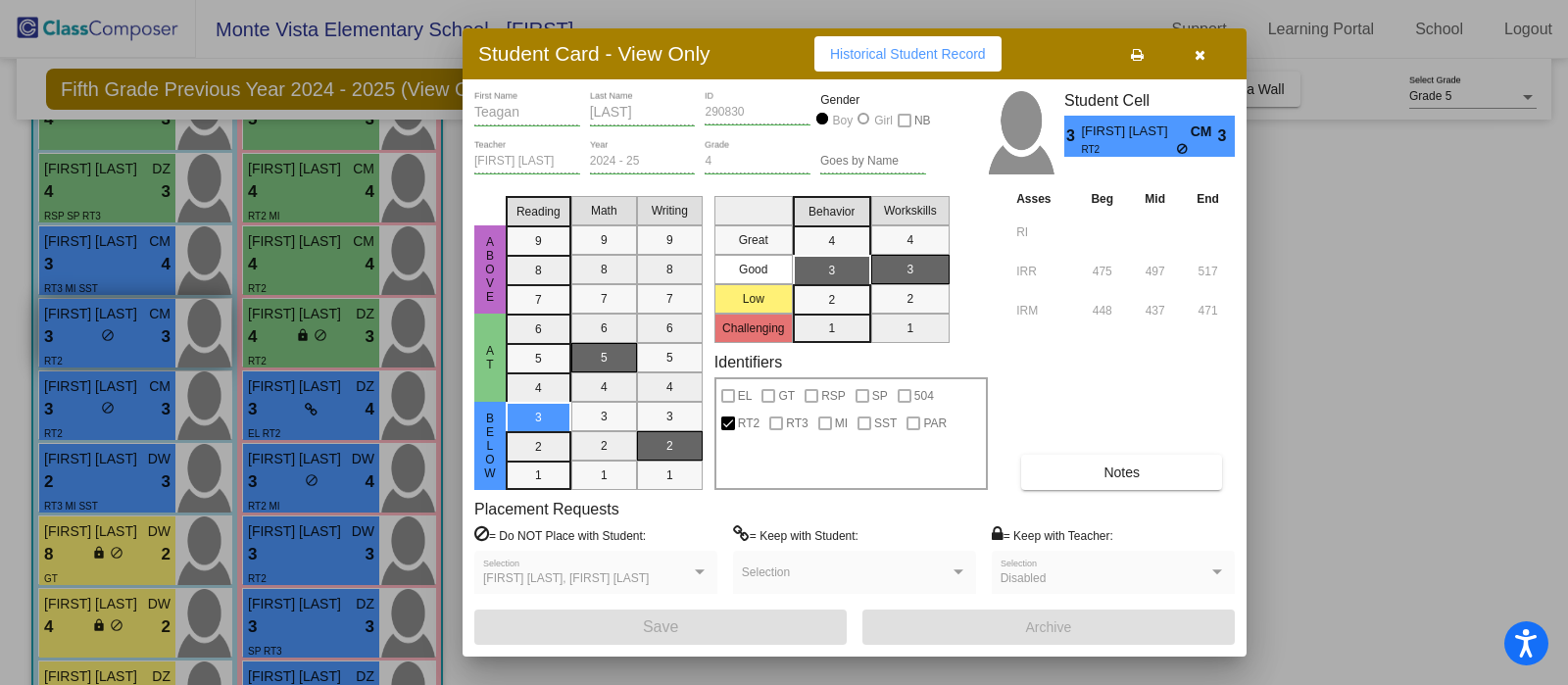 click at bounding box center [784, 342] 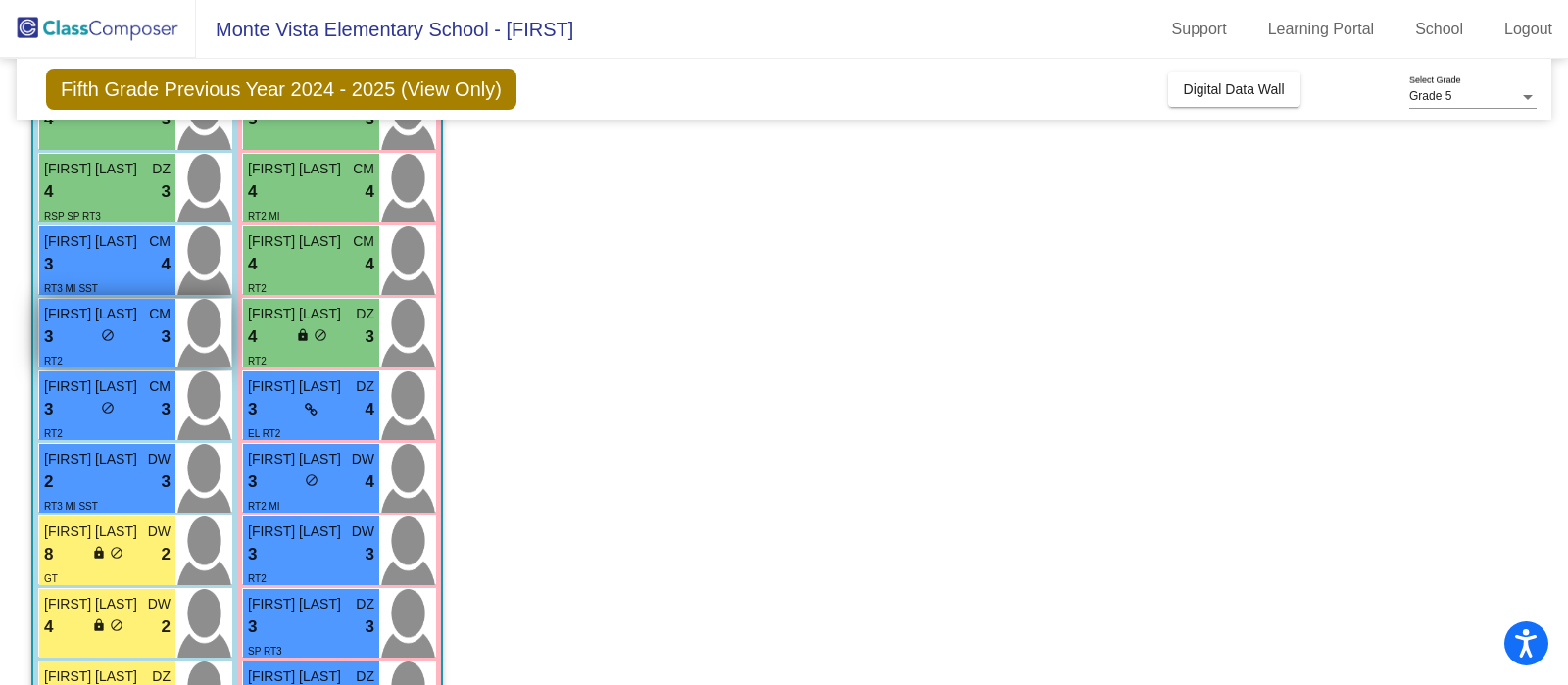 click on "3 lock do_not_disturb_alt 3" at bounding box center [107, 337] 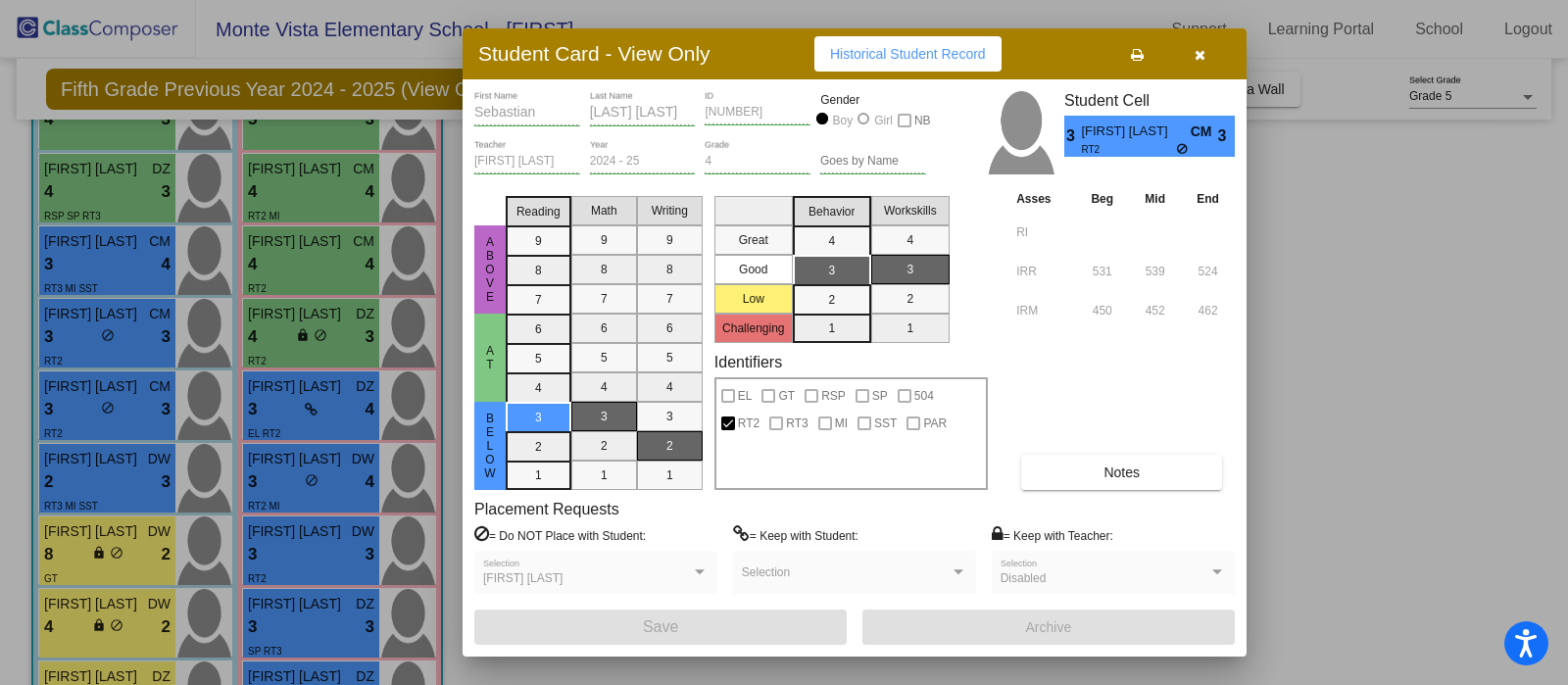click on "Notes" at bounding box center [1121, 472] 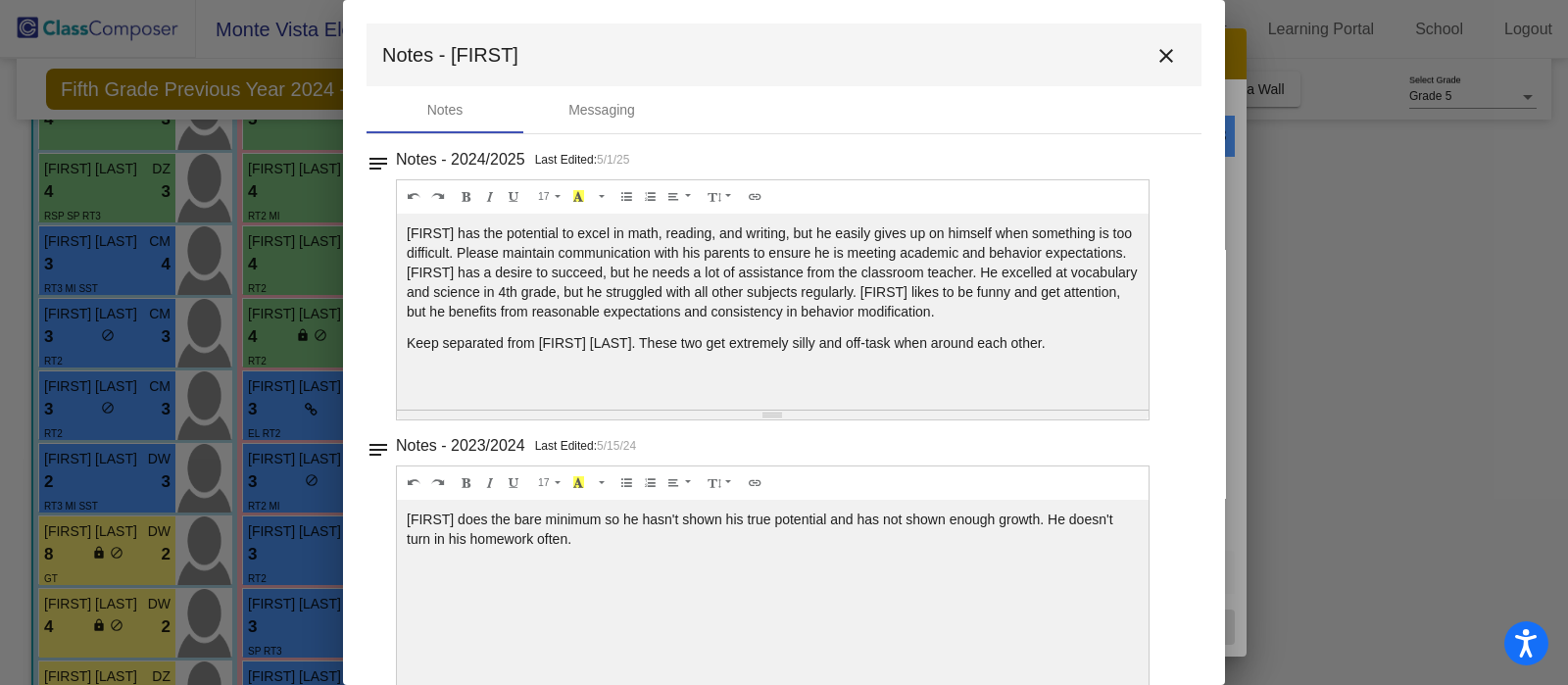 click on "close" at bounding box center (1166, 56) 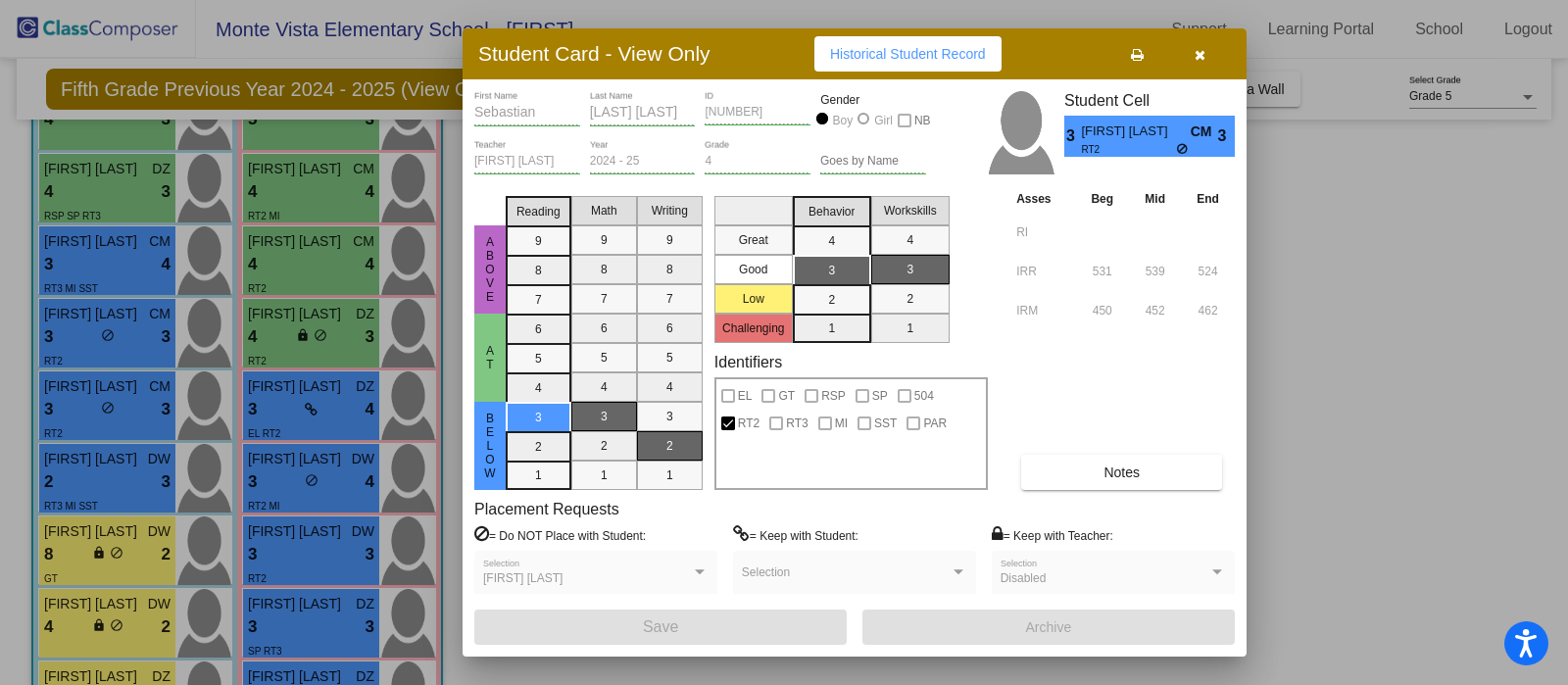 click at bounding box center (784, 342) 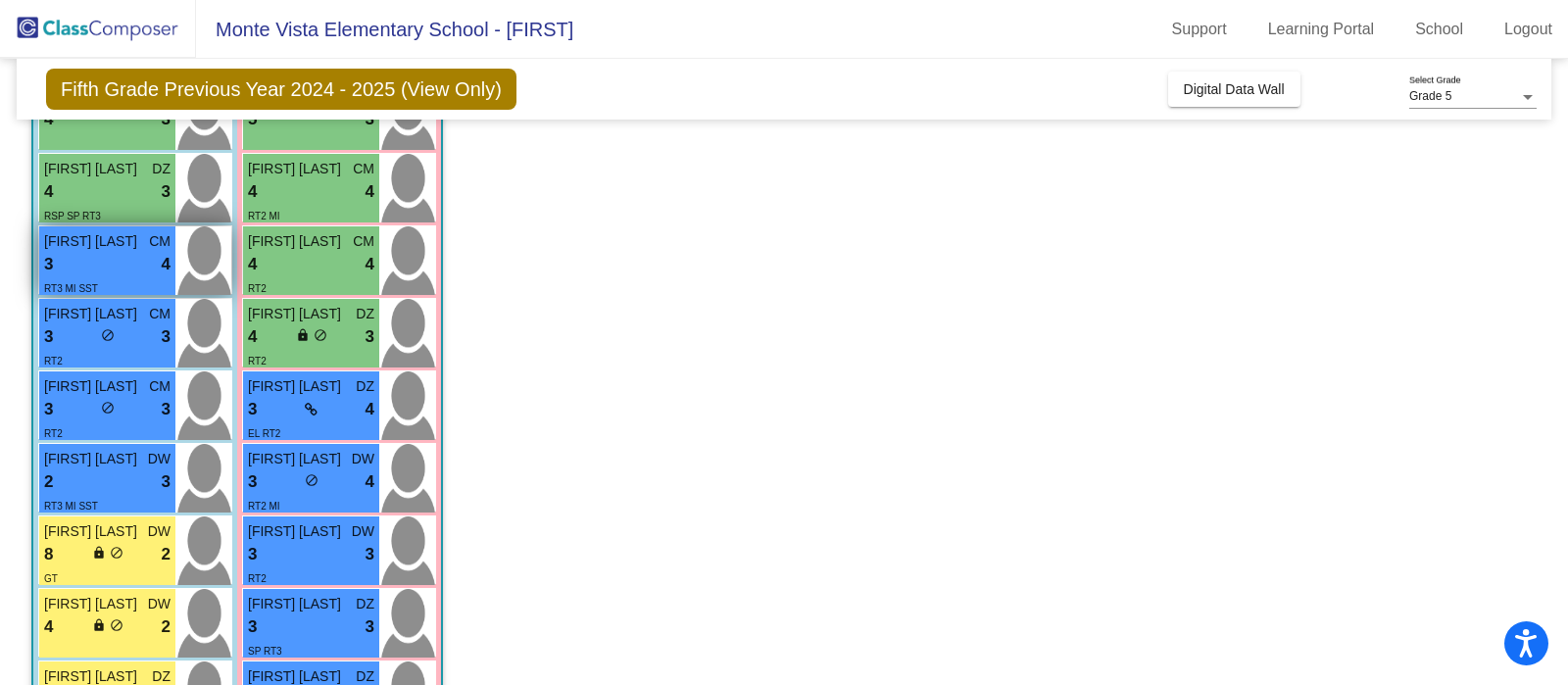 click on "3 lock do_not_disturb_alt 4" at bounding box center [107, 265] 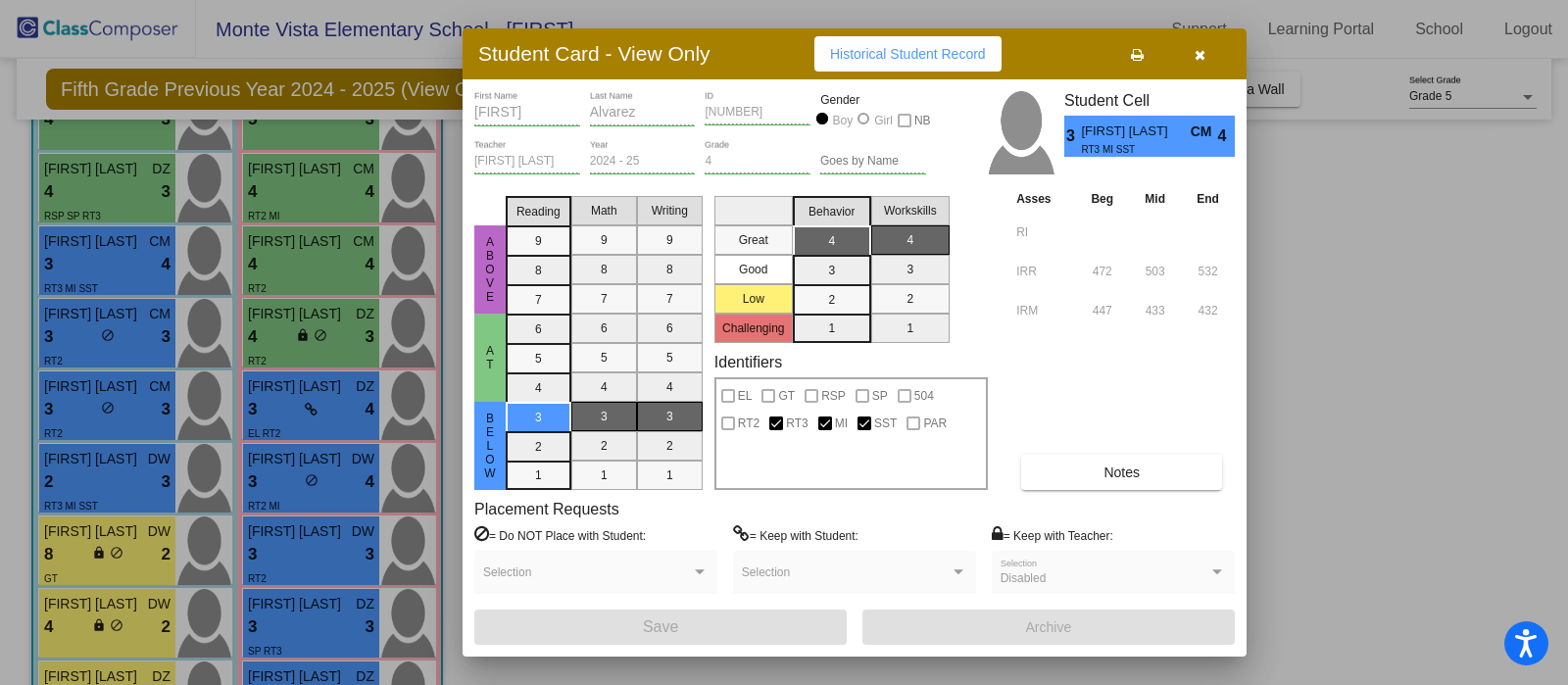 click on "Notes" at bounding box center (1121, 472) 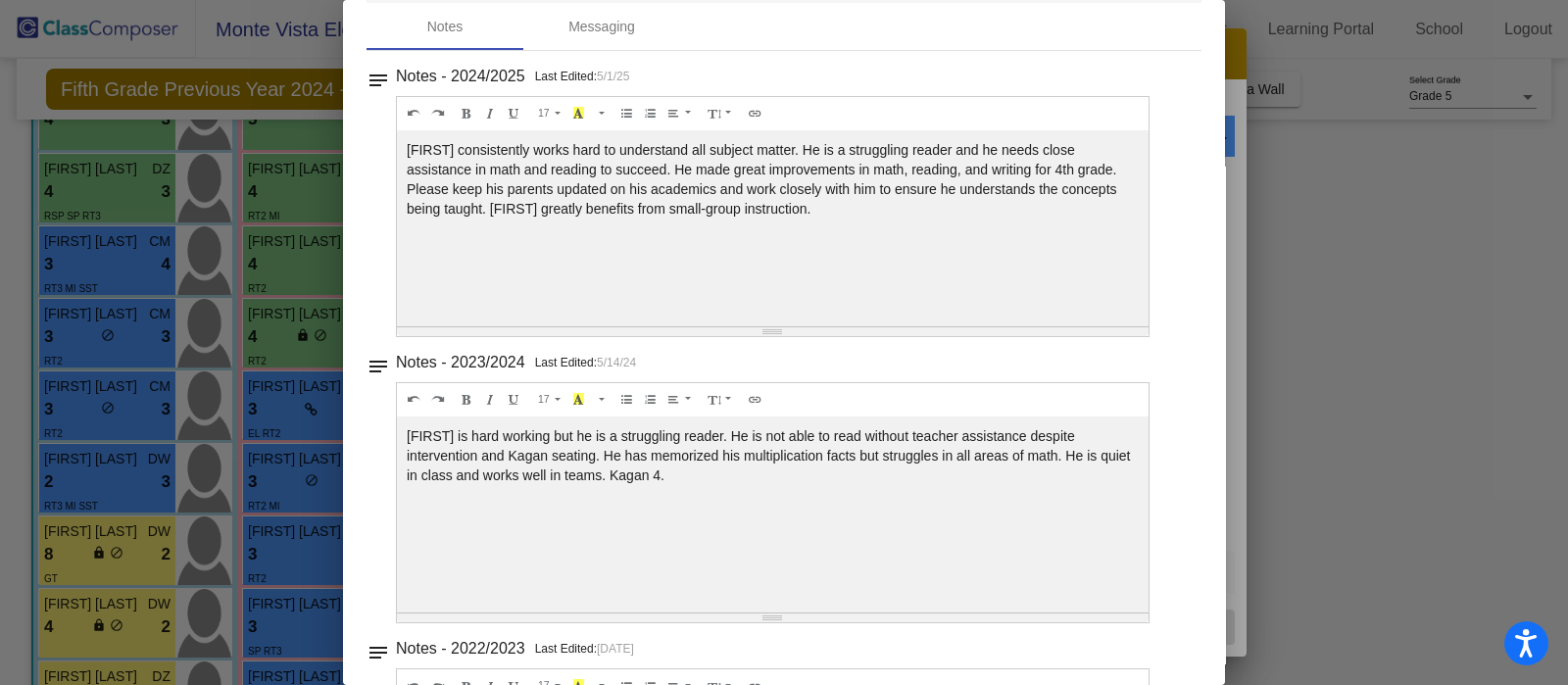 scroll, scrollTop: 0, scrollLeft: 0, axis: both 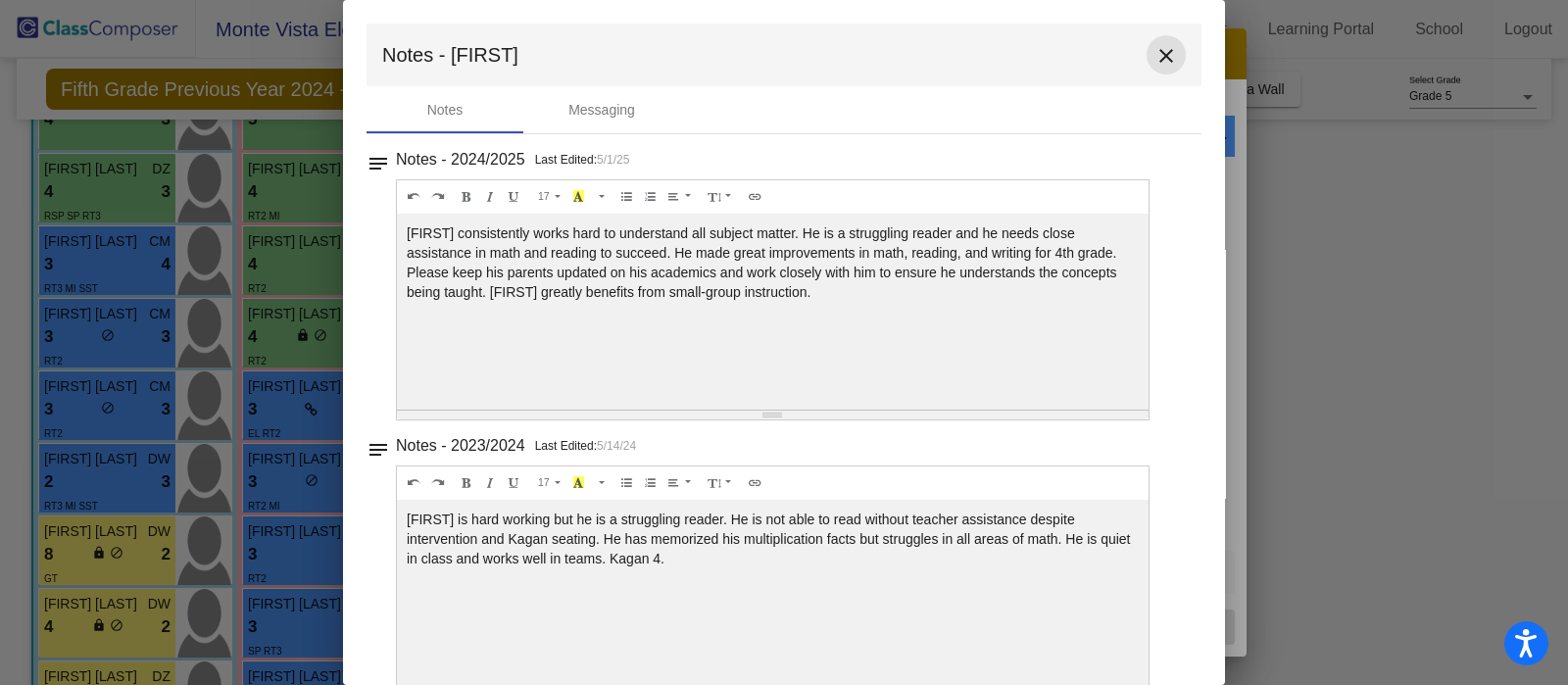 click on "close" at bounding box center [1166, 56] 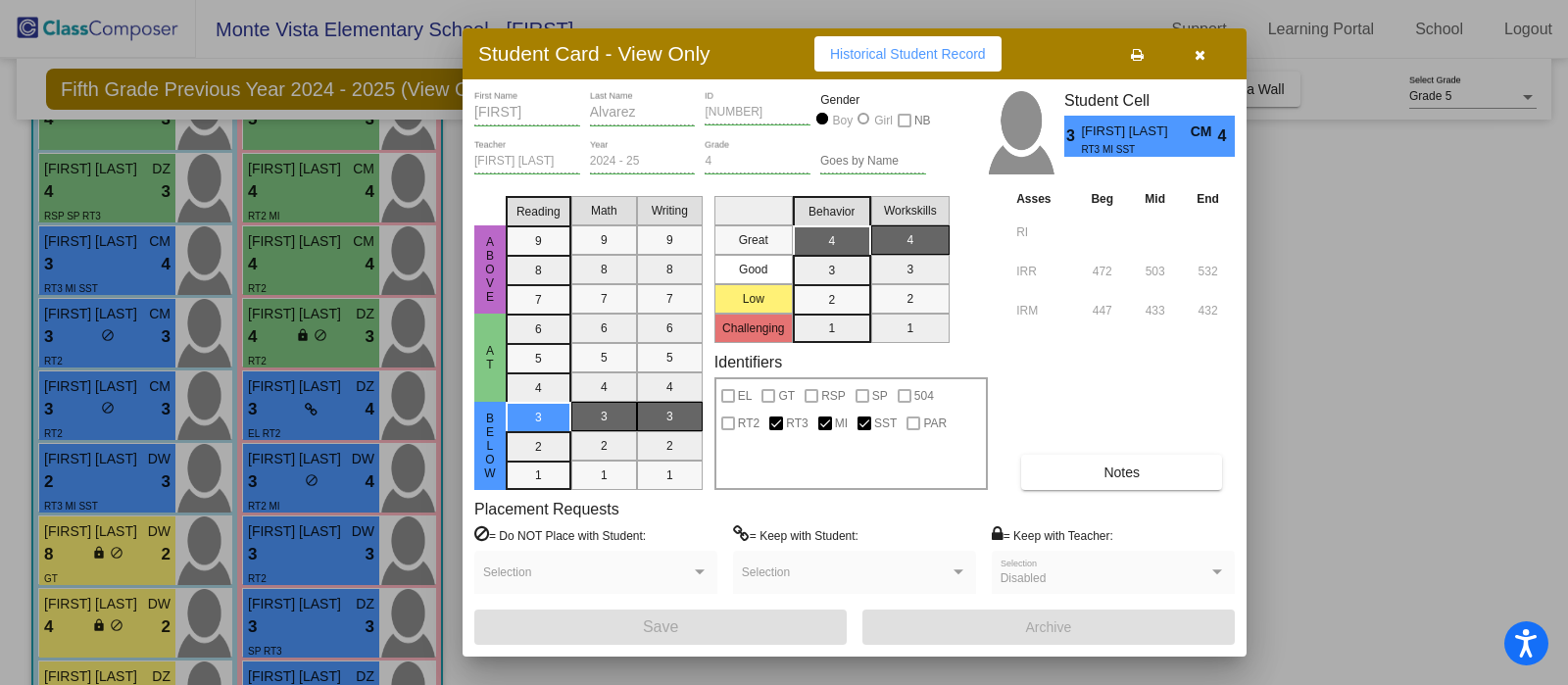 click at bounding box center [1200, 55] 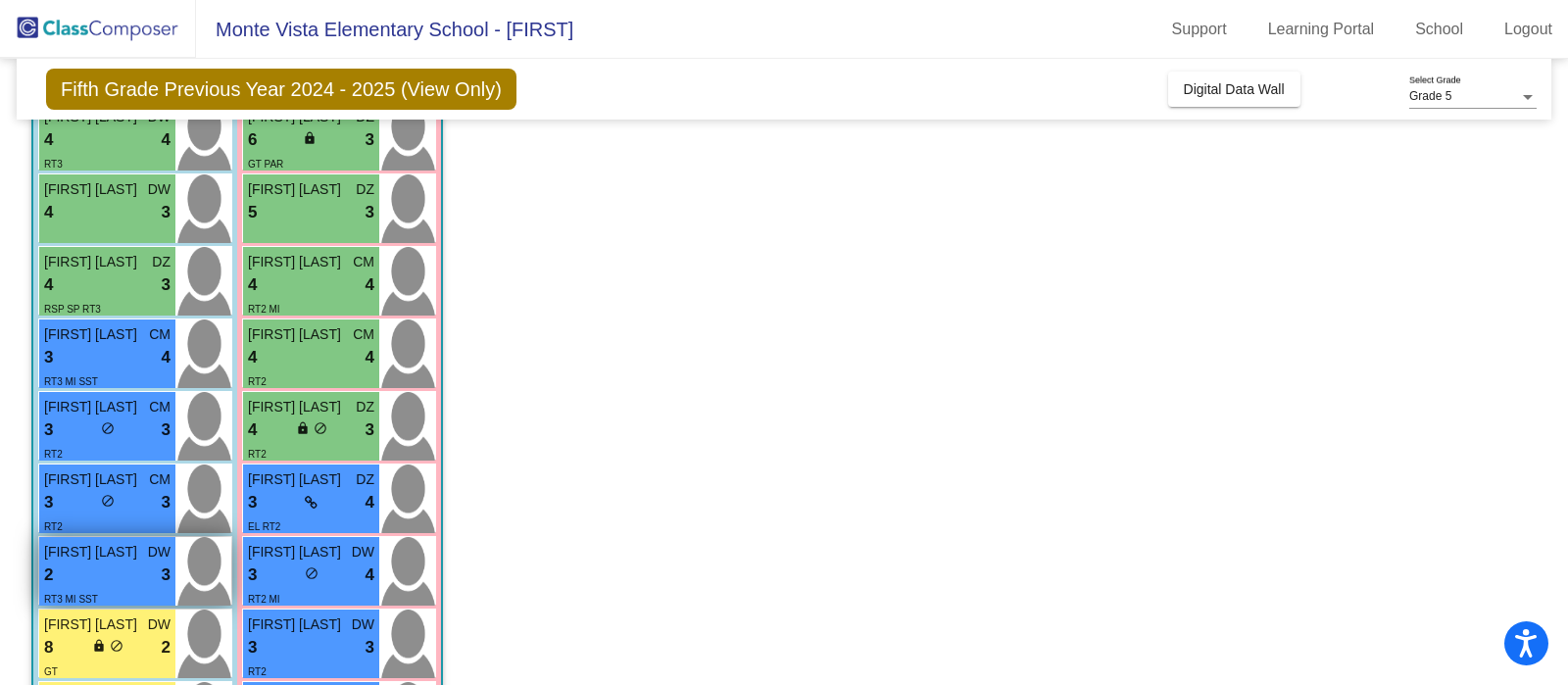 scroll, scrollTop: 367, scrollLeft: 0, axis: vertical 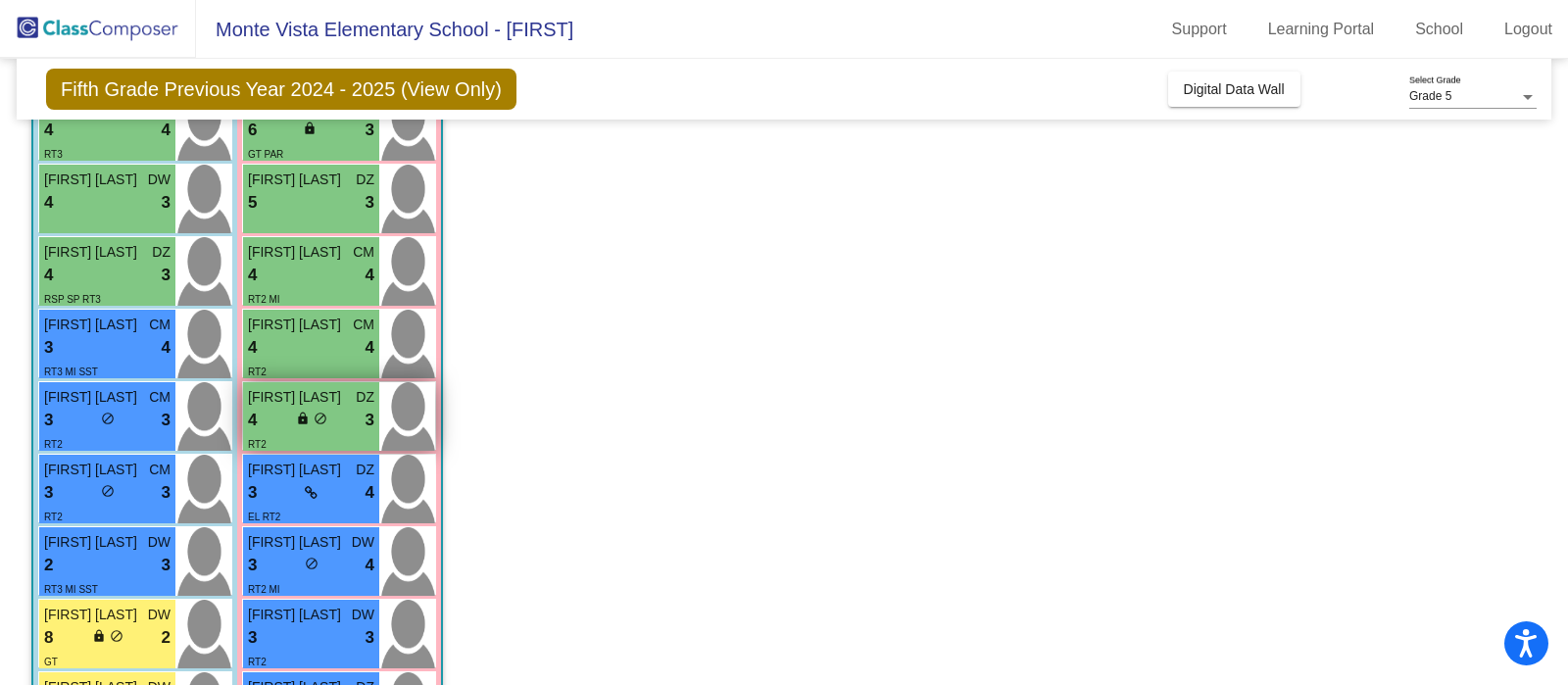 click on "4 lock do_not_disturb_alt 3" at bounding box center (311, 420) 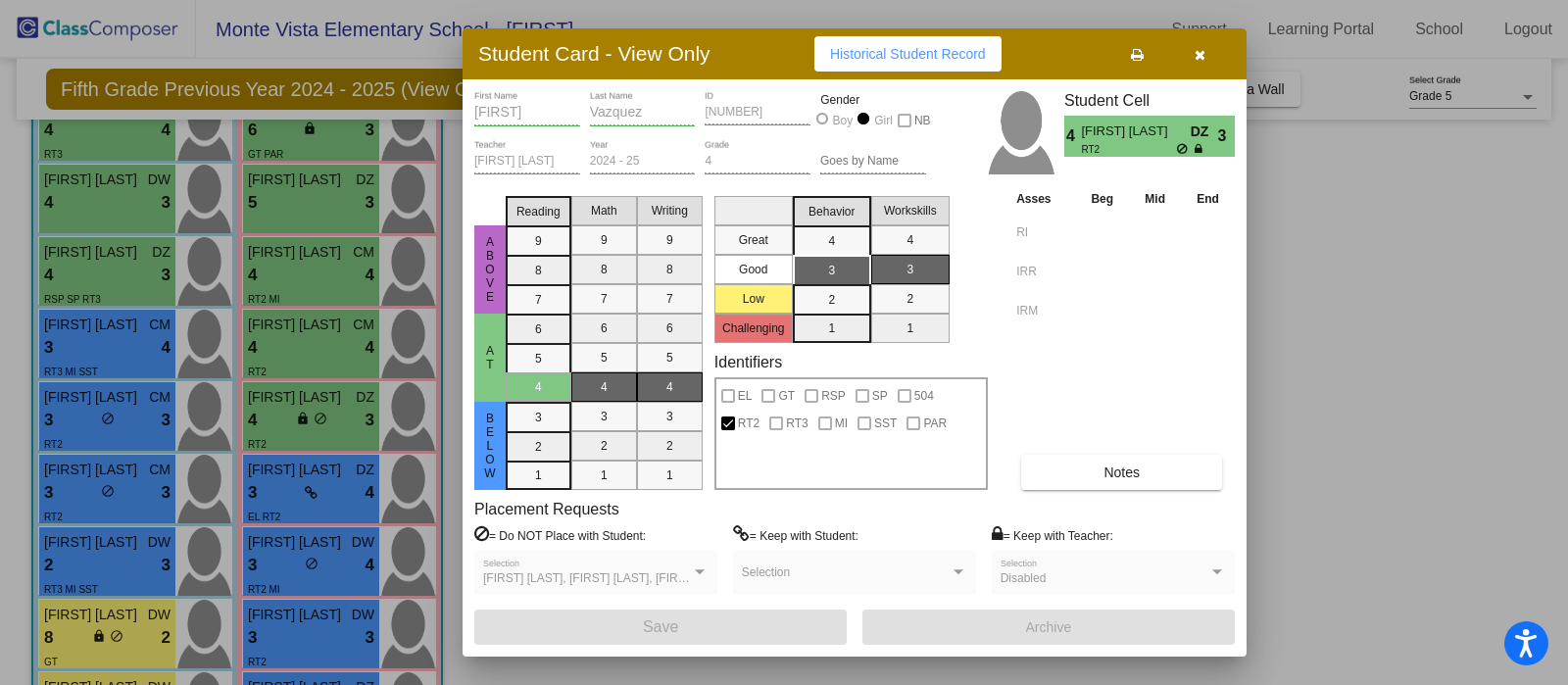 click on "Notes" at bounding box center [1121, 472] 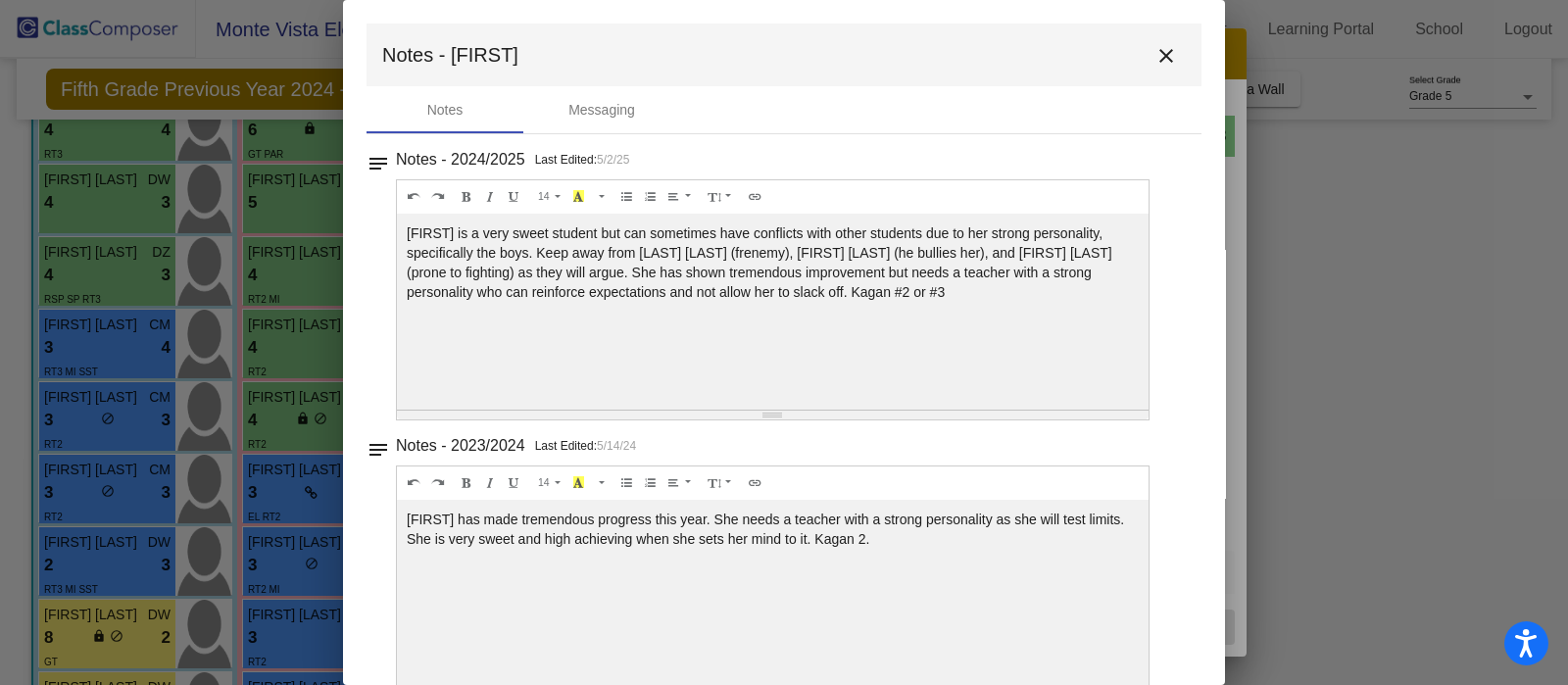 click on "close" at bounding box center [1166, 56] 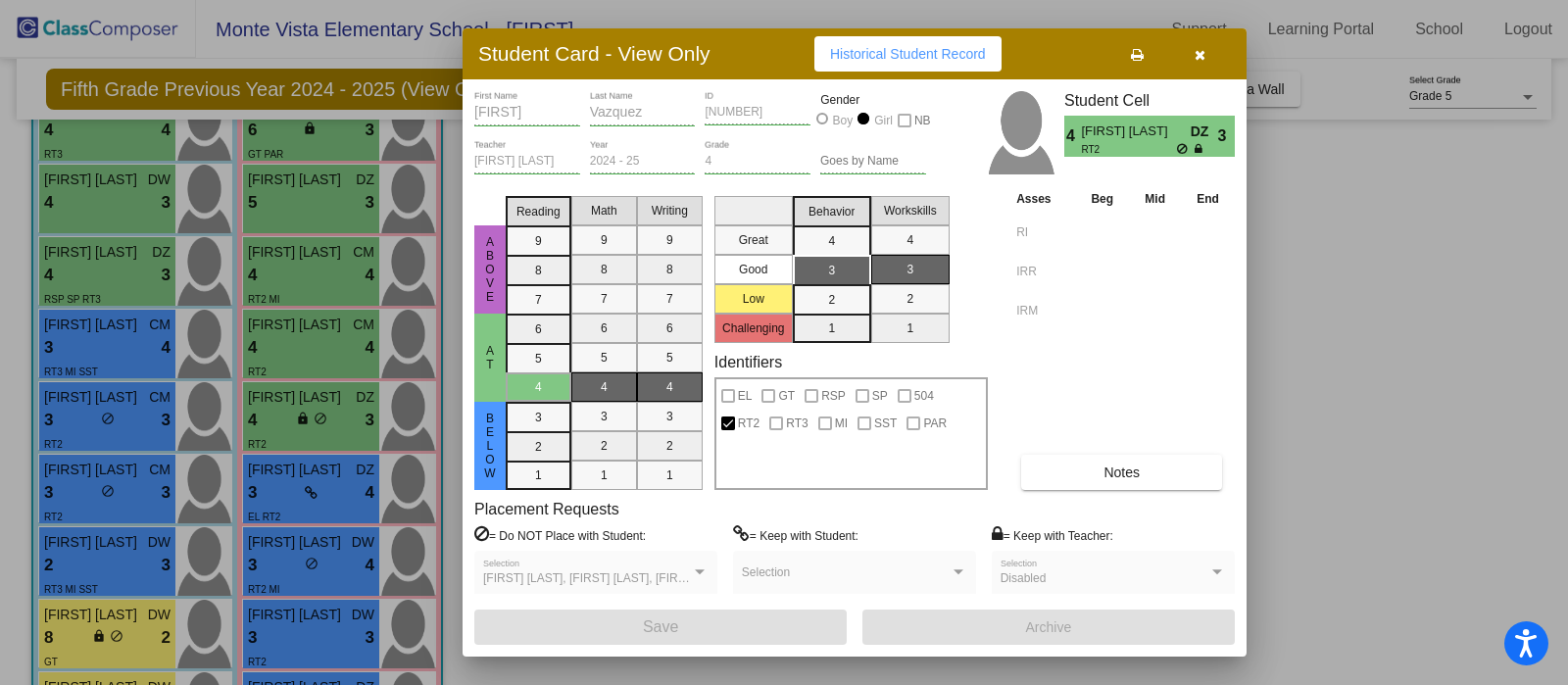 click at bounding box center (1200, 55) 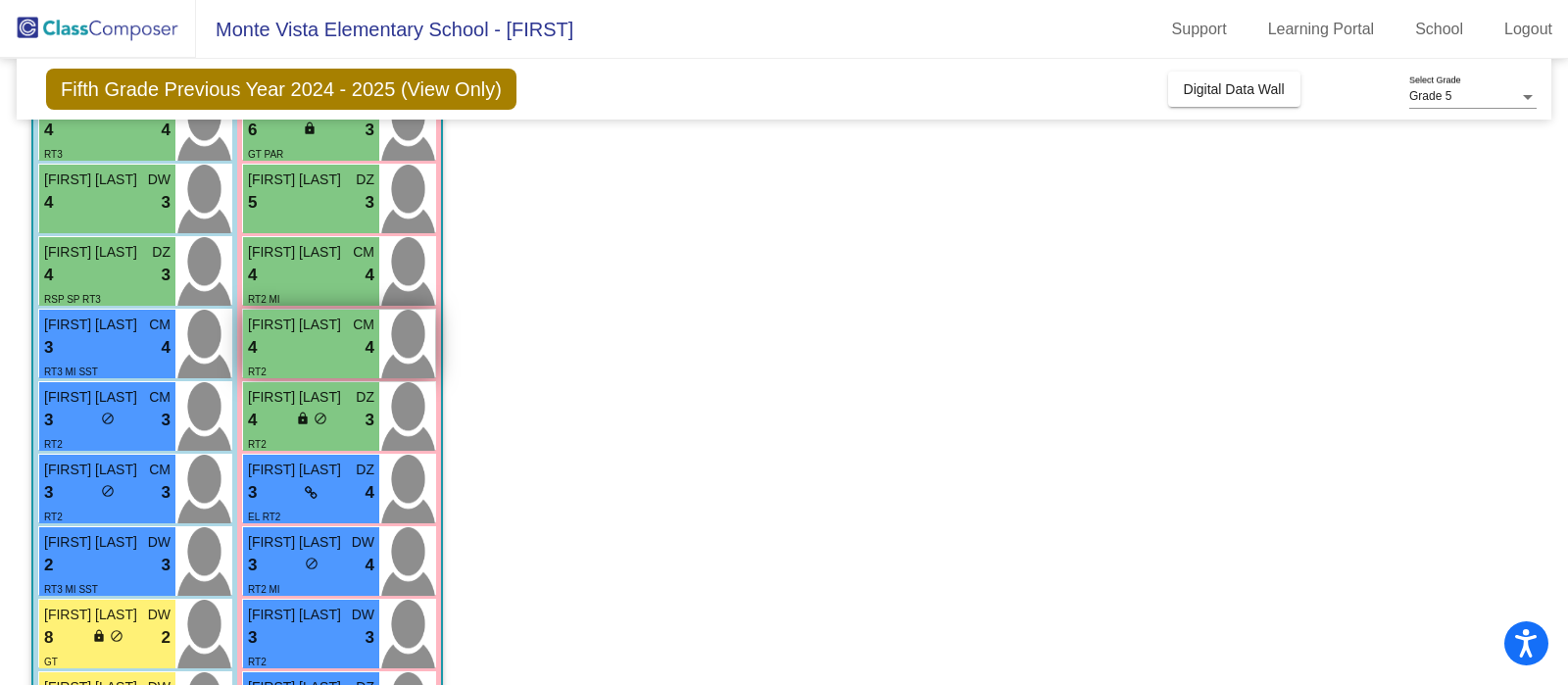 click on "4 lock do_not_disturb_alt 4" at bounding box center [311, 348] 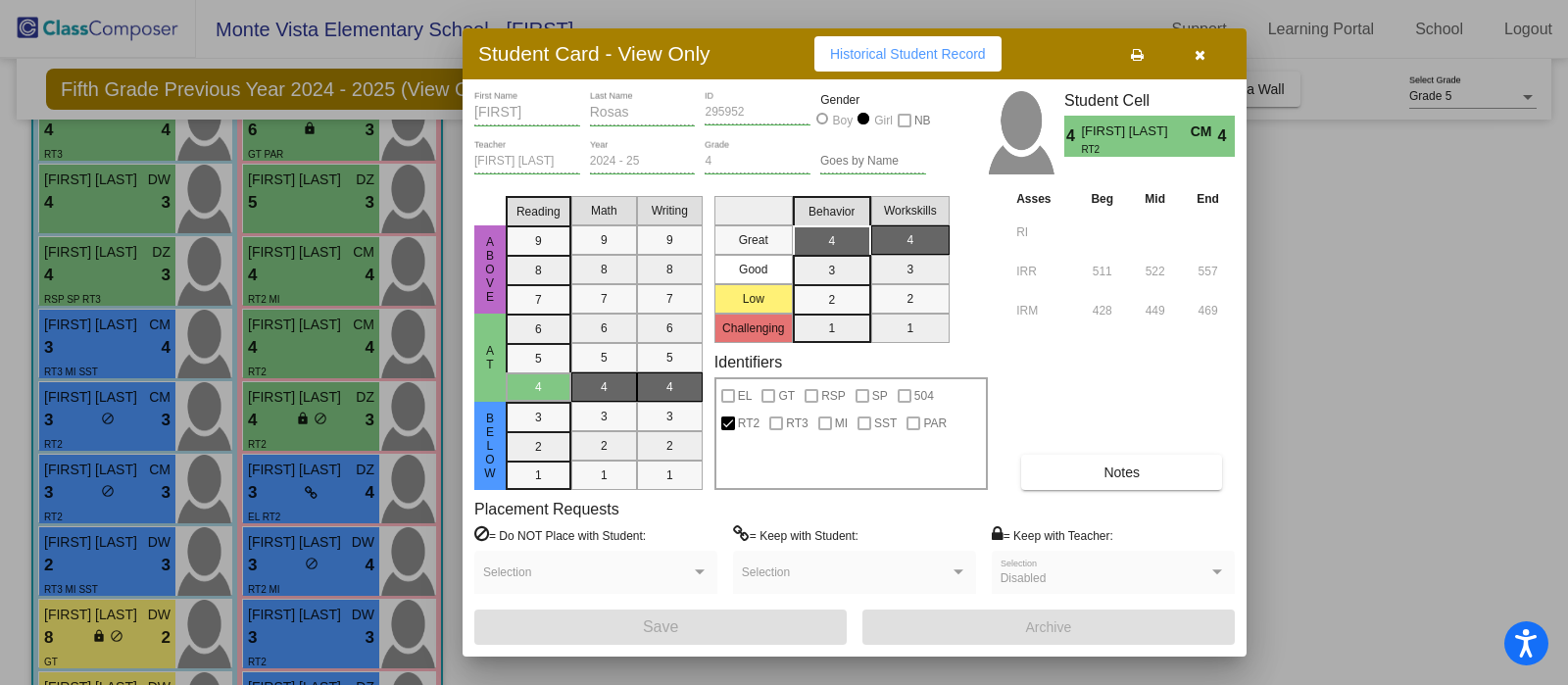 click on "Notes" at bounding box center [1121, 472] 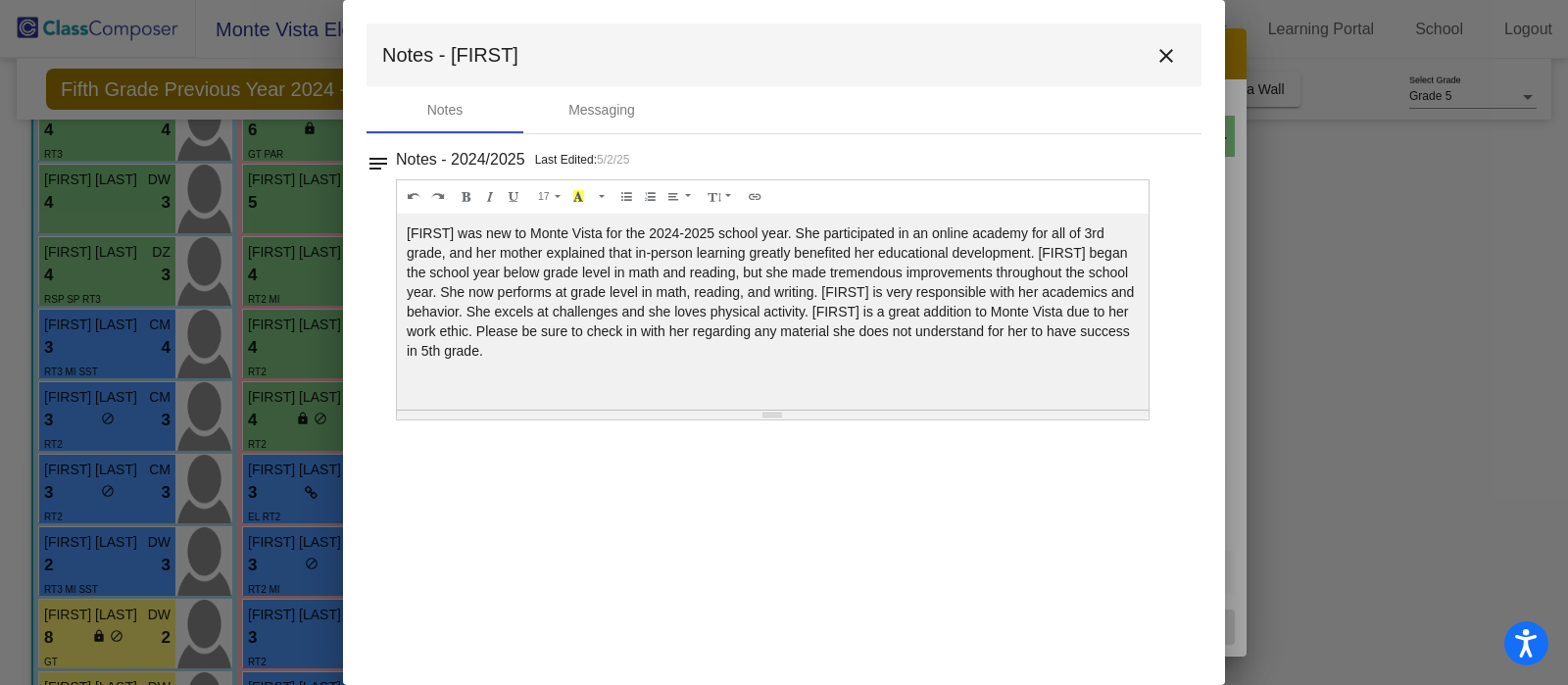 click on "close" at bounding box center (1166, 56) 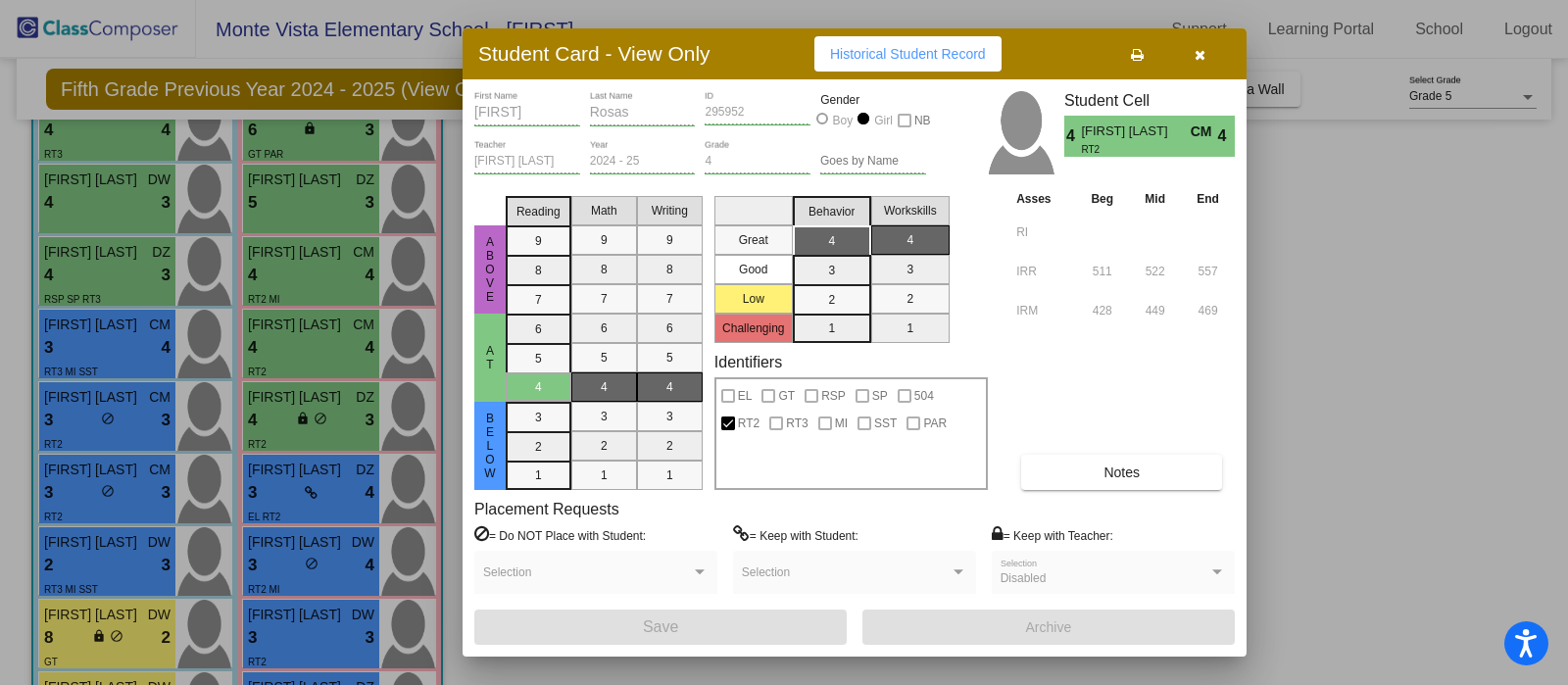 click at bounding box center (784, 342) 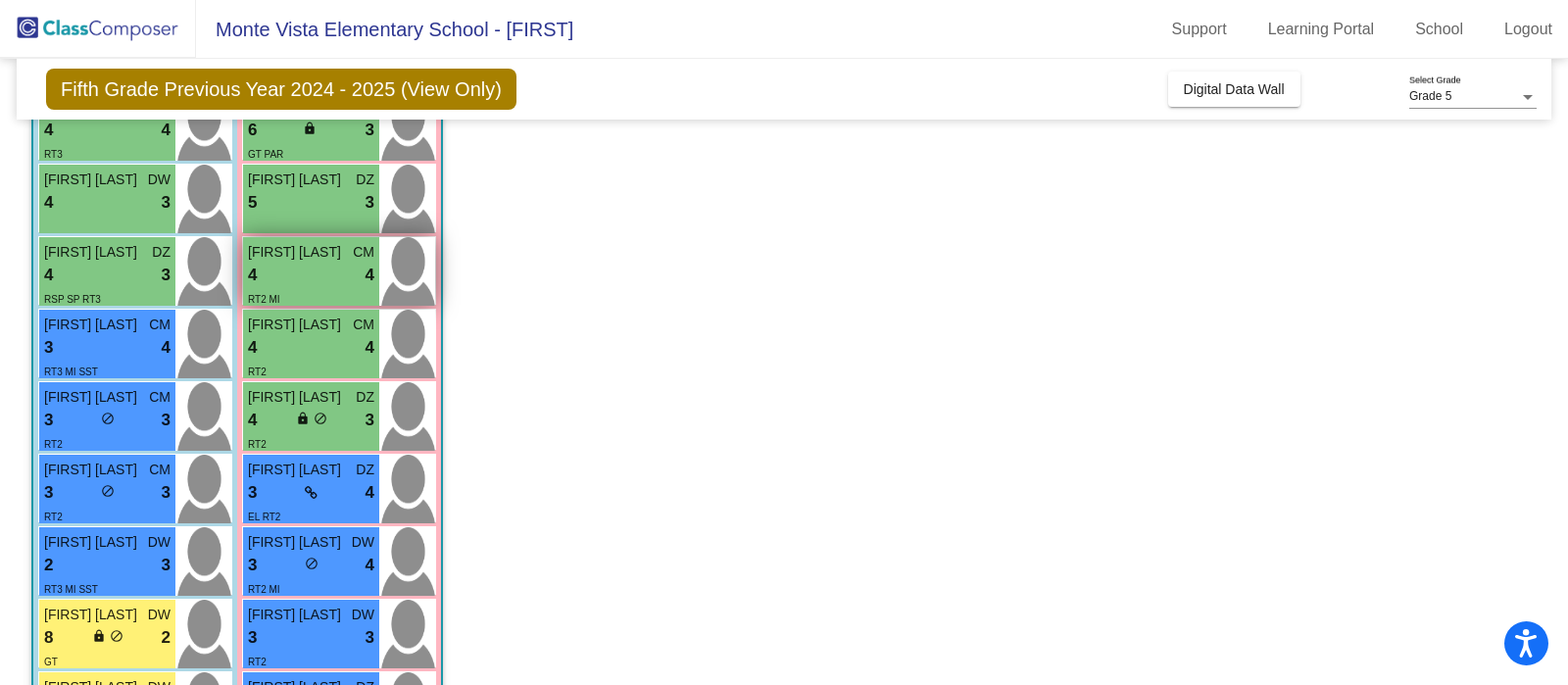 click on "4 lock do_not_disturb_alt 4" at bounding box center [311, 275] 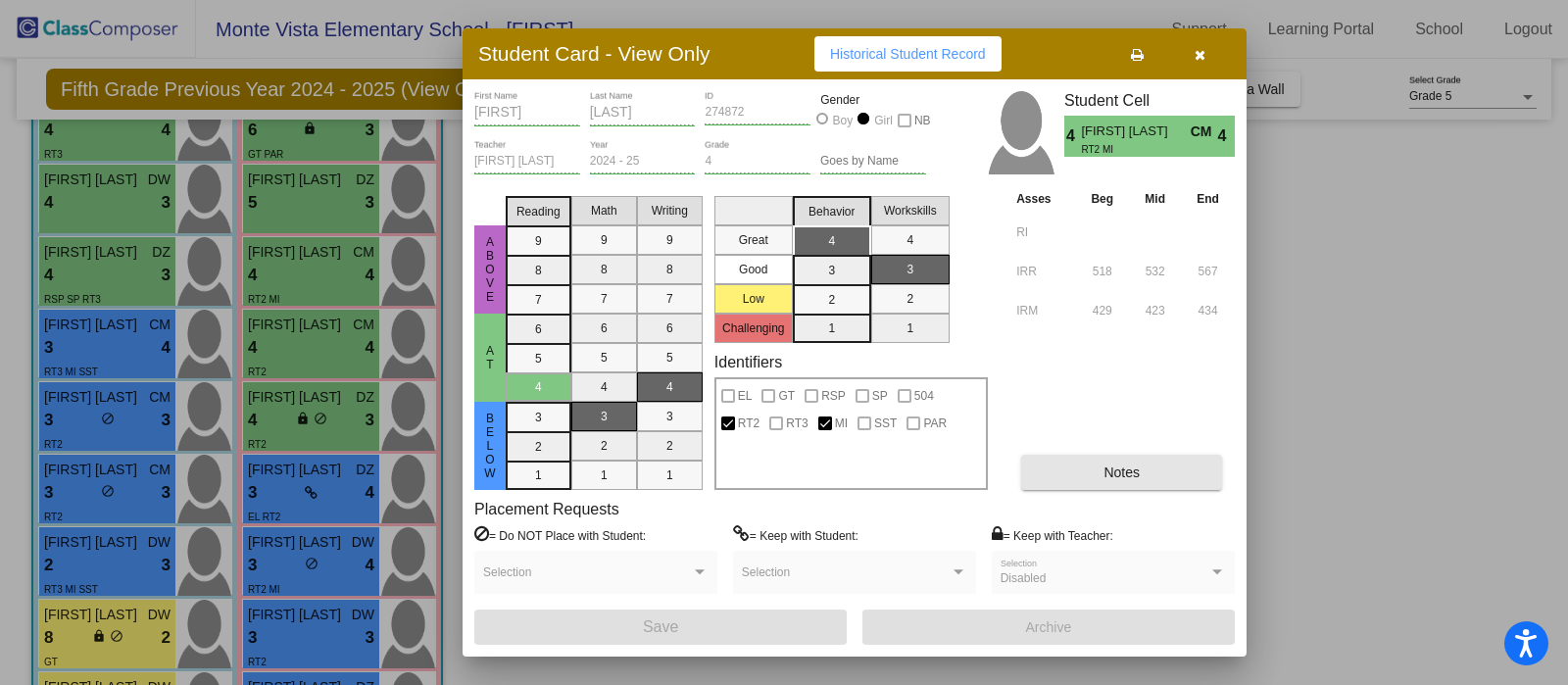 click on "Notes" at bounding box center (1121, 472) 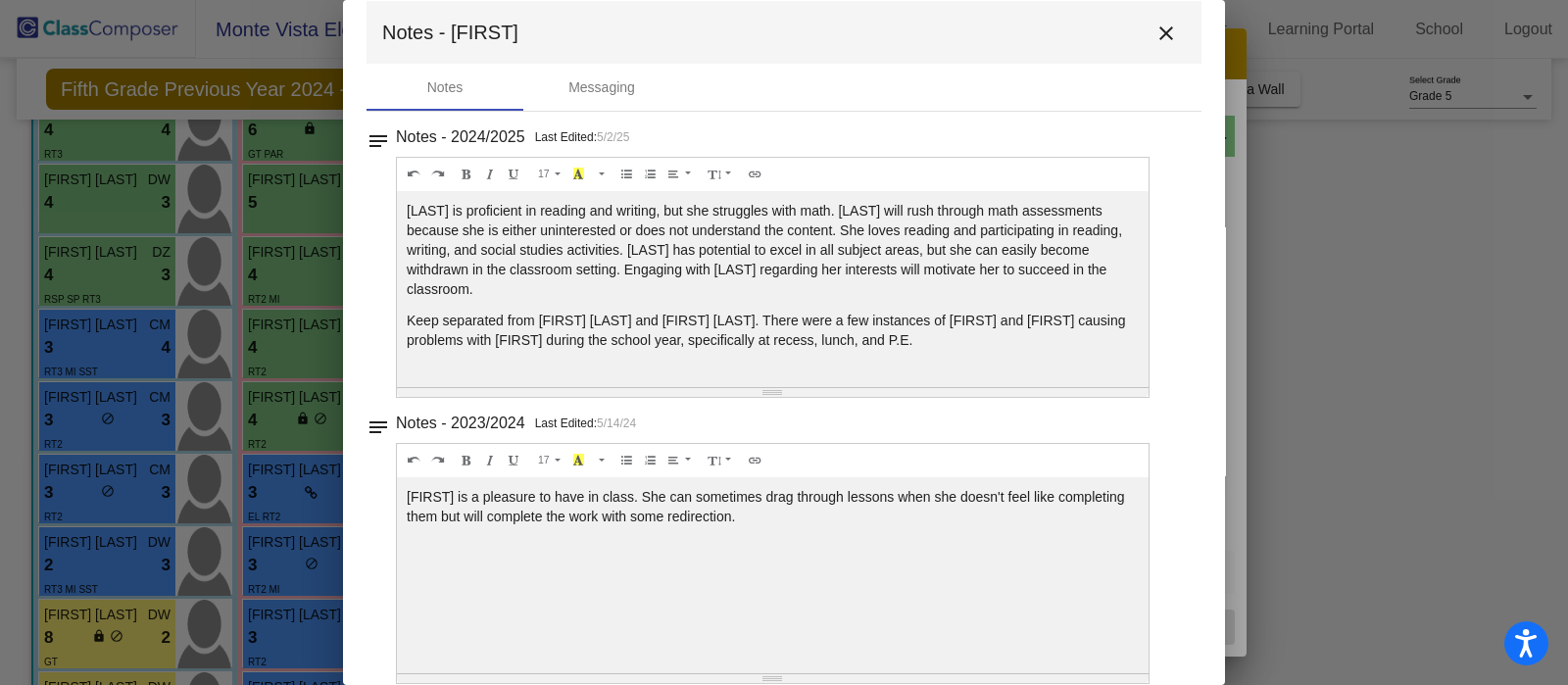 scroll, scrollTop: 43, scrollLeft: 0, axis: vertical 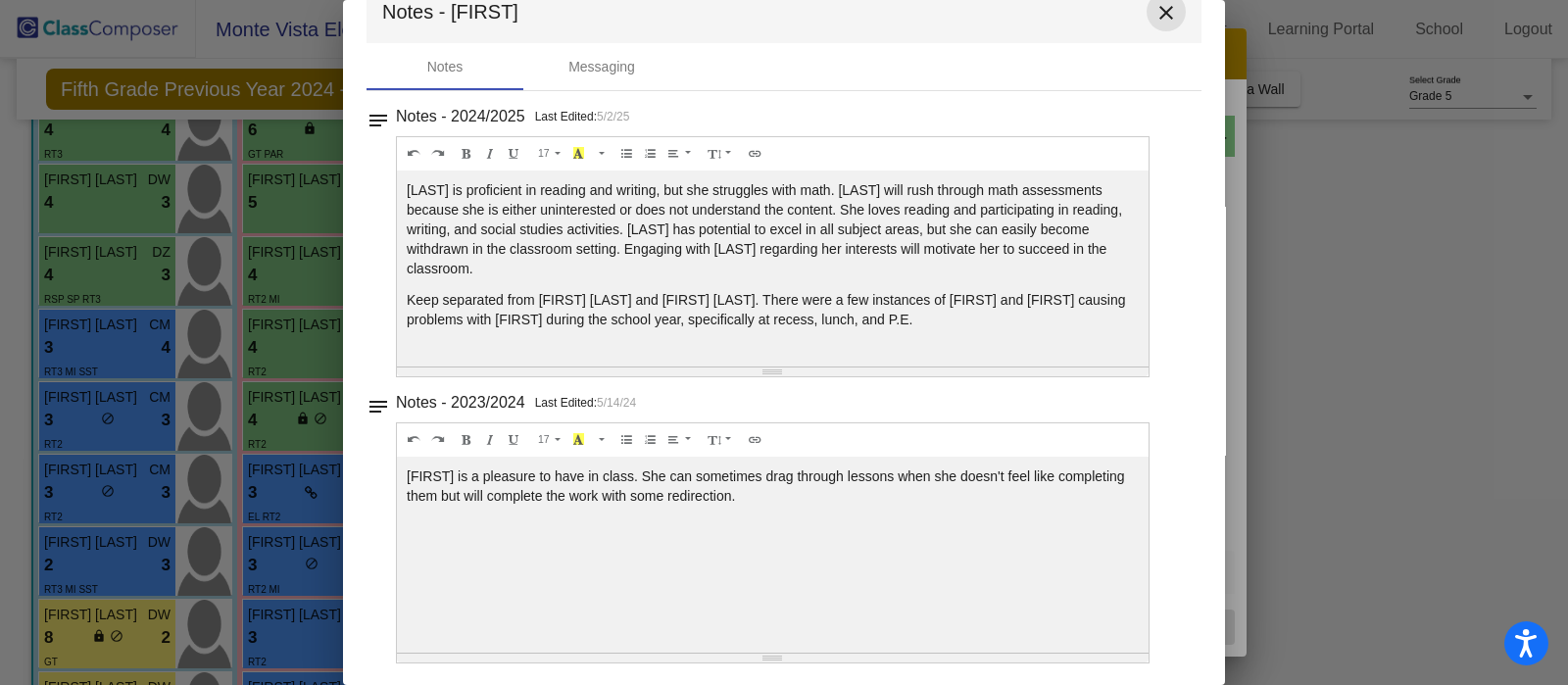click on "close" at bounding box center [1166, 13] 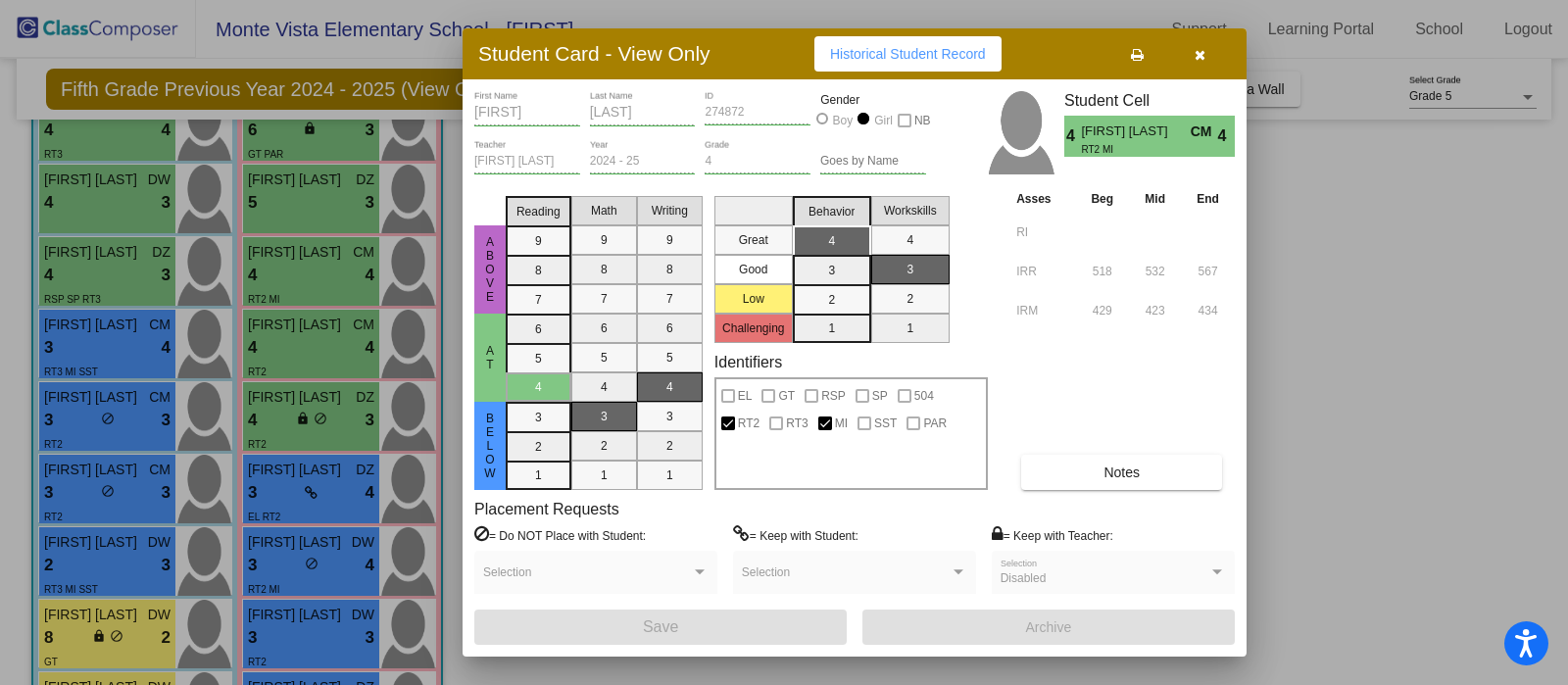 click at bounding box center (784, 342) 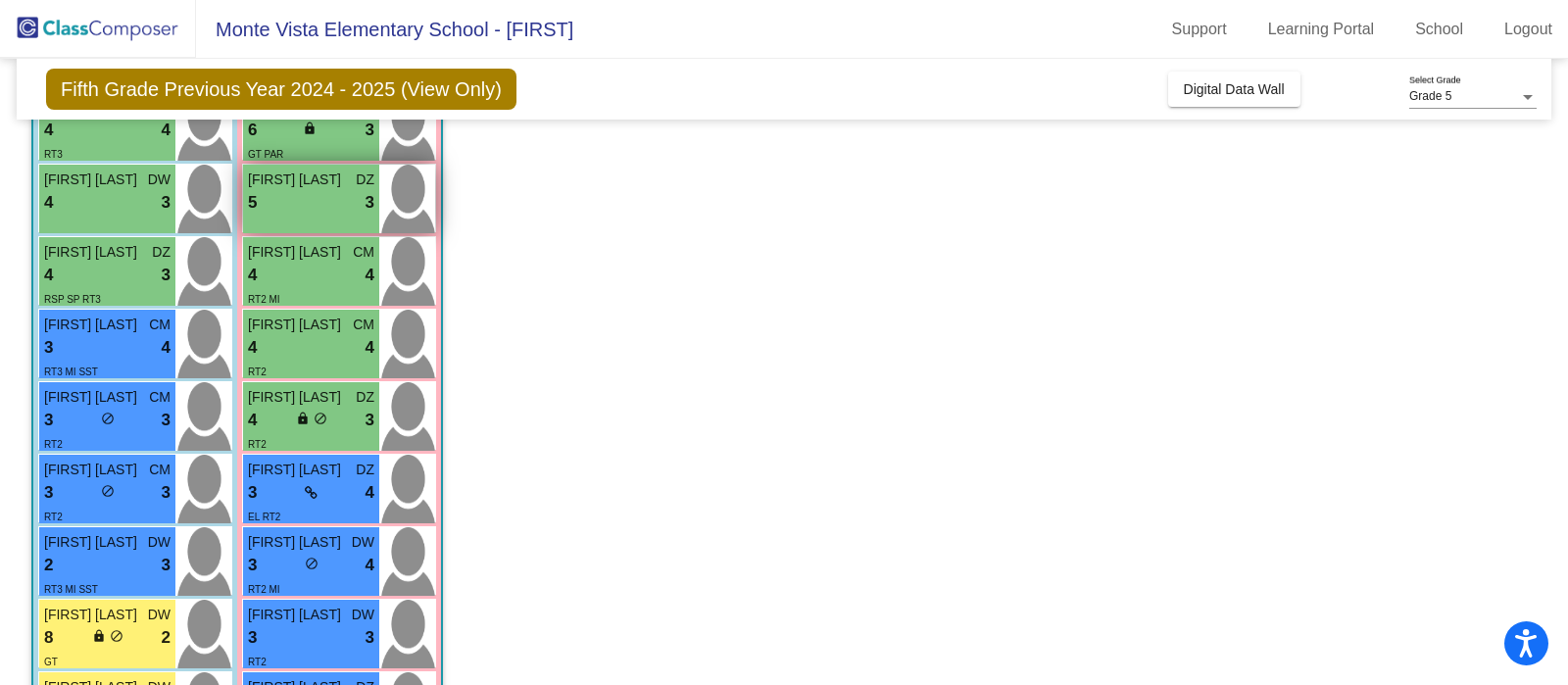 click on "5 lock do_not_disturb_alt 3" at bounding box center (311, 203) 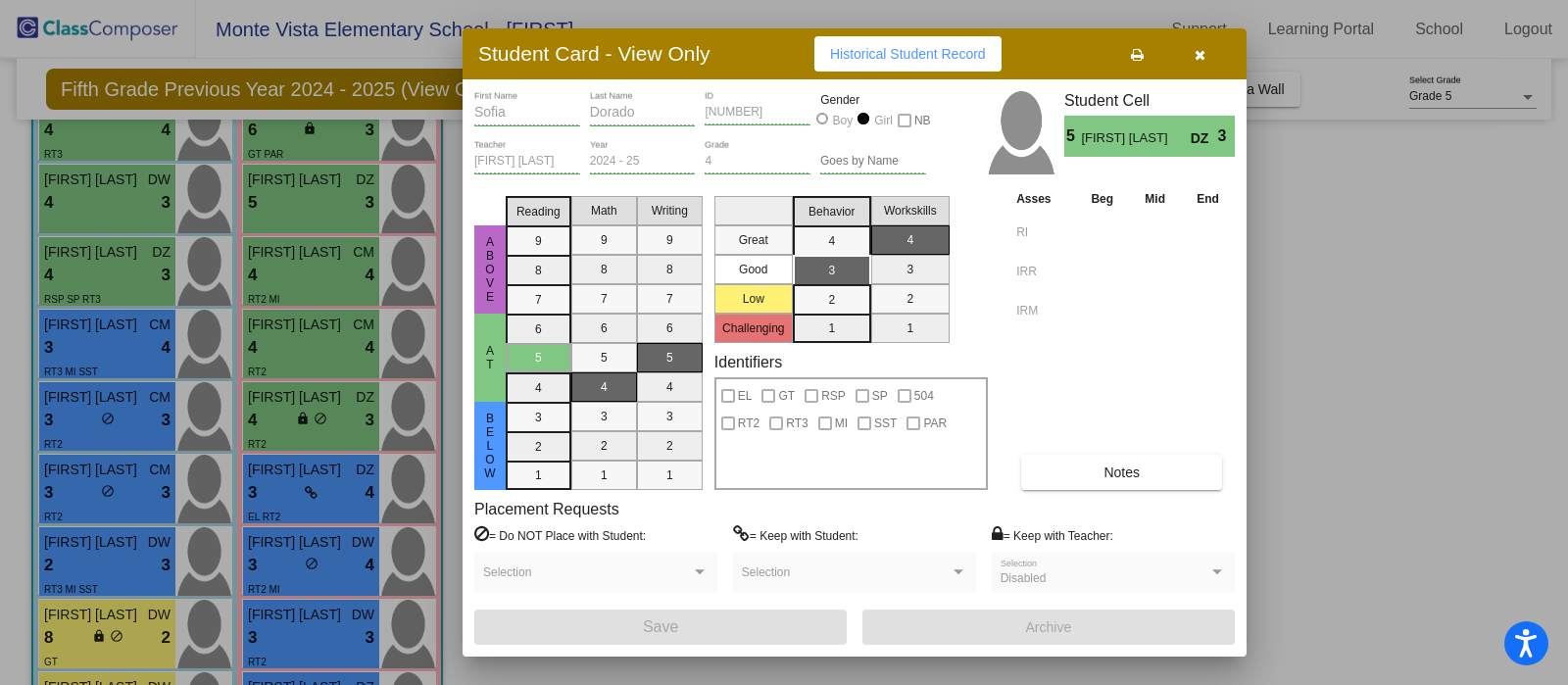 click at bounding box center (784, 342) 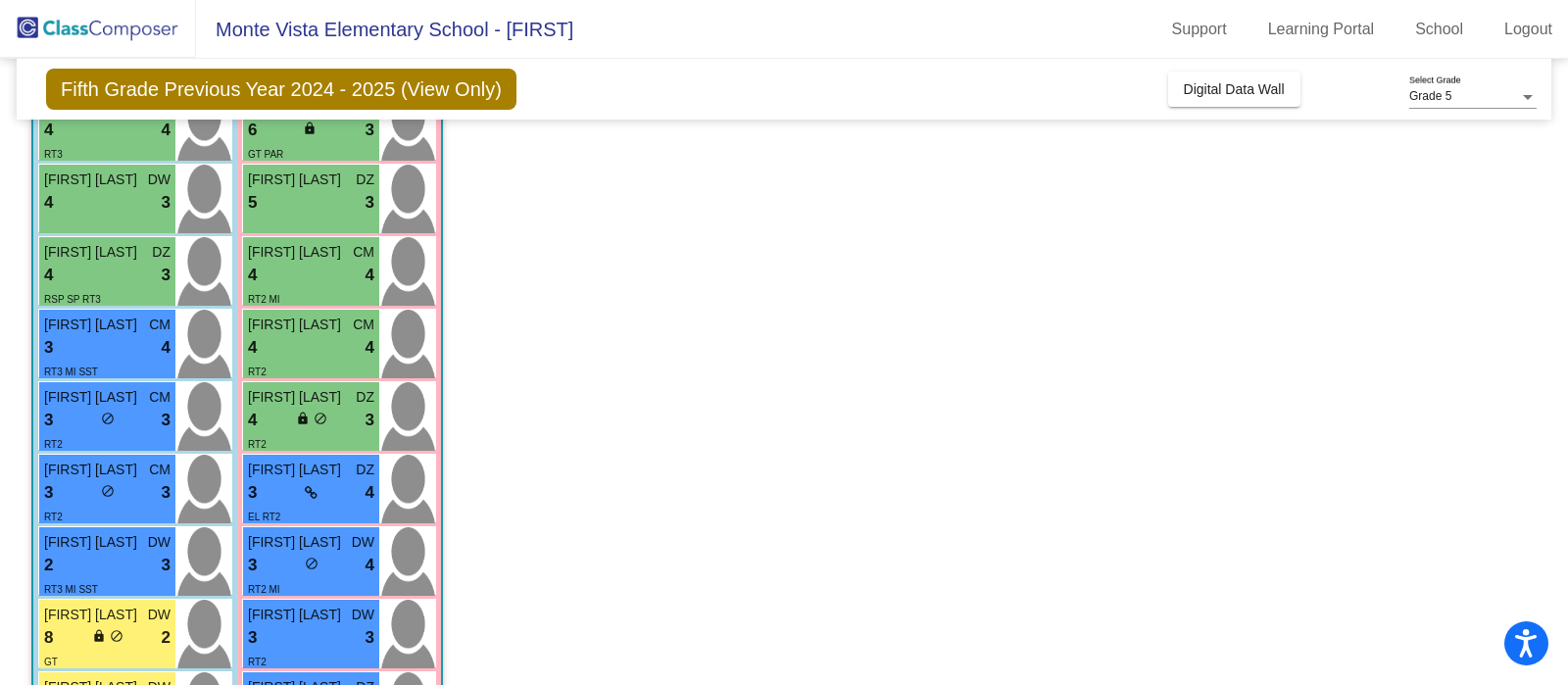click on "RT2 MI" at bounding box center [311, 298] 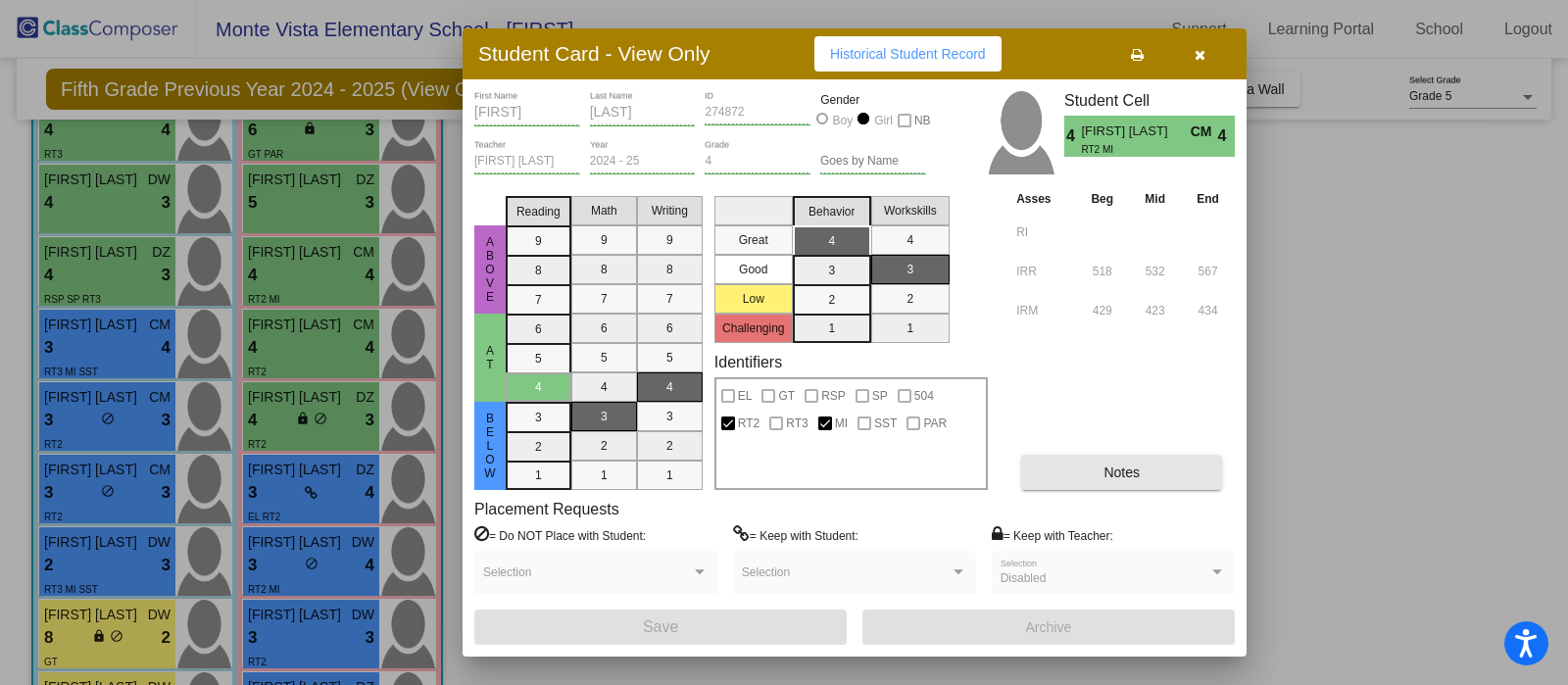 click on "Notes" at bounding box center (1121, 472) 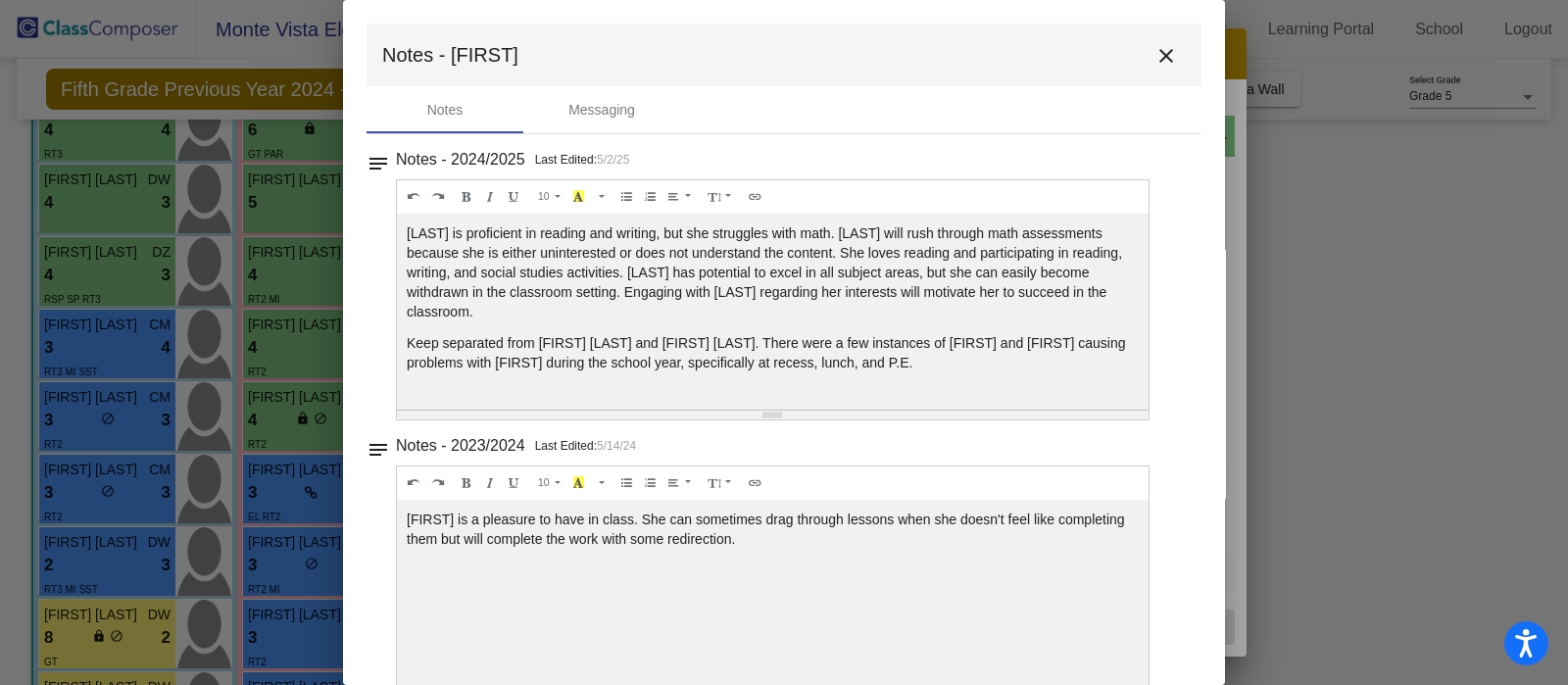 click on "close" at bounding box center (1166, 56) 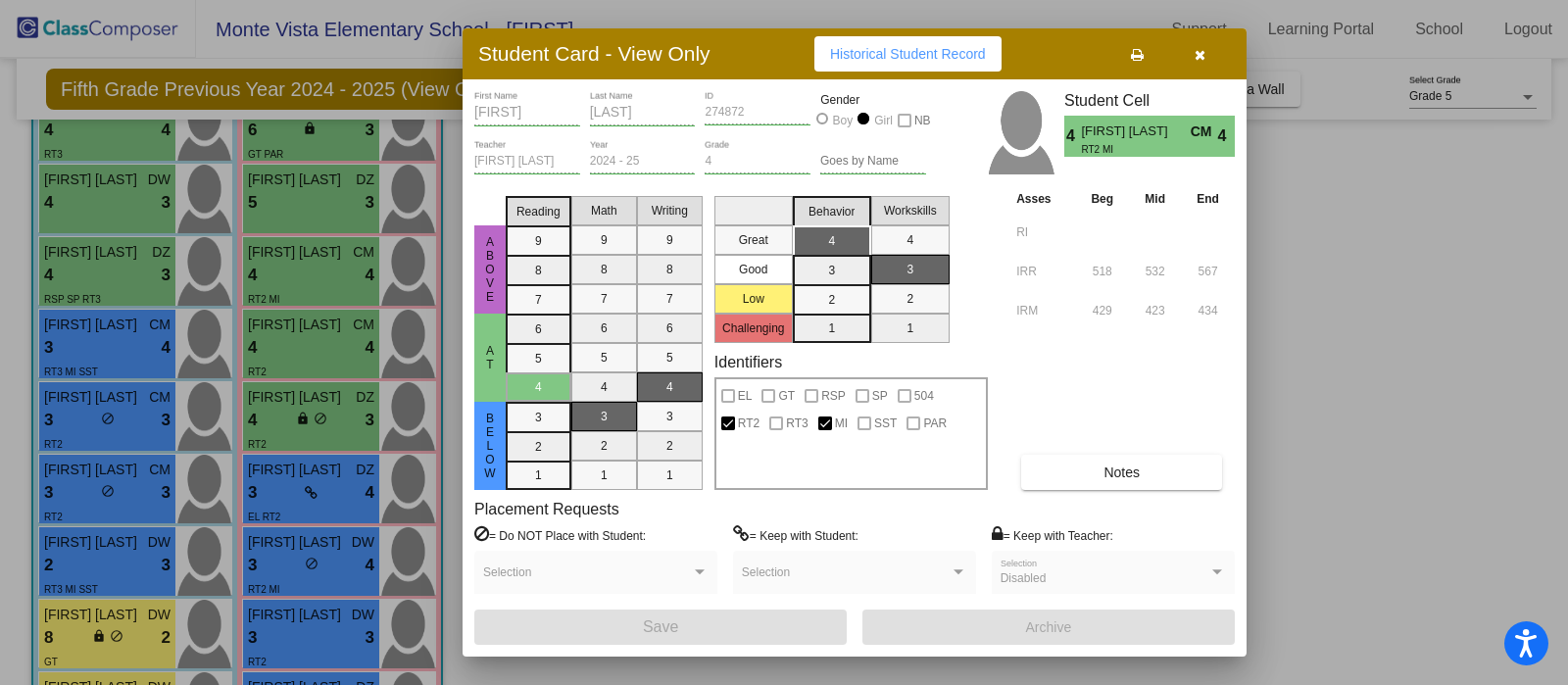 click at bounding box center [784, 342] 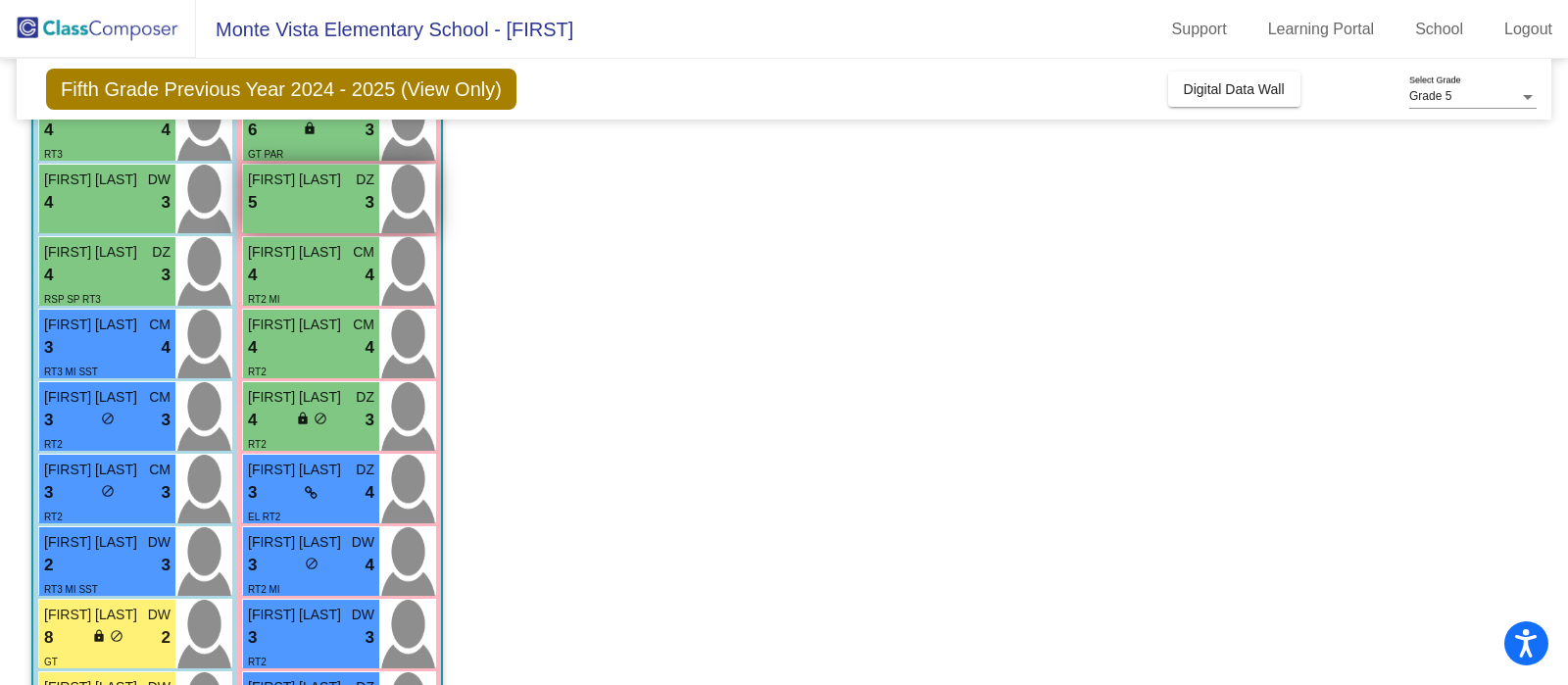 click on "5 lock do_not_disturb_alt 3" at bounding box center (311, 203) 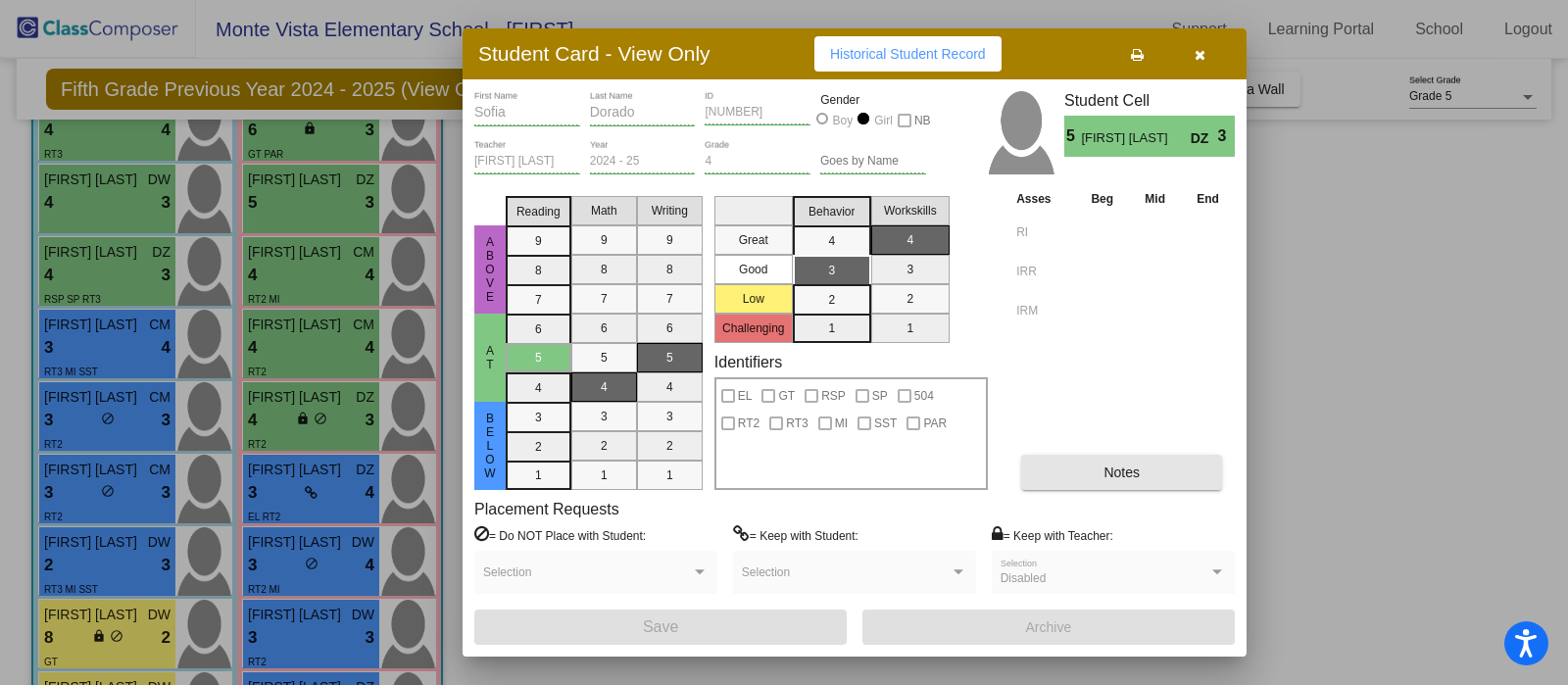 click on "Notes" at bounding box center [1121, 472] 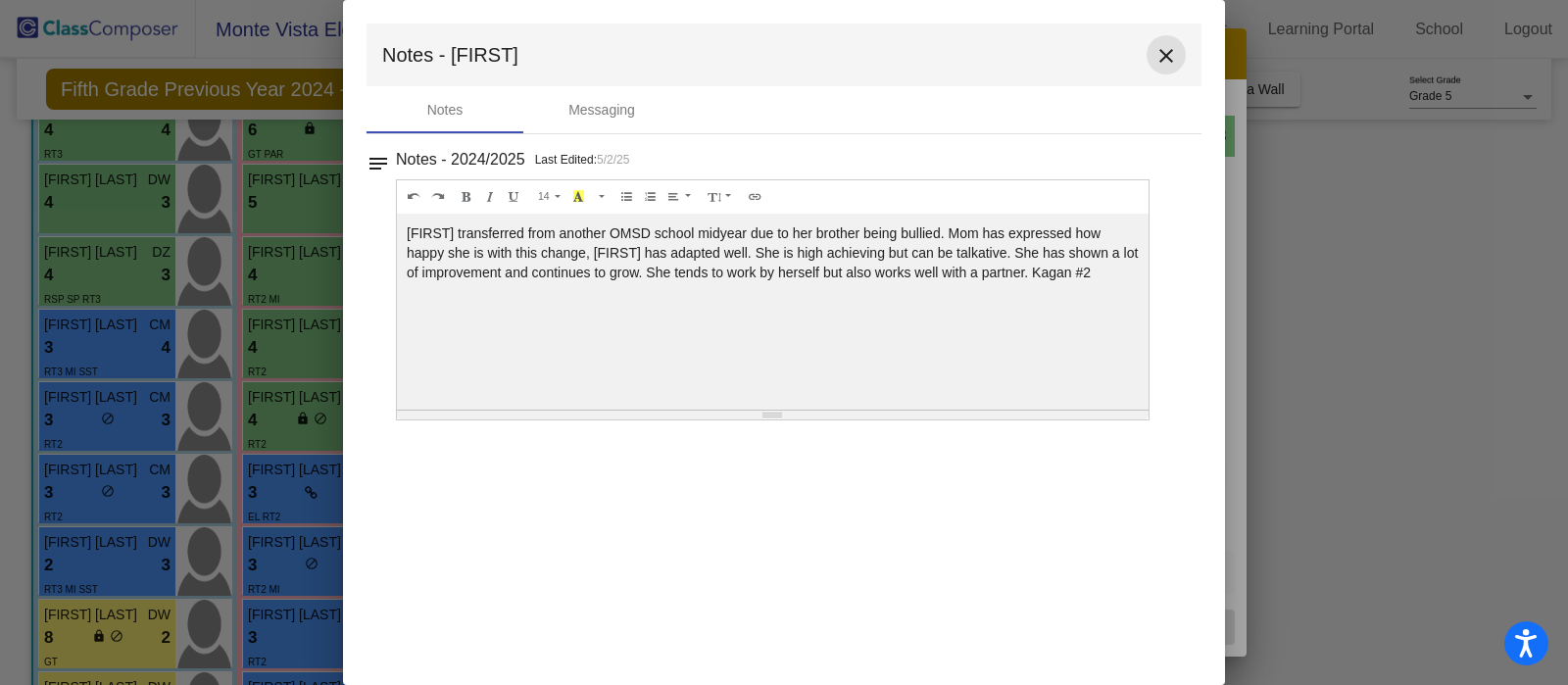 click on "close" at bounding box center [1166, 56] 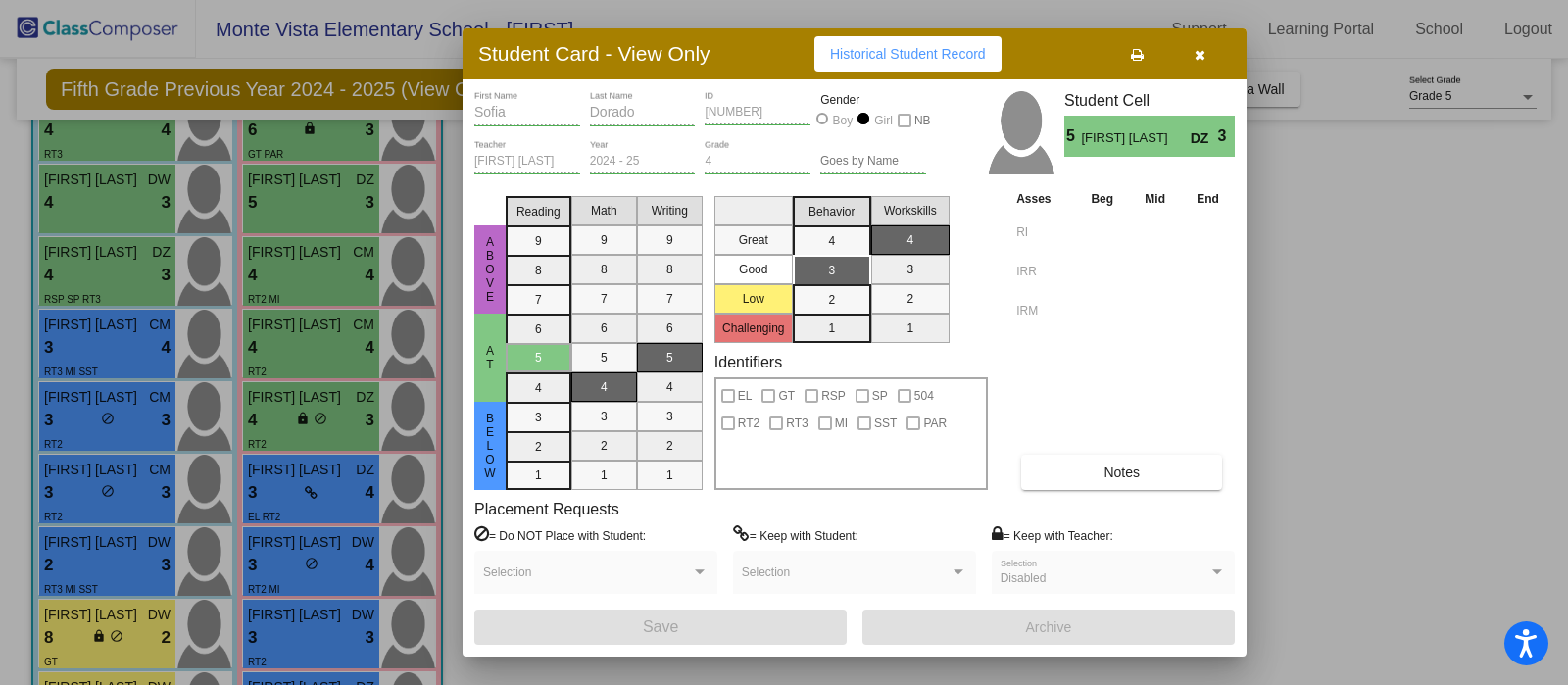 click at bounding box center [1200, 55] 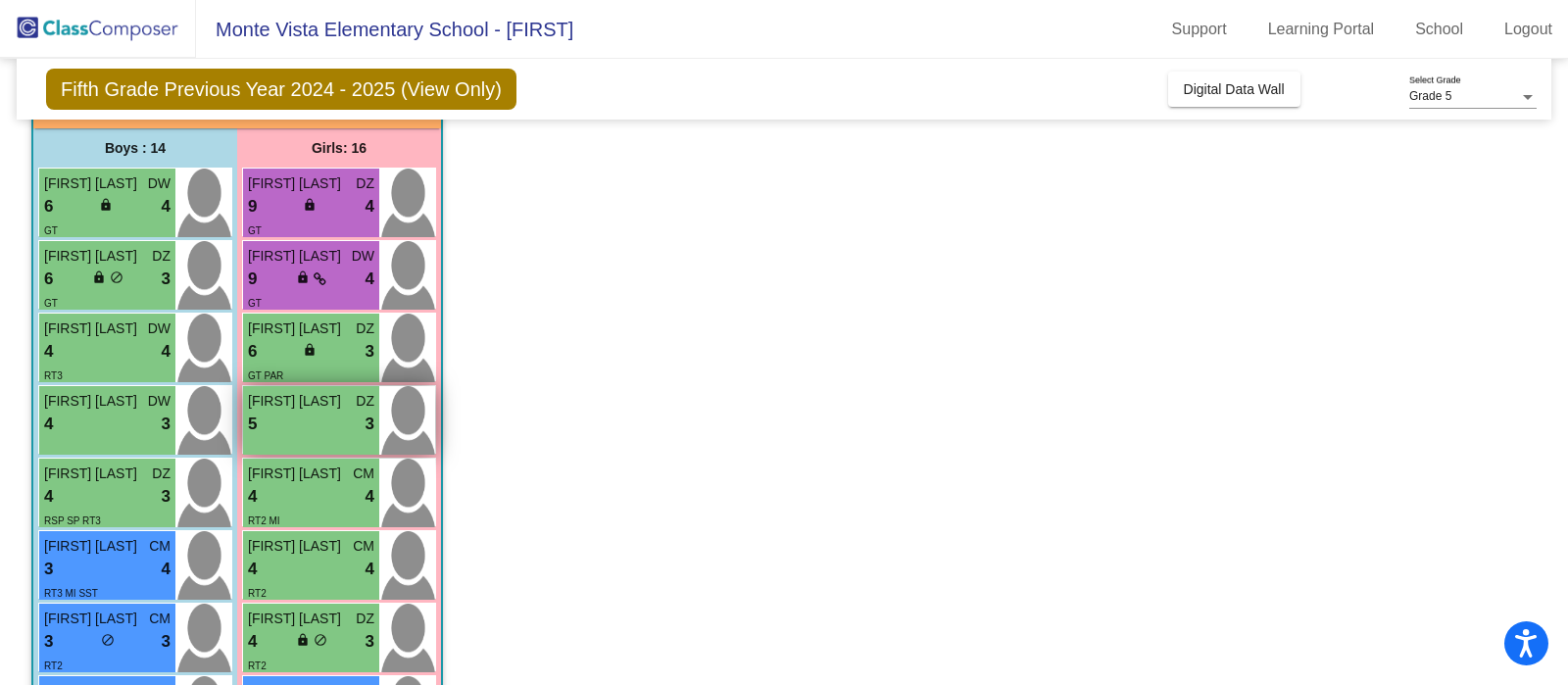 scroll, scrollTop: 122, scrollLeft: 0, axis: vertical 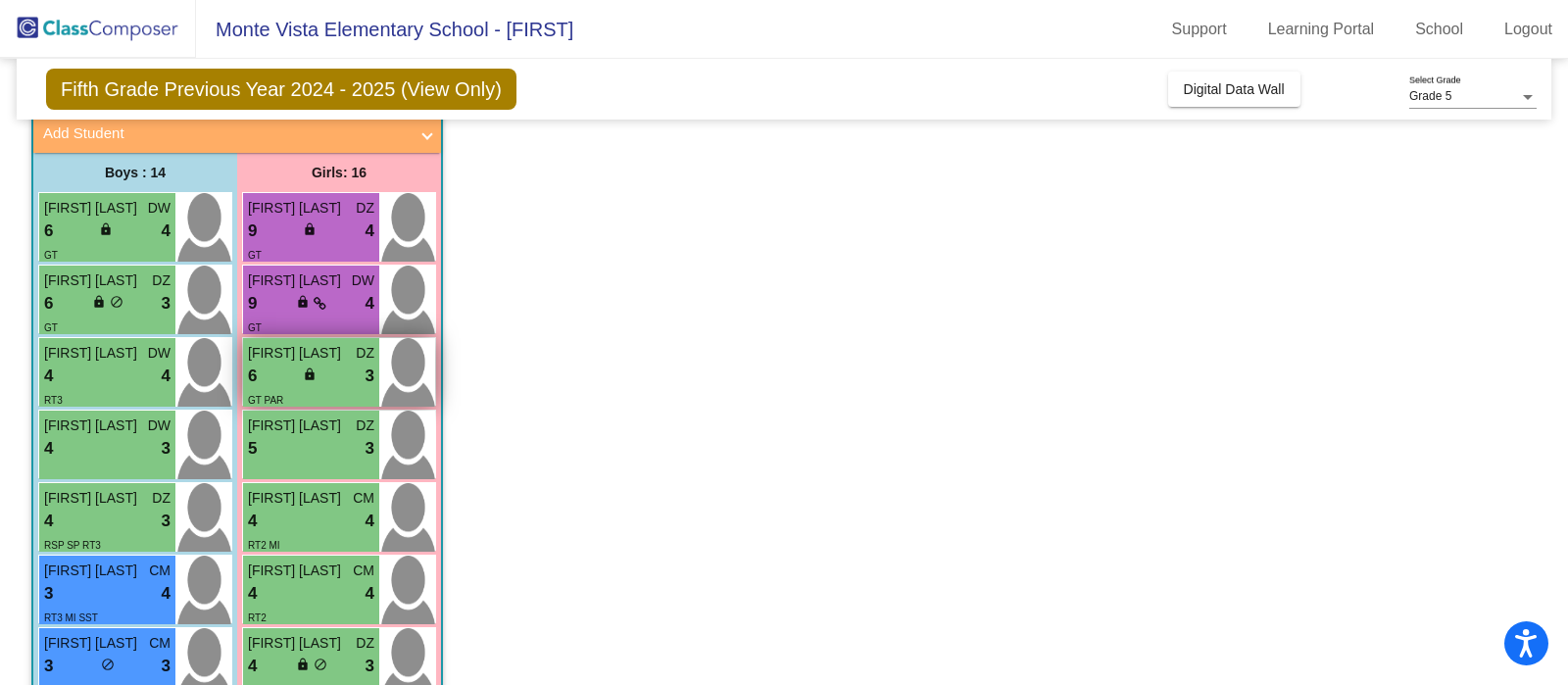 click on "6 lock do_not_disturb_alt 3" at bounding box center (311, 376) 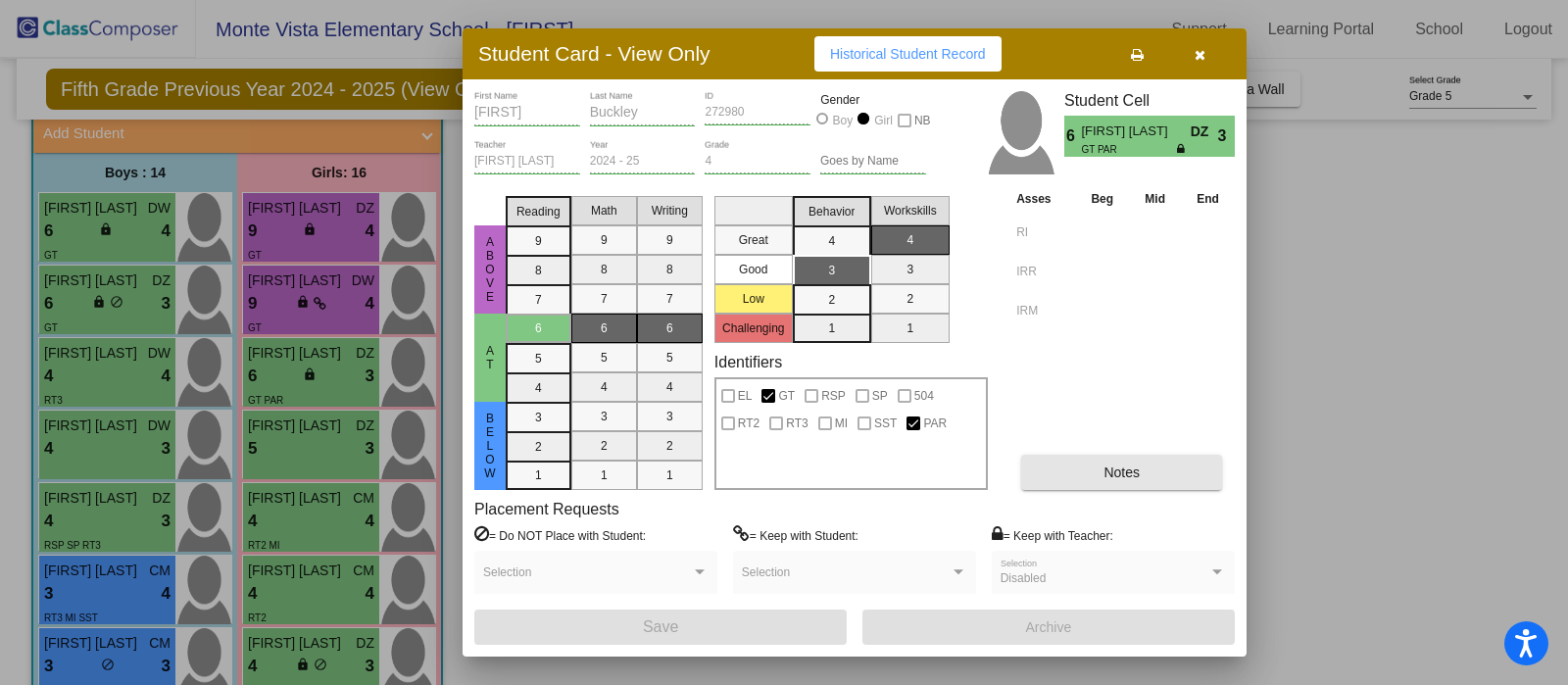 click on "Notes" at bounding box center (1121, 472) 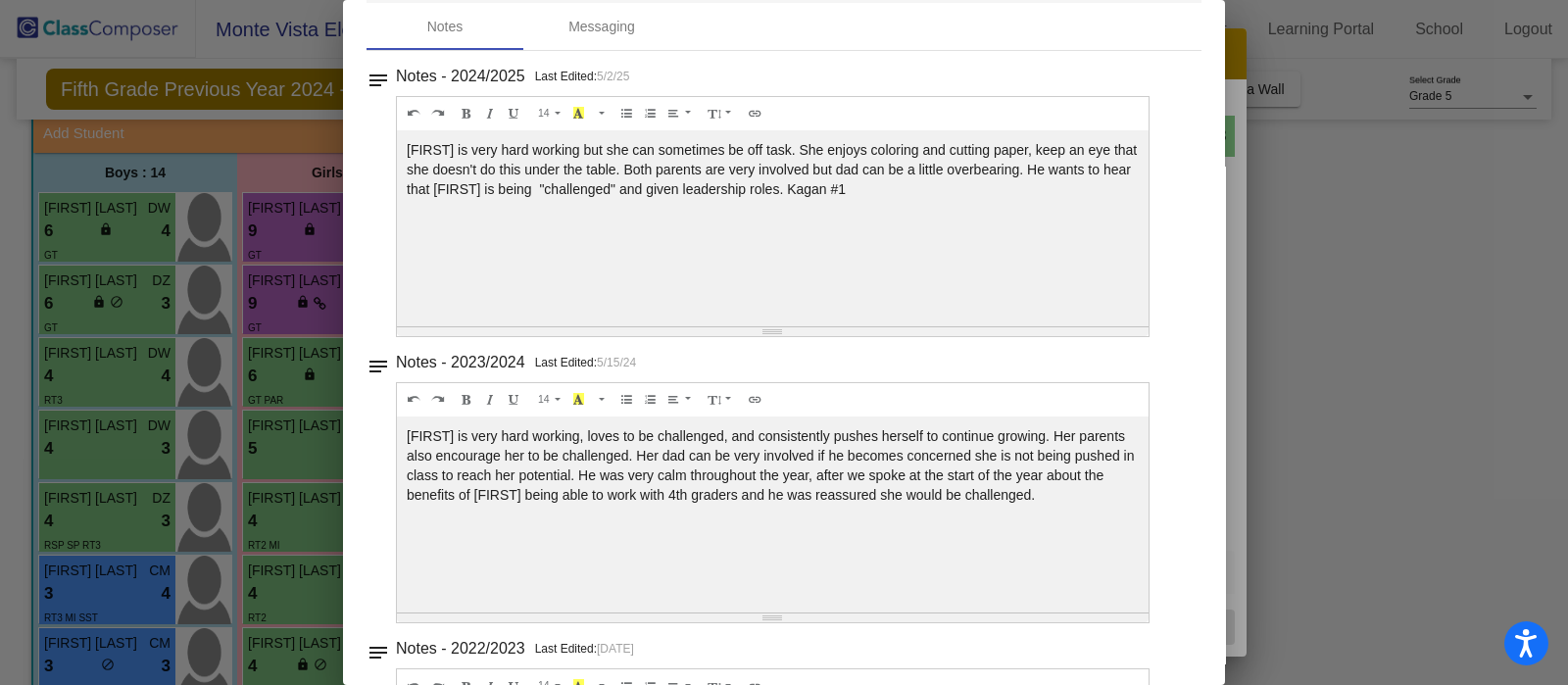 scroll, scrollTop: 0, scrollLeft: 0, axis: both 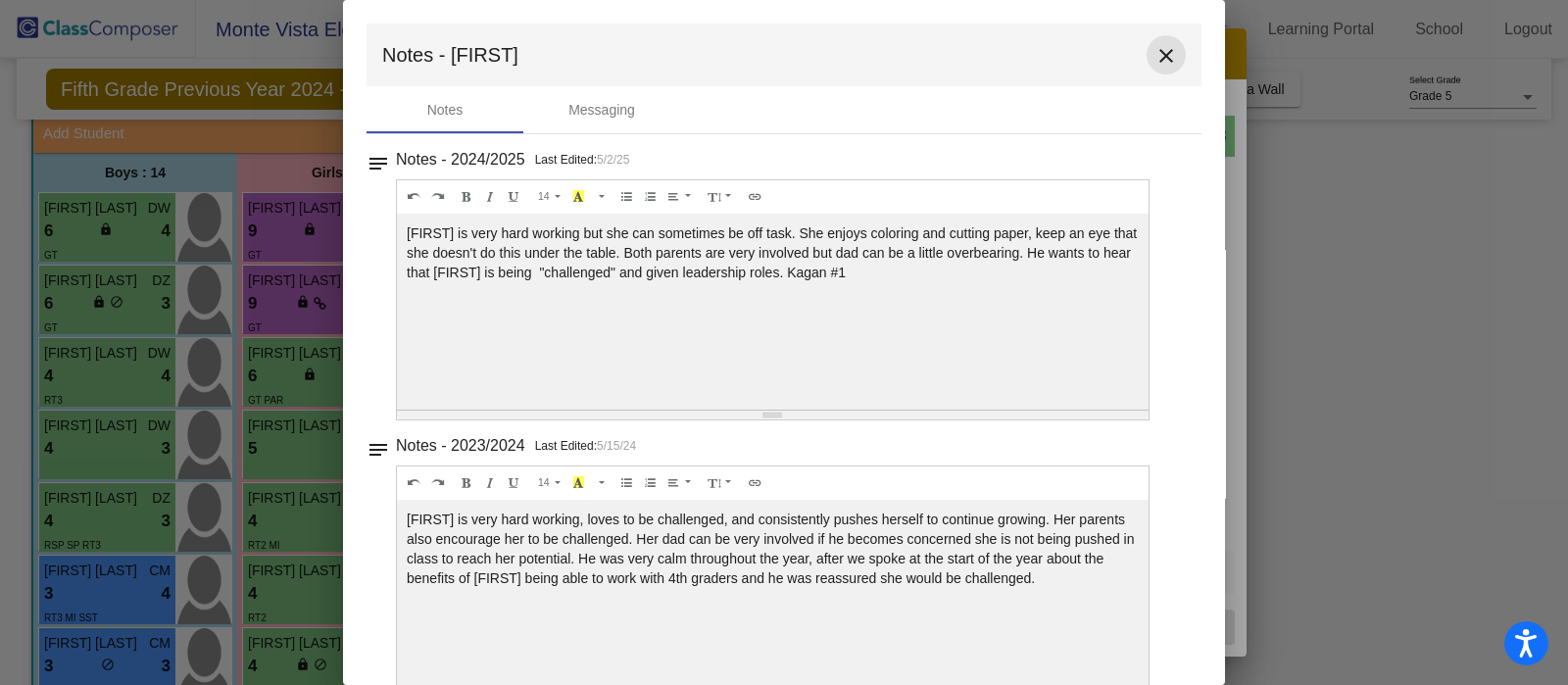 click on "close" at bounding box center [1166, 56] 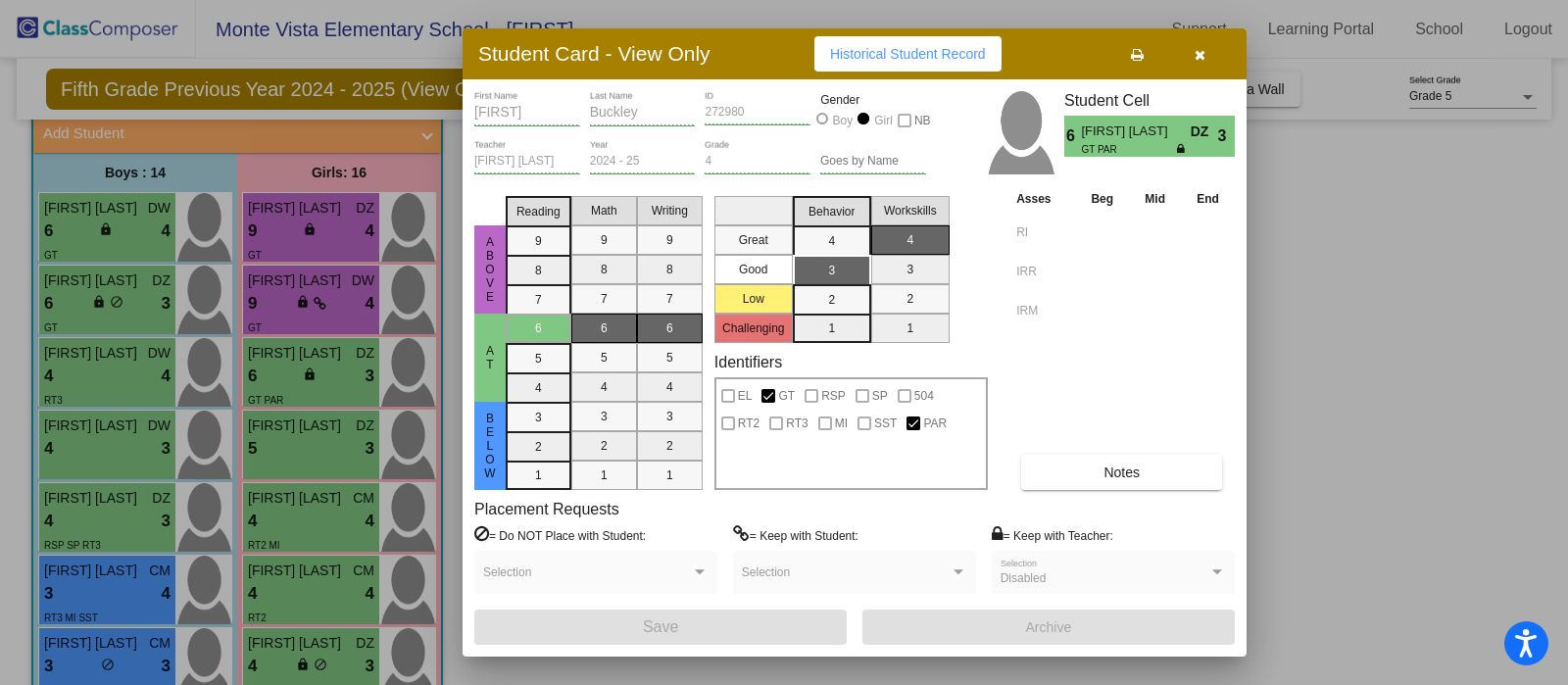 click at bounding box center (784, 342) 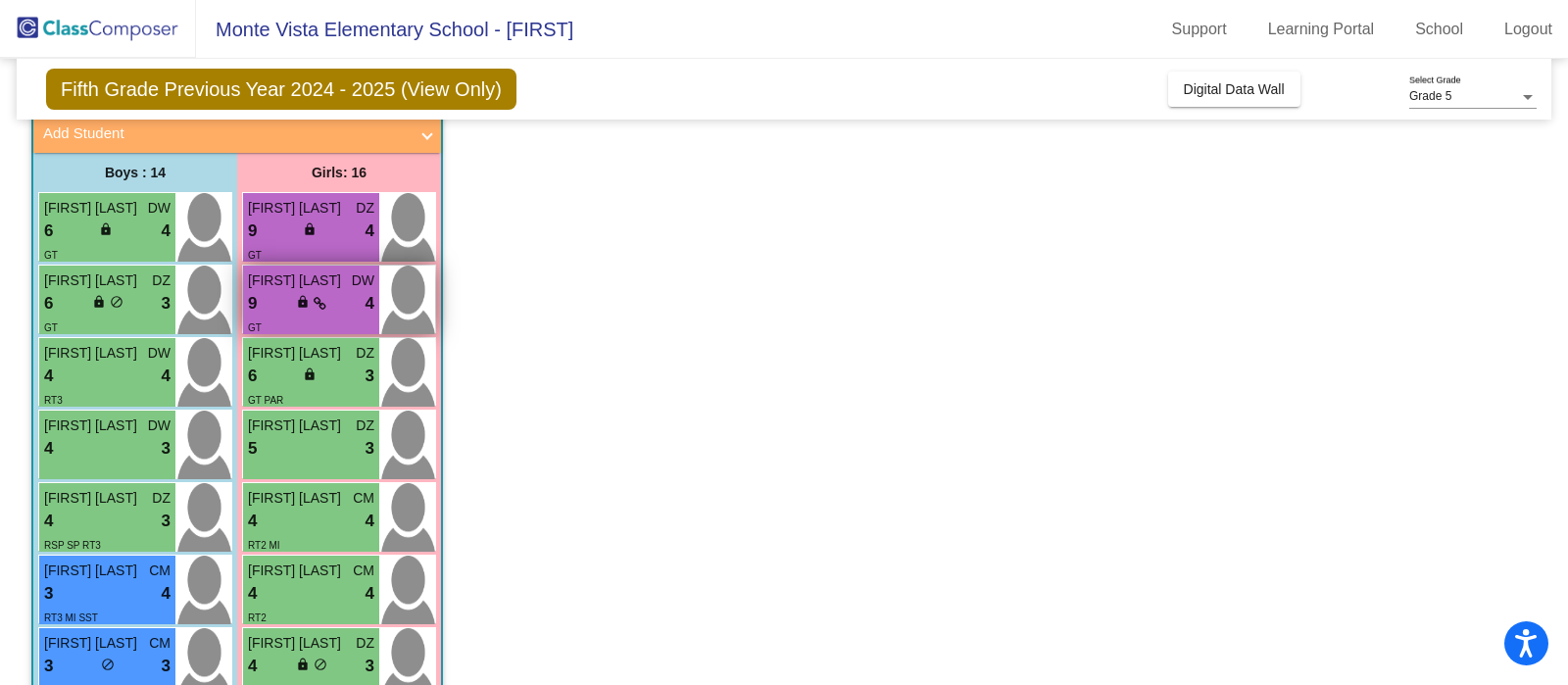 click at bounding box center (319, 304) 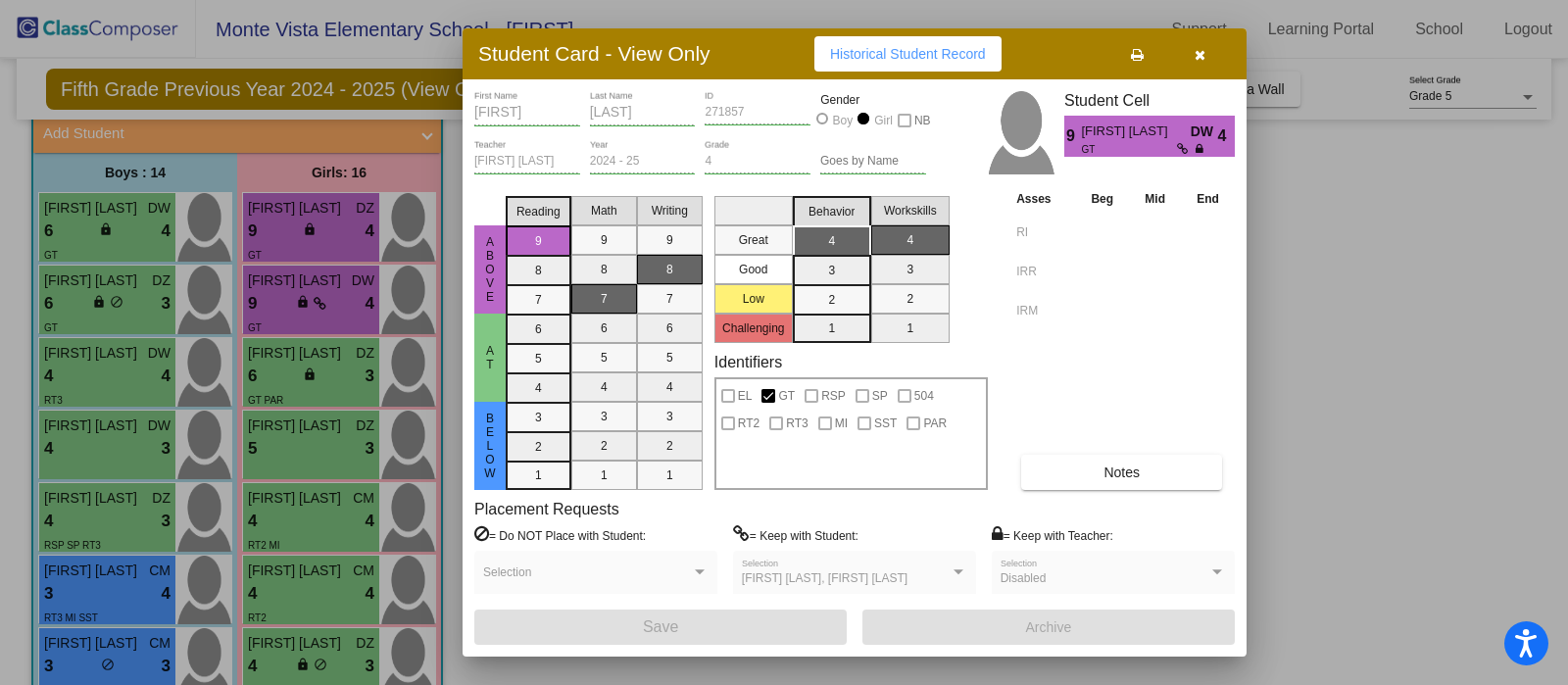 click on "Notes" at bounding box center (1121, 472) 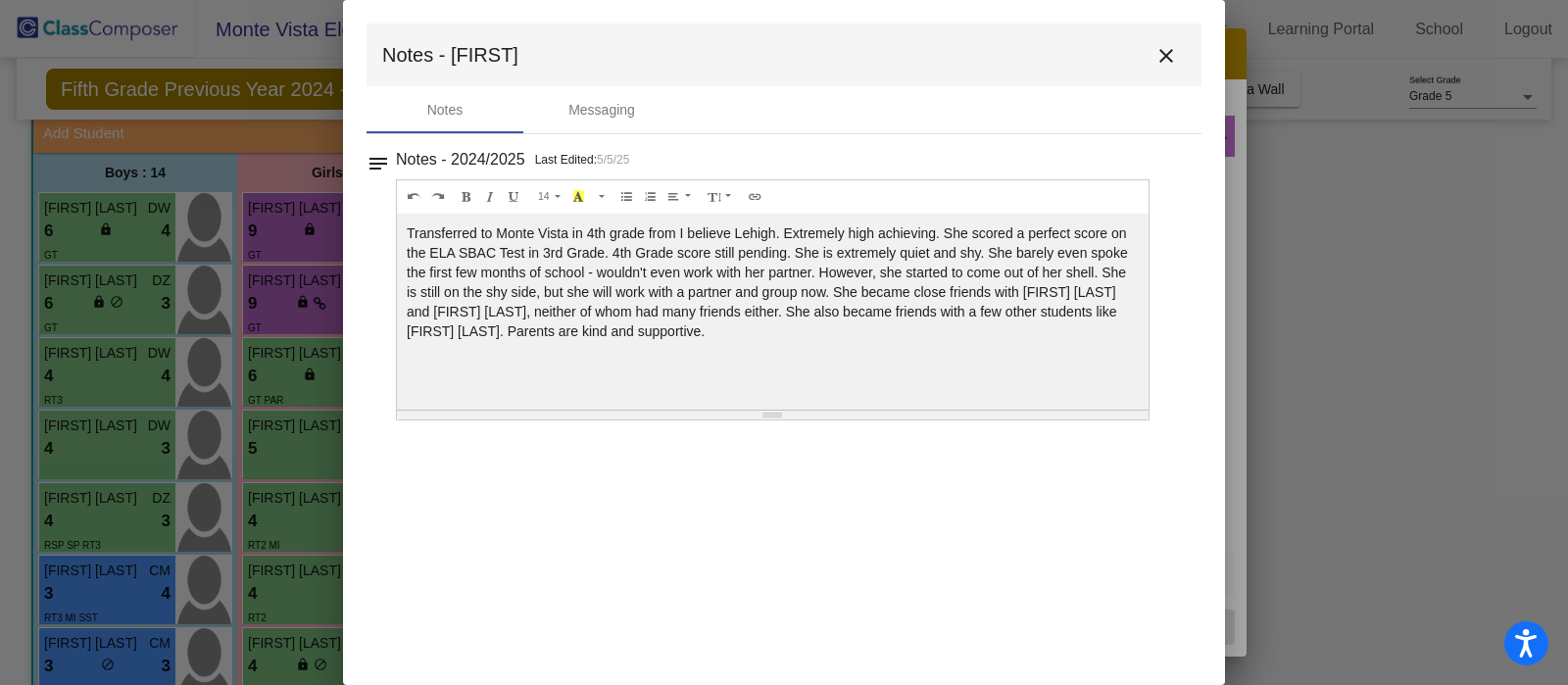 click on "close" at bounding box center (1166, 55) 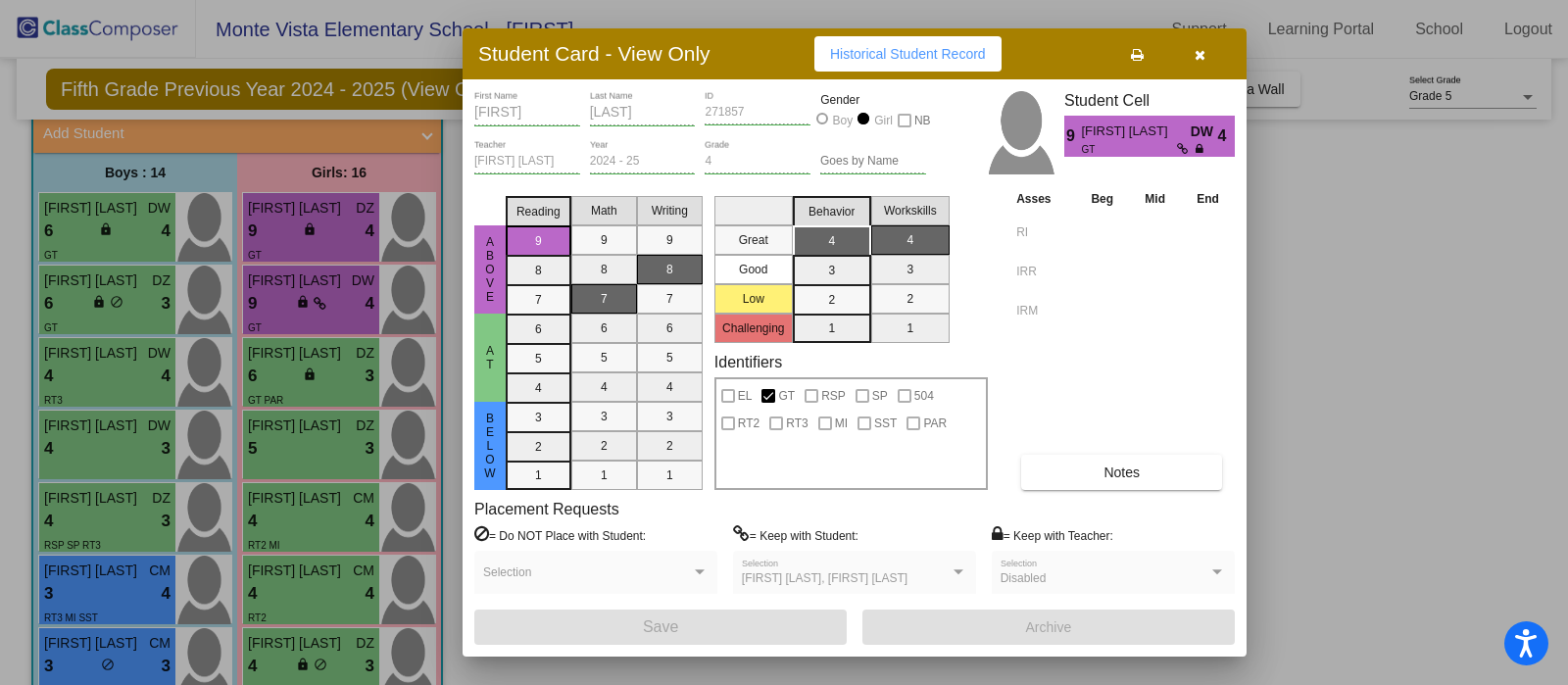 click at bounding box center (1200, 55) 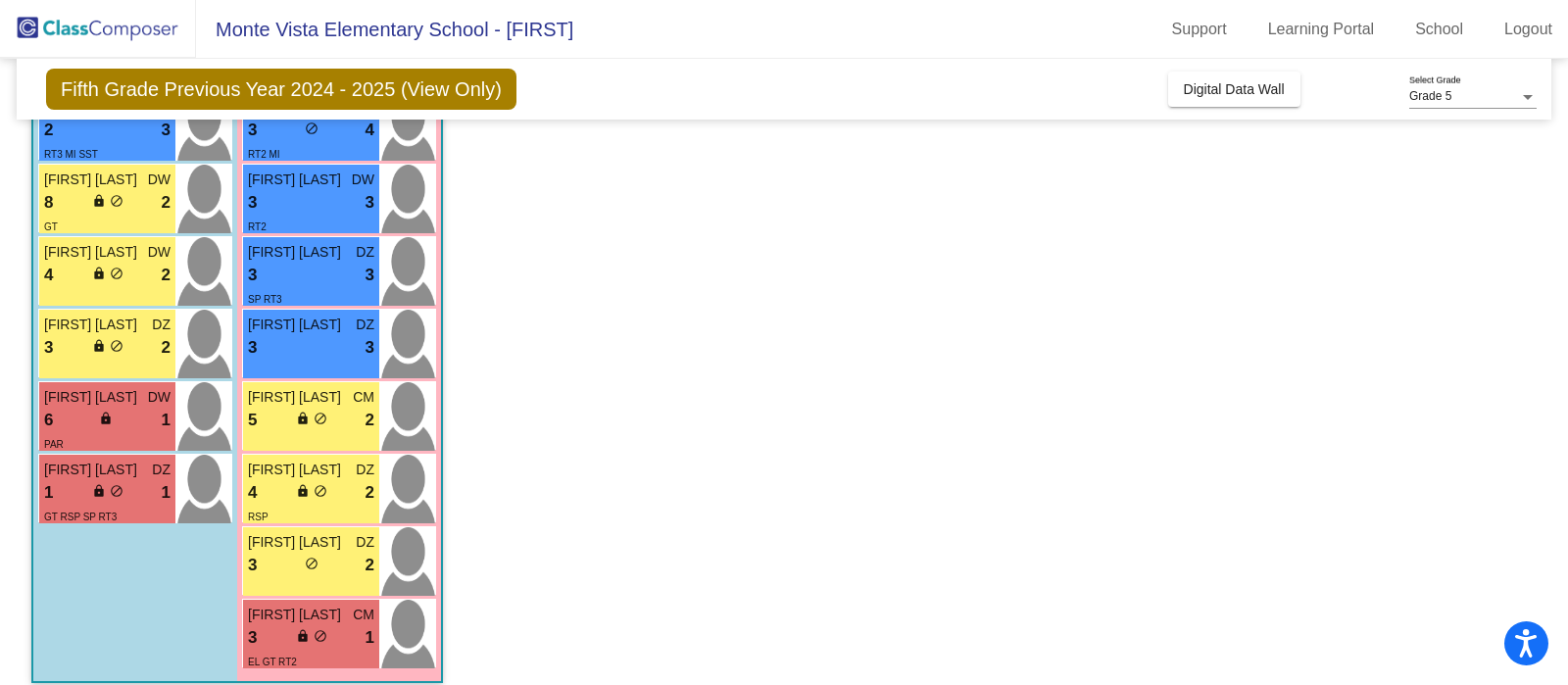 scroll, scrollTop: 818, scrollLeft: 0, axis: vertical 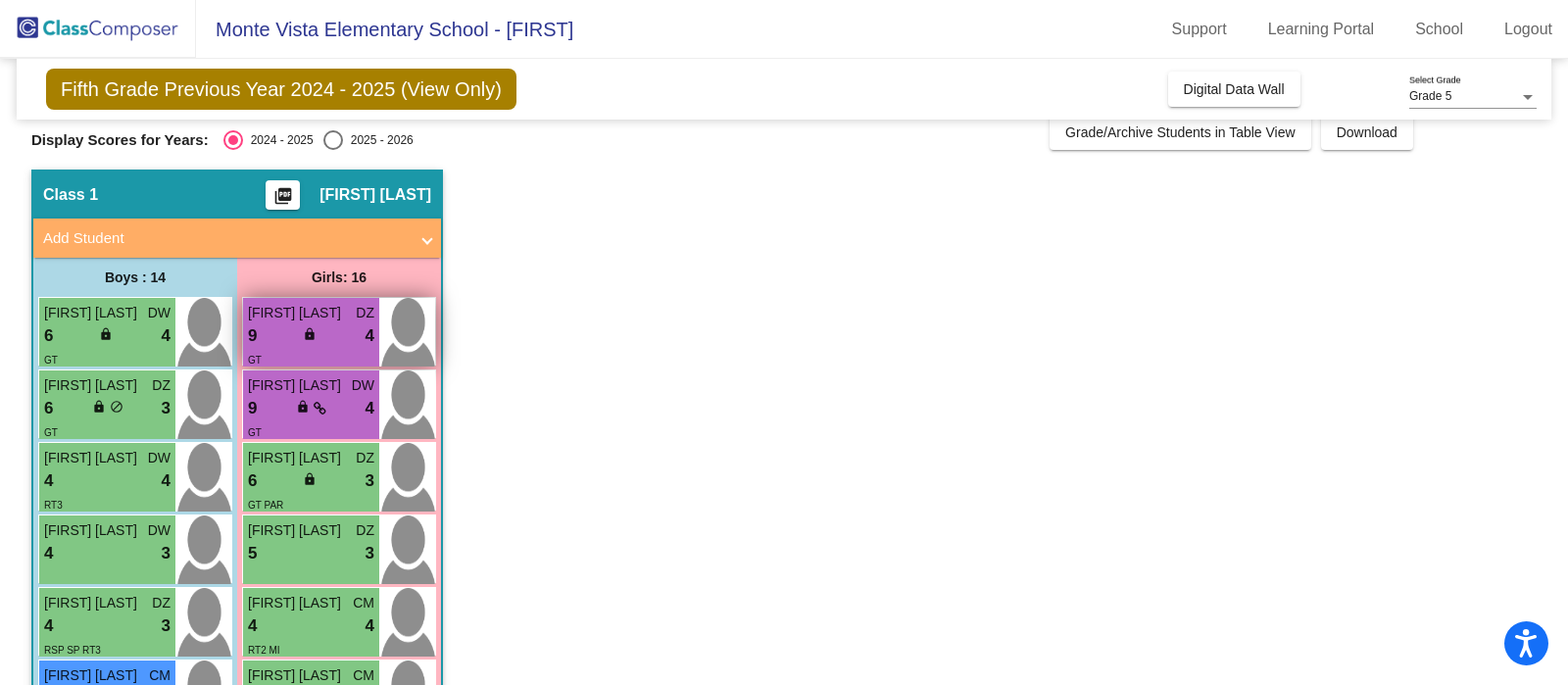 click on "9 lock do_not_disturb_alt 4" at bounding box center [311, 336] 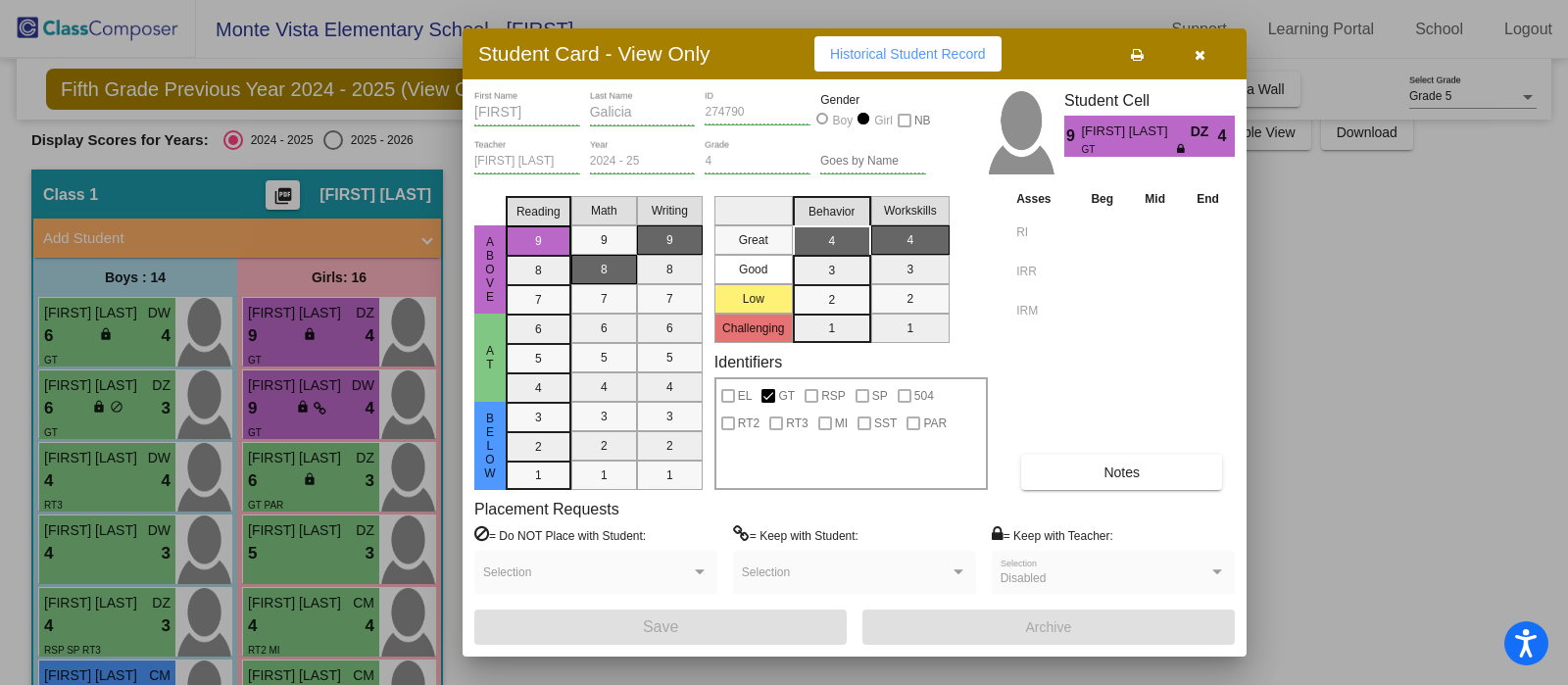 click on "Notes" at bounding box center [1121, 472] 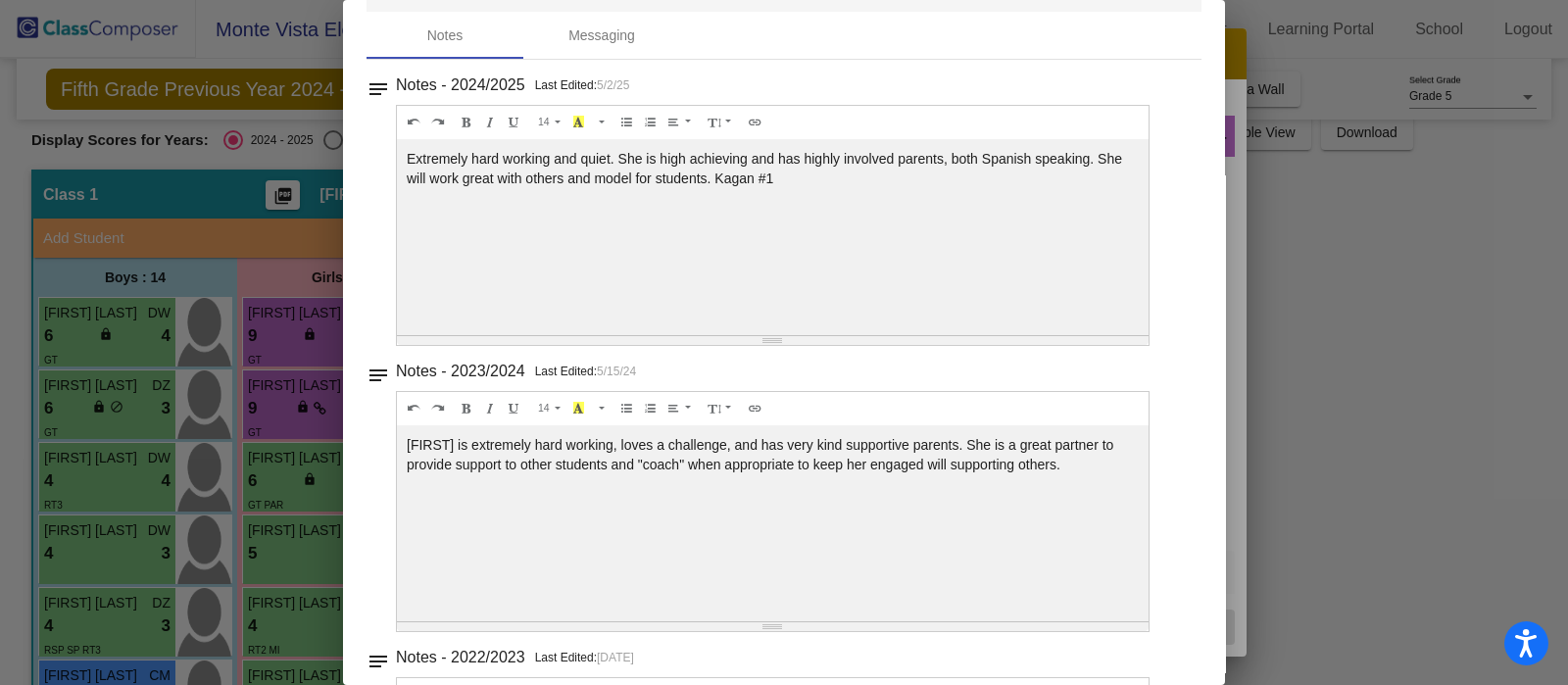 scroll, scrollTop: 0, scrollLeft: 0, axis: both 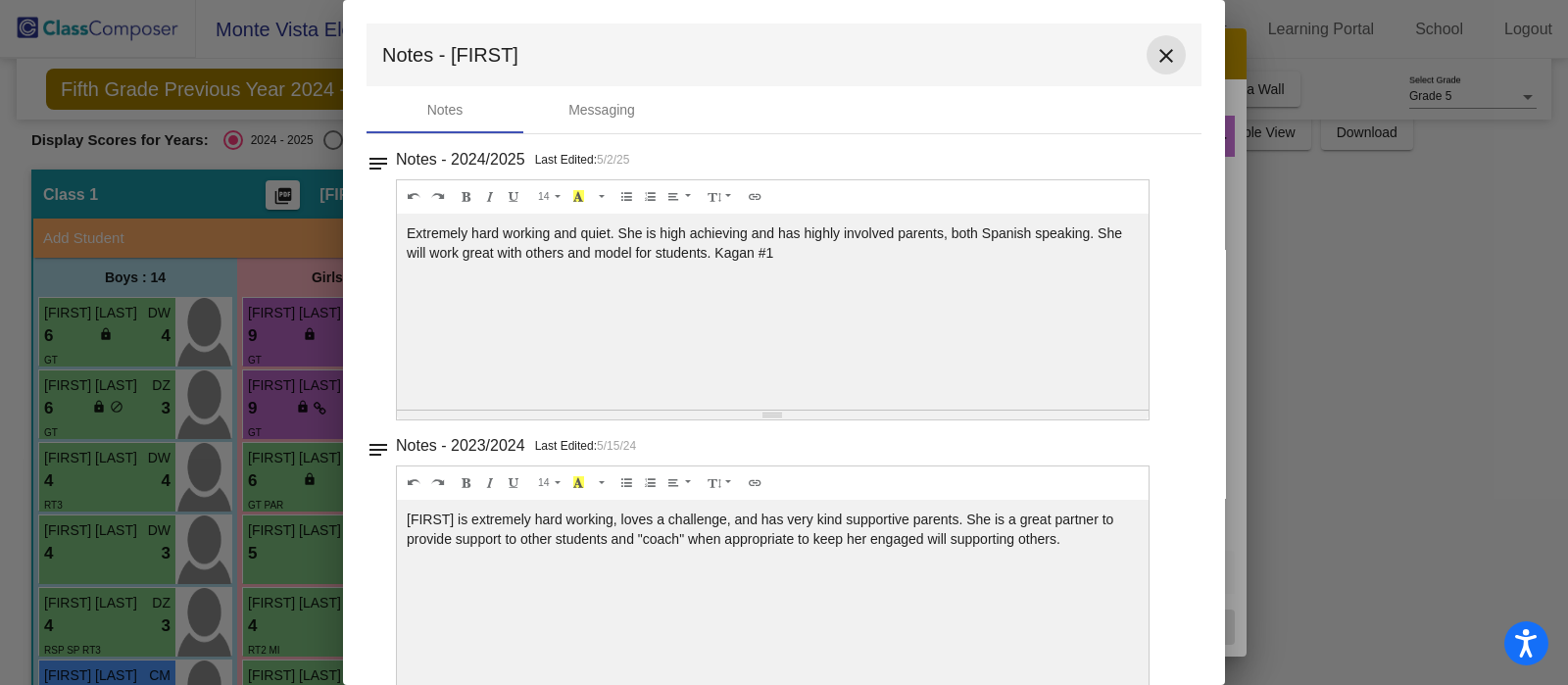 click on "close" at bounding box center [1166, 56] 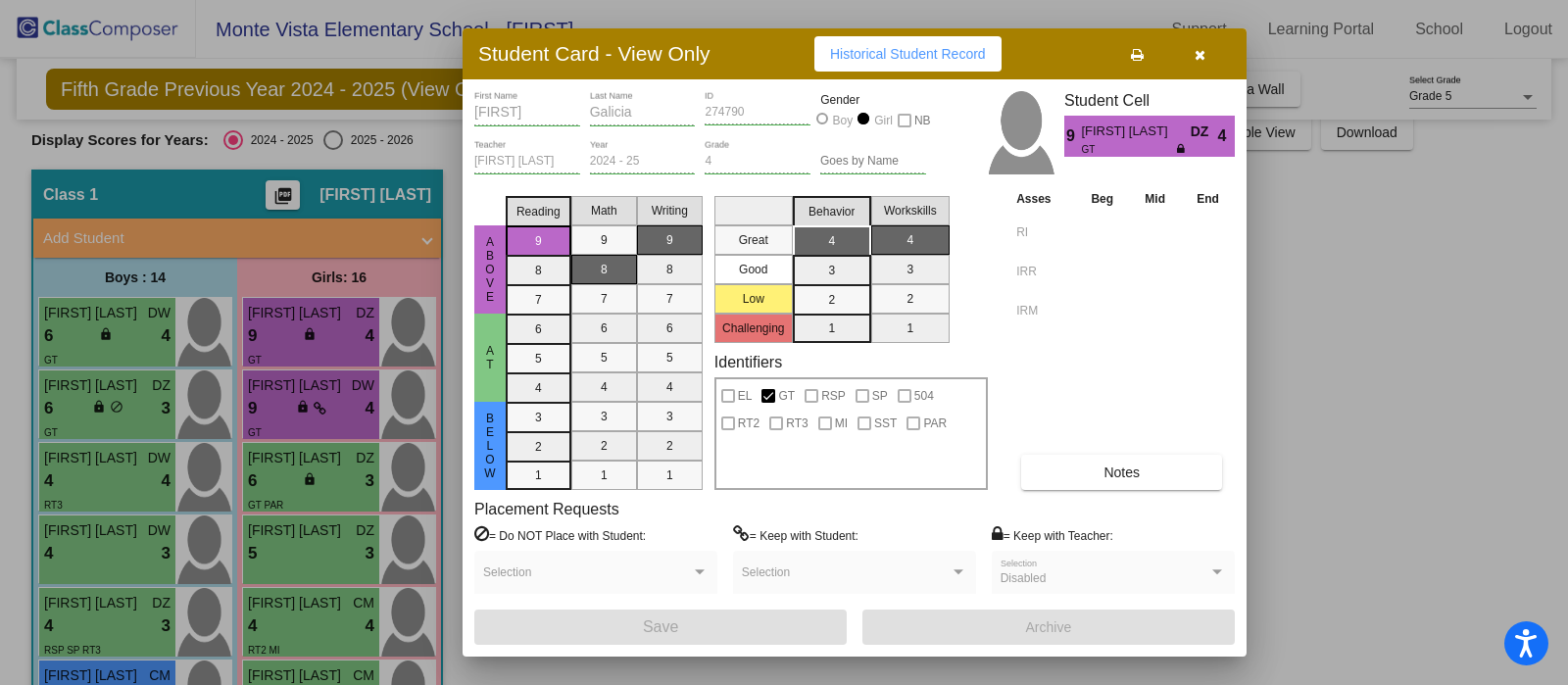 click at bounding box center [784, 342] 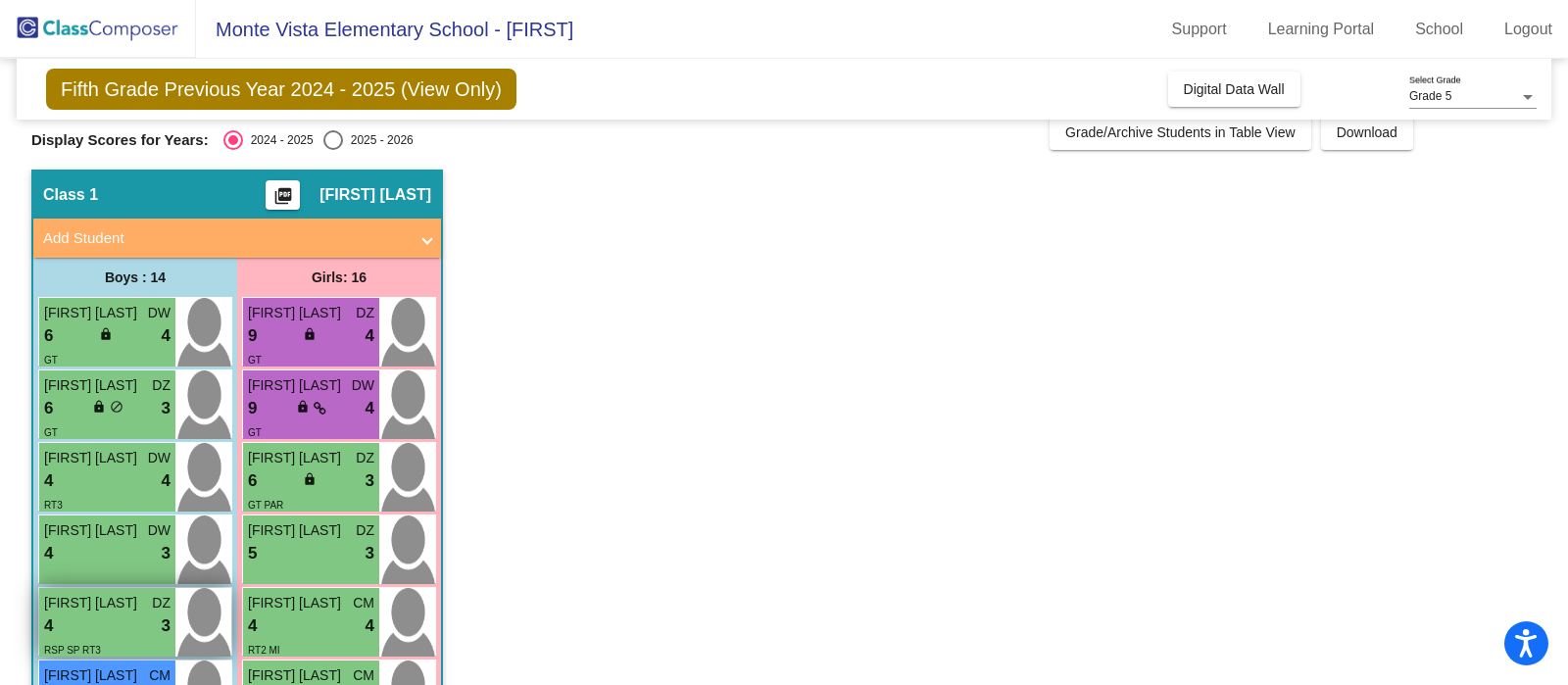 click on "[FIRST] [LAST]" at bounding box center [93, 603] 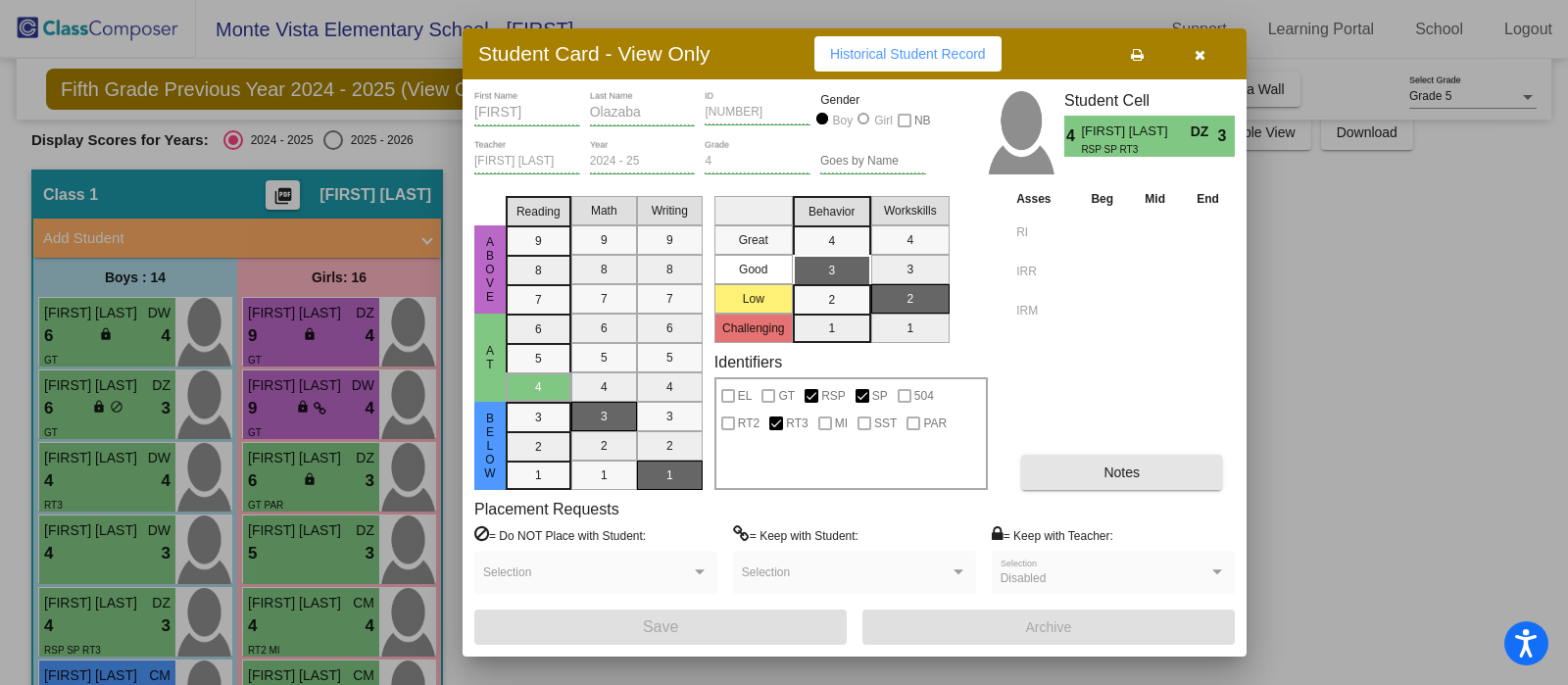 click on "Notes" at bounding box center [1121, 472] 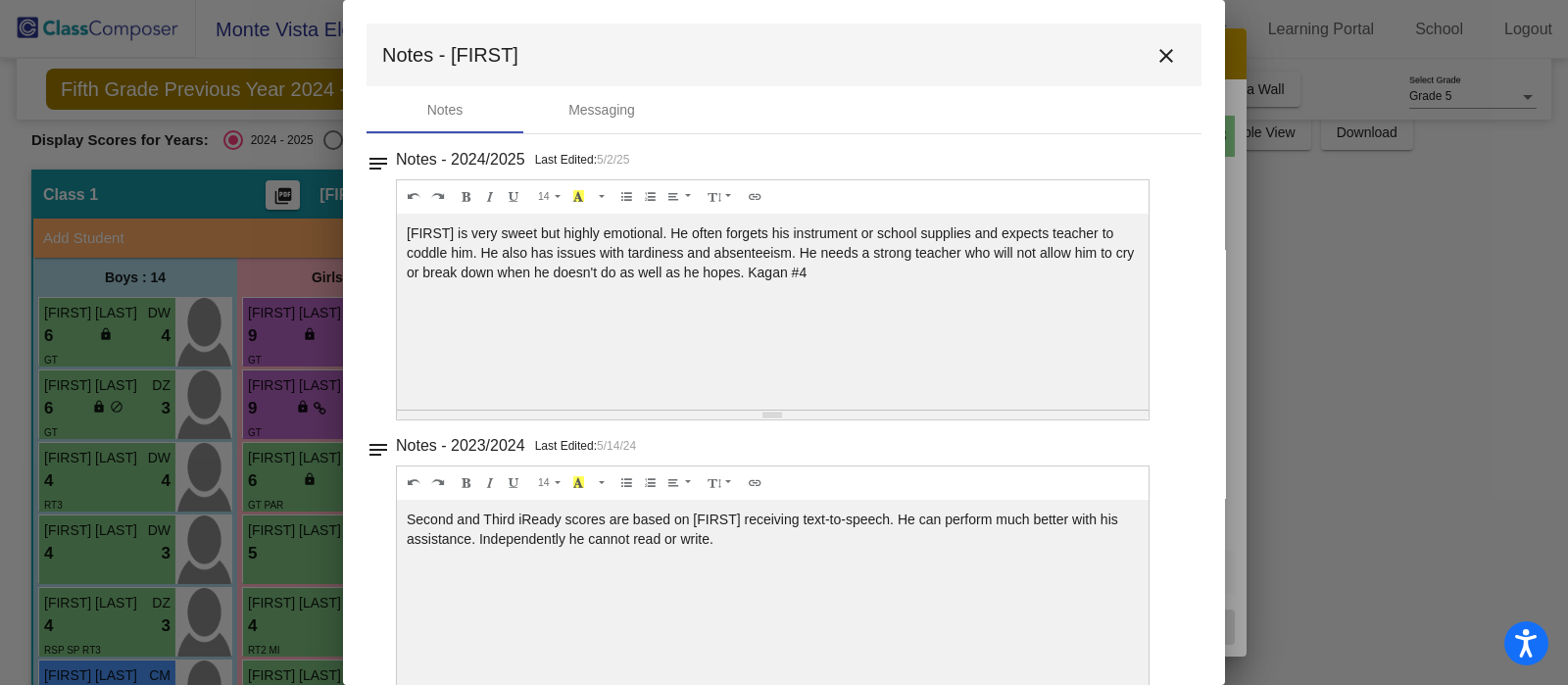 scroll, scrollTop: 328, scrollLeft: 0, axis: vertical 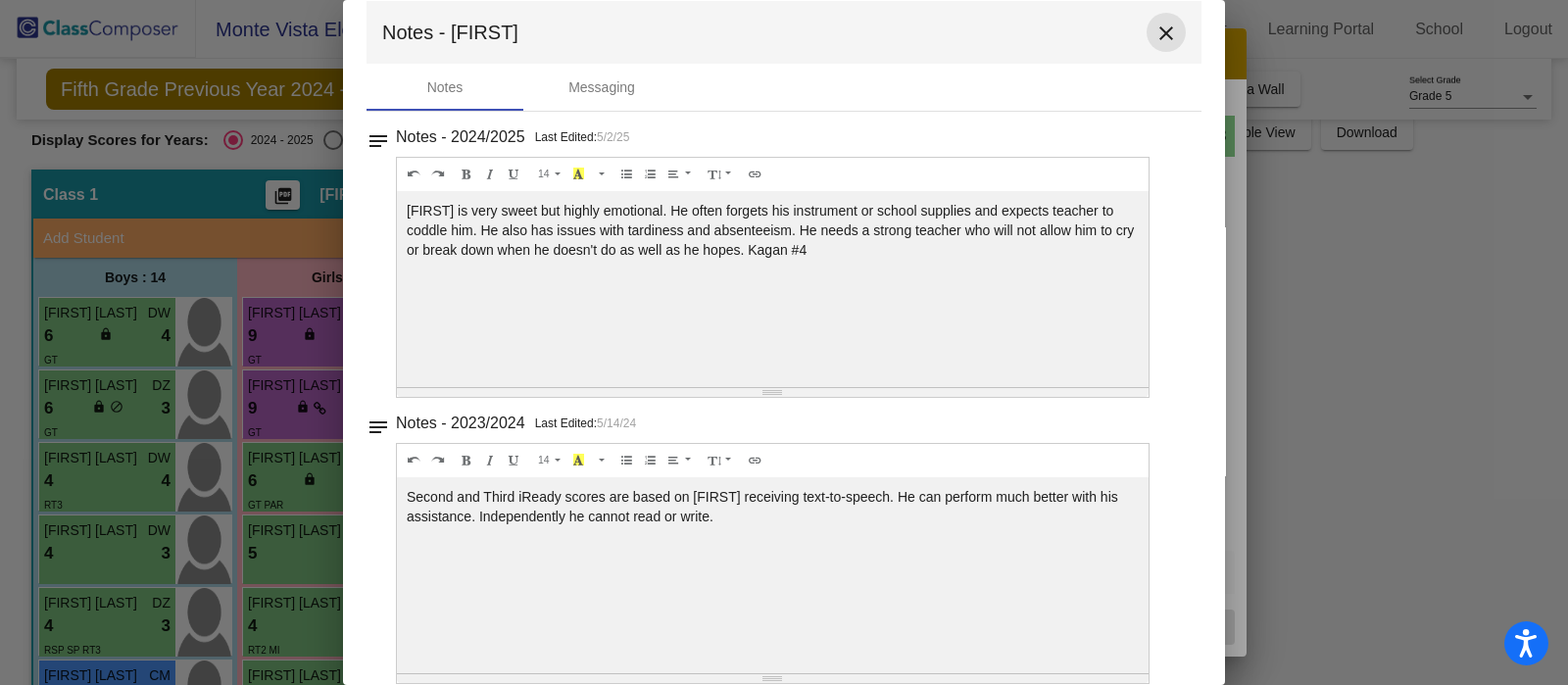 click on "close" at bounding box center [1166, 33] 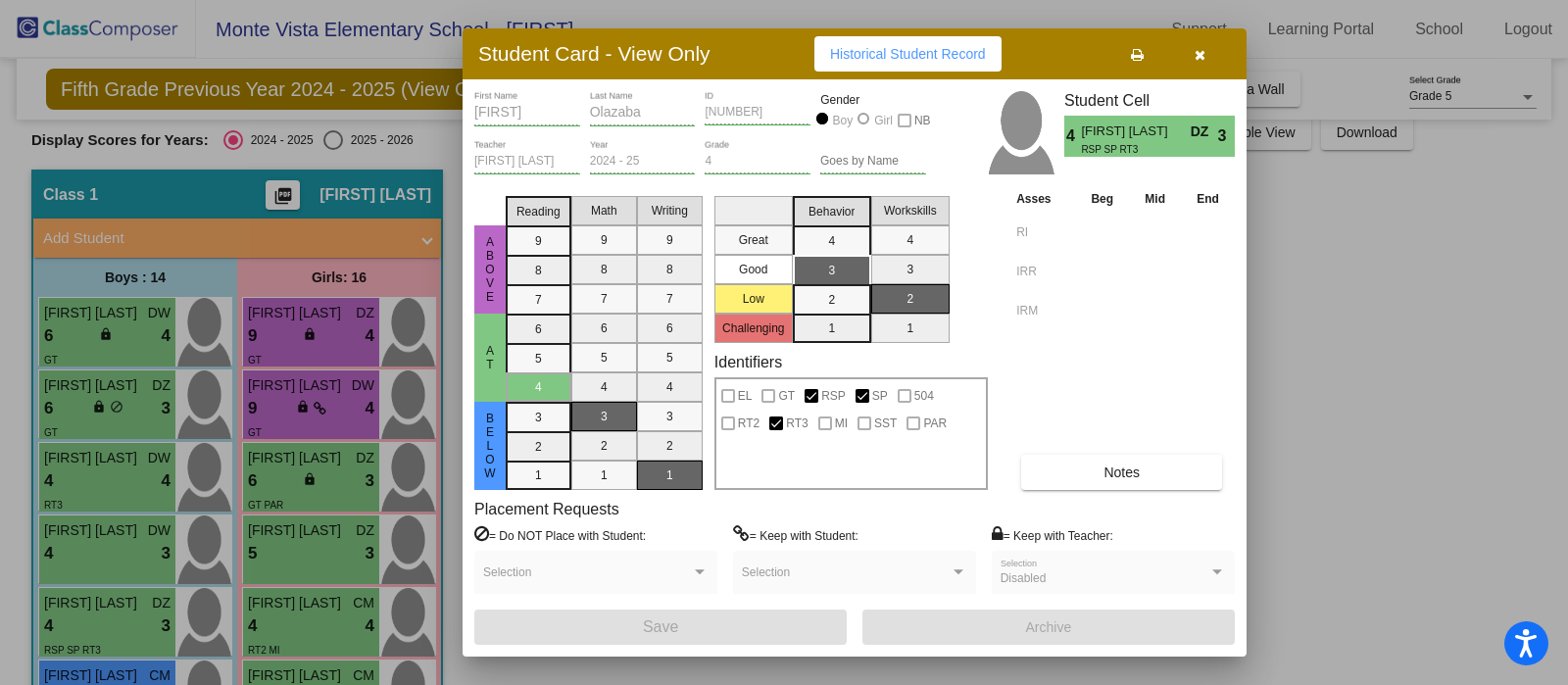 click at bounding box center [784, 342] 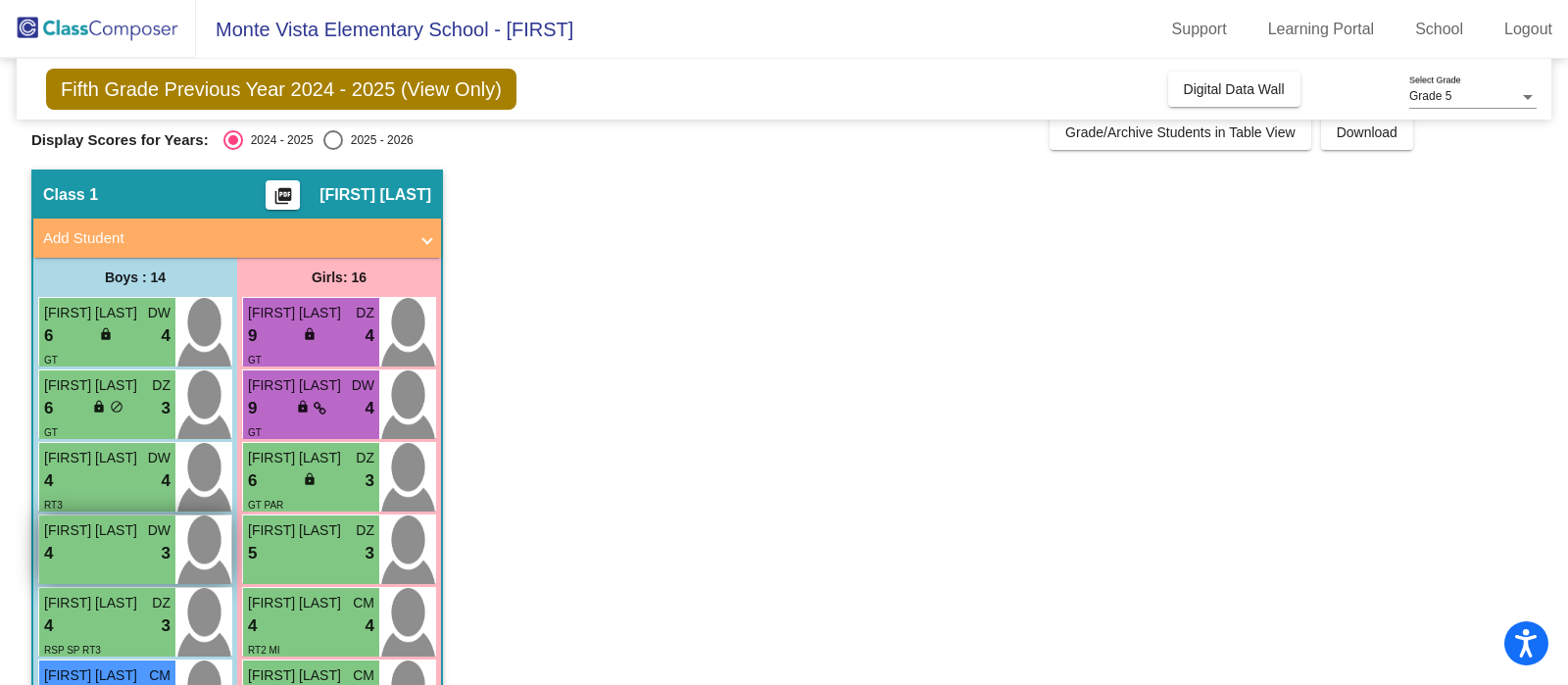 click on "4 lock do_not_disturb_alt 3" at bounding box center (107, 554) 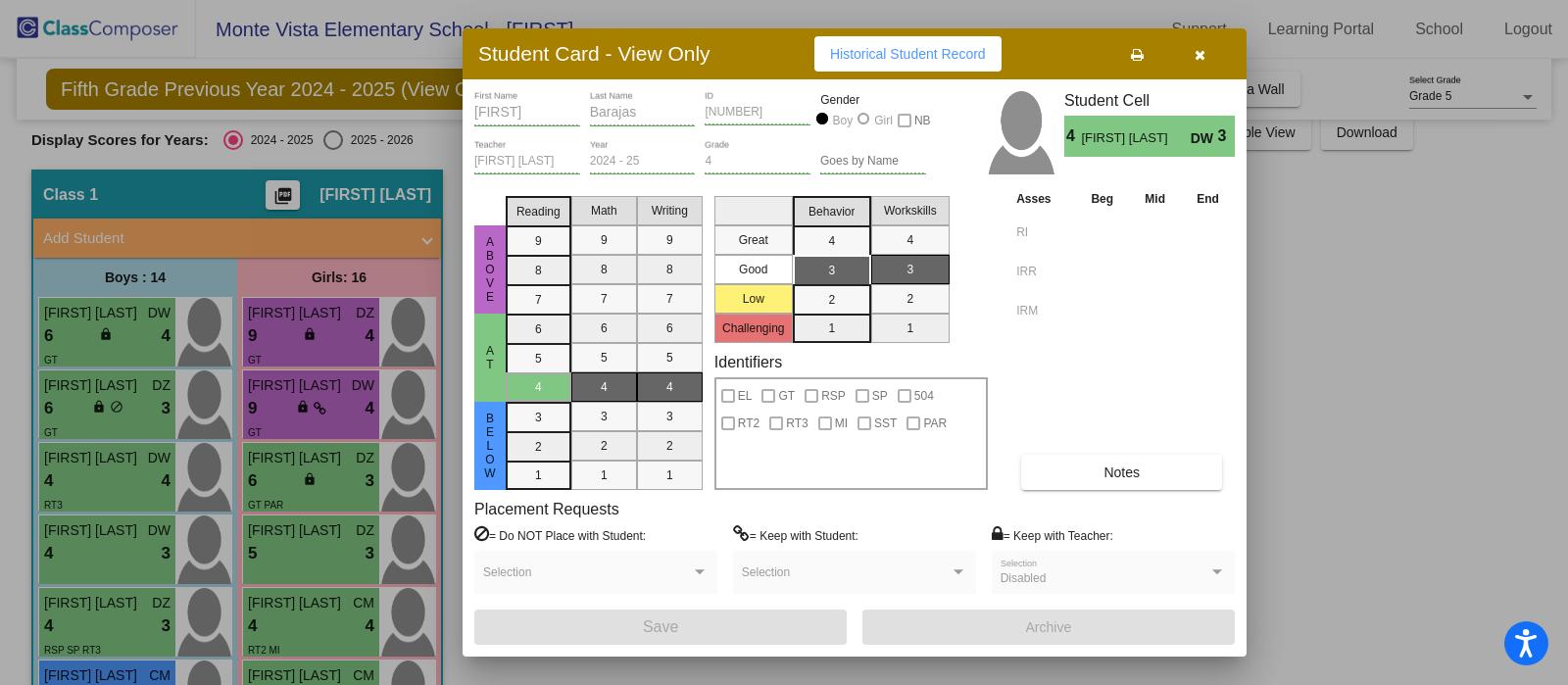 click on "Notes" at bounding box center [1121, 472] 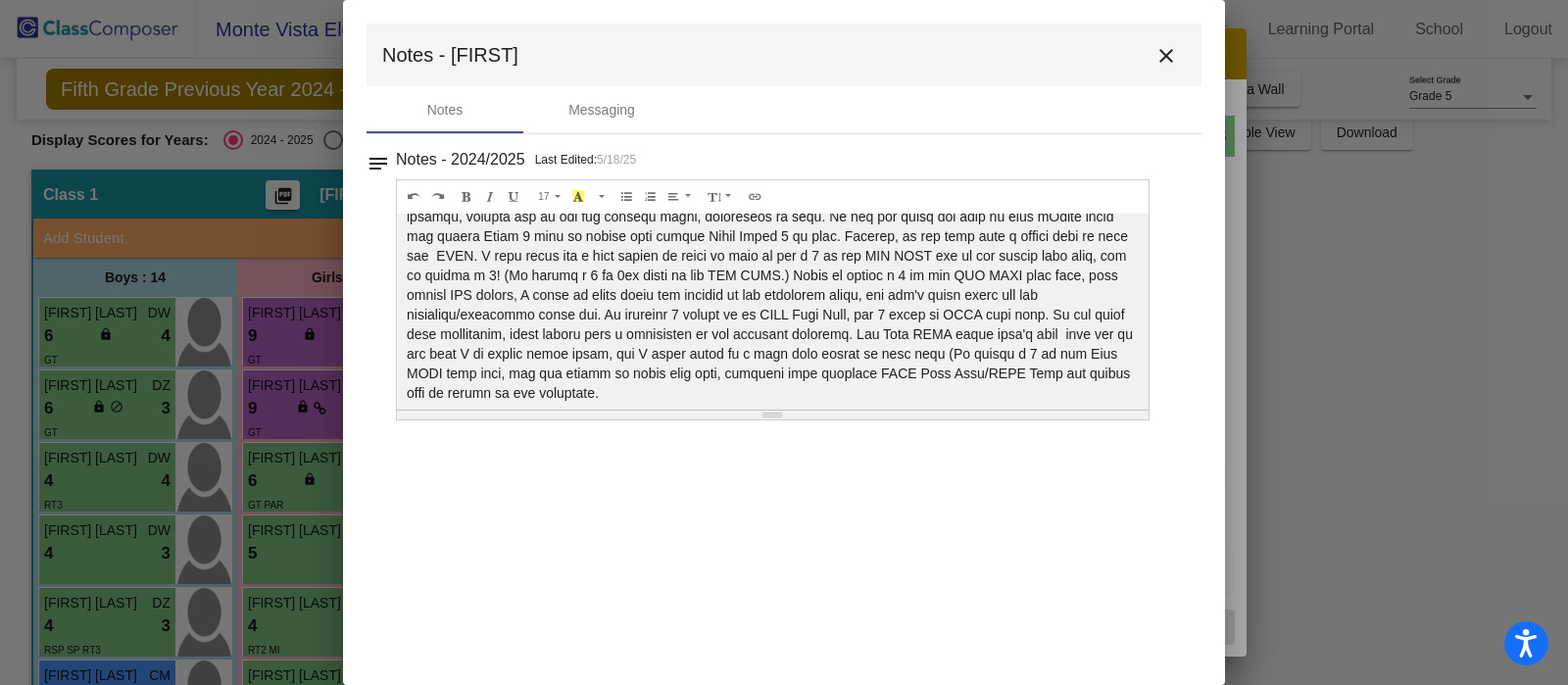 scroll, scrollTop: 78, scrollLeft: 0, axis: vertical 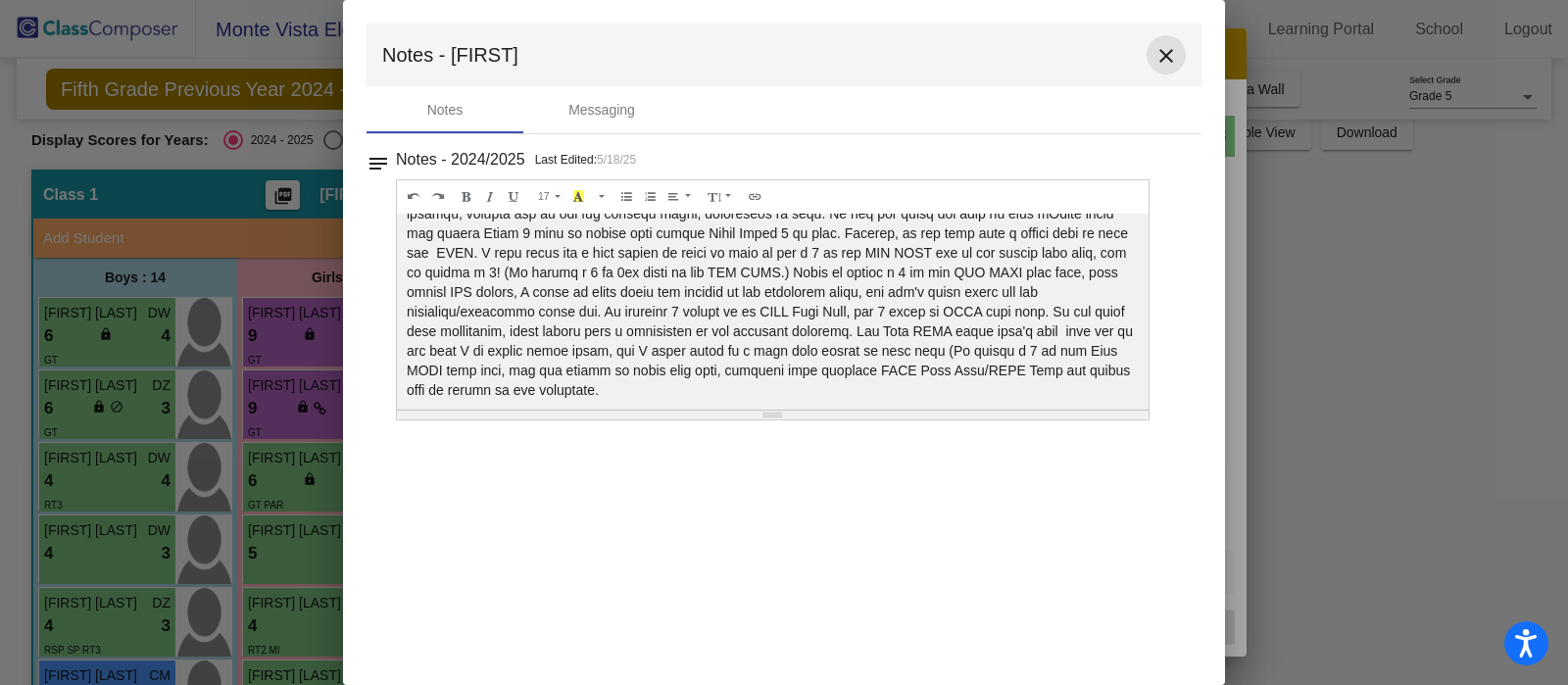 click on "close" at bounding box center [1166, 56] 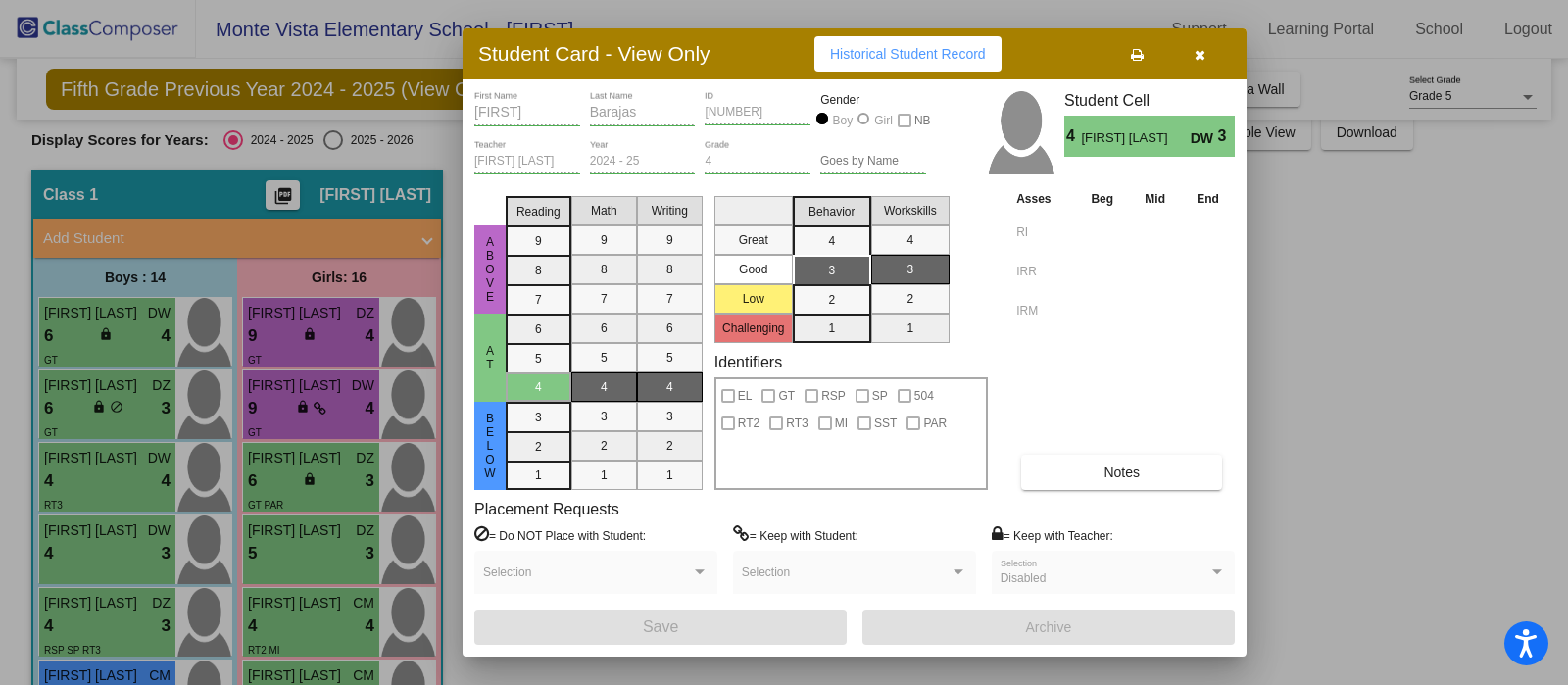 click at bounding box center (1200, 54) 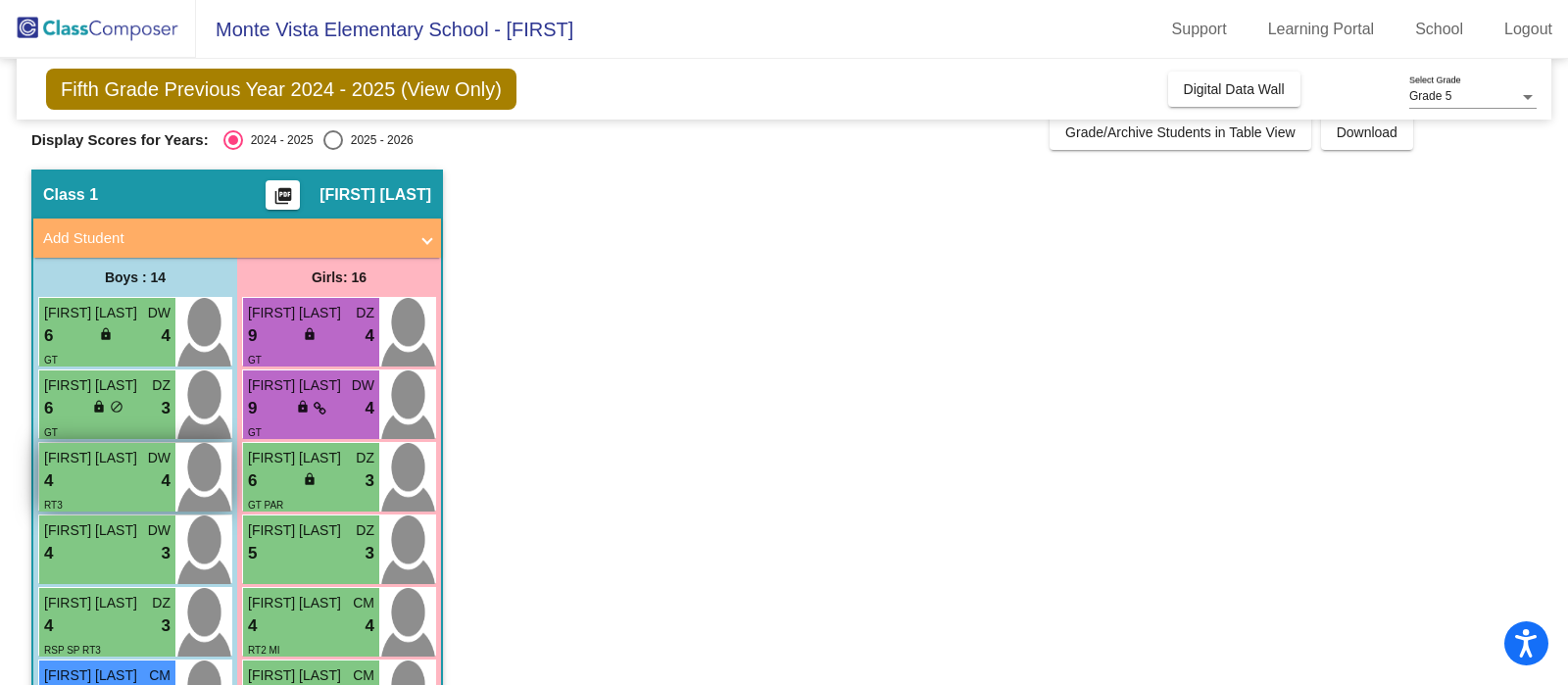 click on "4 lock do_not_disturb_alt 4" at bounding box center [107, 481] 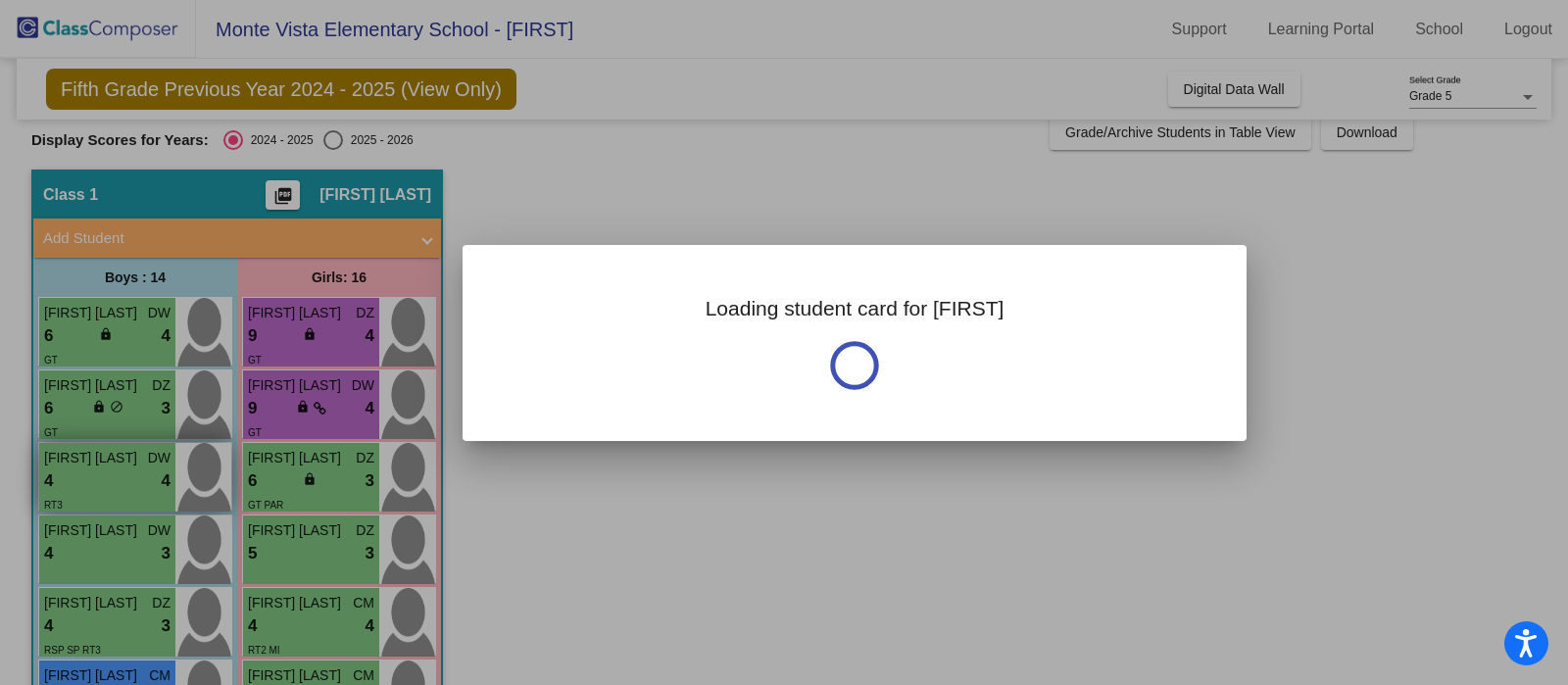 click at bounding box center [784, 342] 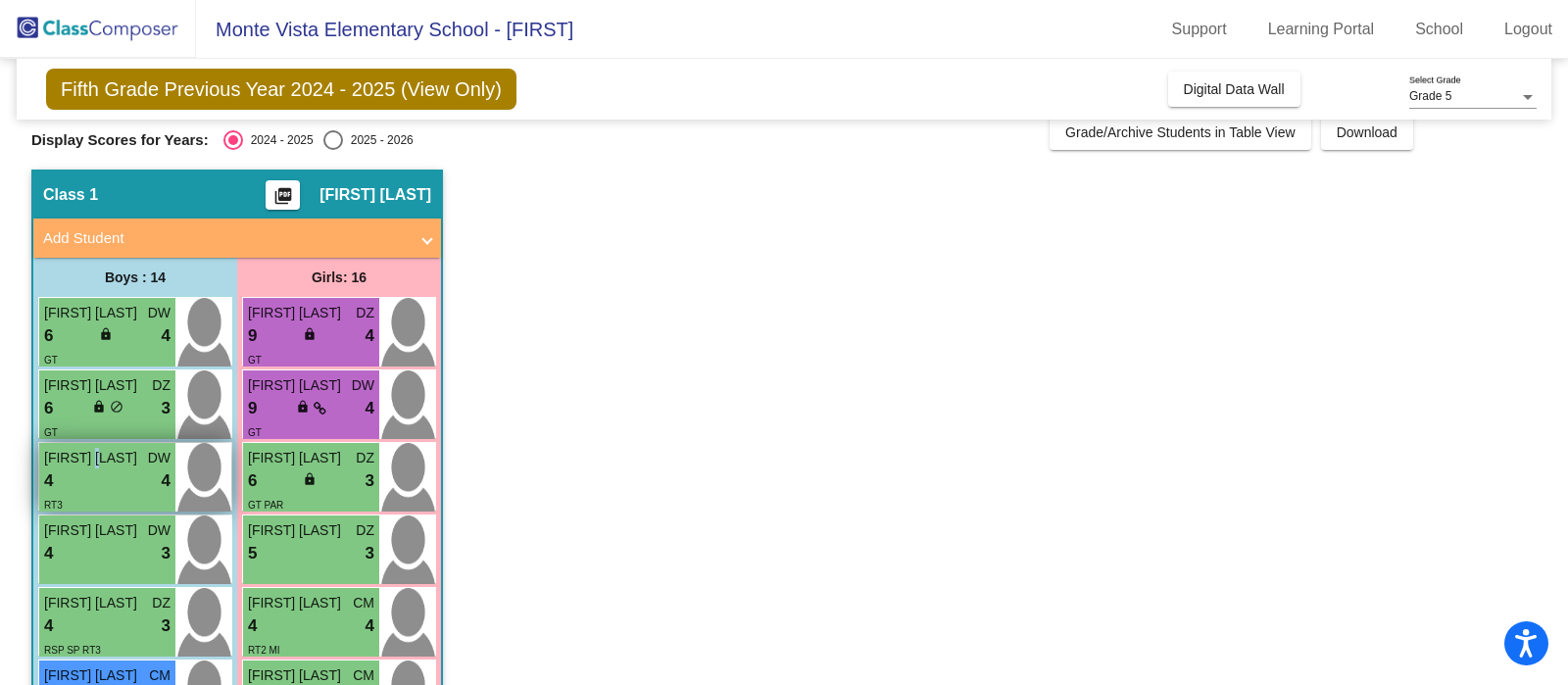 click on "[FIRST] [LAST]" at bounding box center [93, 458] 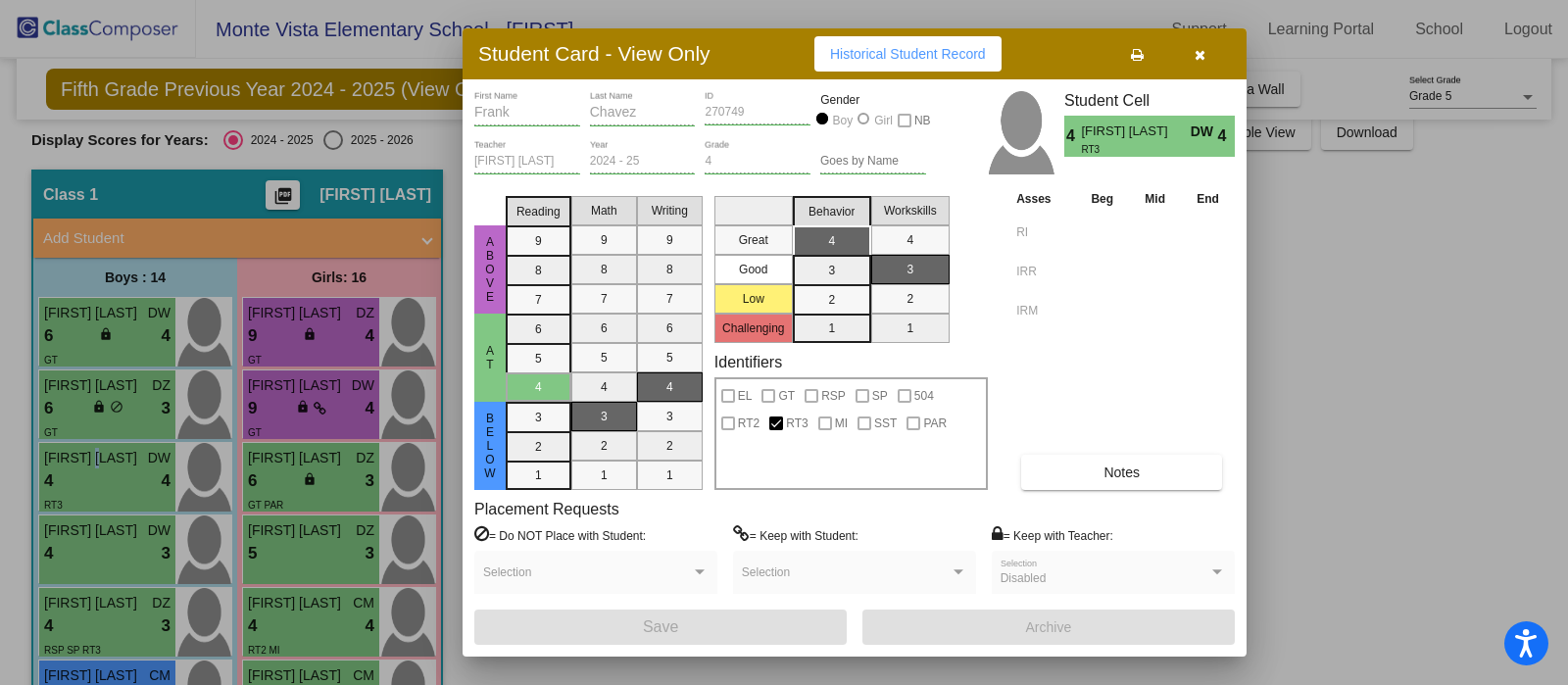 click on "Notes" at bounding box center [1121, 472] 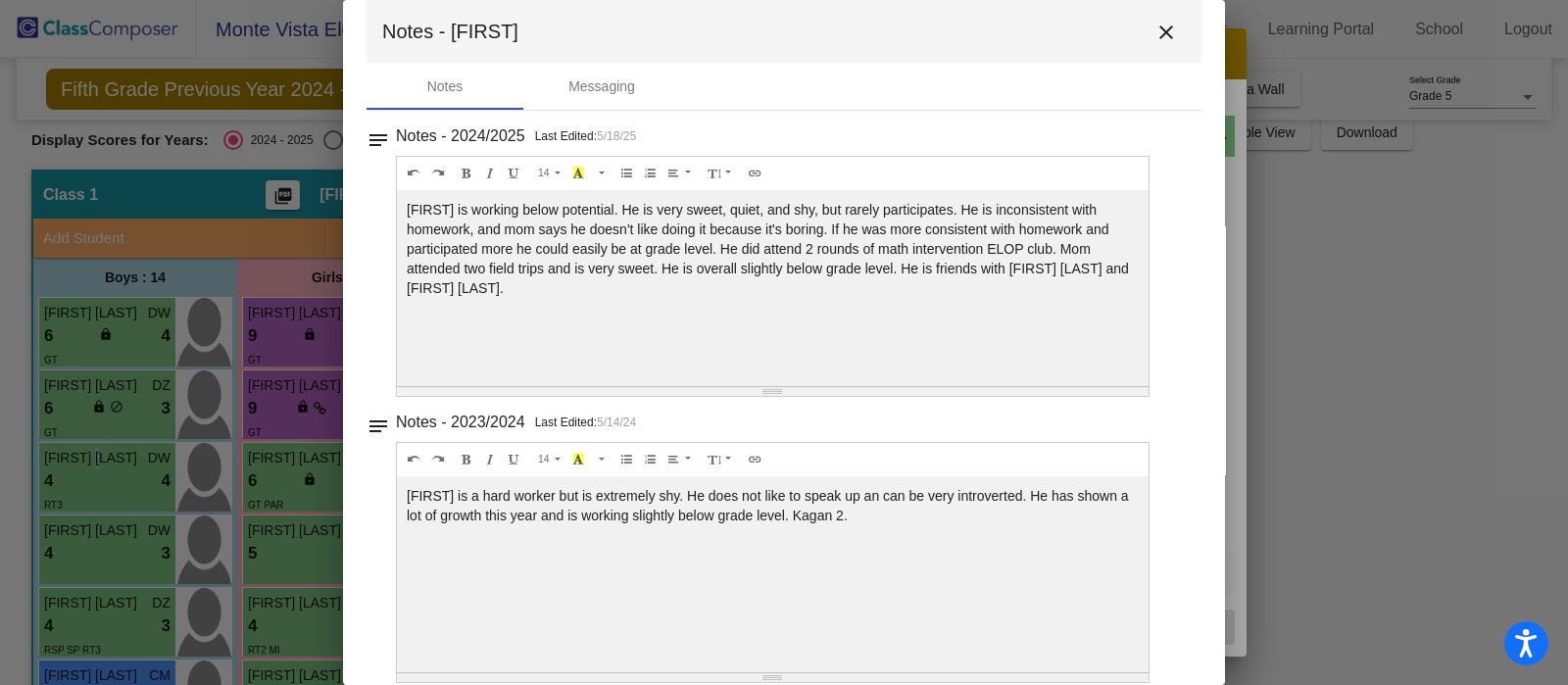 scroll, scrollTop: 0, scrollLeft: 0, axis: both 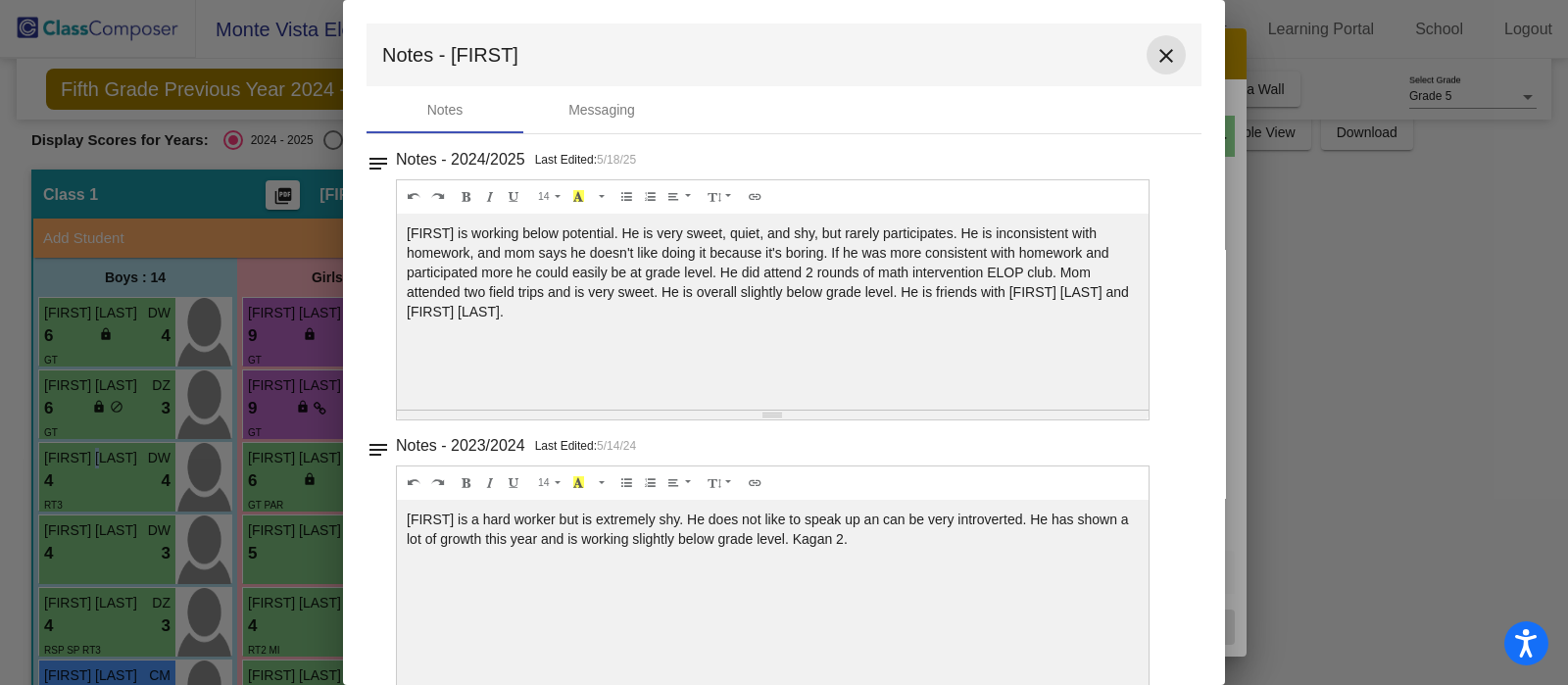 click on "close" at bounding box center [1166, 56] 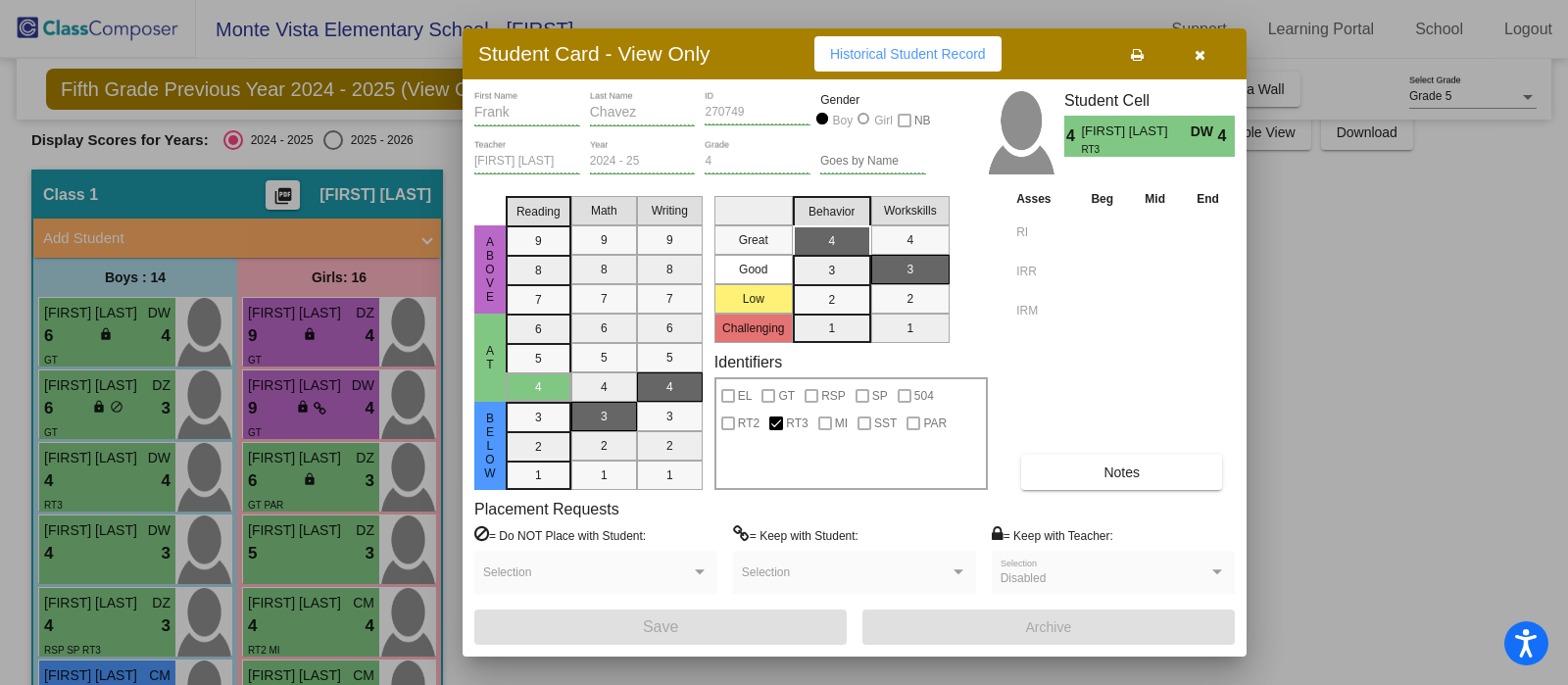 click at bounding box center [784, 342] 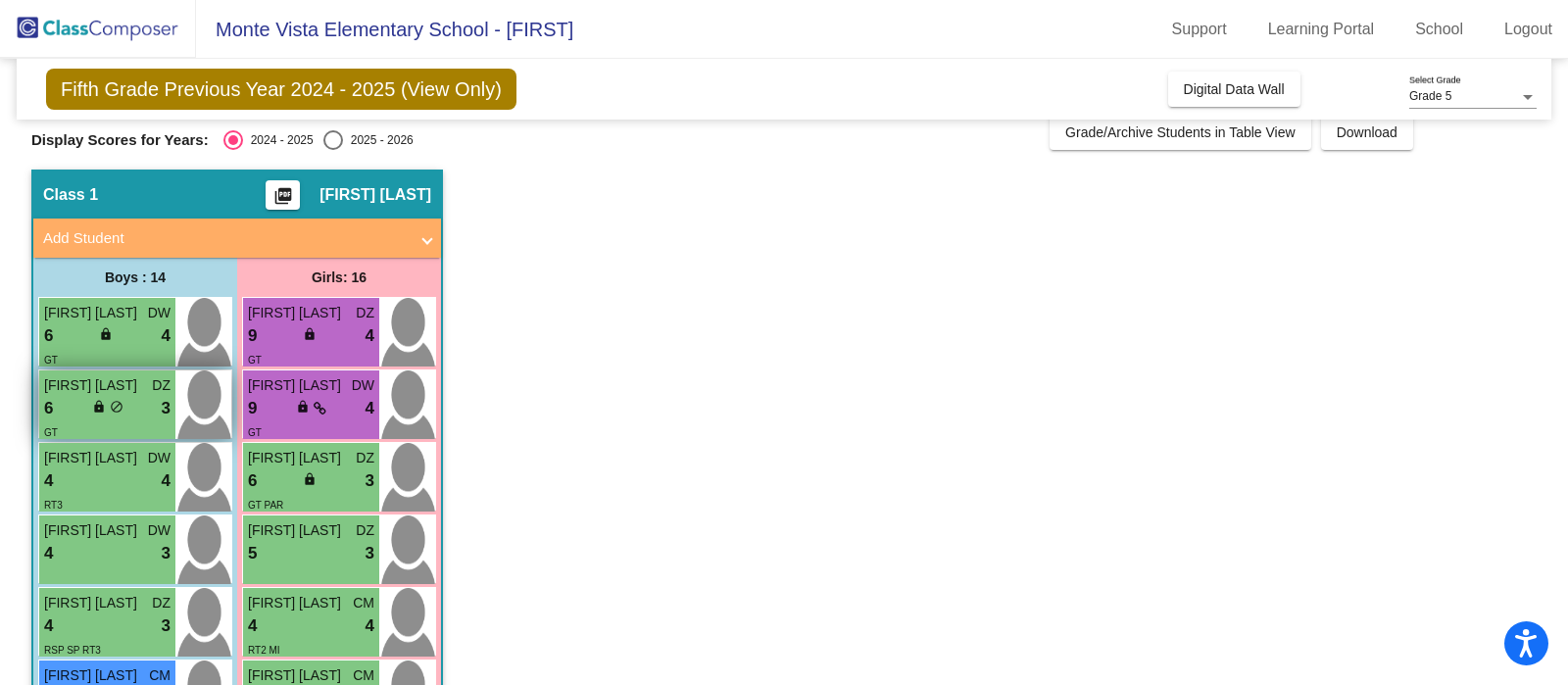 click on "GT" at bounding box center [107, 431] 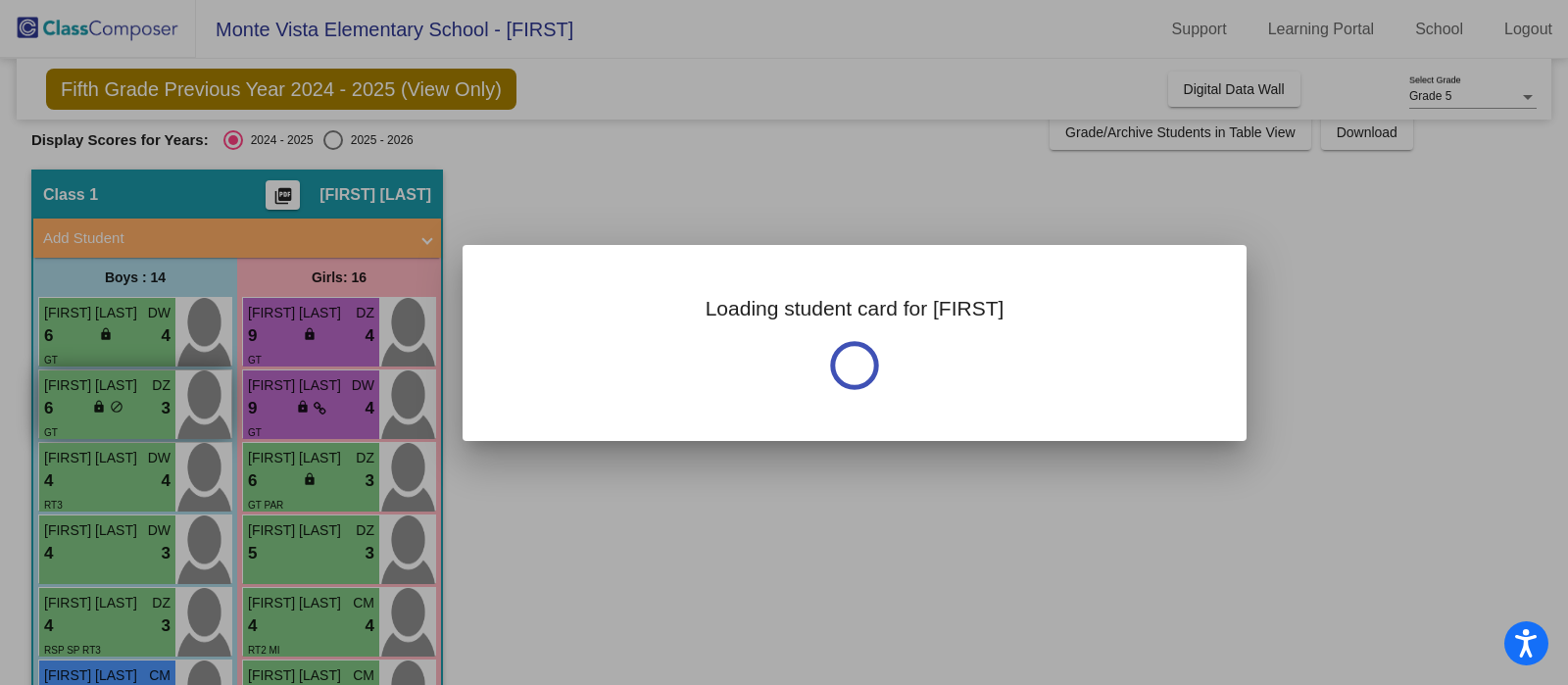 click at bounding box center [784, 342] 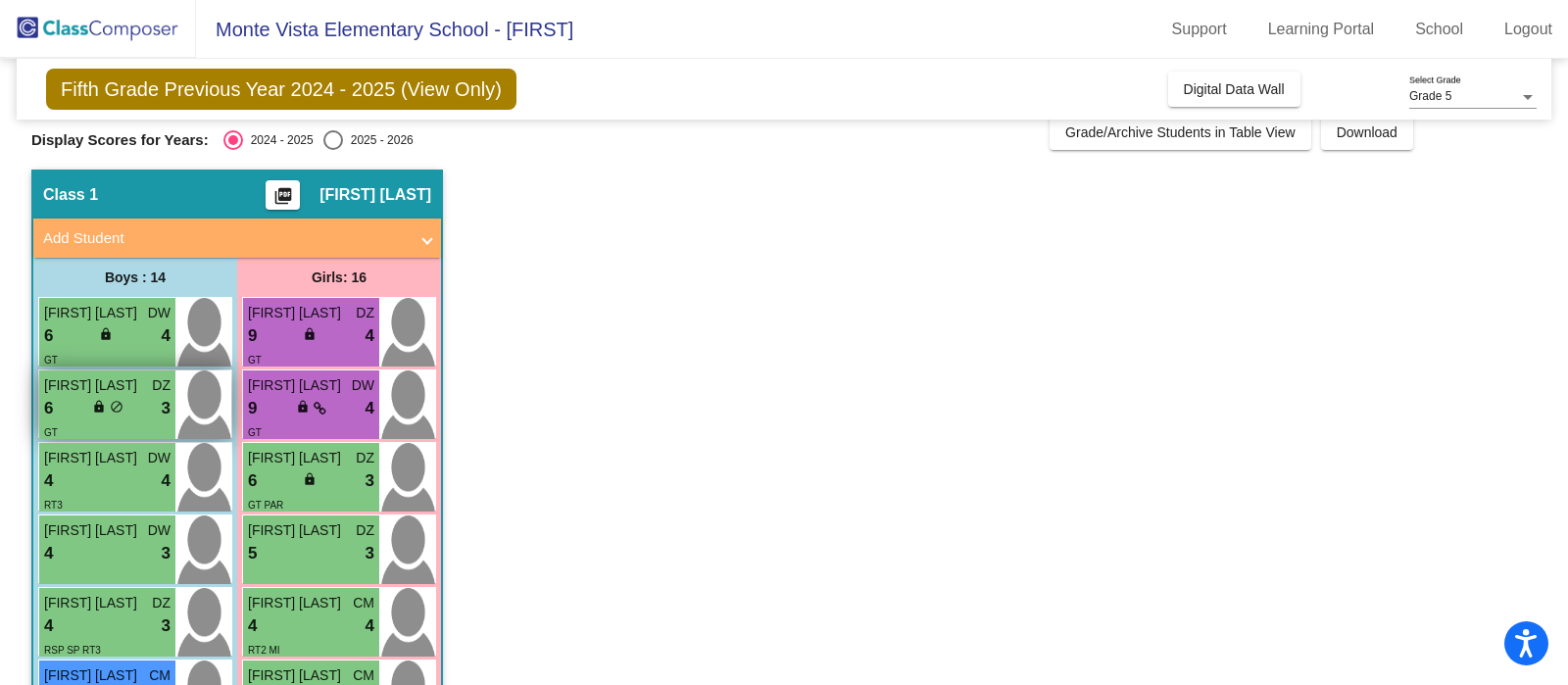 click on "6 lock do_not_disturb_alt 3" at bounding box center [107, 409] 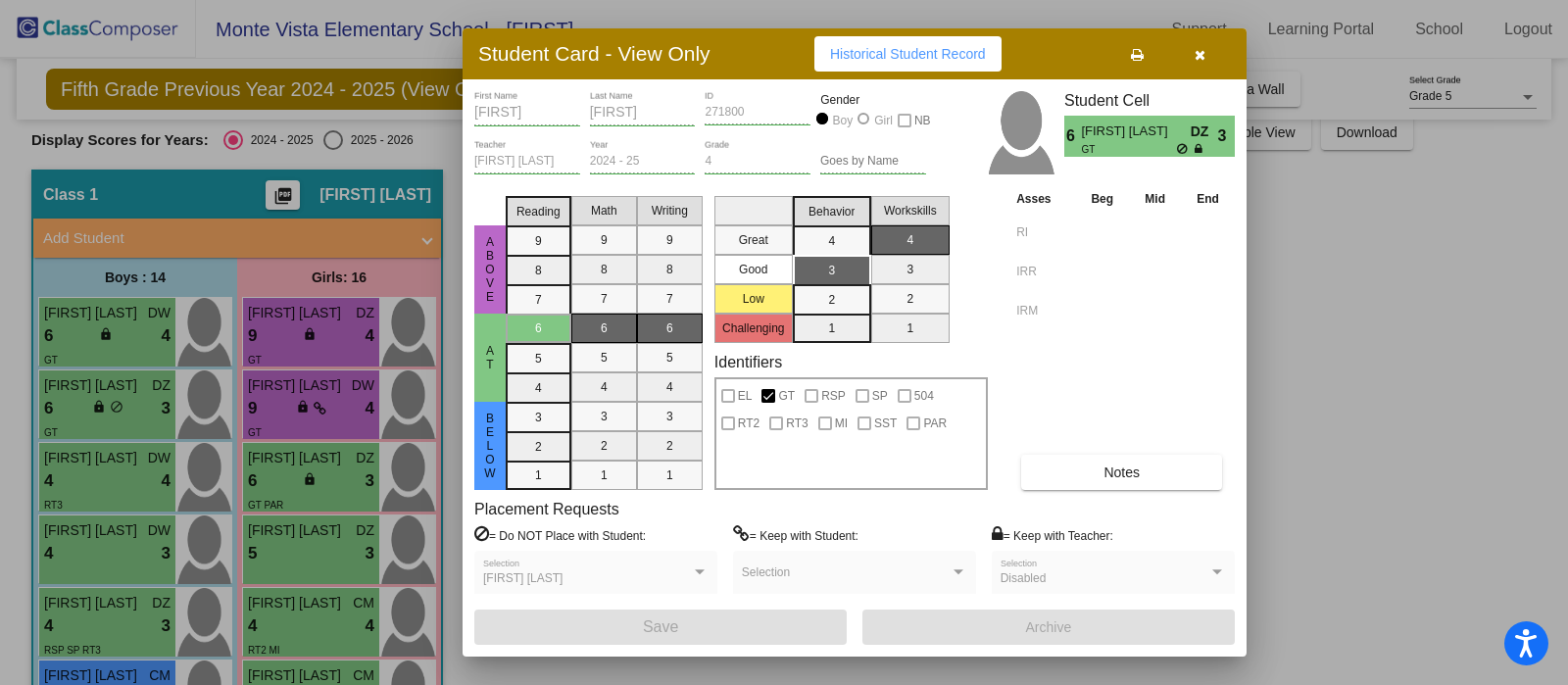 click on "Notes" at bounding box center (1121, 472) 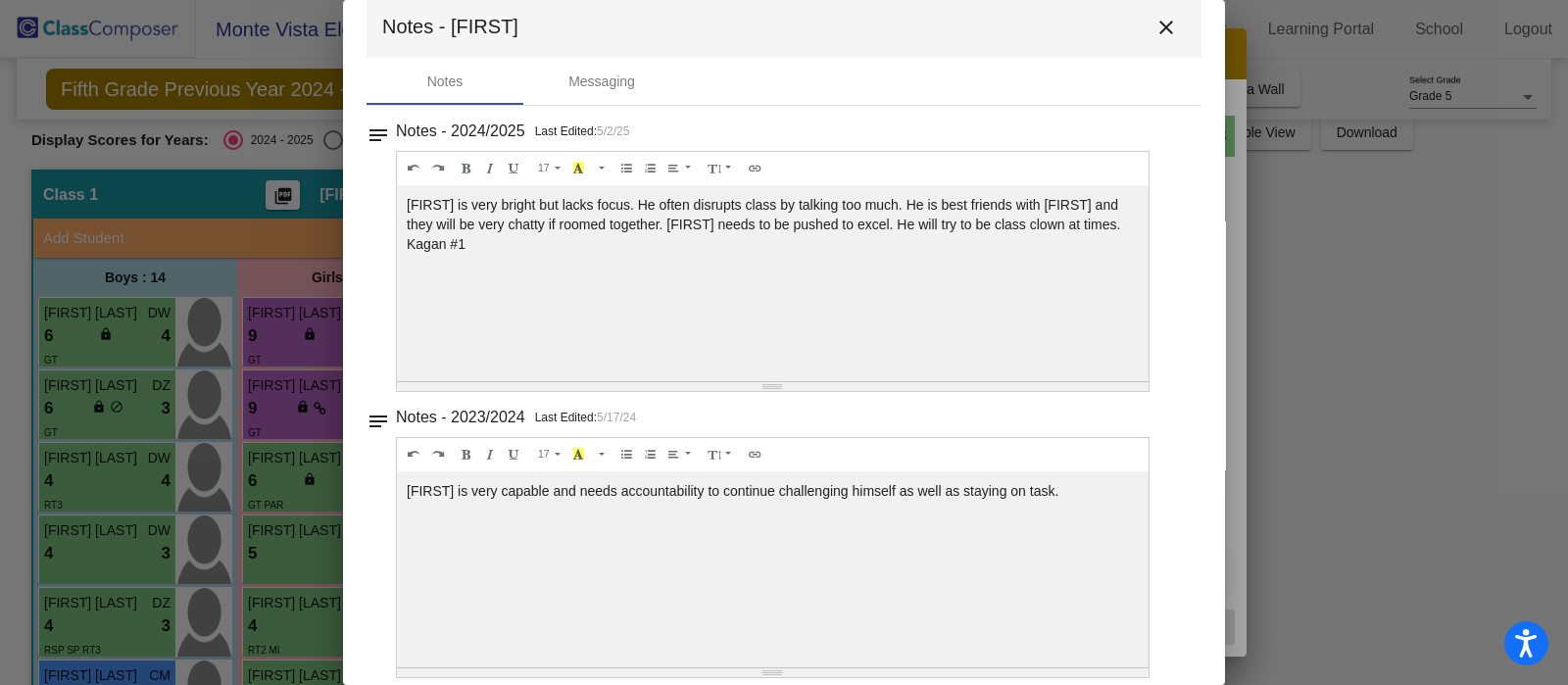 scroll, scrollTop: 43, scrollLeft: 0, axis: vertical 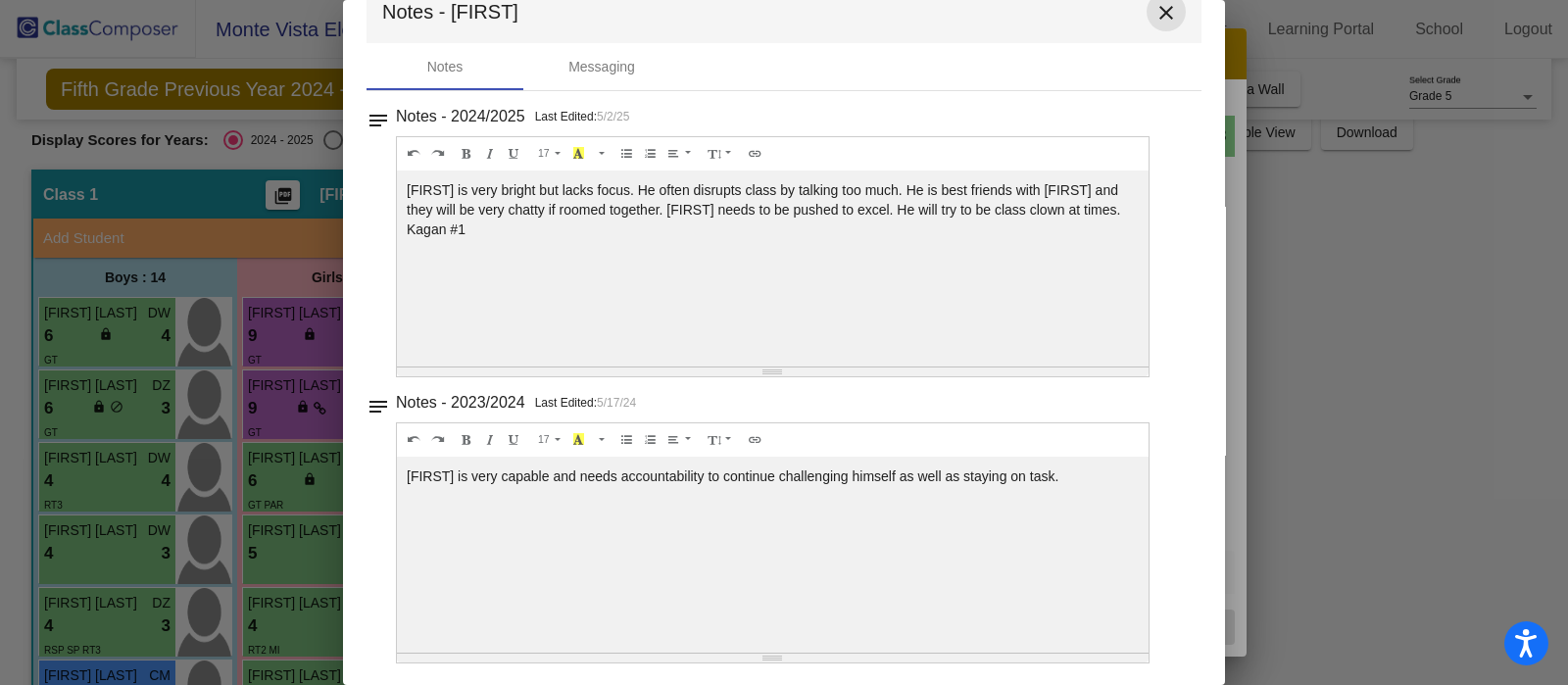 click on "close" at bounding box center [1166, 13] 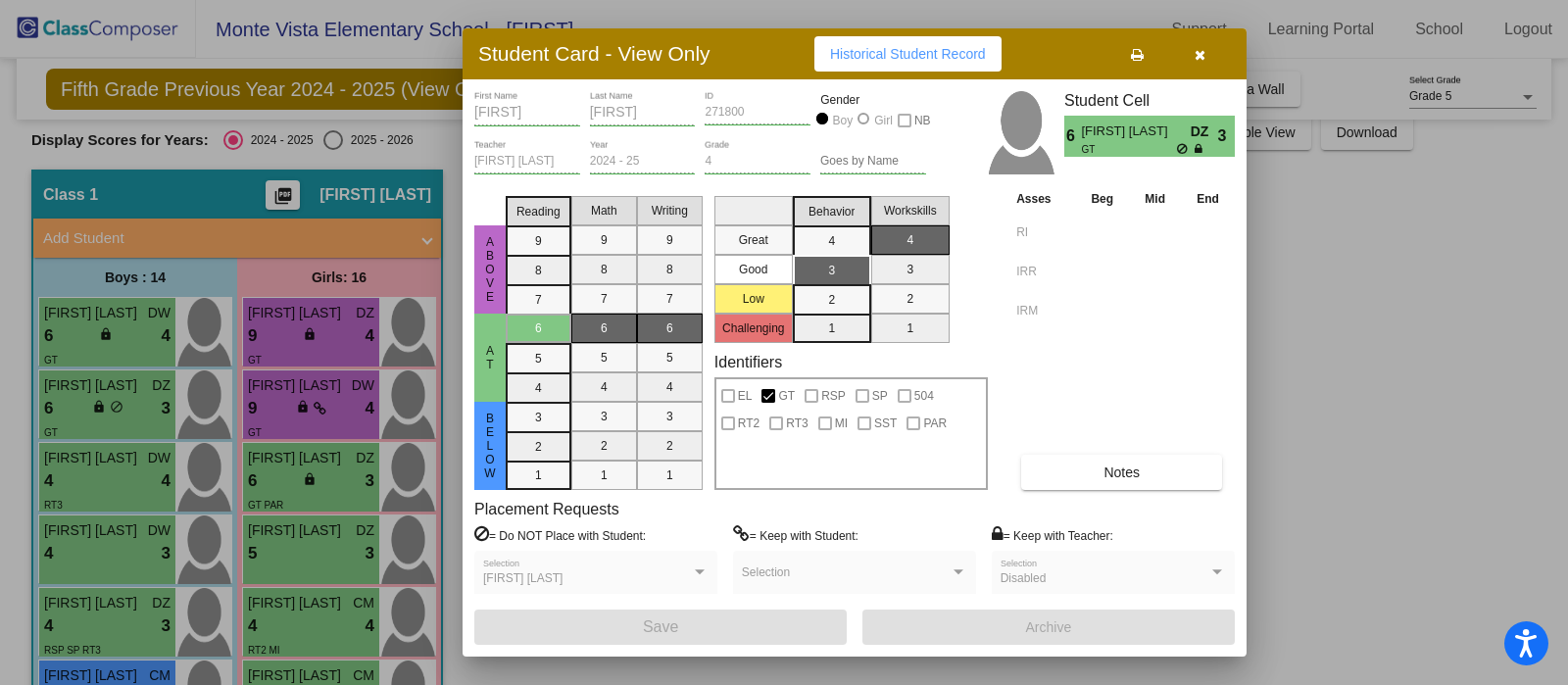 click at bounding box center [1200, 54] 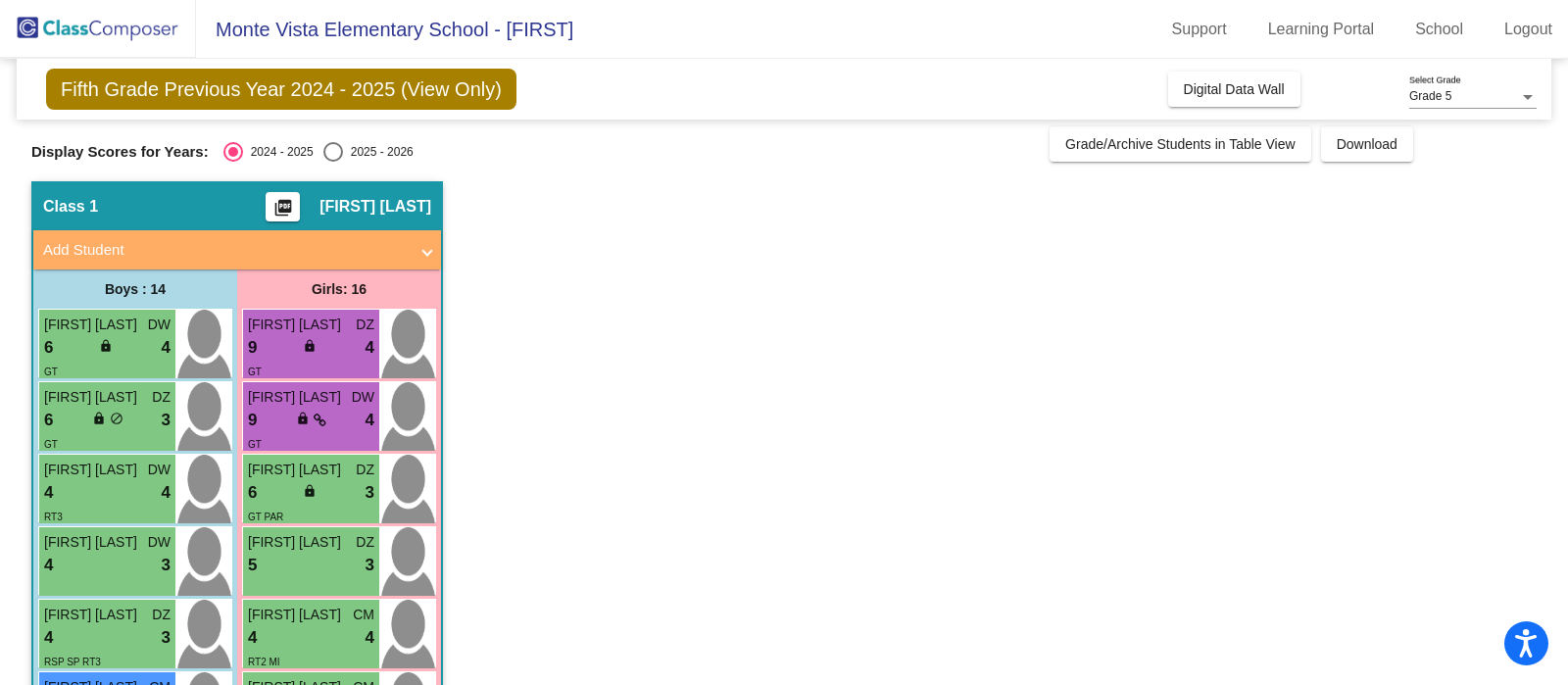 scroll, scrollTop: 0, scrollLeft: 0, axis: both 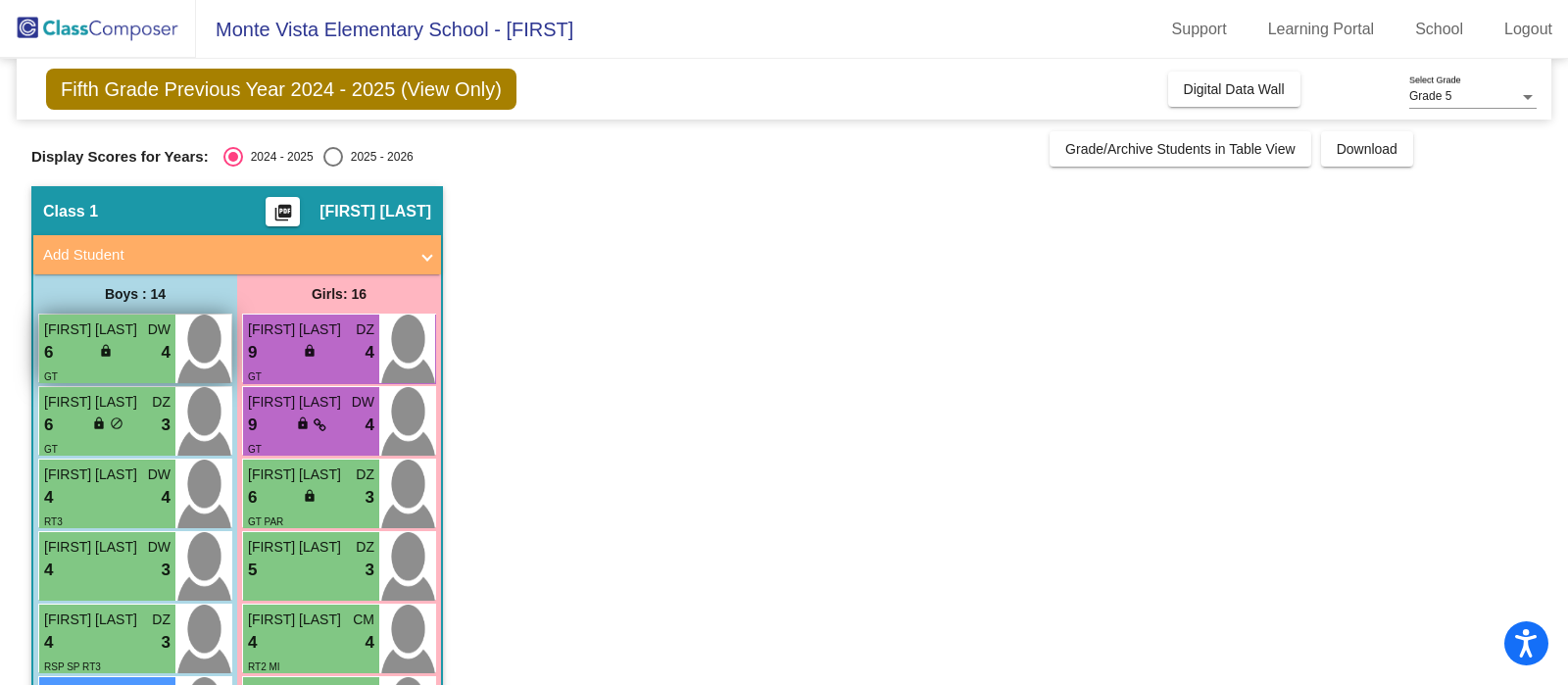 click on "6 lock do_not_disturb_alt 4" at bounding box center [107, 353] 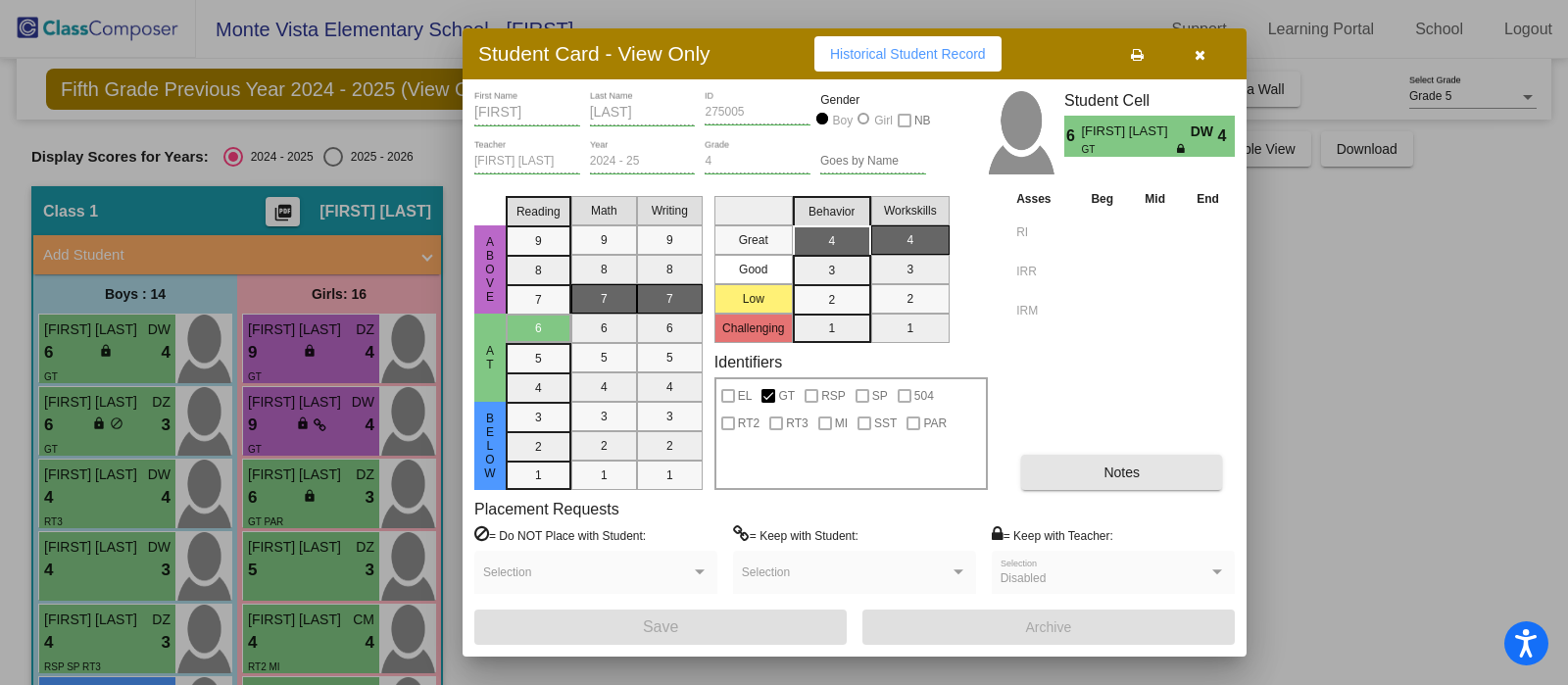 click on "Notes" at bounding box center [1121, 472] 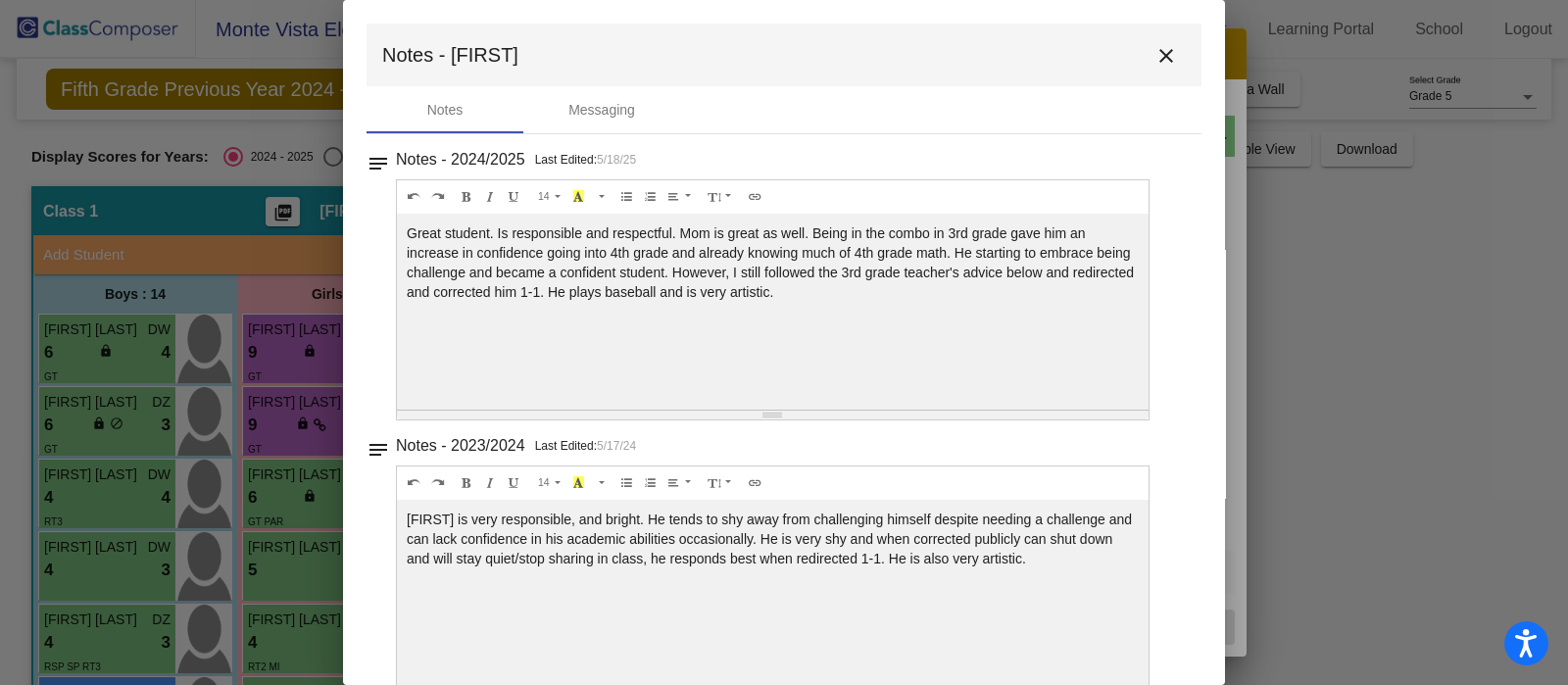 scroll, scrollTop: 43, scrollLeft: 0, axis: vertical 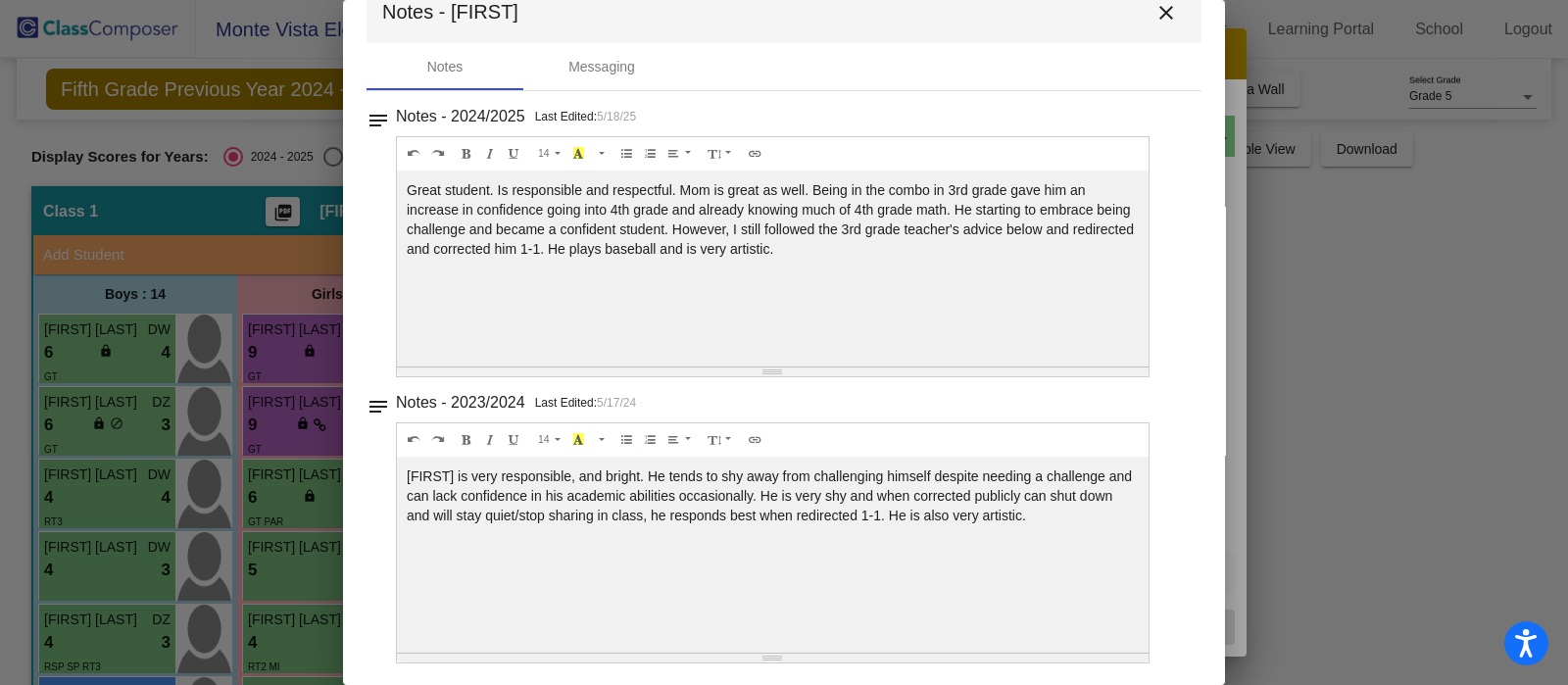 click on "close" at bounding box center (1166, 13) 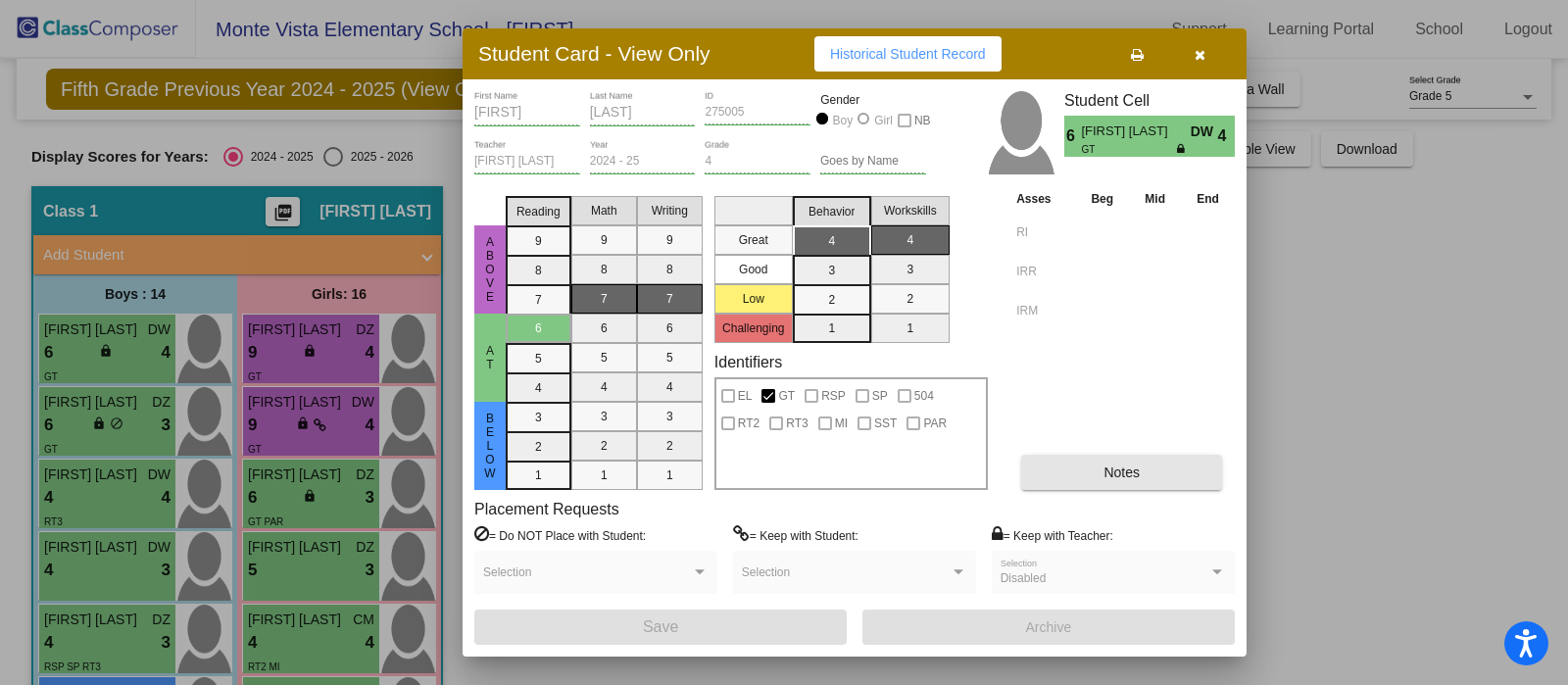 click on "Notes" at bounding box center (1121, 472) 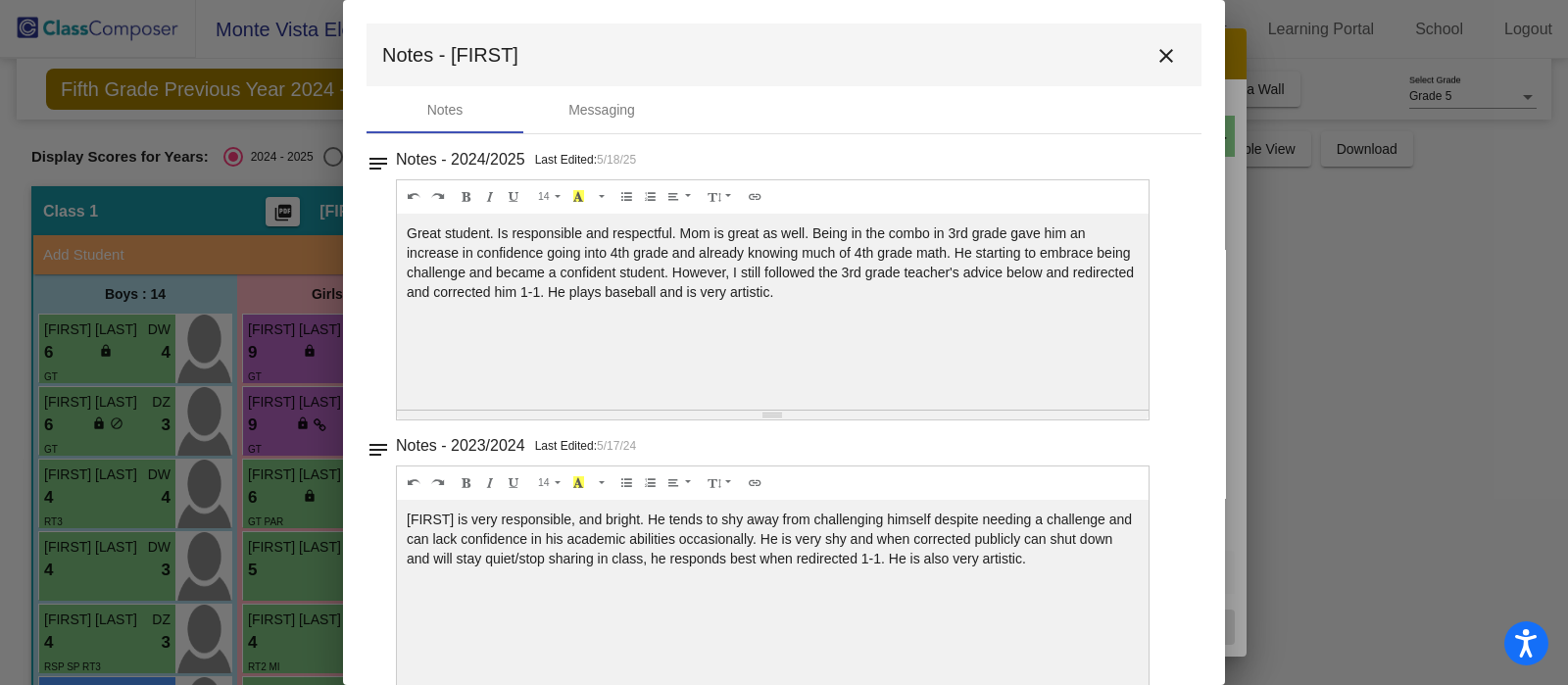 click on "close" at bounding box center [1166, 56] 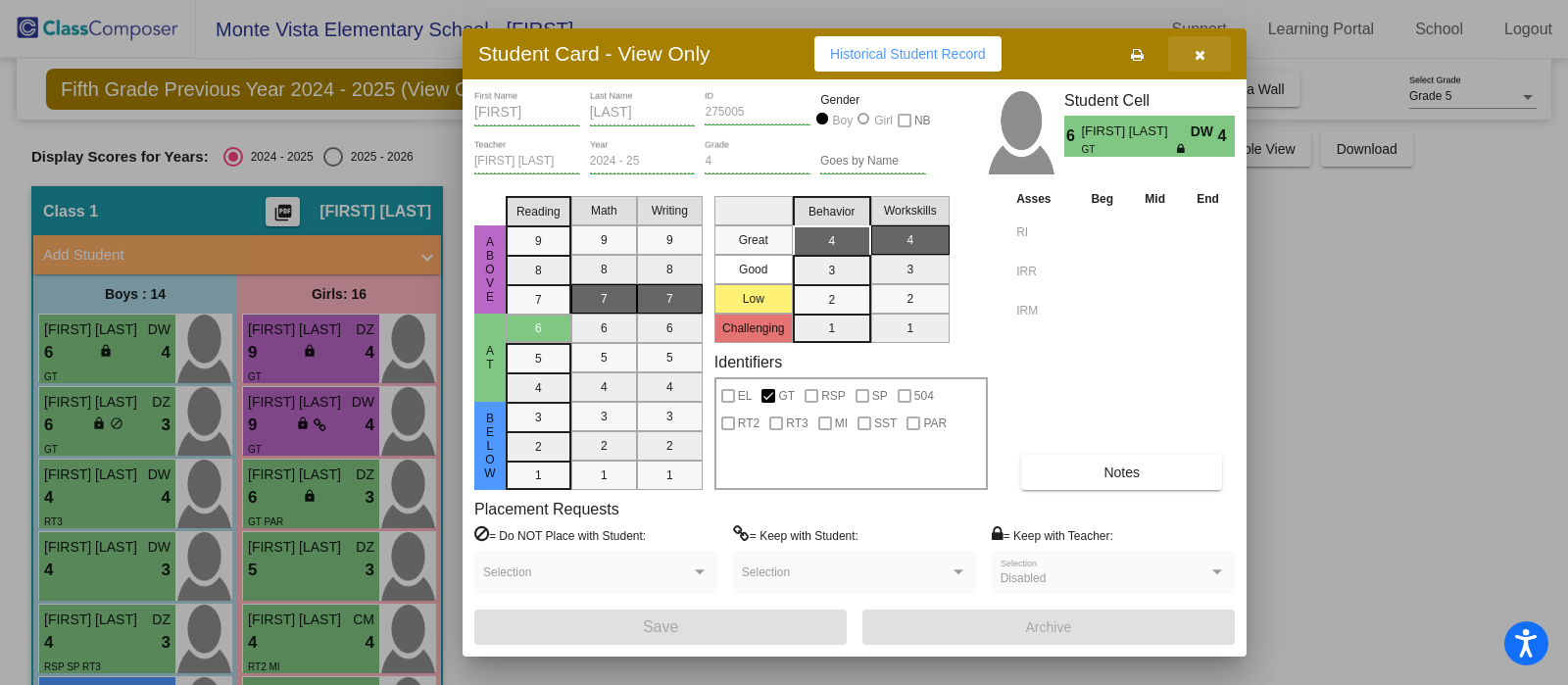 click at bounding box center (1200, 54) 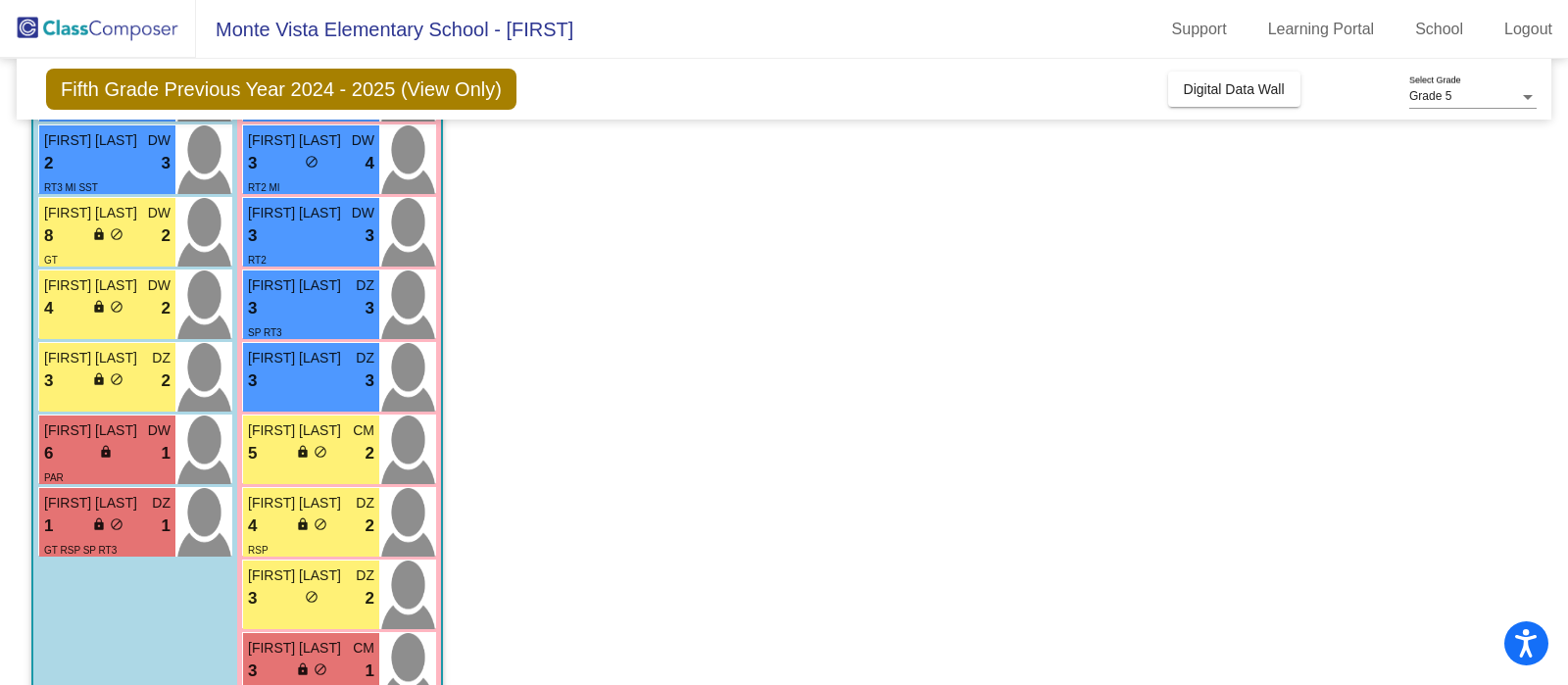 scroll, scrollTop: 775, scrollLeft: 0, axis: vertical 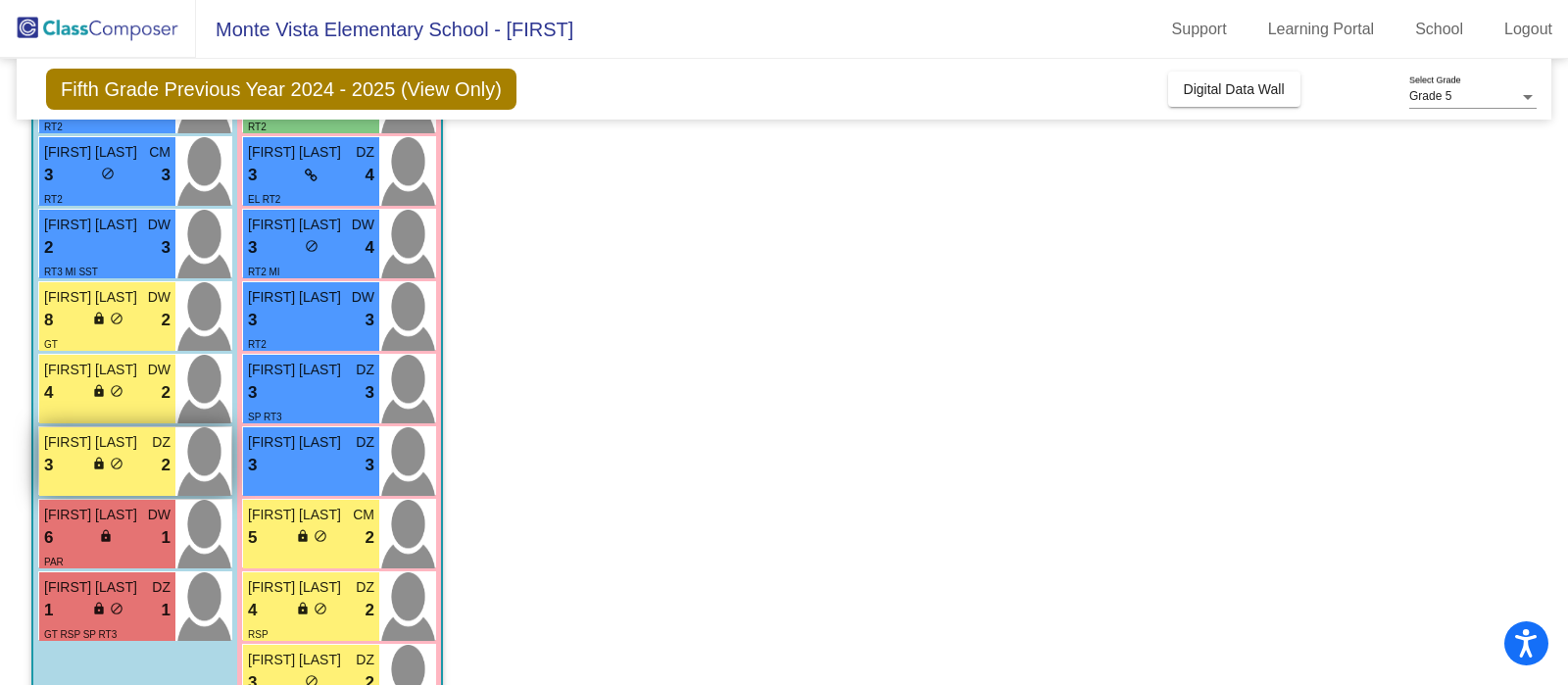 click on "3 lock do_not_disturb_alt 2" at bounding box center (107, 465) 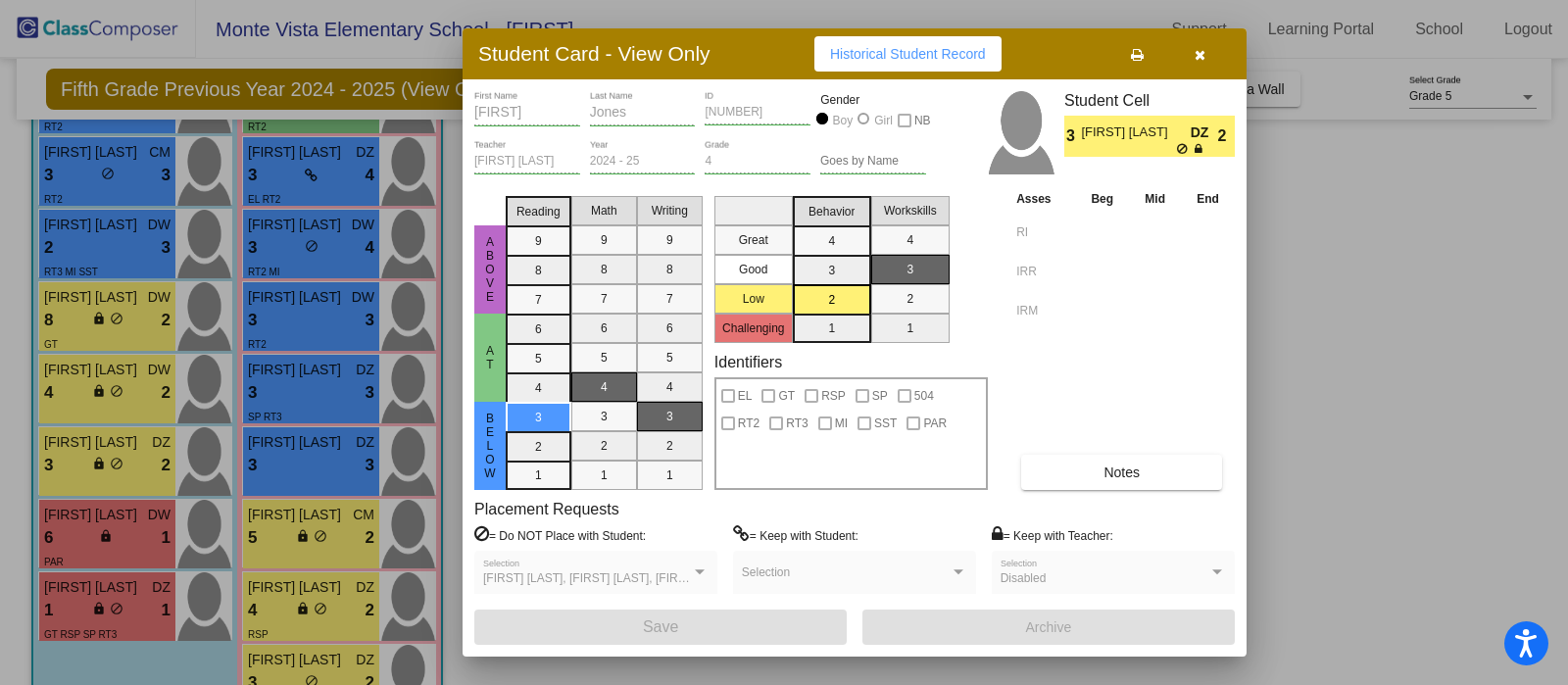 click on "Notes" at bounding box center [1121, 472] 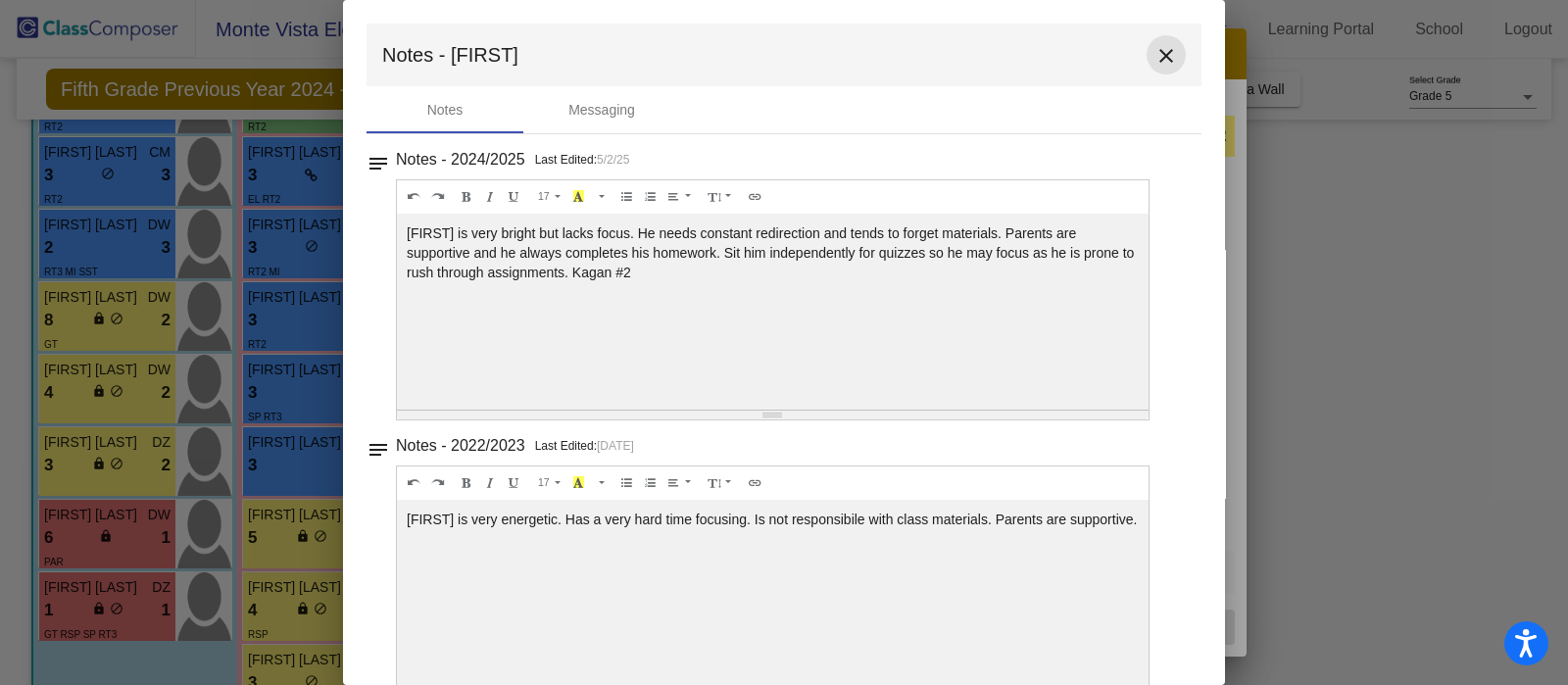 click on "close" at bounding box center (1166, 56) 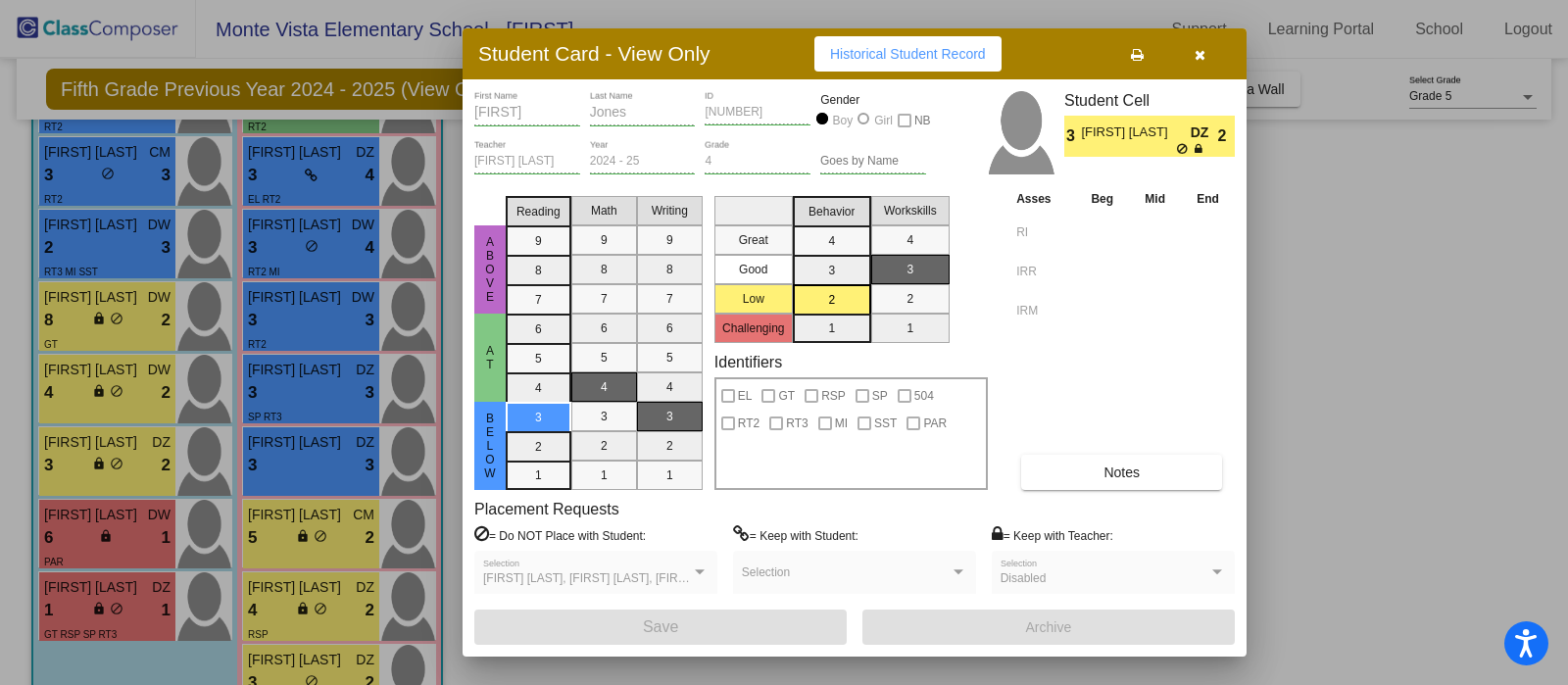 click at bounding box center (1200, 55) 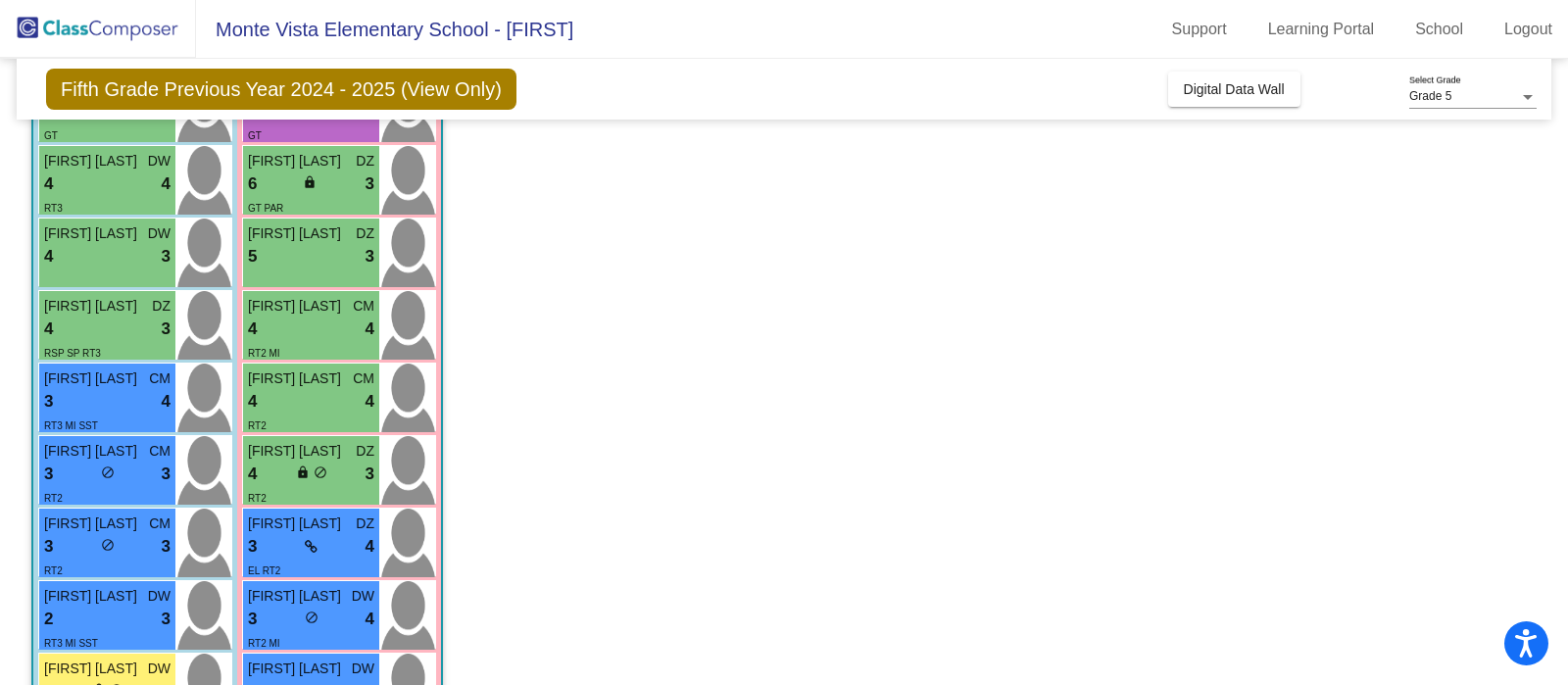 scroll, scrollTop: 195, scrollLeft: 0, axis: vertical 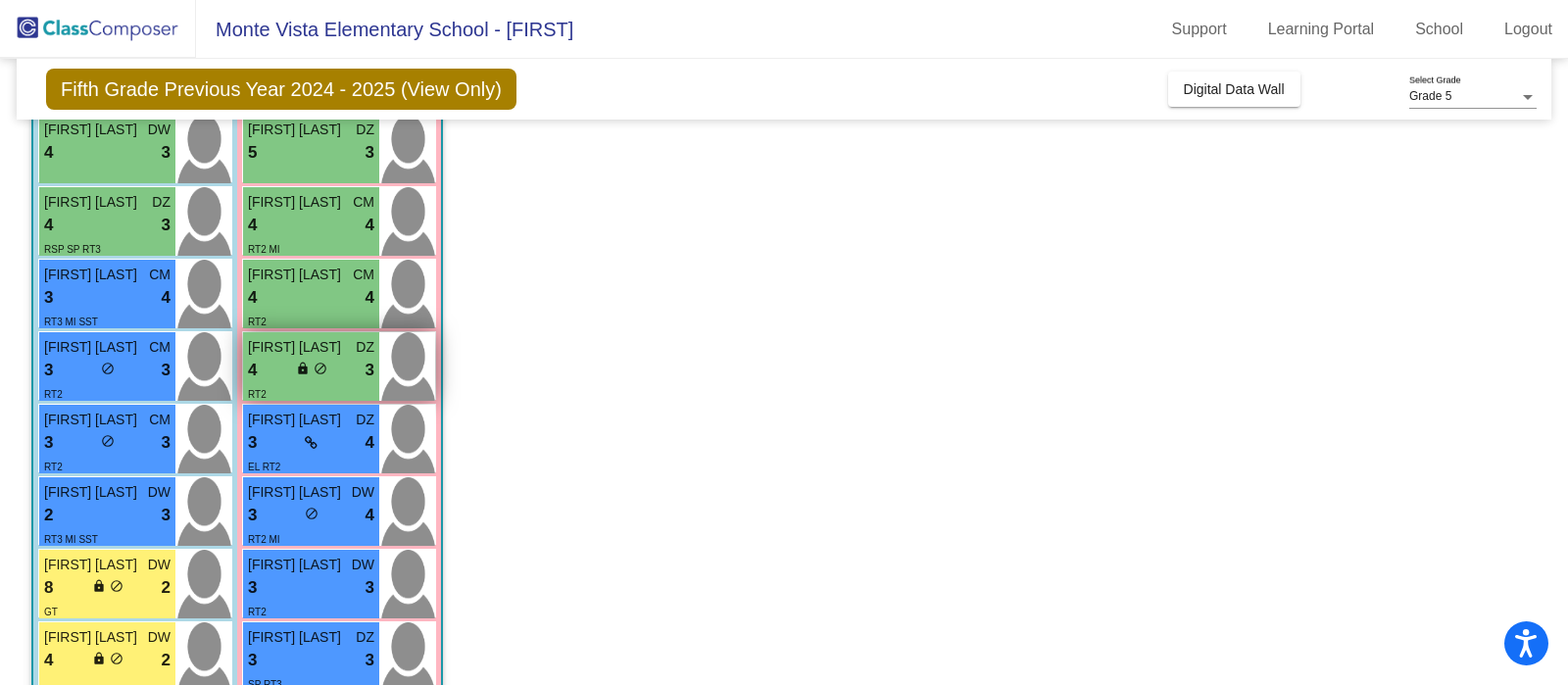 click on "4 lock do_not_disturb_alt 3" at bounding box center (311, 370) 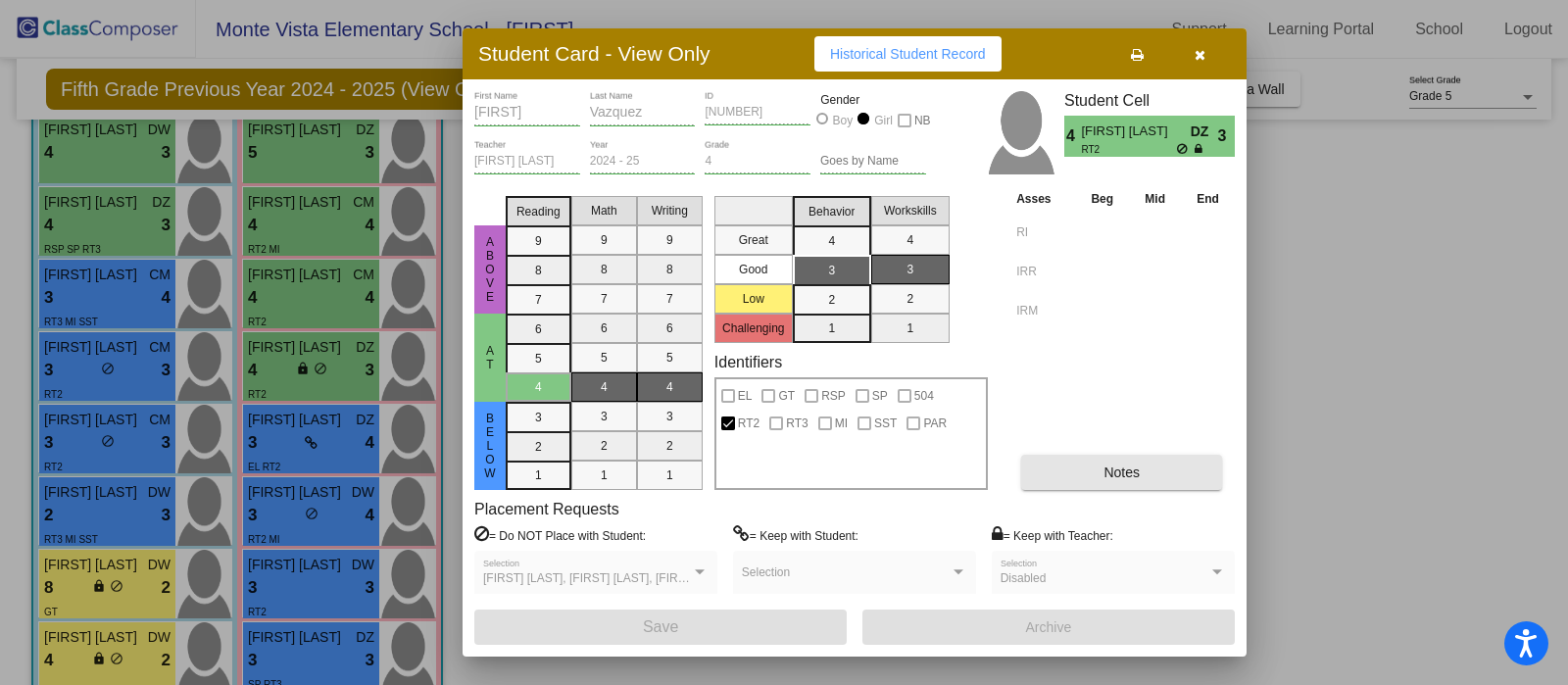 click on "Notes" at bounding box center [1121, 472] 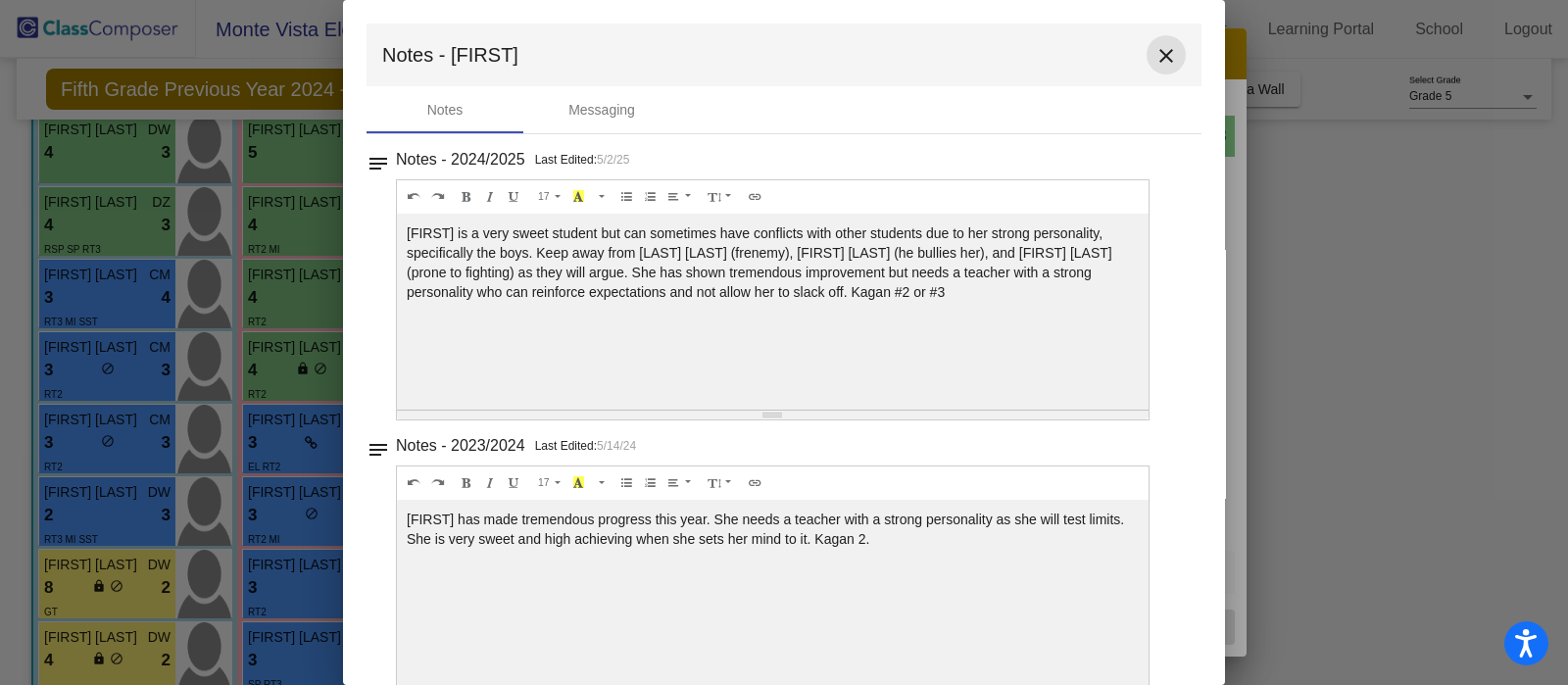 click on "close" at bounding box center (1166, 56) 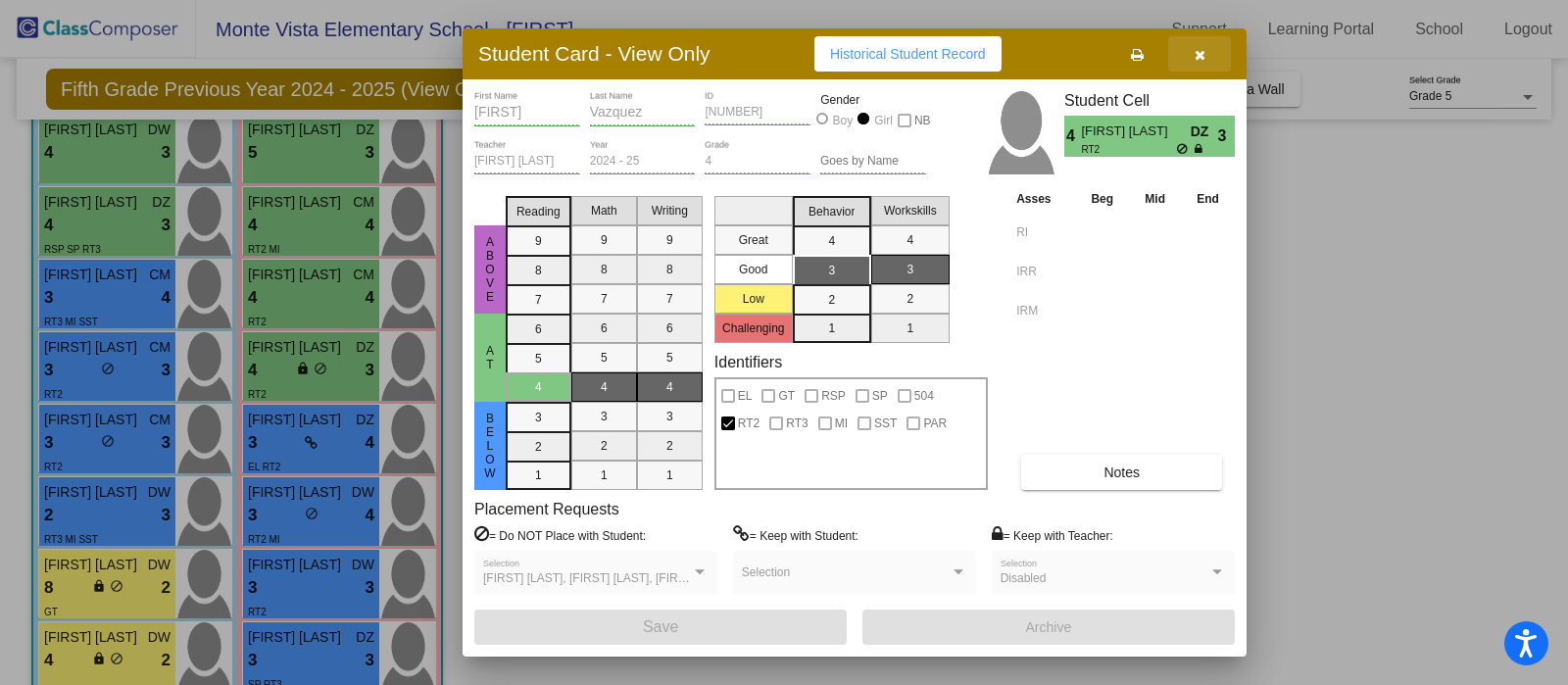click at bounding box center (1200, 54) 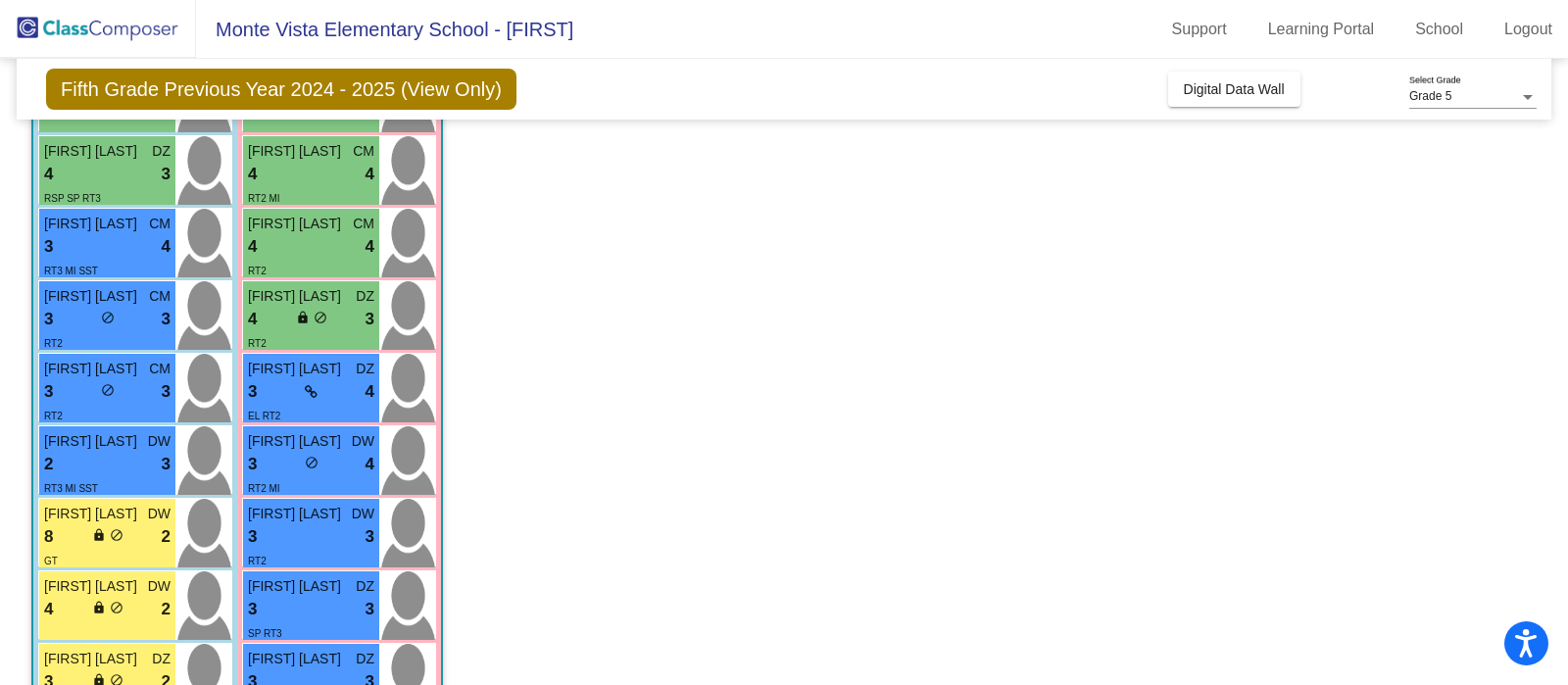 scroll, scrollTop: 552, scrollLeft: 0, axis: vertical 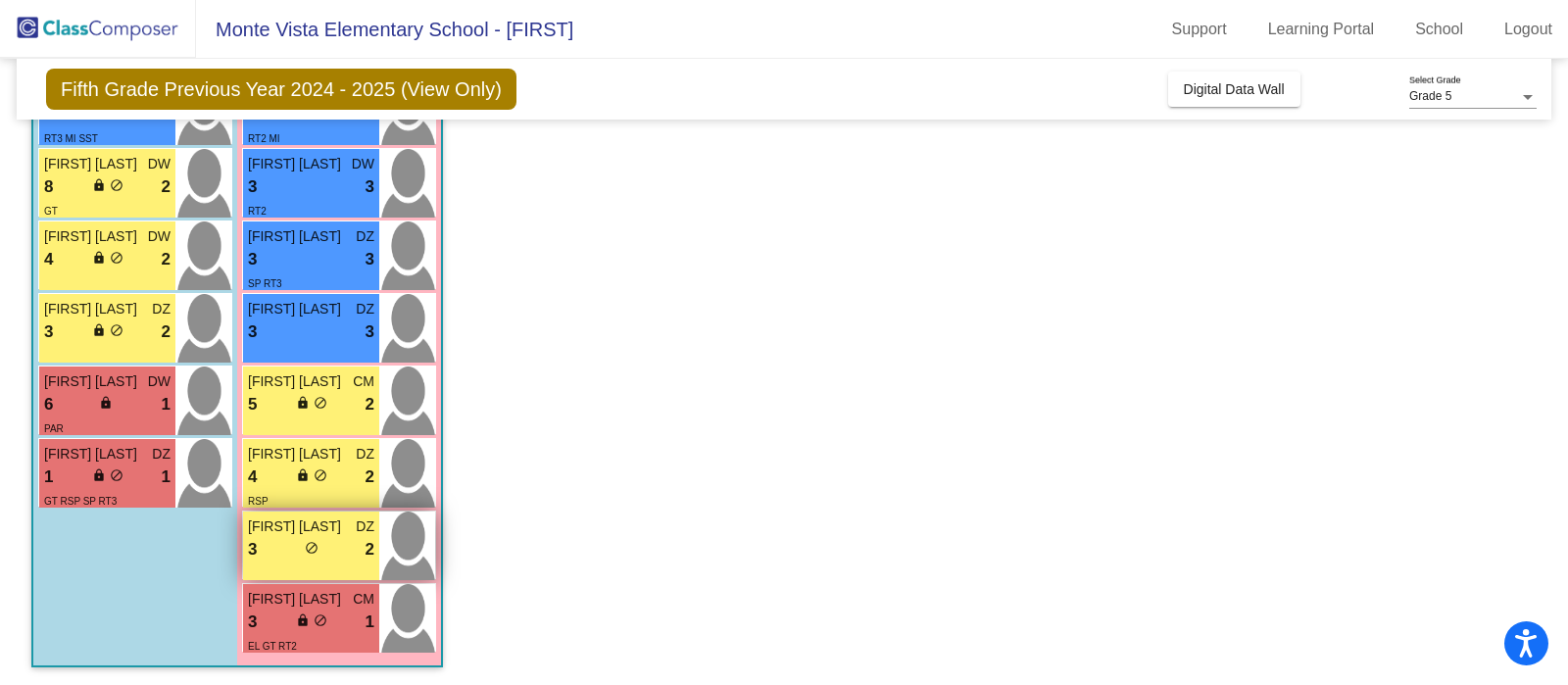 click on "3 lock do_not_disturb_alt 2" at bounding box center [311, 550] 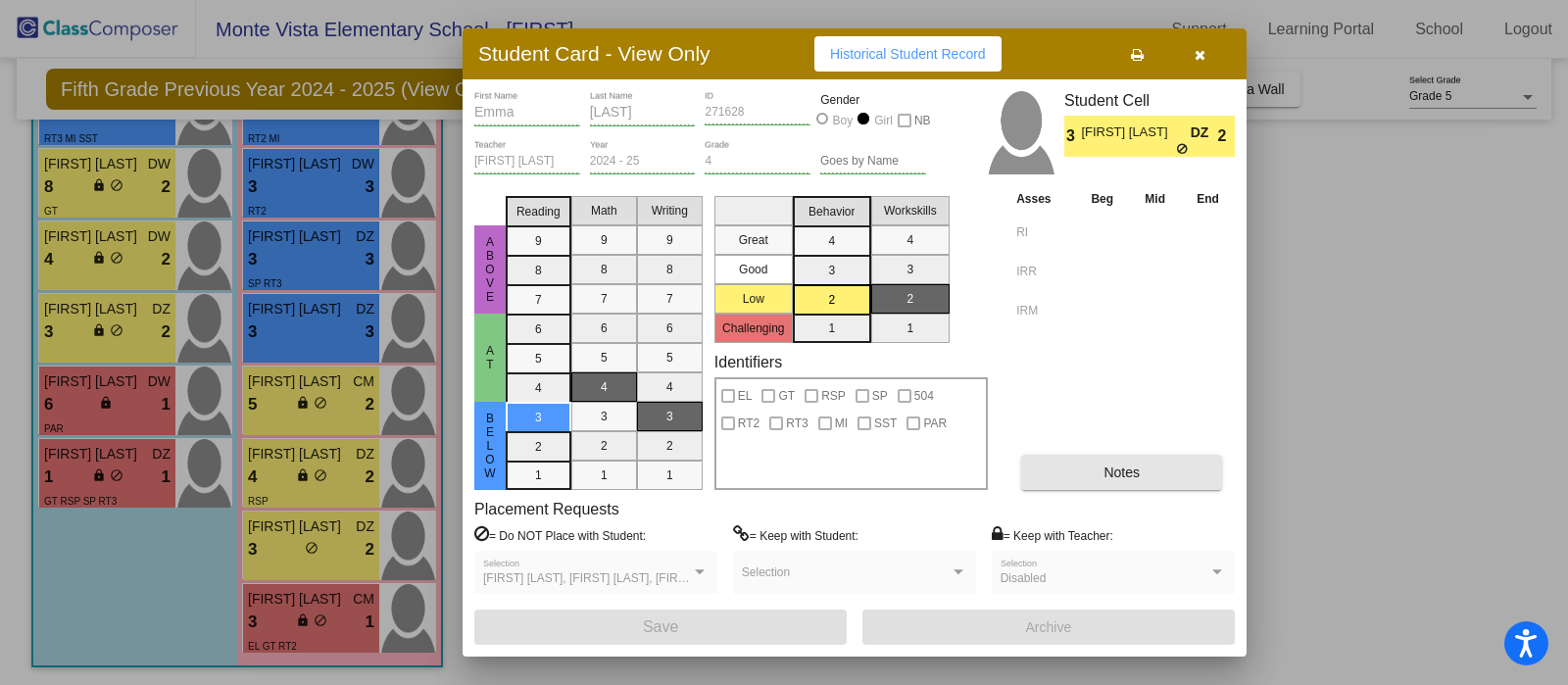 click on "Notes" at bounding box center [1121, 472] 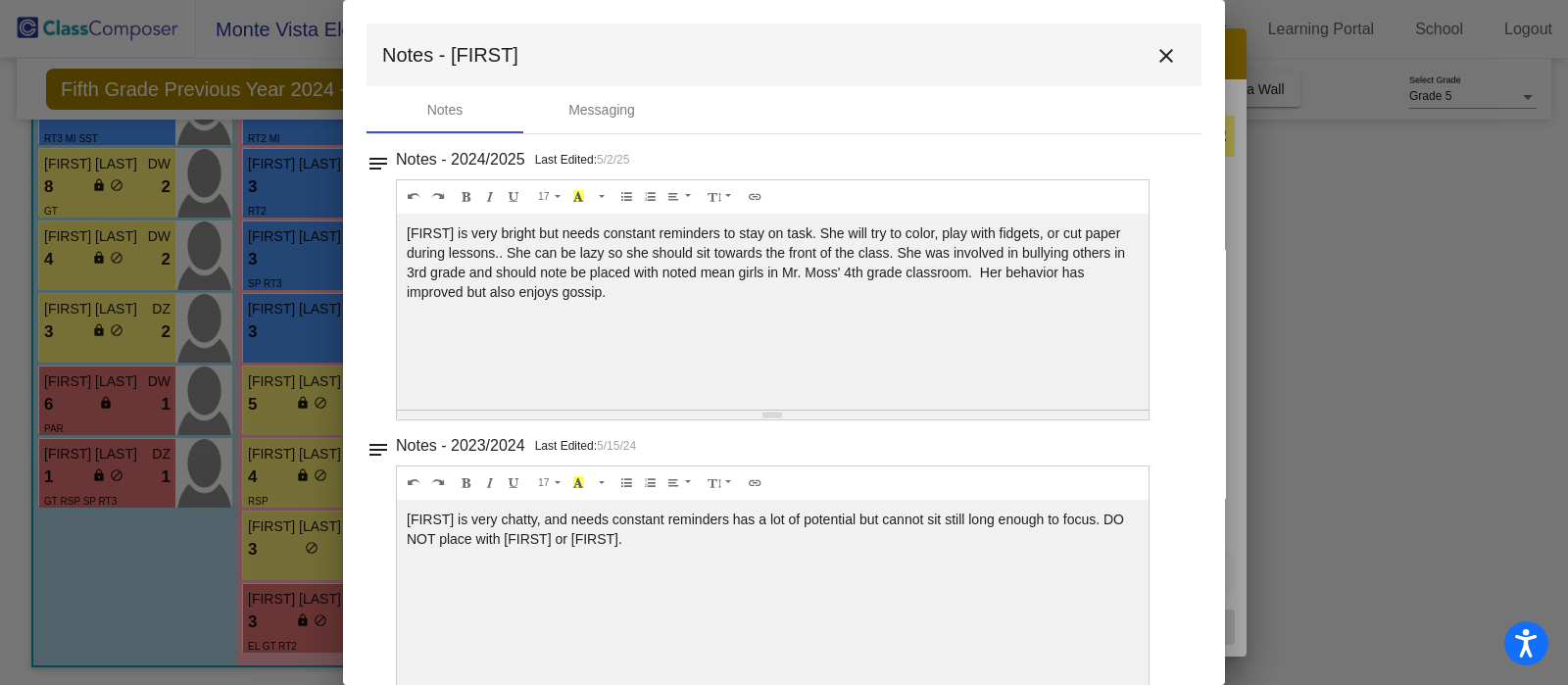 click on "close" at bounding box center [1166, 56] 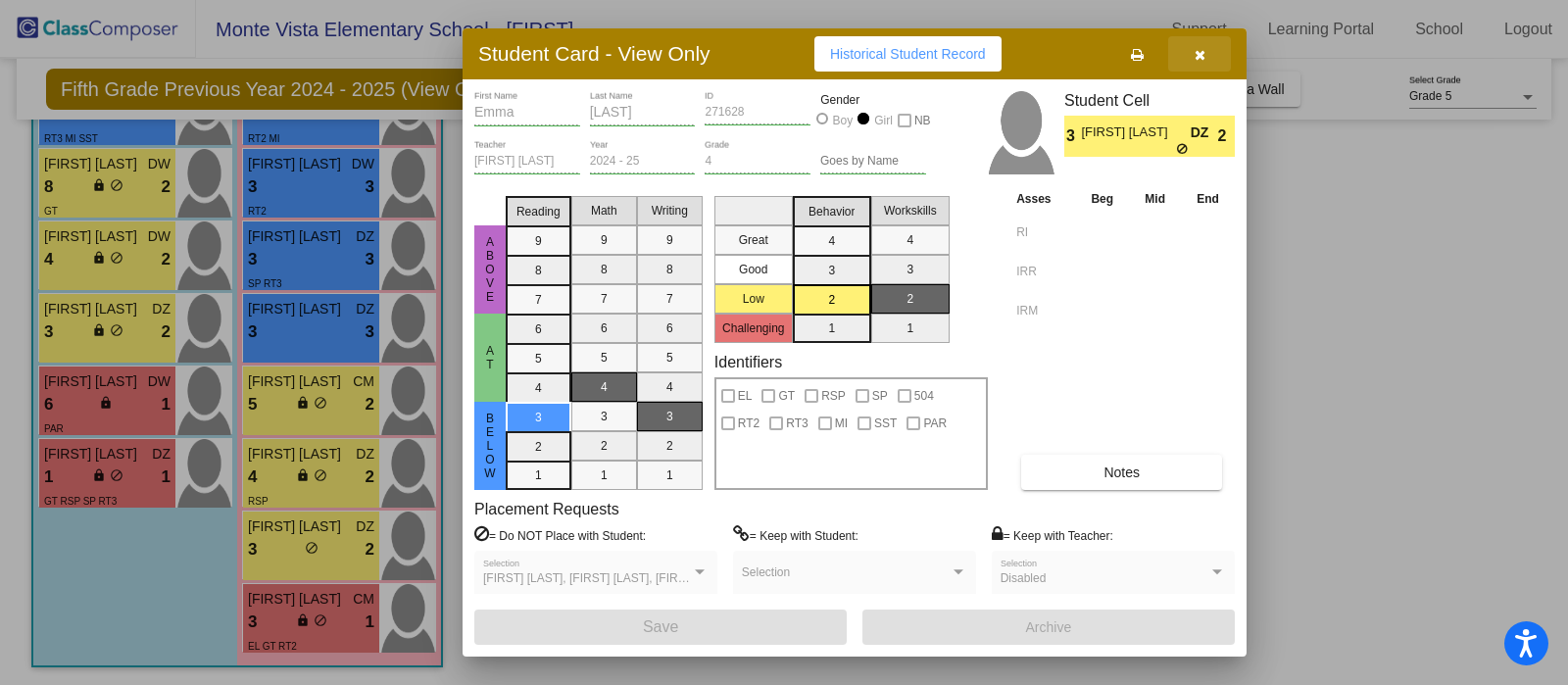 click at bounding box center (1200, 55) 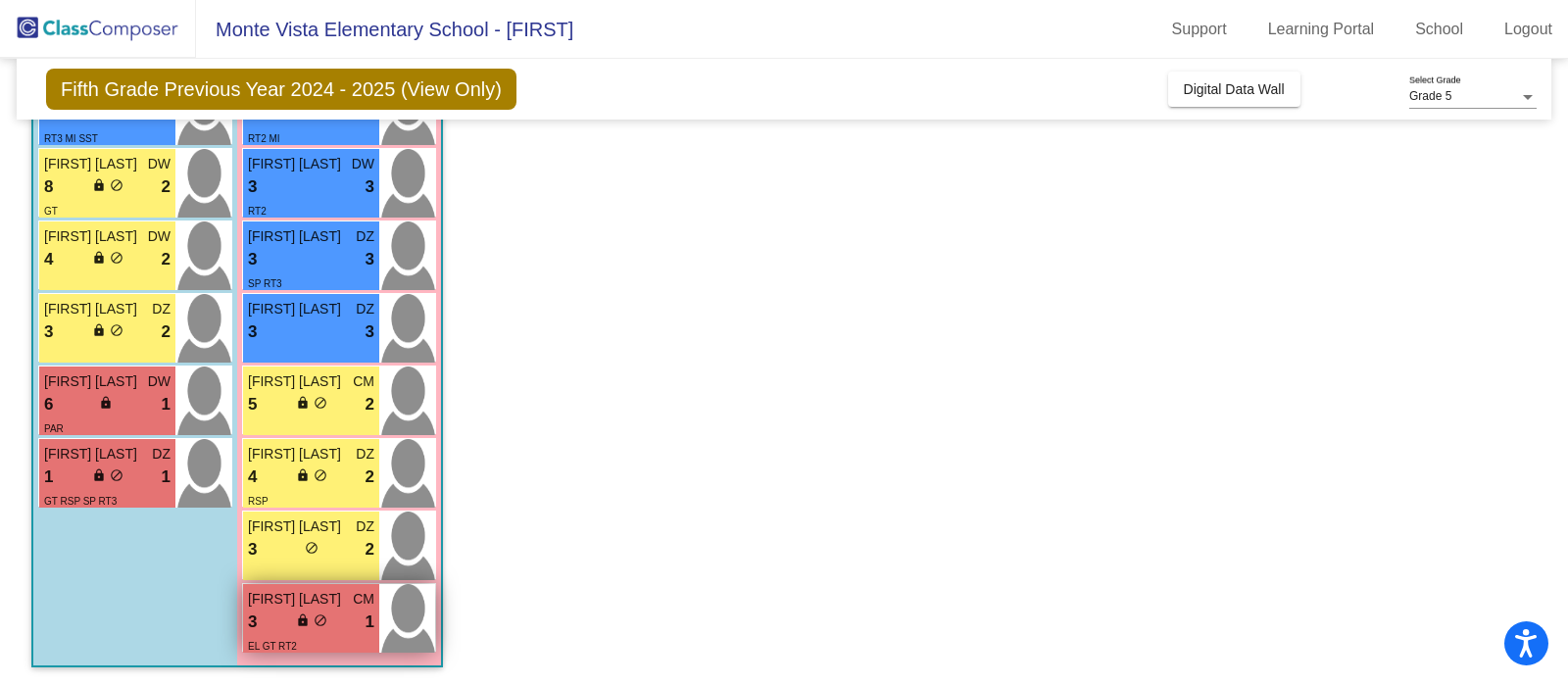 click on "3 lock do_not_disturb_alt 1" at bounding box center [311, 622] 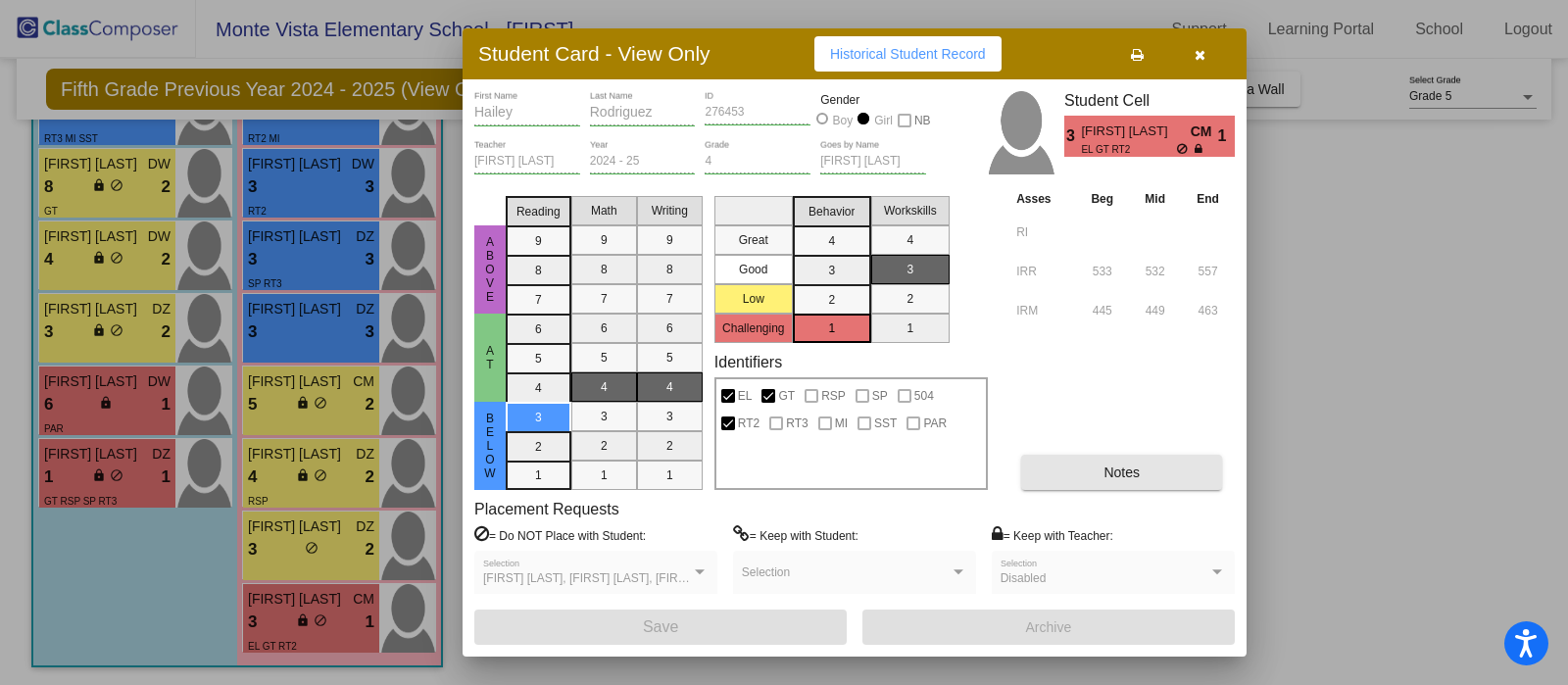 click on "Notes" at bounding box center [1121, 472] 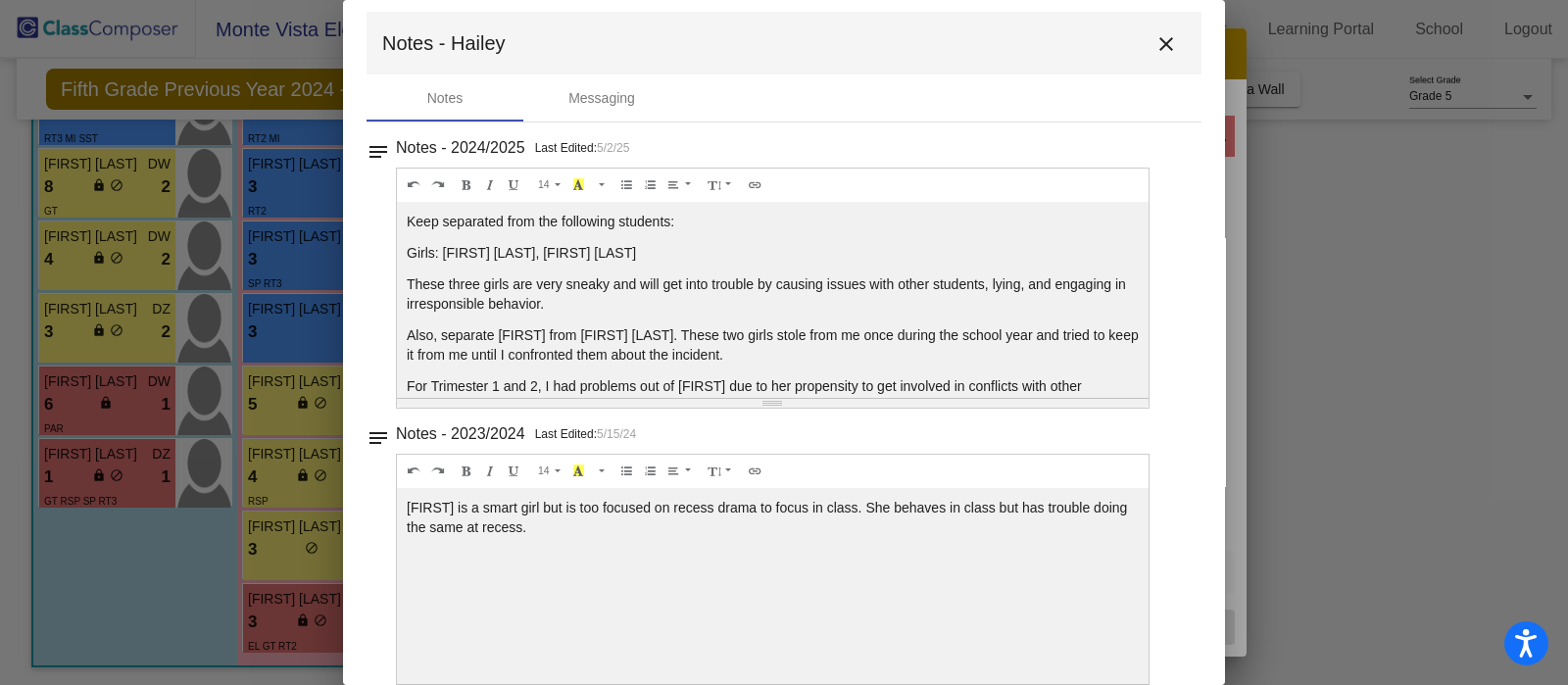 scroll, scrollTop: 0, scrollLeft: 0, axis: both 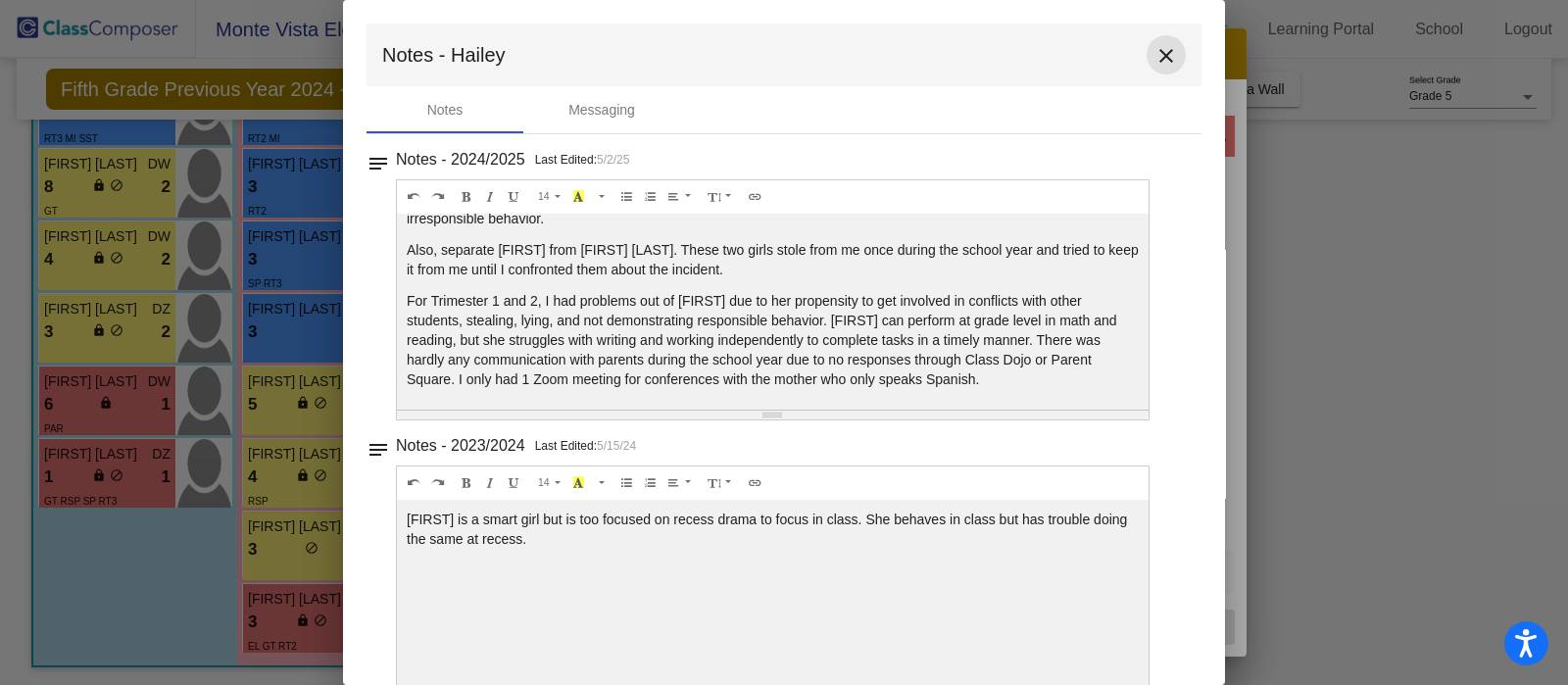 click on "close" at bounding box center (1166, 56) 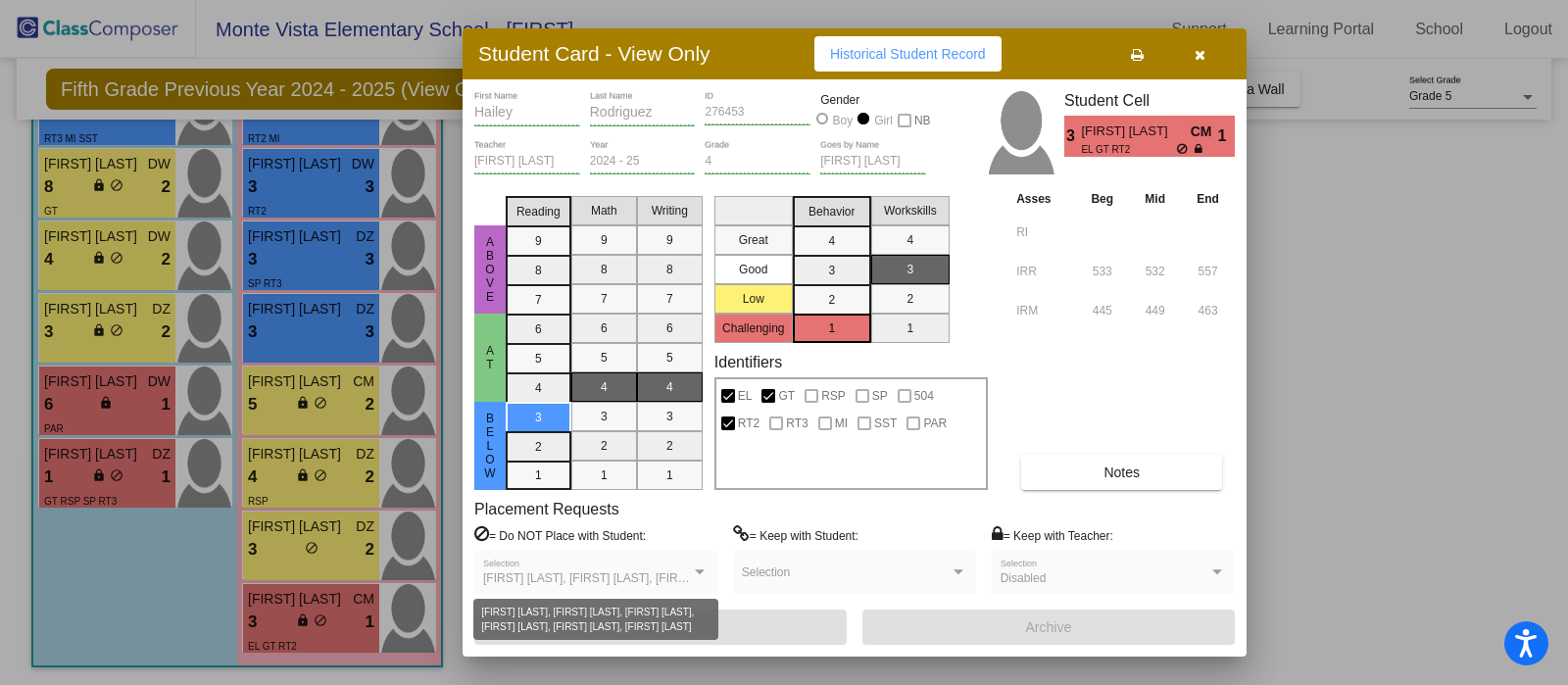 click at bounding box center [700, 571] 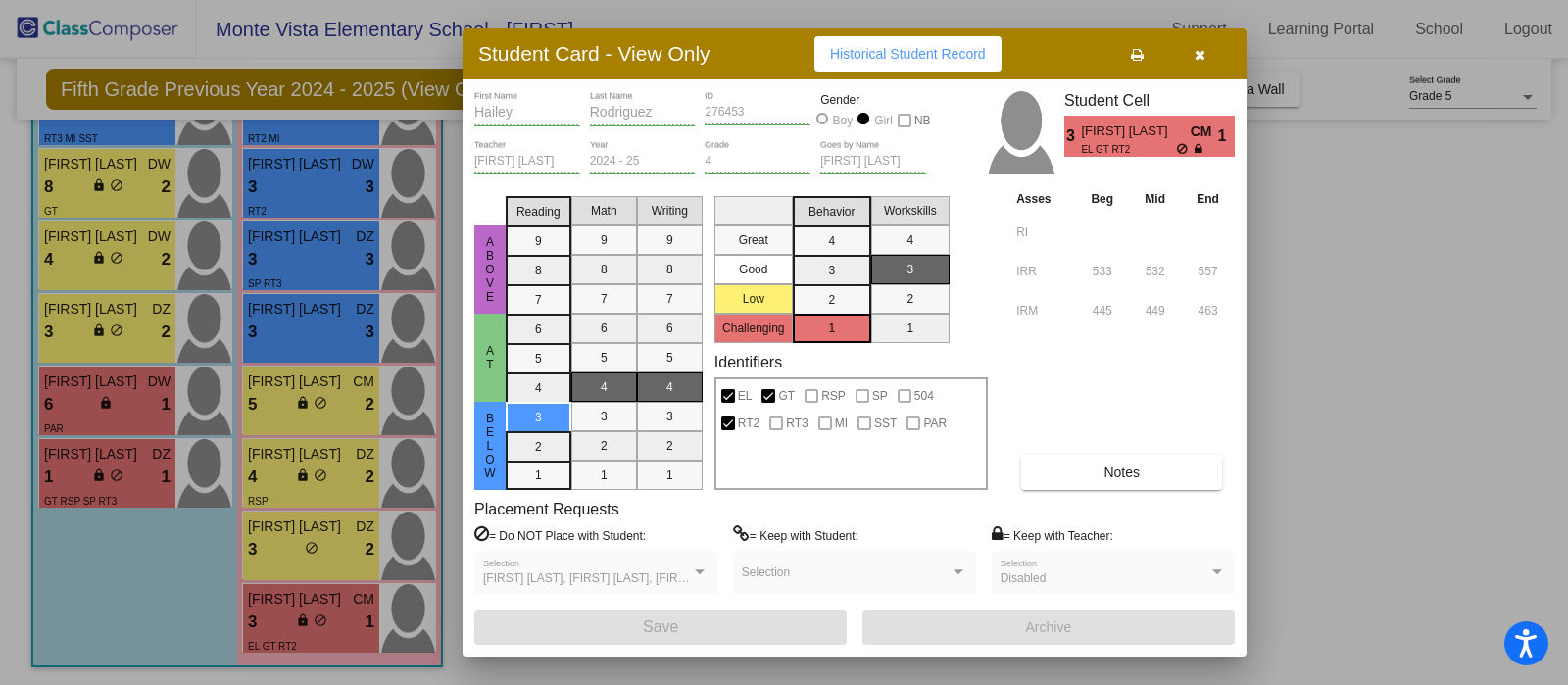 click at bounding box center [700, 571] 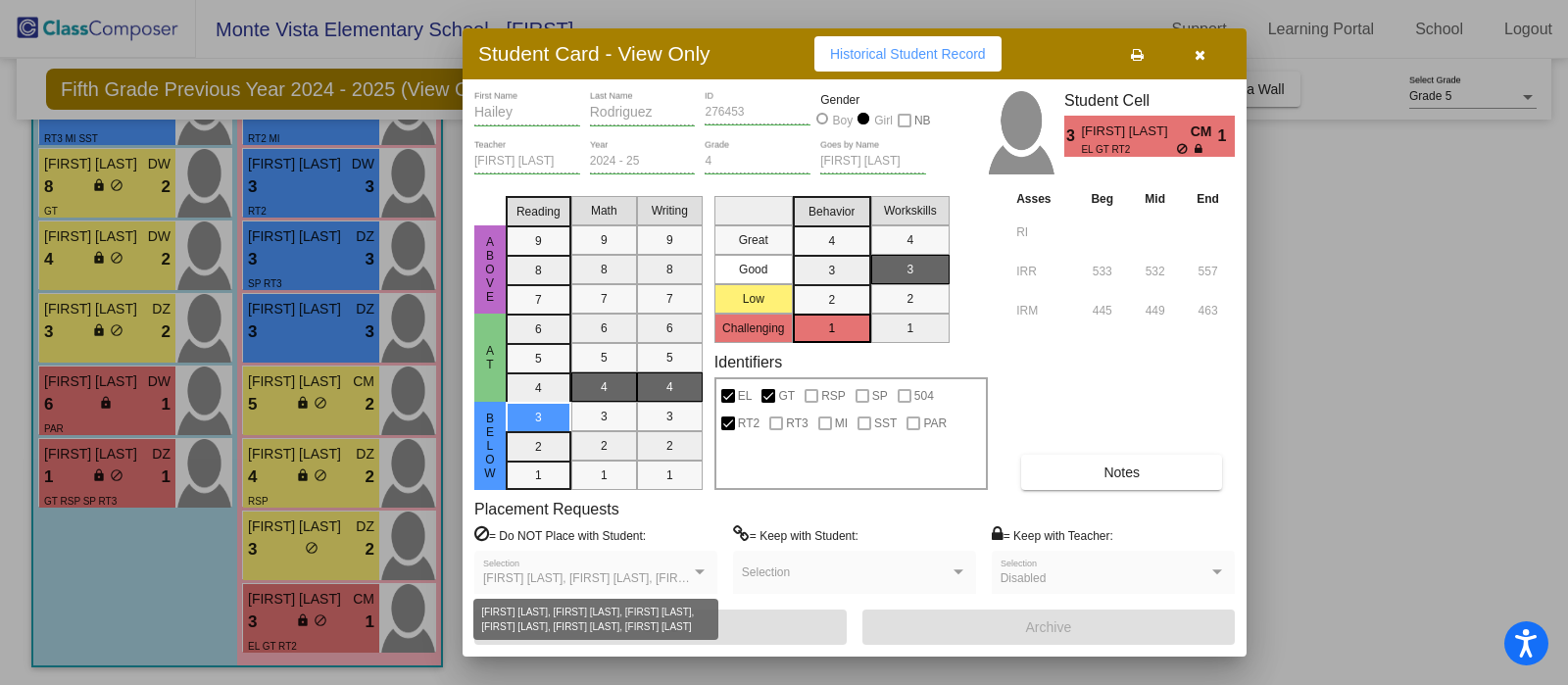 click on "[FIRST] [LAST], [FIRST] [LAST], [FIRST] [LAST], [FIRST] [LAST], [FIRST] [LAST], [FIRST] [LAST]" at bounding box center (738, 578) 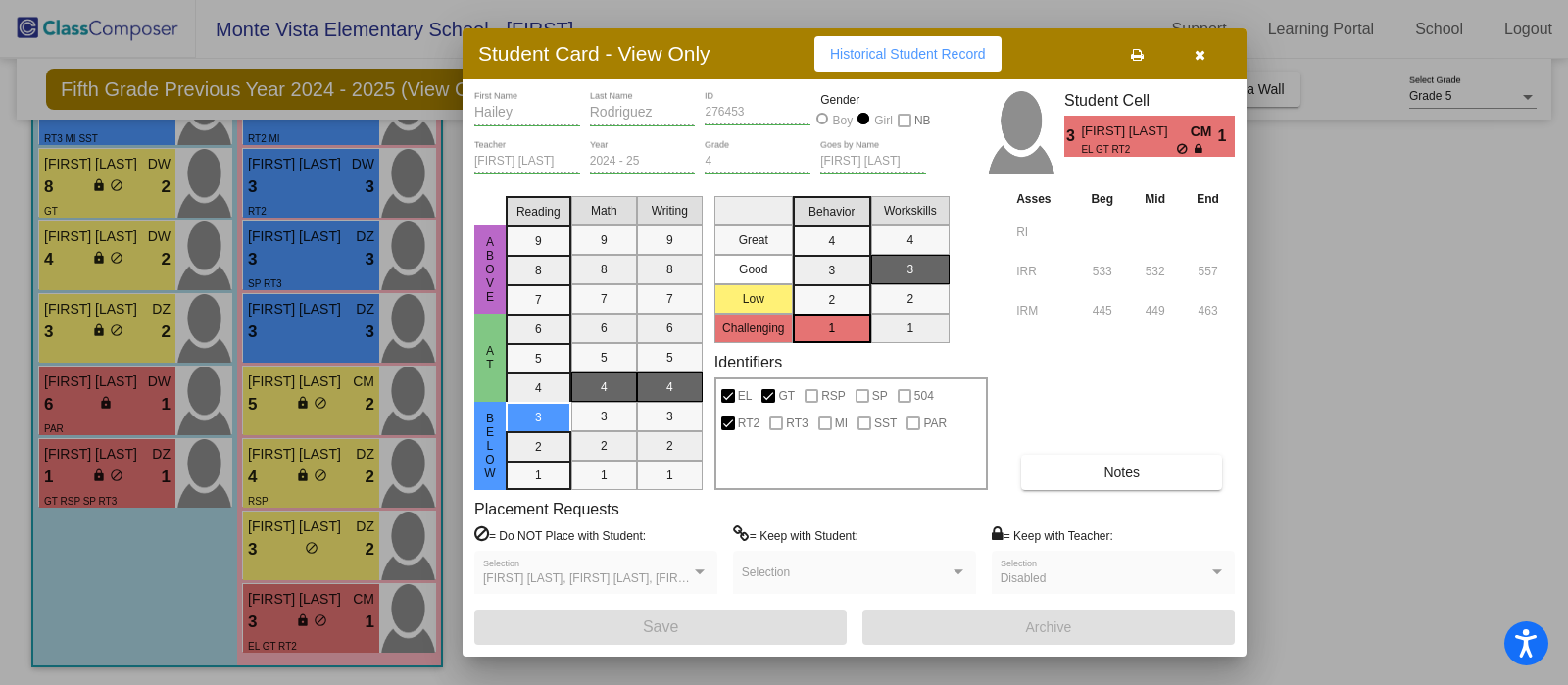 click on "[FIRST] [LAST], [FIRST] [LAST], [FIRST] [LAST], [FIRST] [LAST], [FIRST] [LAST], [FIRST] [LAST]" at bounding box center [738, 578] 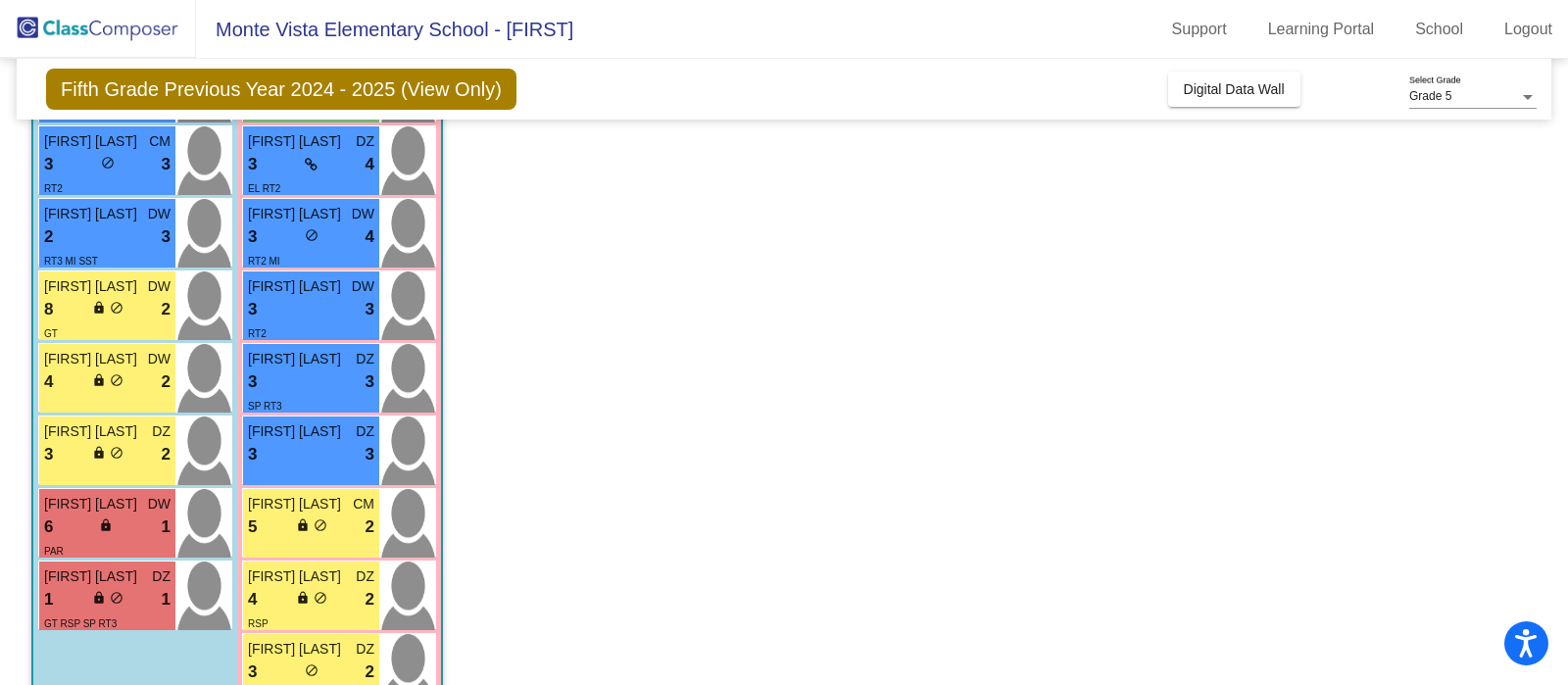 scroll, scrollTop: 818, scrollLeft: 0, axis: vertical 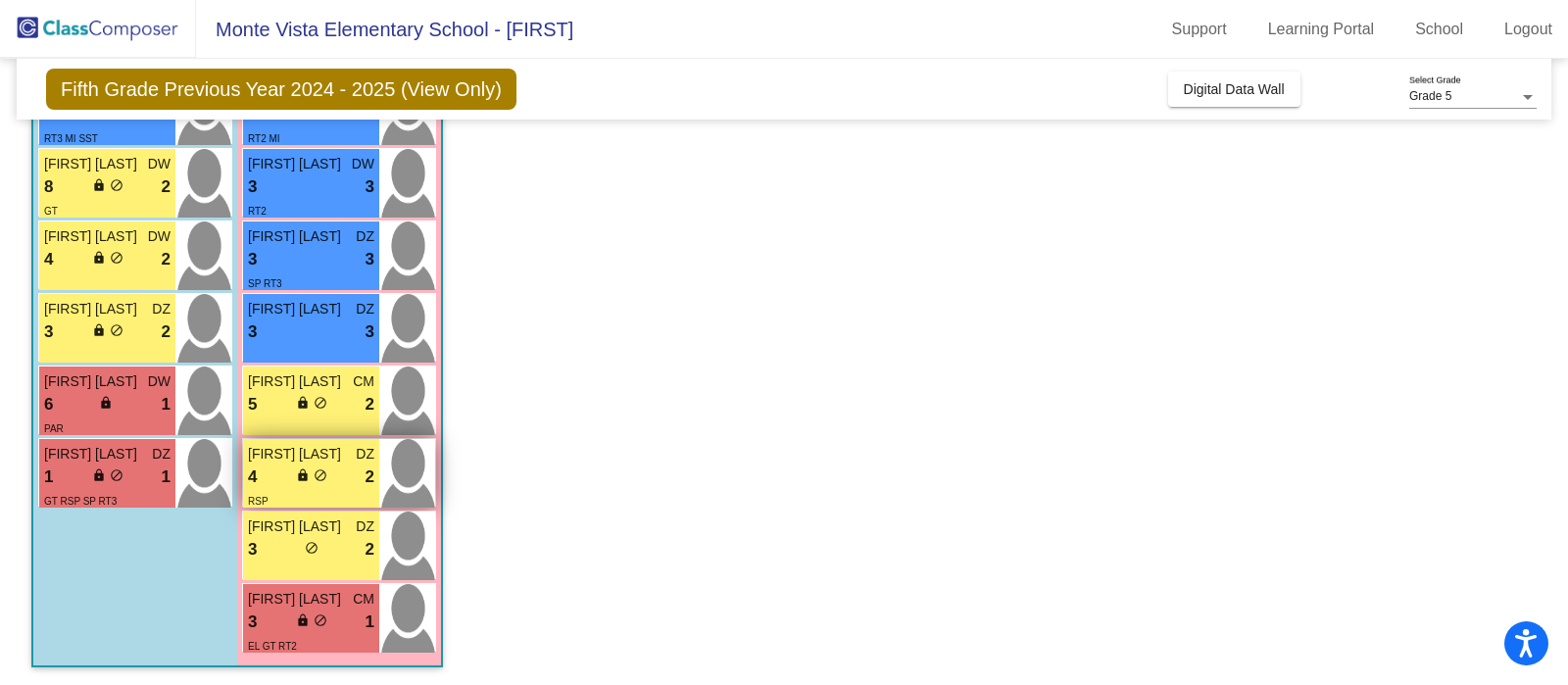 click on "4 lock do_not_disturb_alt 2" at bounding box center (311, 477) 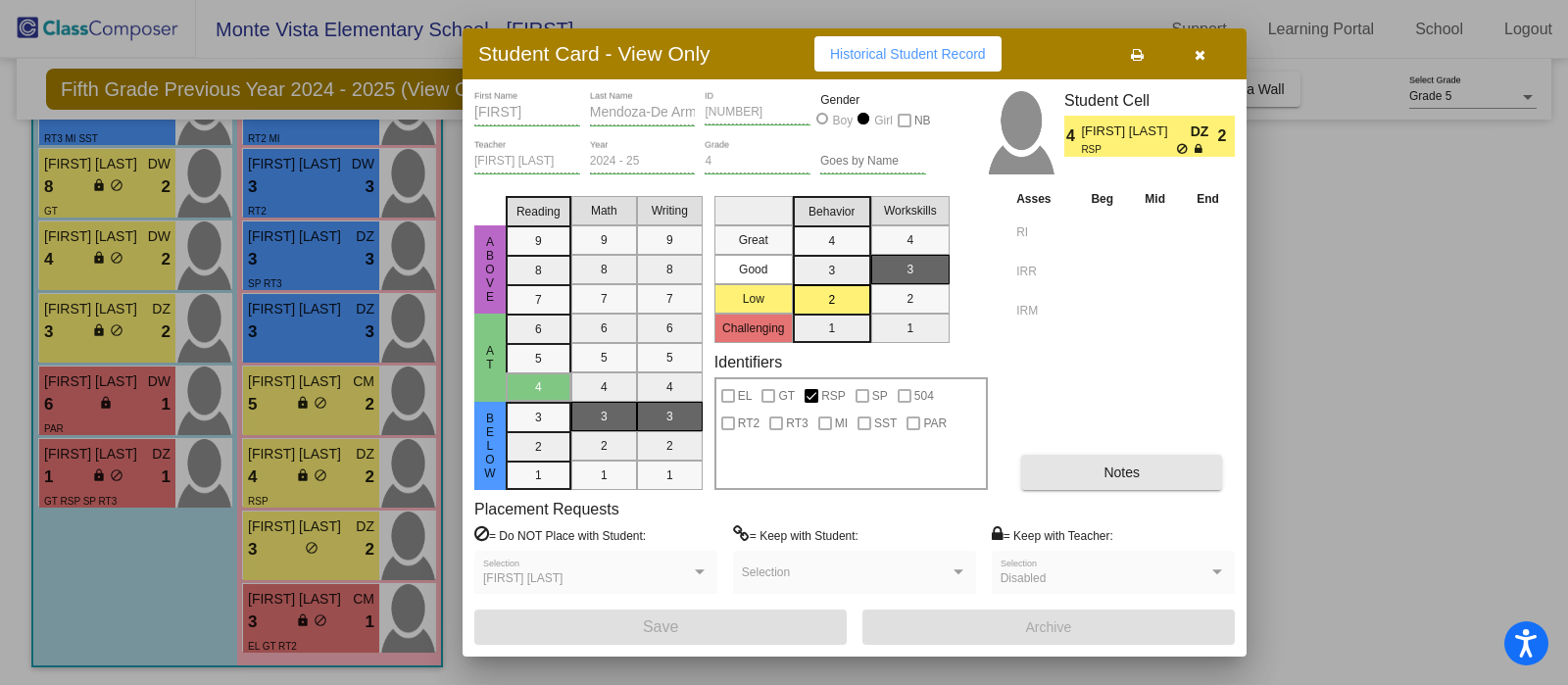 click on "Notes" at bounding box center (1121, 472) 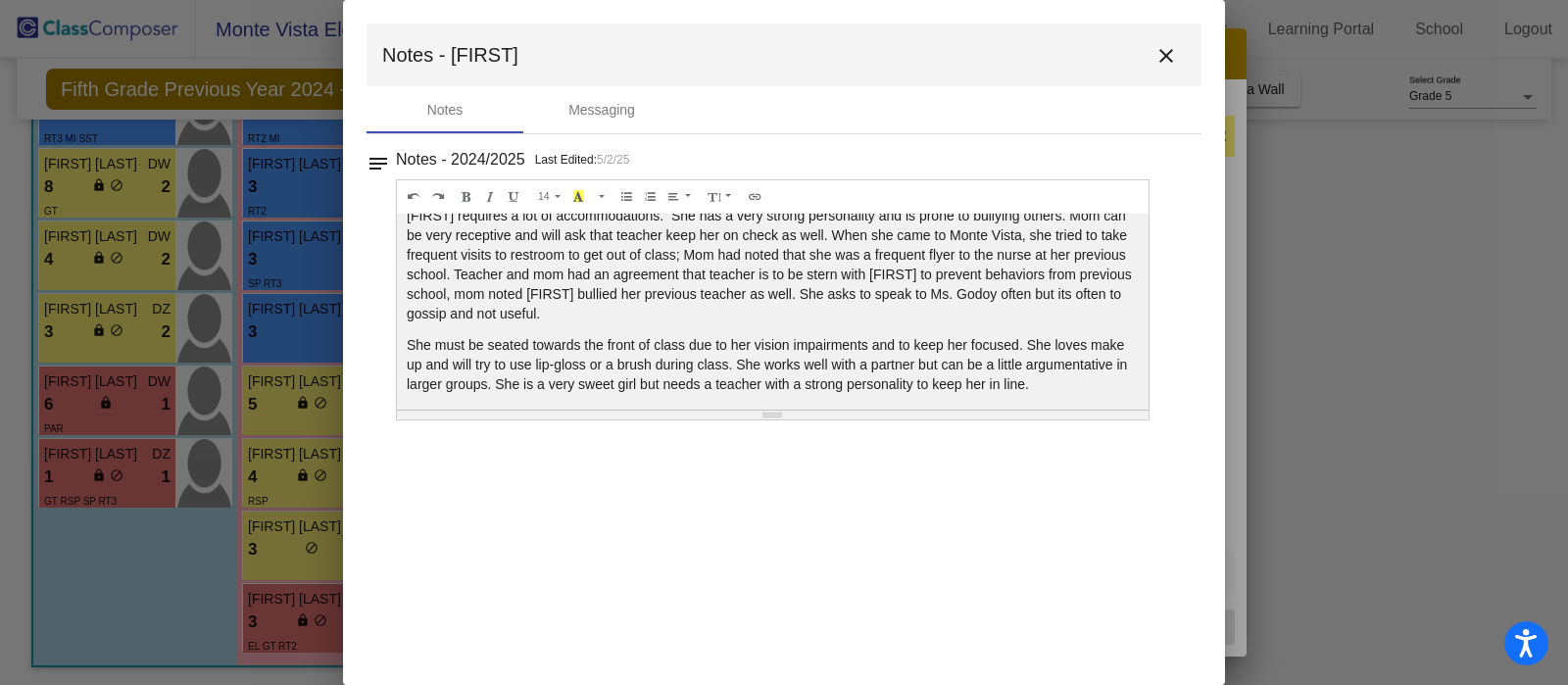 scroll, scrollTop: 24, scrollLeft: 0, axis: vertical 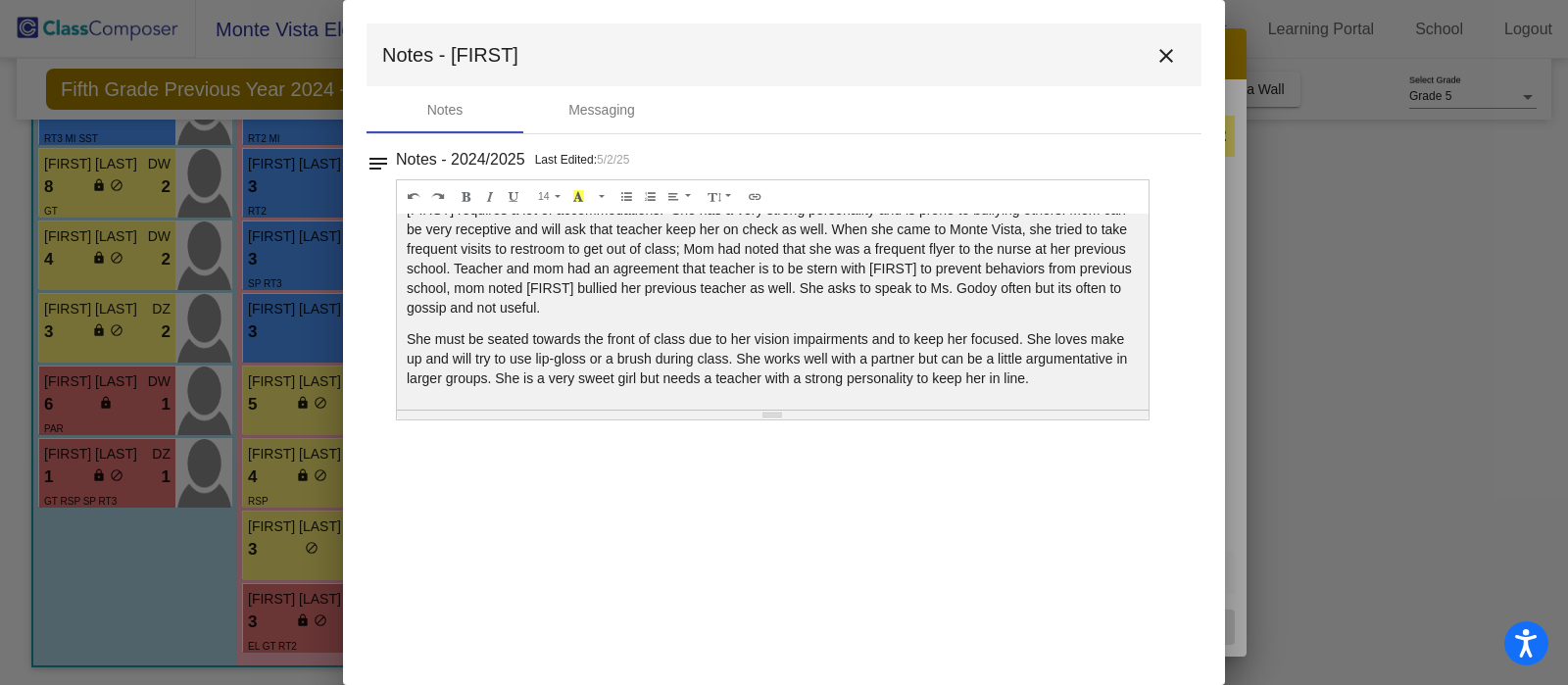click on "close" at bounding box center [1166, 55] 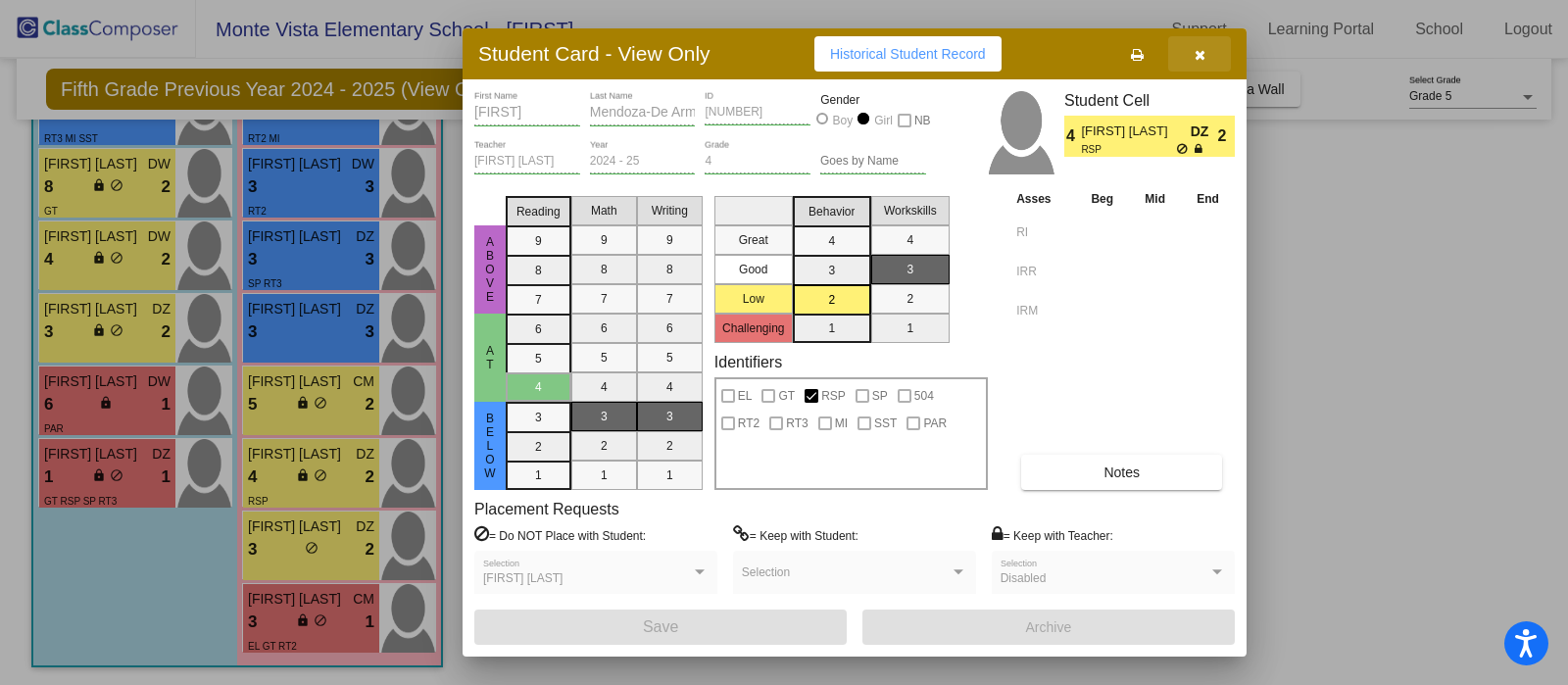 click at bounding box center (1200, 54) 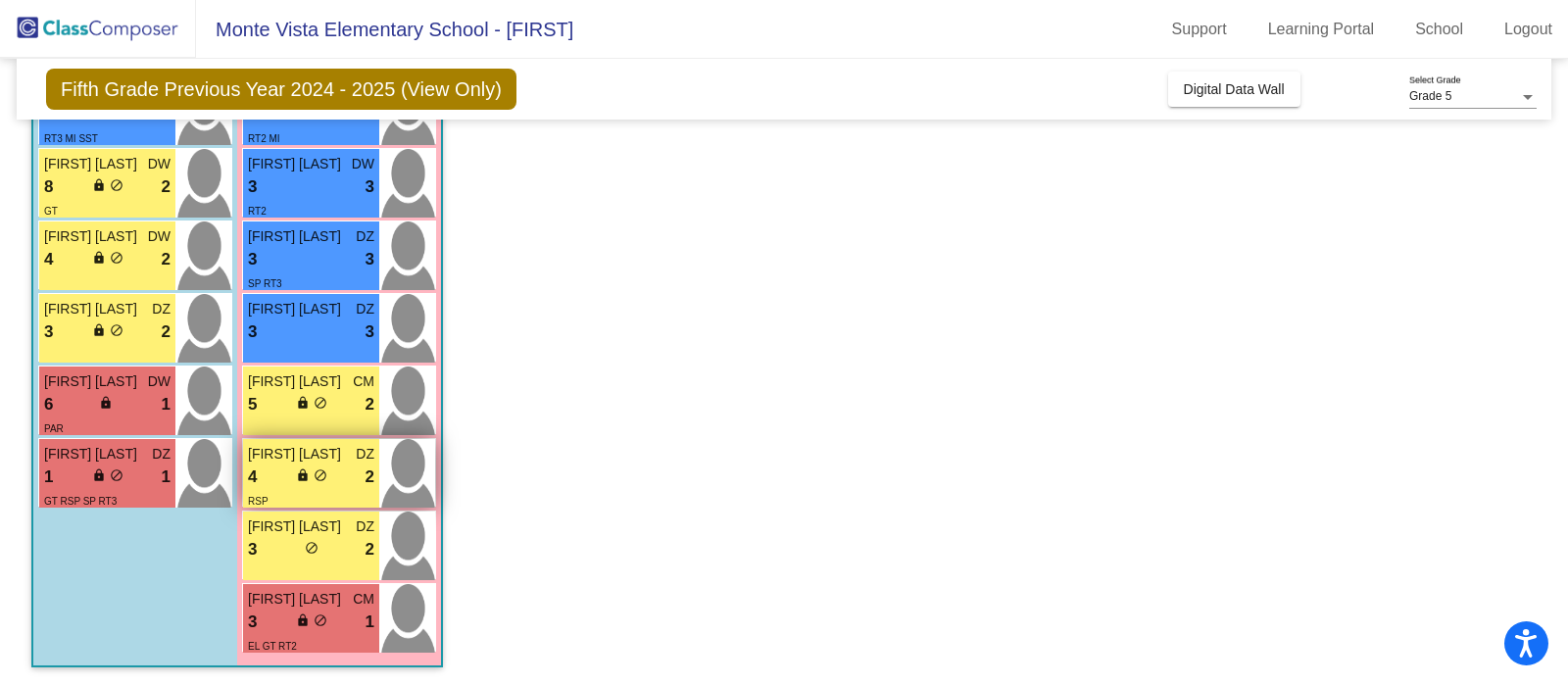 click on "4 lock do_not_disturb_alt 2" at bounding box center (311, 477) 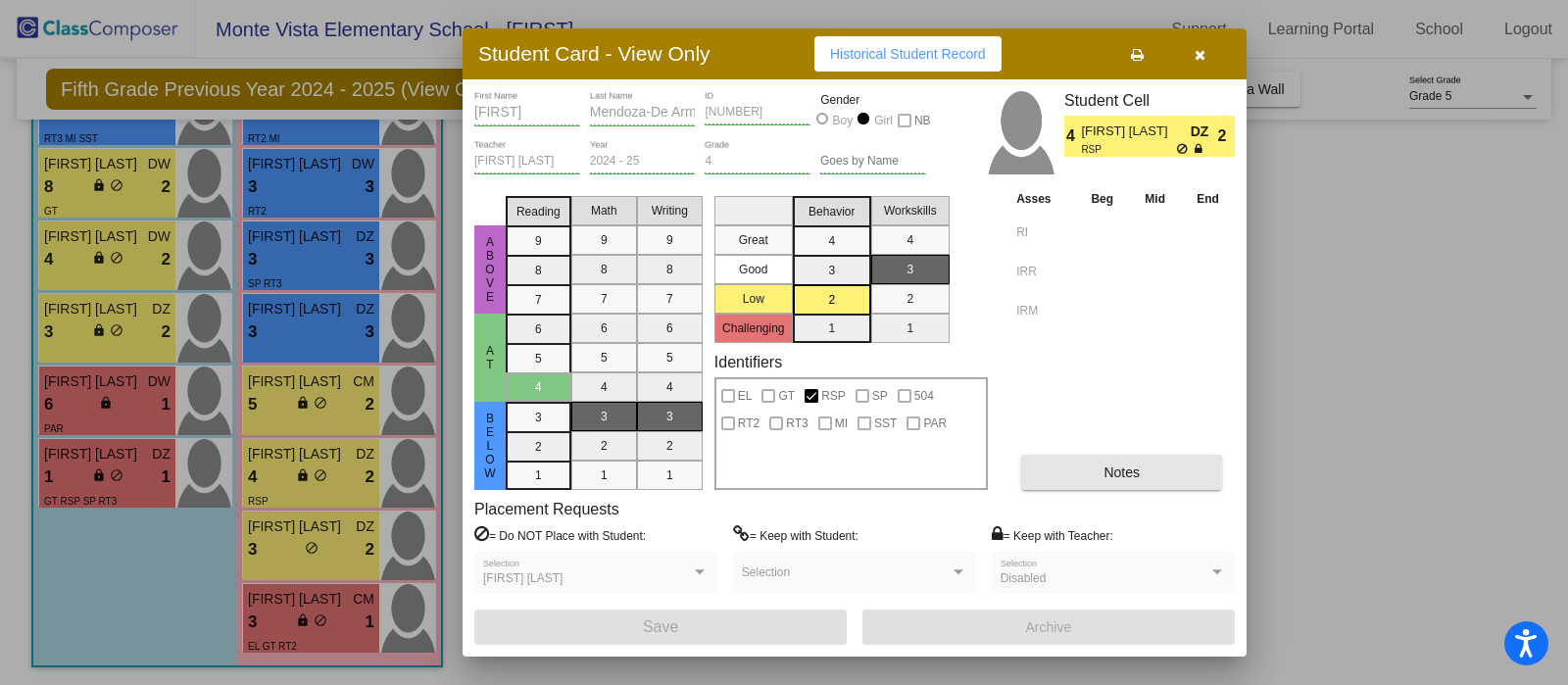 click on "Notes" at bounding box center (1121, 472) 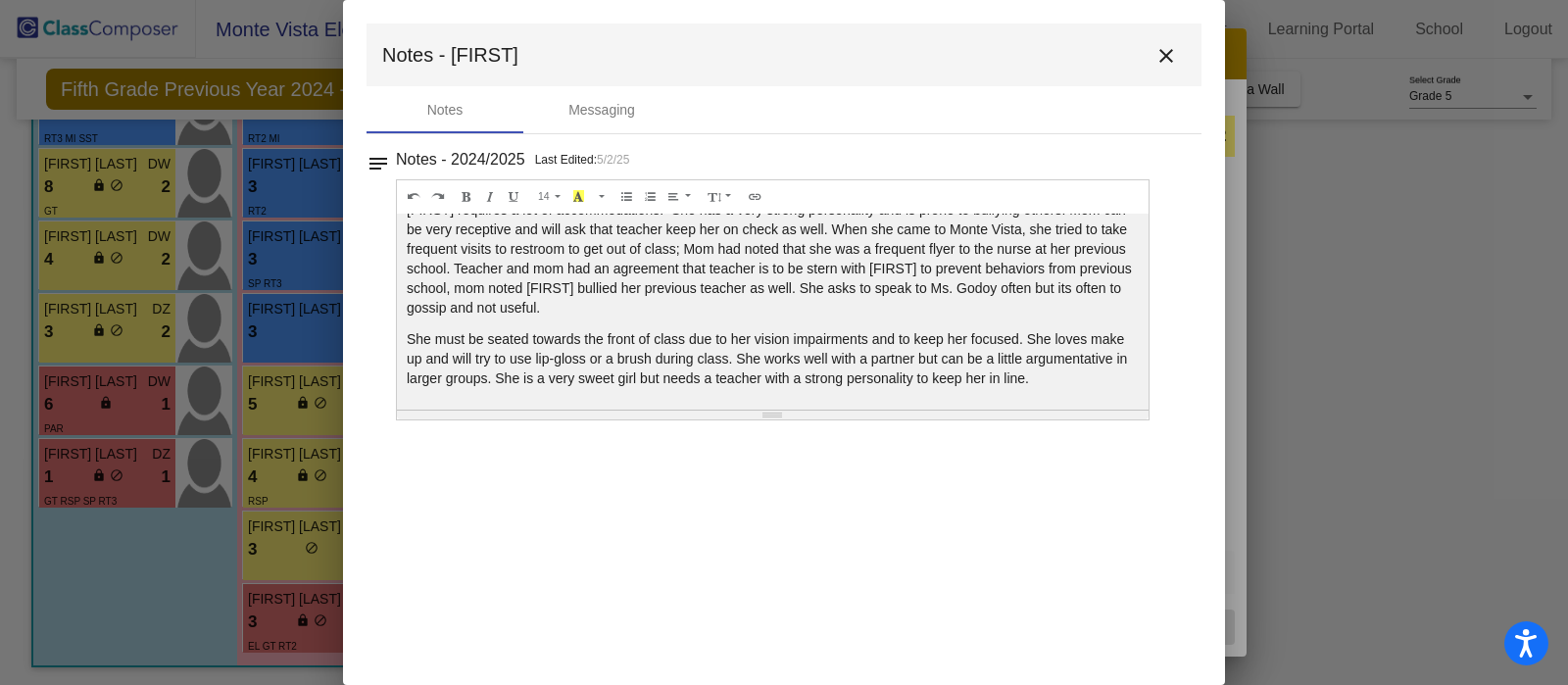 scroll, scrollTop: 0, scrollLeft: 0, axis: both 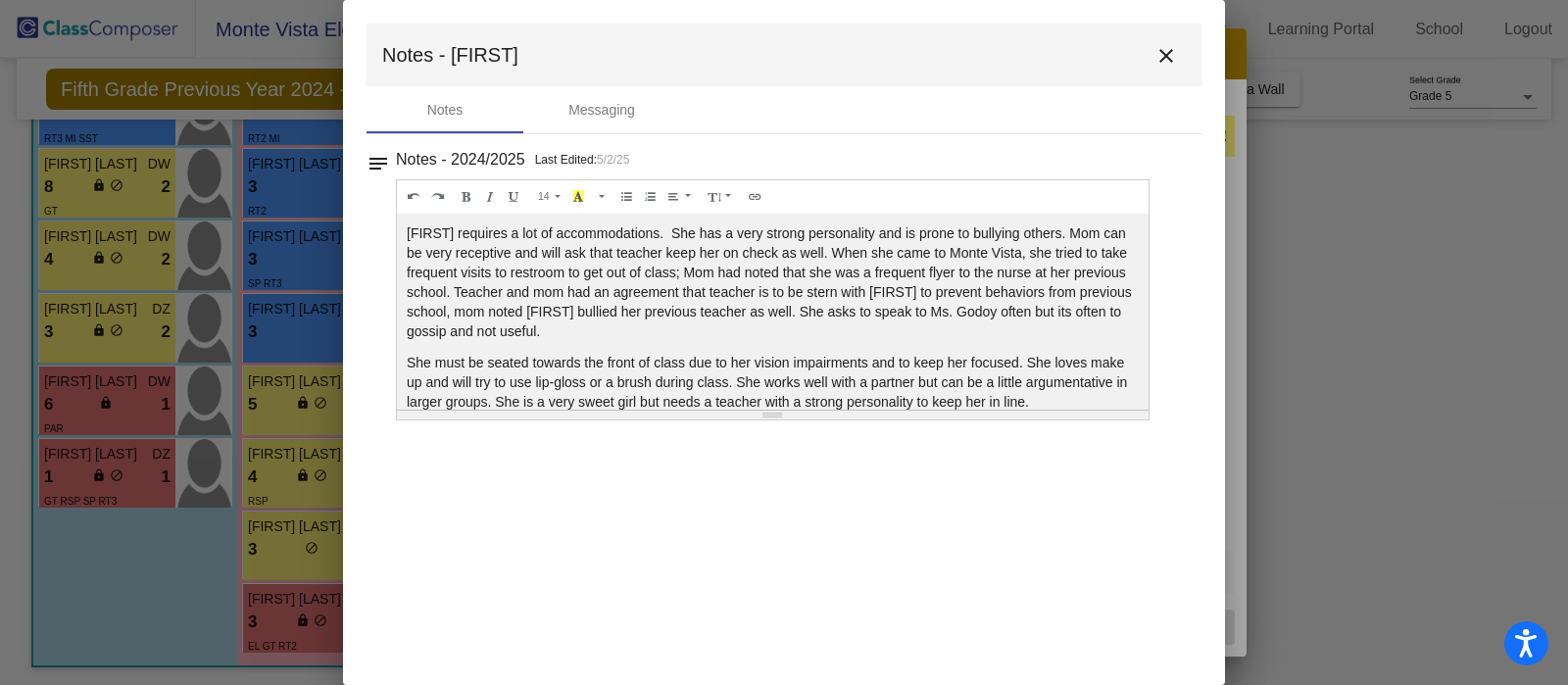 click on "close" at bounding box center (1166, 56) 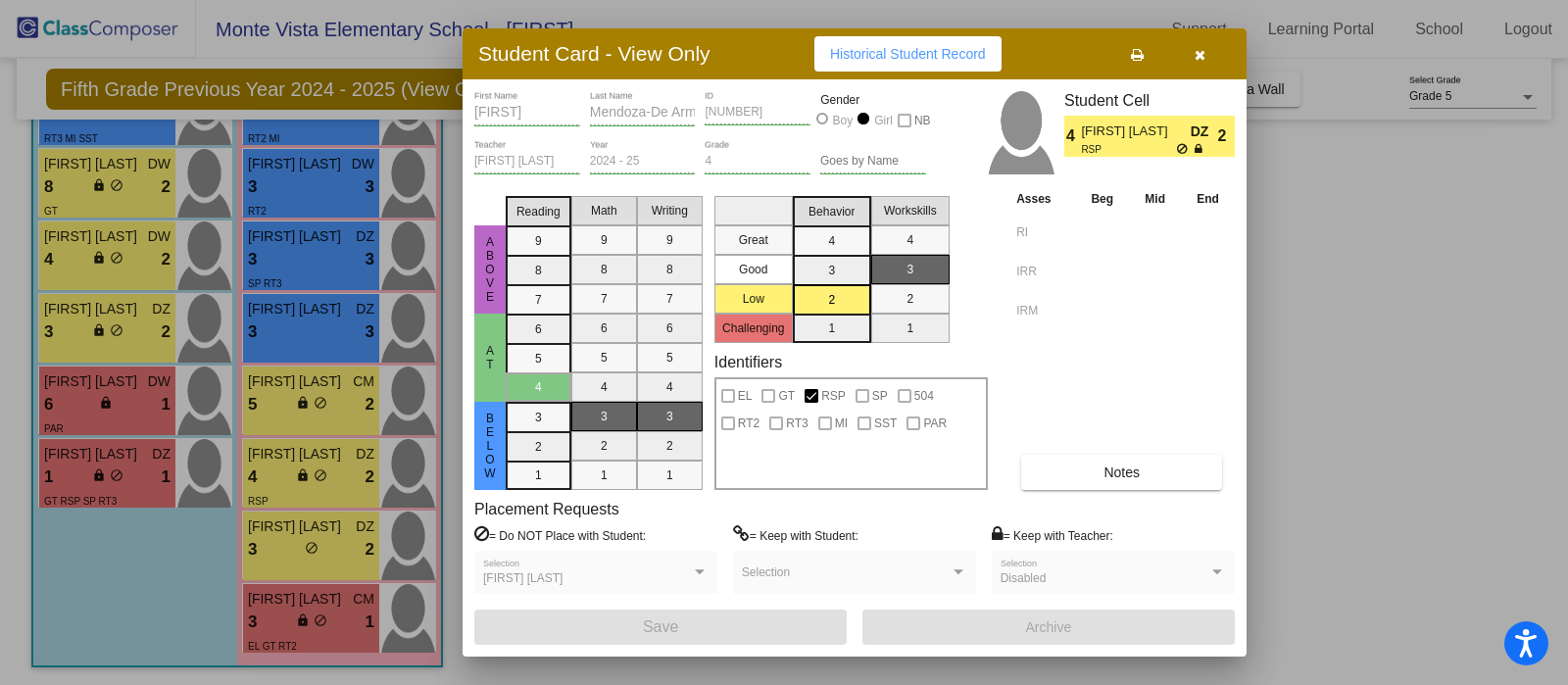 click at bounding box center (1200, 54) 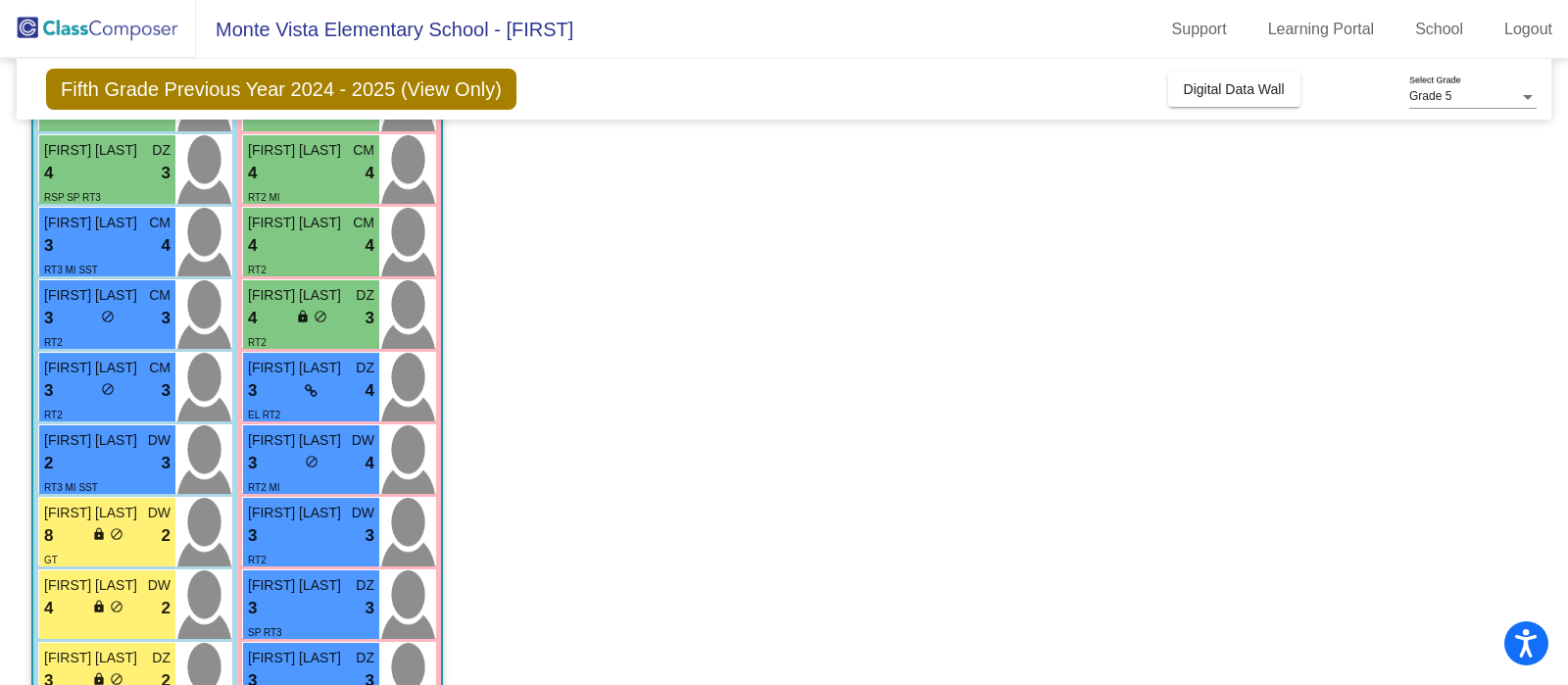 scroll, scrollTop: 451, scrollLeft: 0, axis: vertical 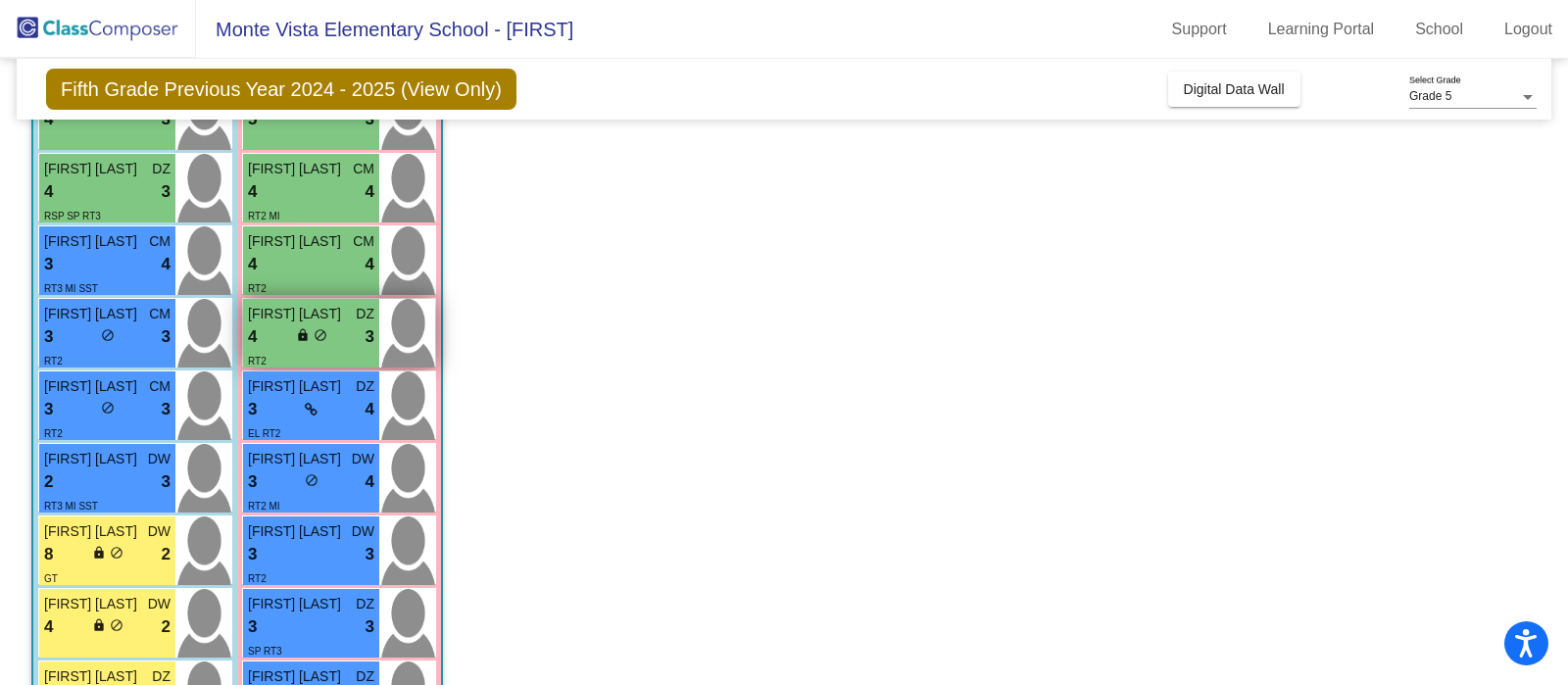 click on "4 lock do_not_disturb_alt 3" at bounding box center (311, 337) 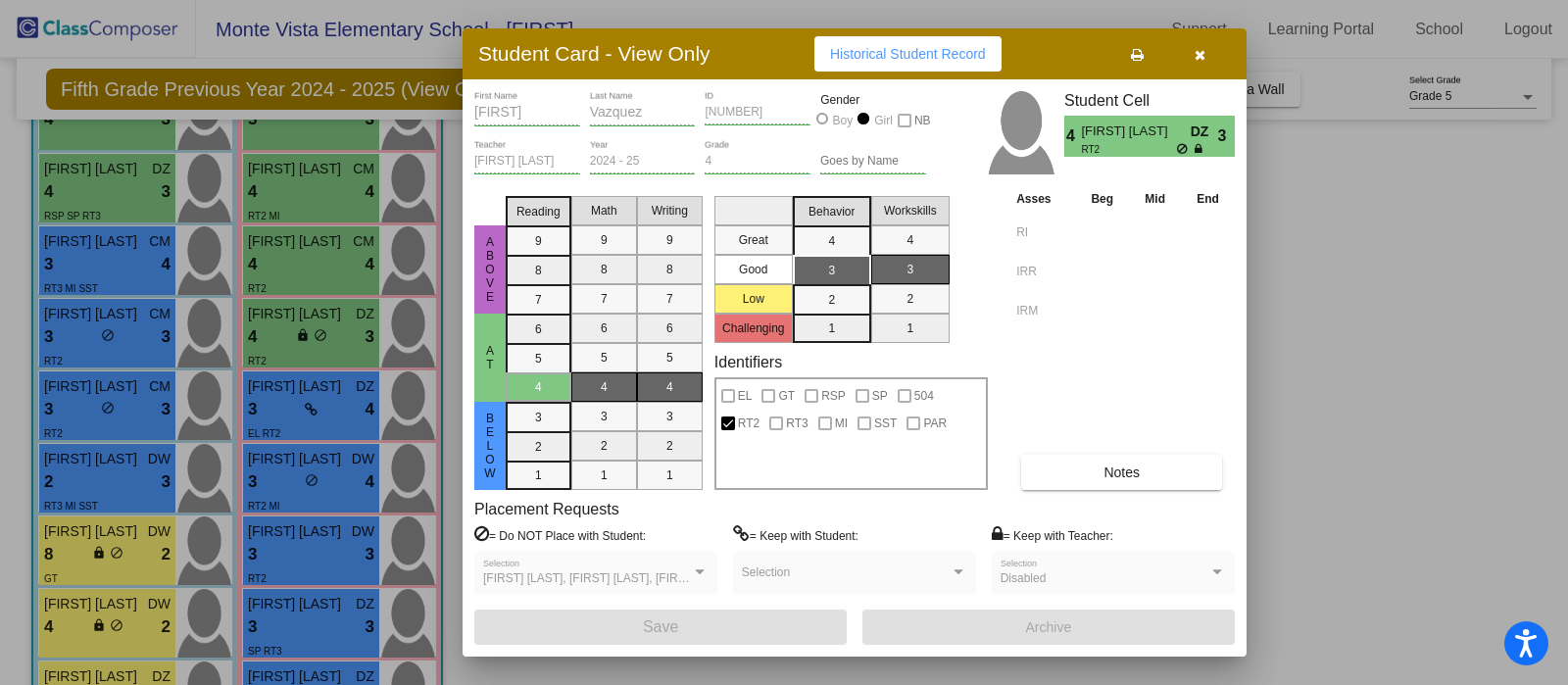 click on "Notes" at bounding box center (1121, 472) 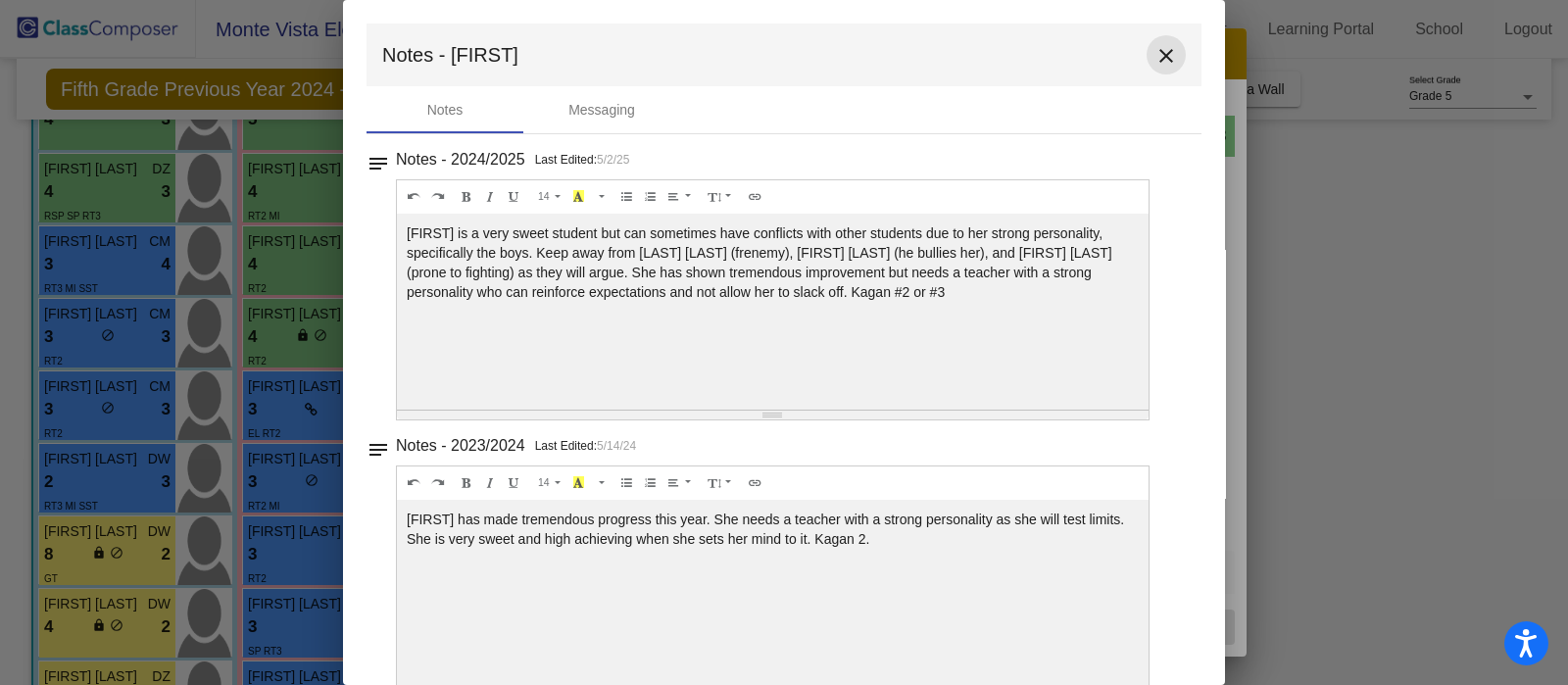click on "close" at bounding box center [1166, 56] 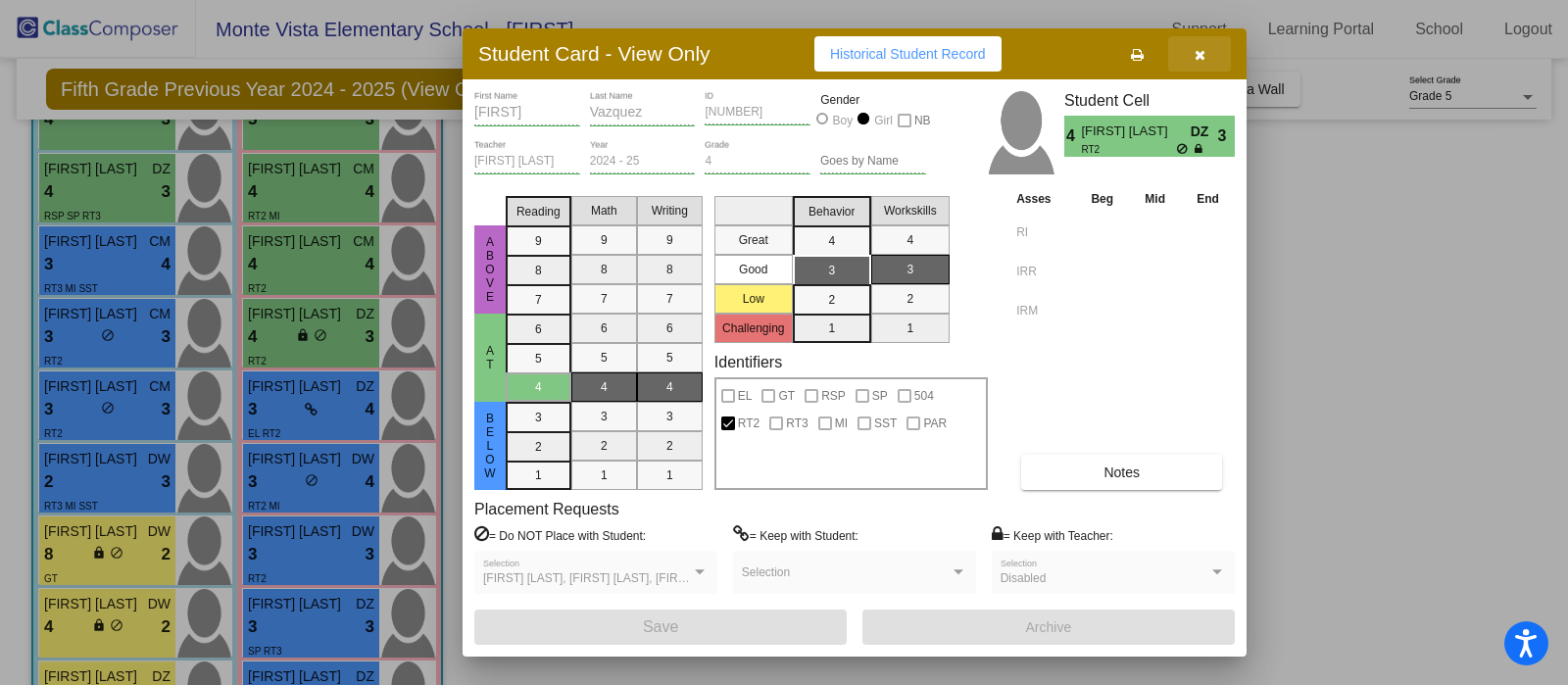 click at bounding box center (1200, 54) 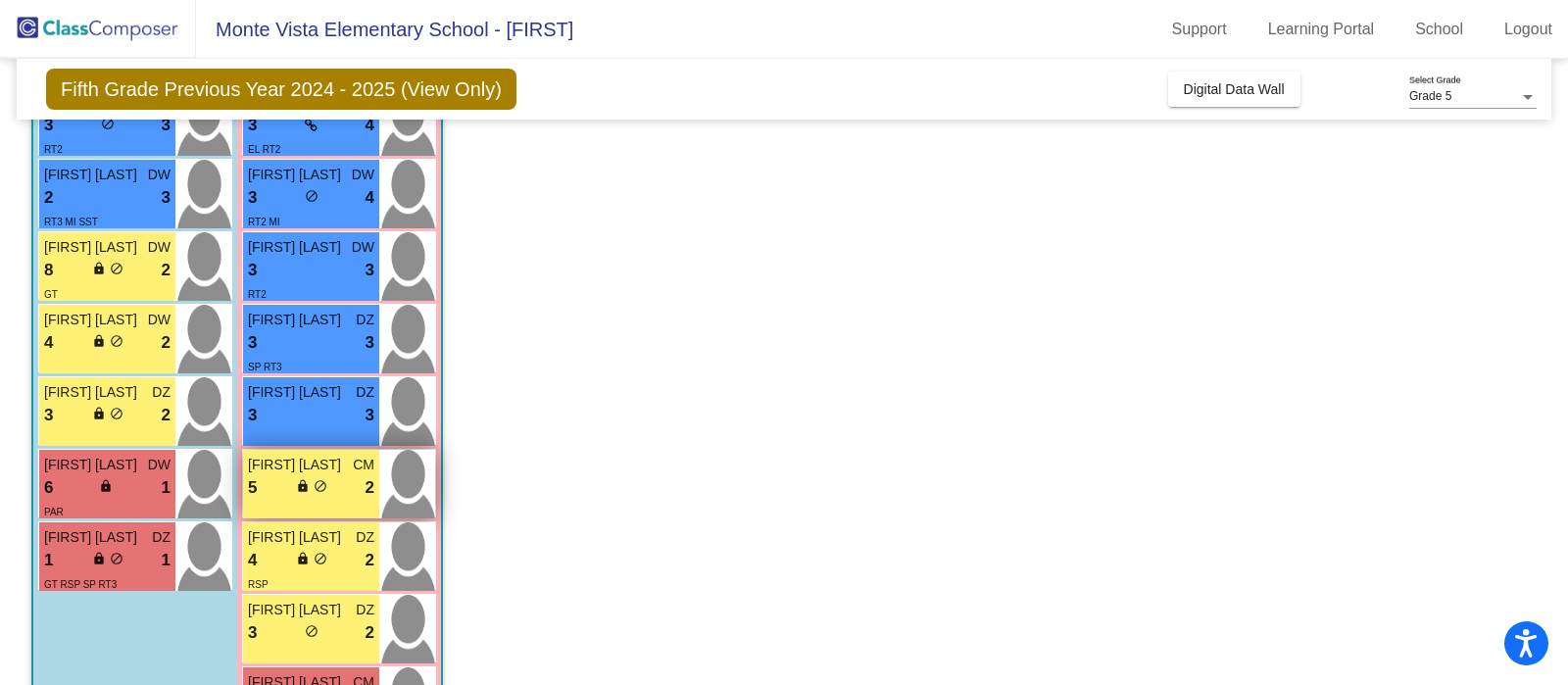 scroll, scrollTop: 818, scrollLeft: 0, axis: vertical 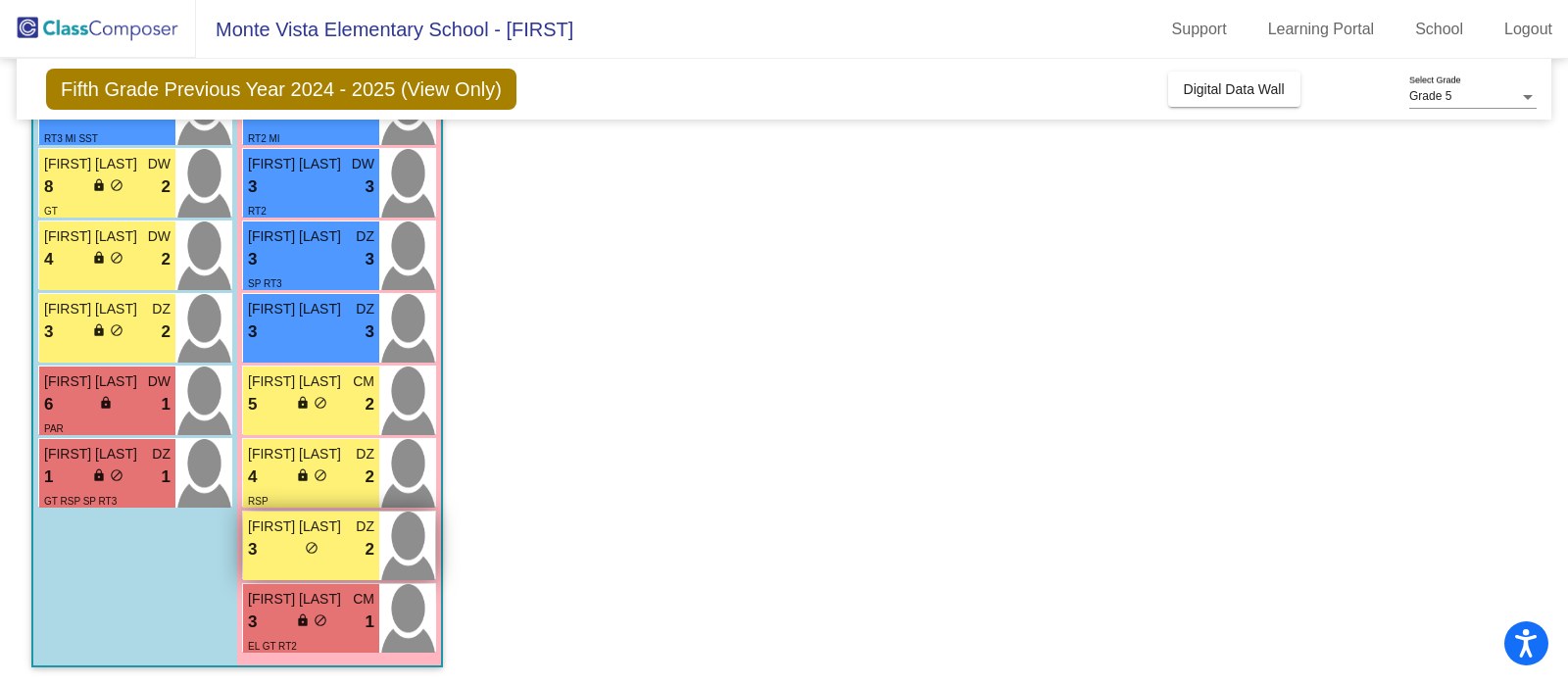 click on "3 lock do_not_disturb_alt 2" at bounding box center [311, 550] 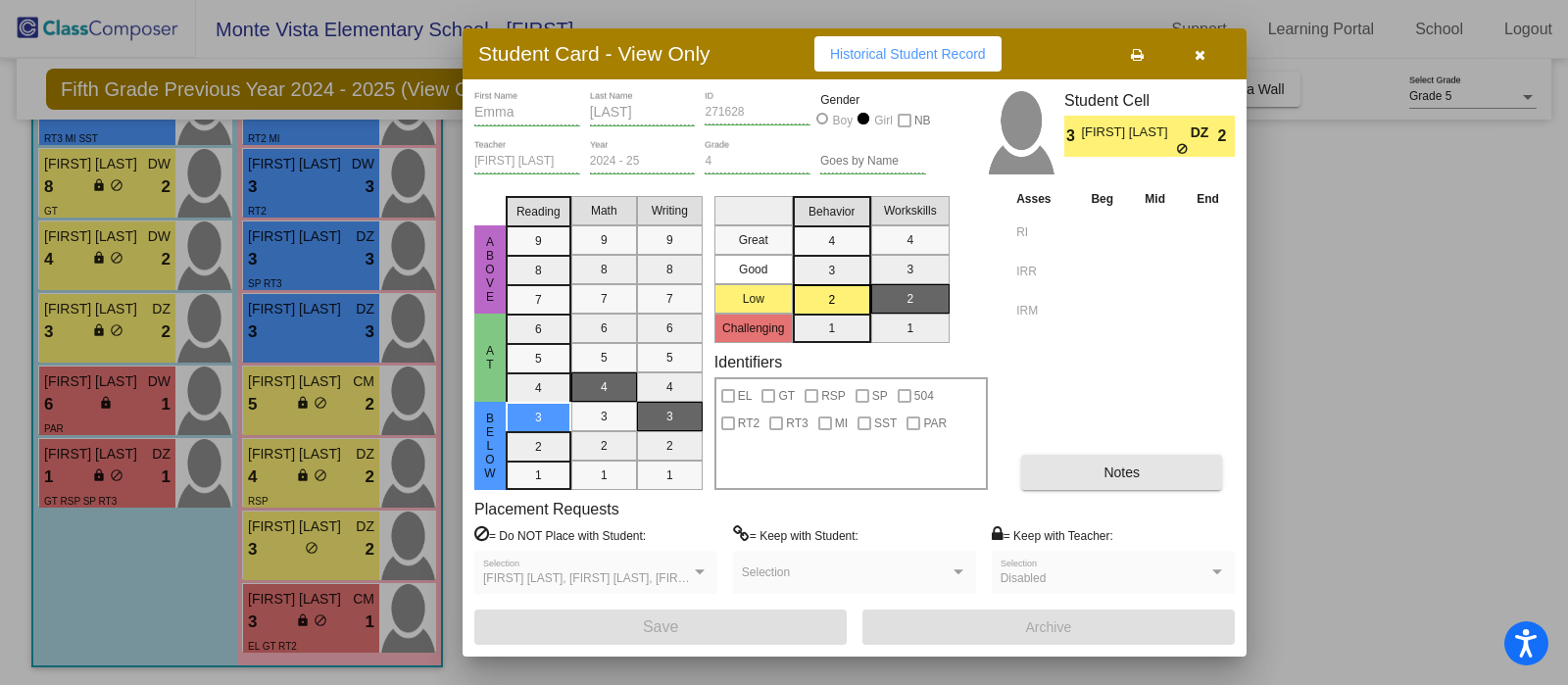 click on "Notes" at bounding box center [1121, 472] 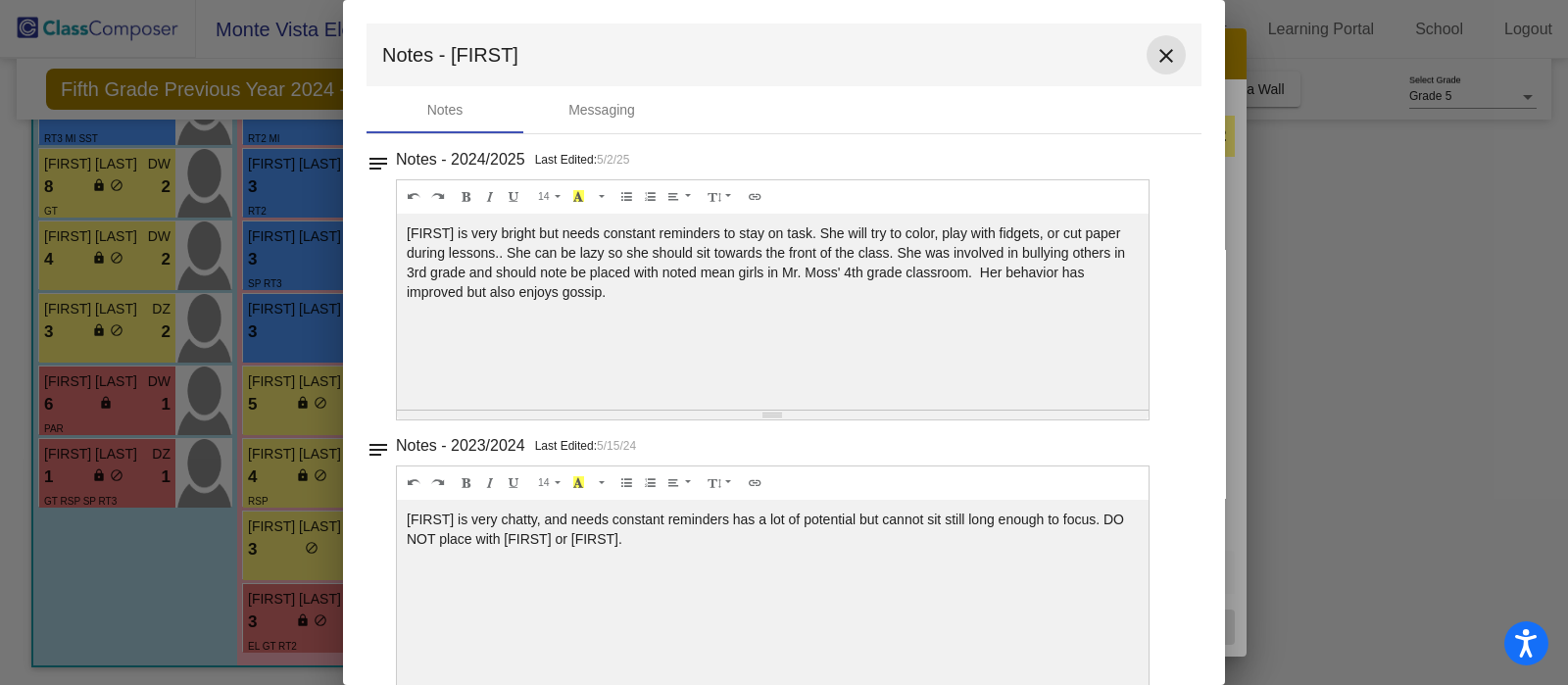 click on "close" at bounding box center [1166, 56] 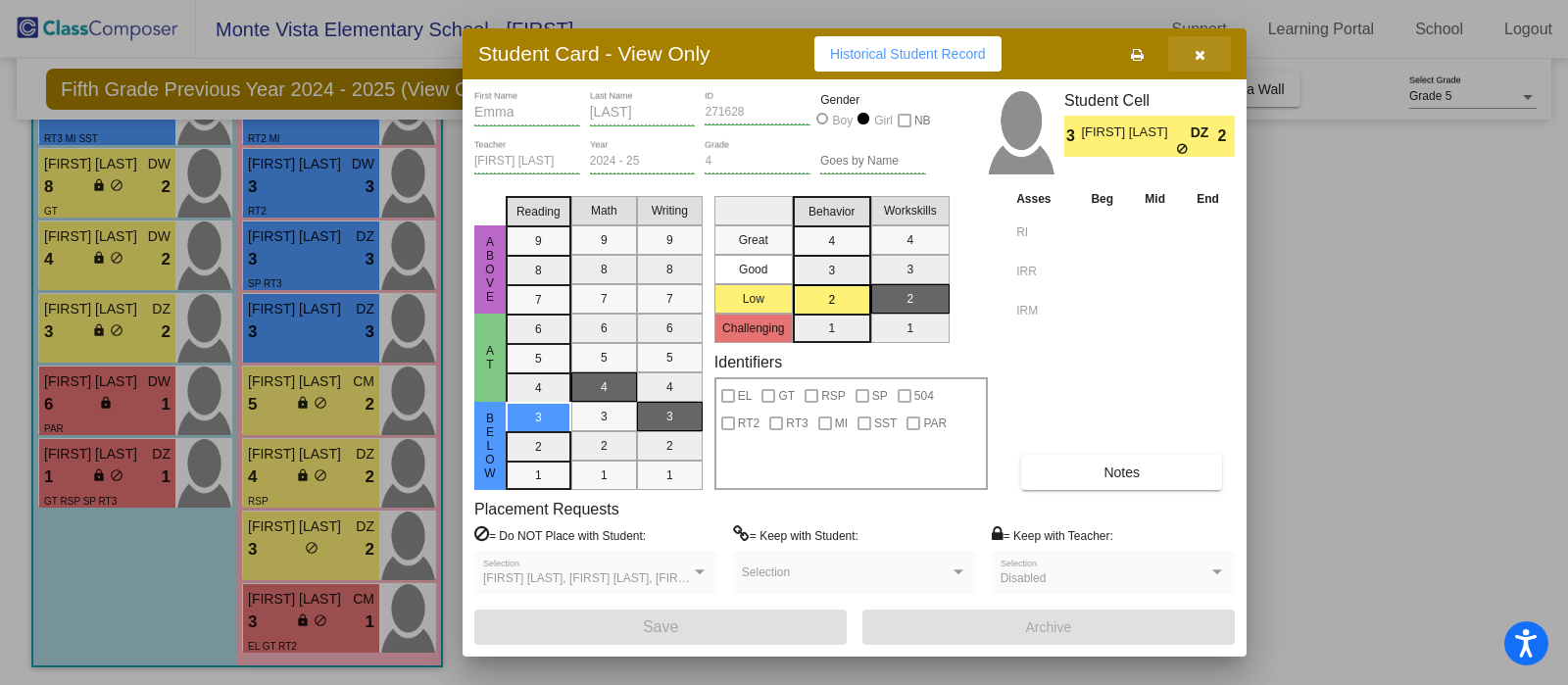 click at bounding box center [1200, 55] 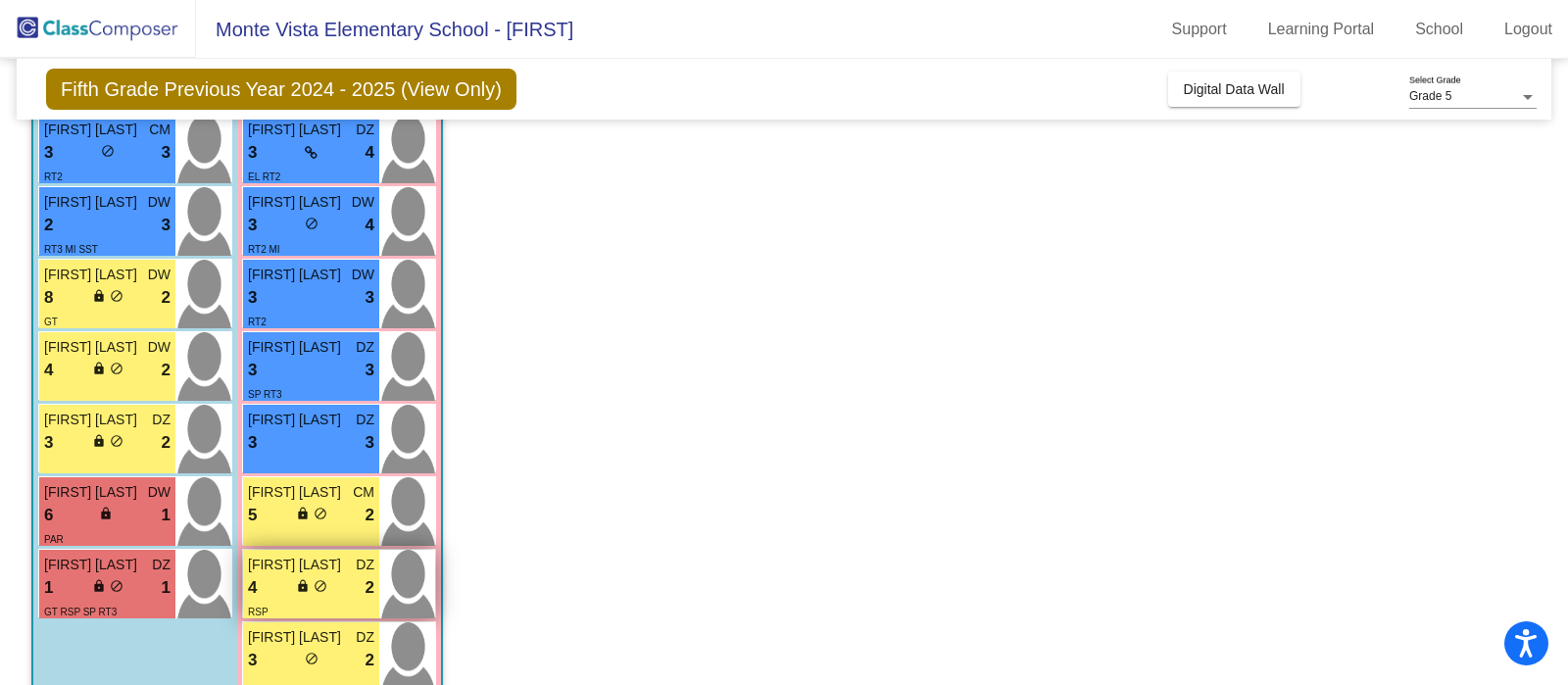 scroll, scrollTop: 818, scrollLeft: 0, axis: vertical 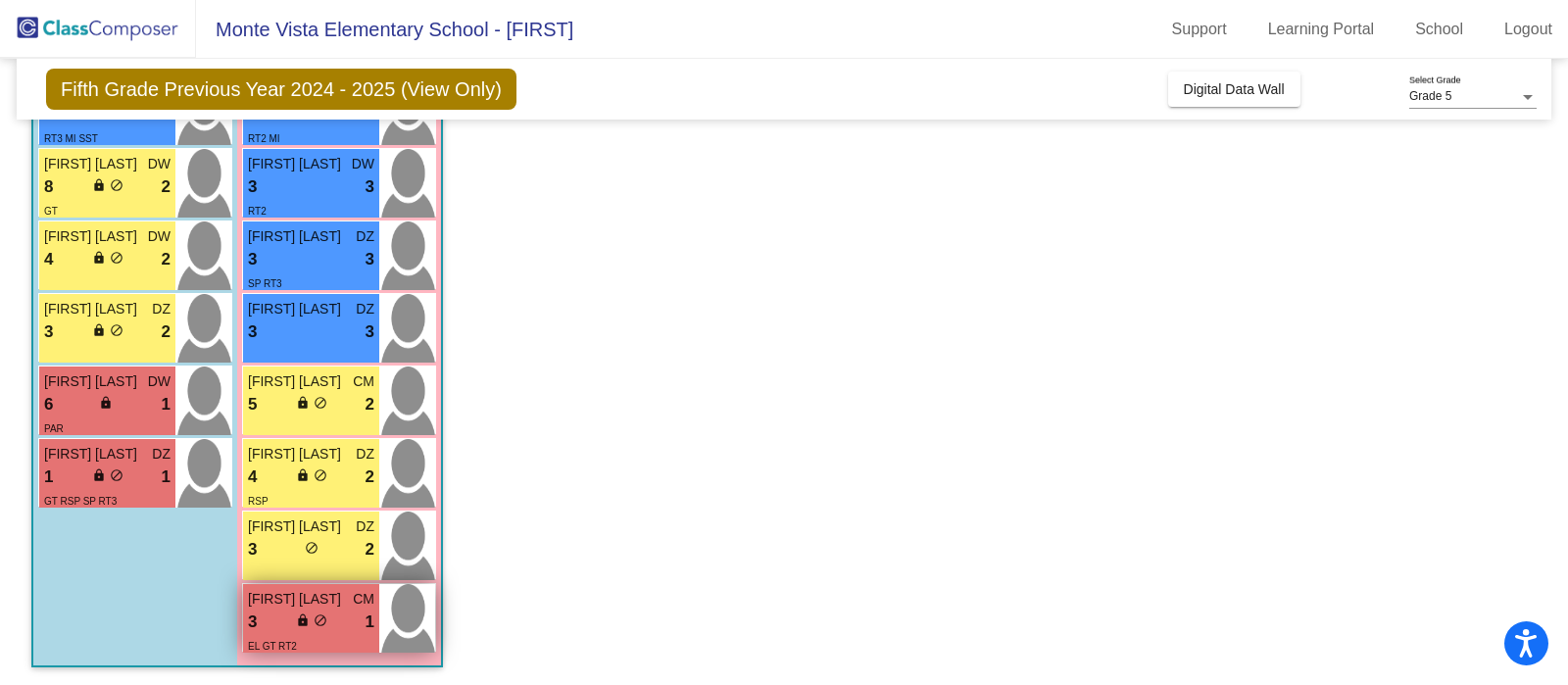 click on "3 lock do_not_disturb_alt 1" at bounding box center [311, 622] 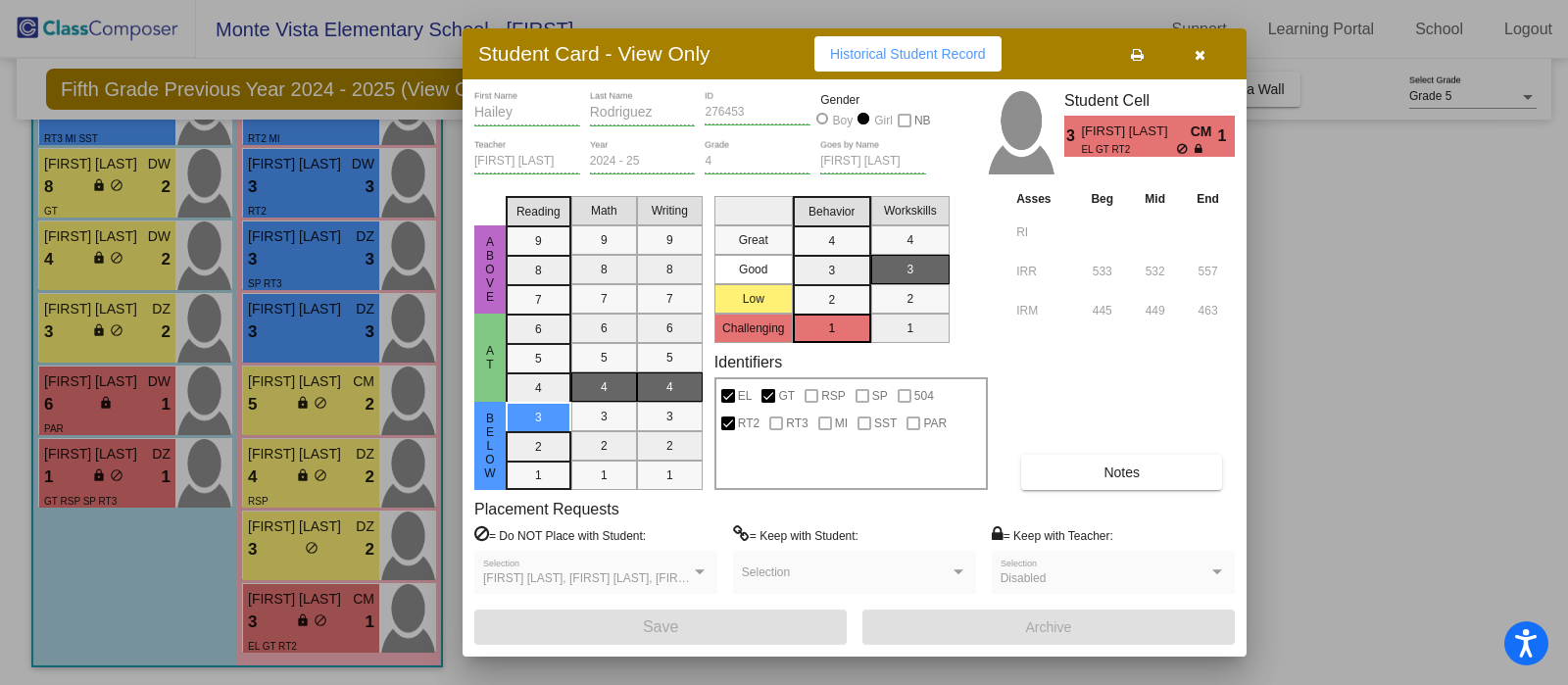 click on "Notes" at bounding box center [1121, 472] 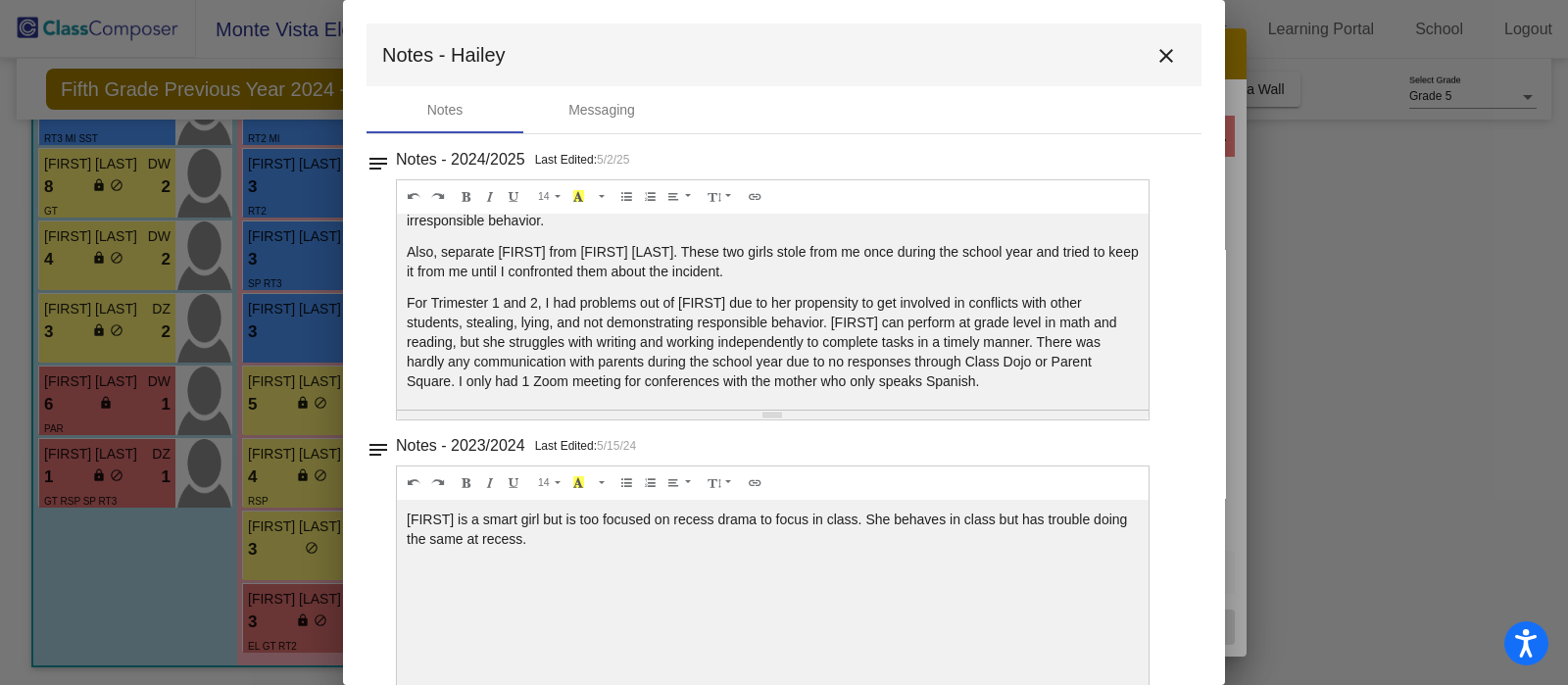 scroll, scrollTop: 97, scrollLeft: 0, axis: vertical 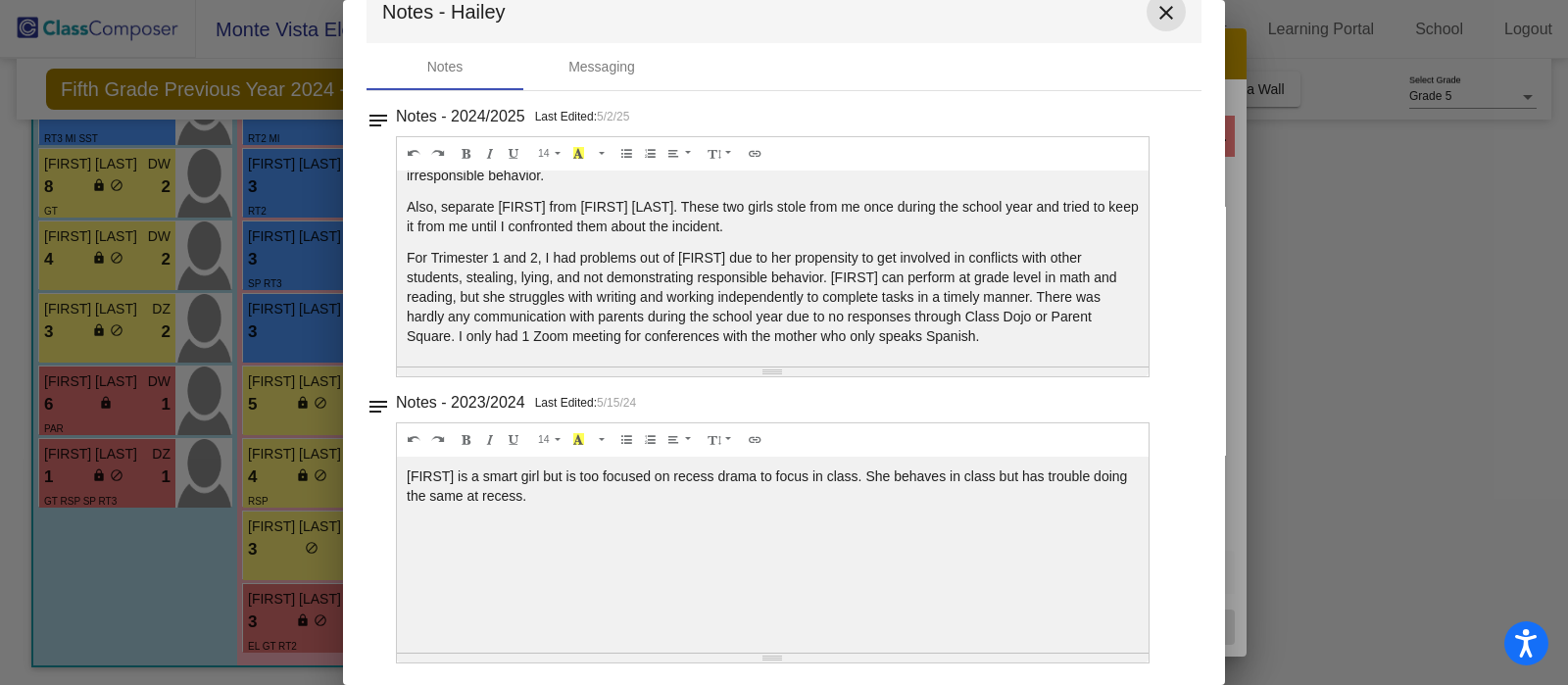 click on "close" at bounding box center (1166, 13) 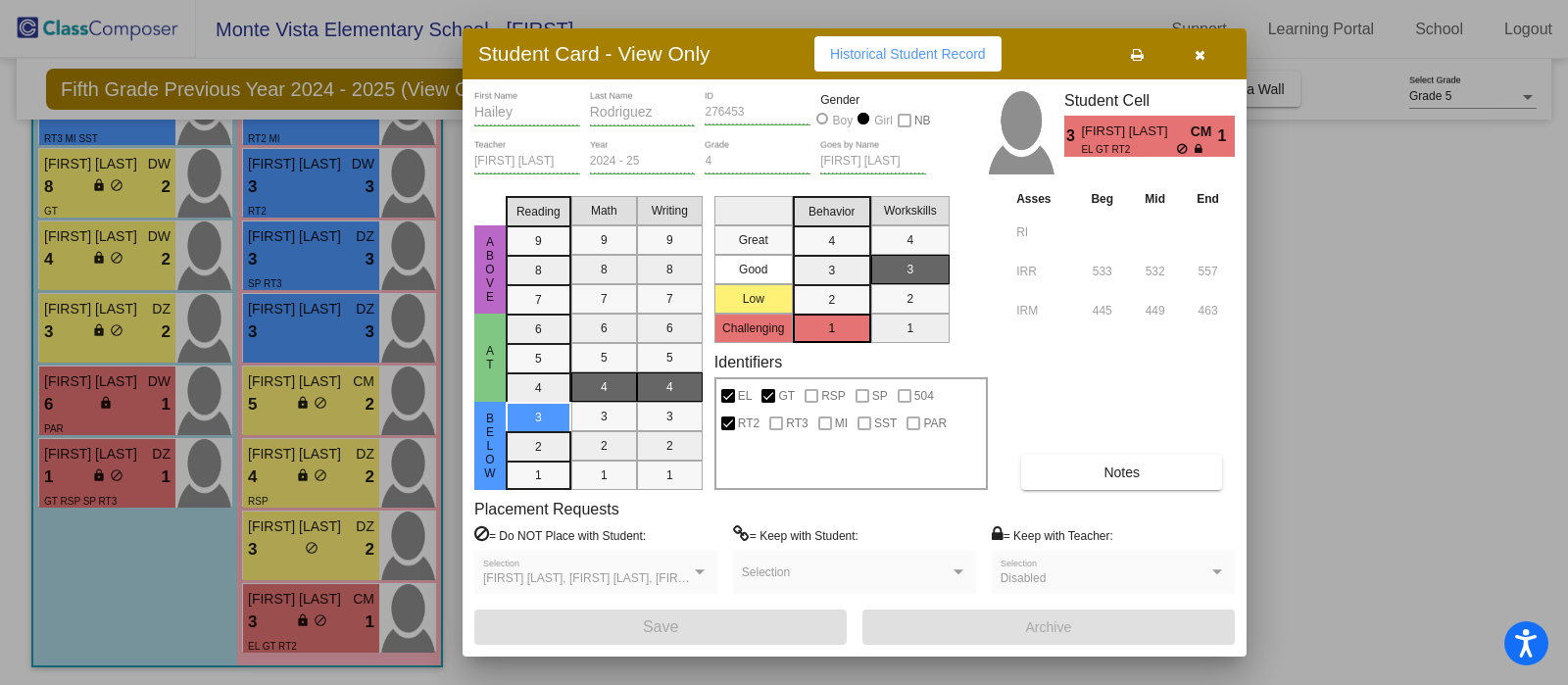 click at bounding box center [784, 342] 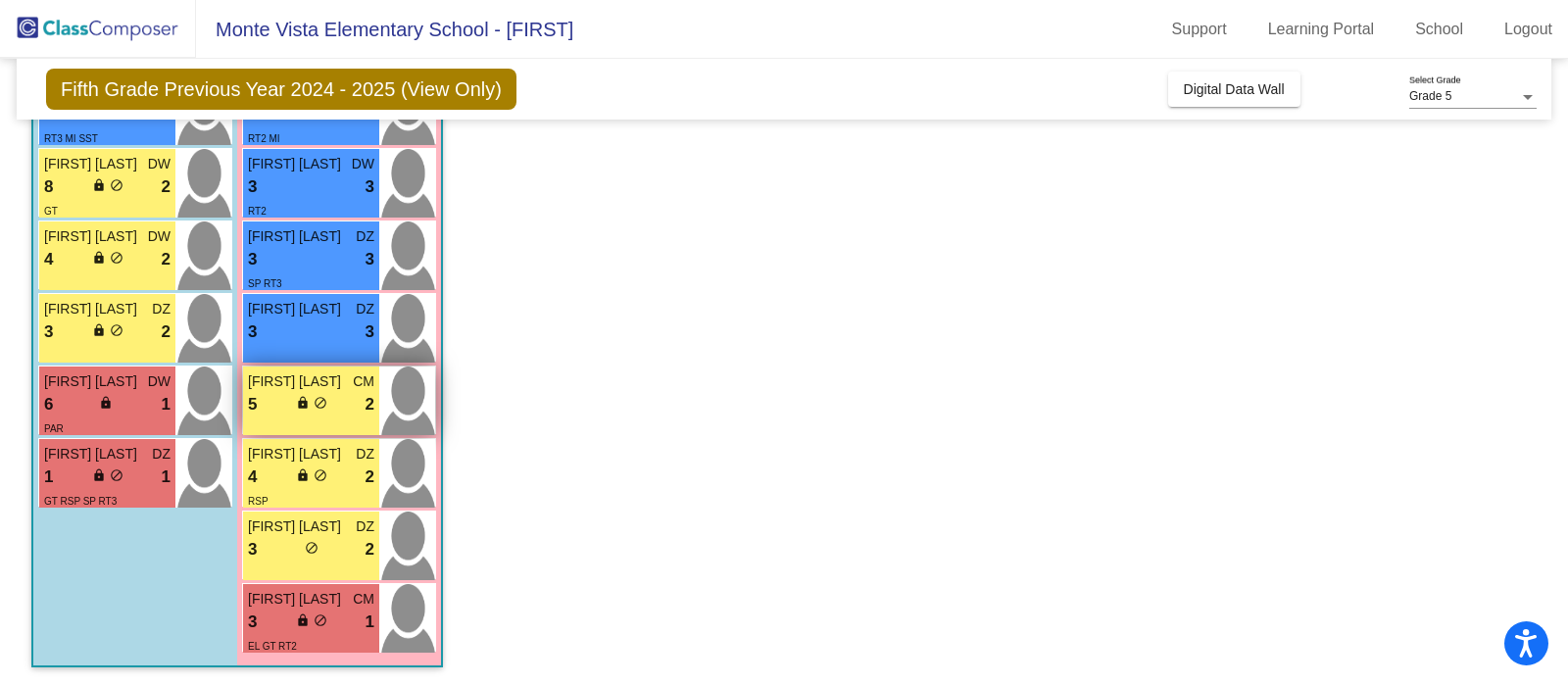 click on "[FIRST] [LAST] CM 5 lock do_not_disturb_alt 2" at bounding box center (311, 401) 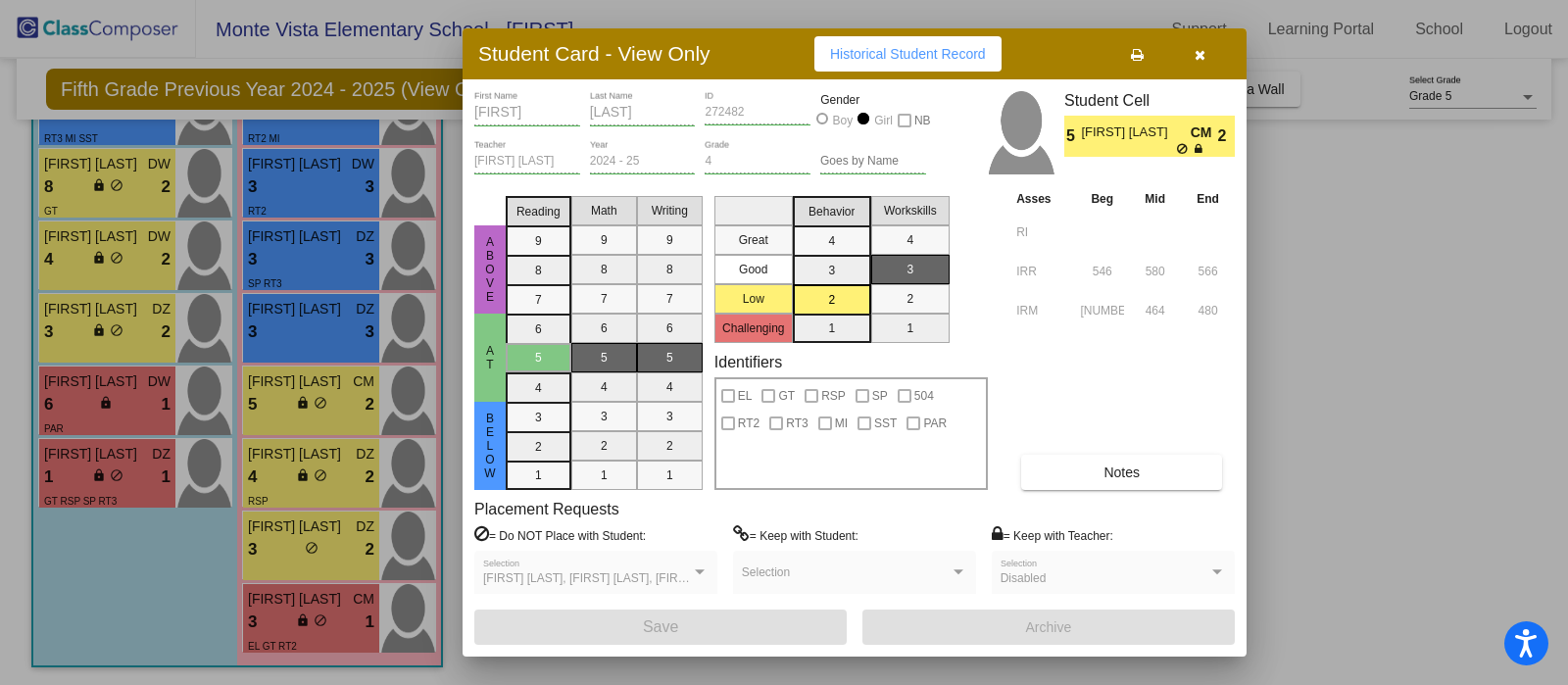 click on "Notes" at bounding box center (1121, 472) 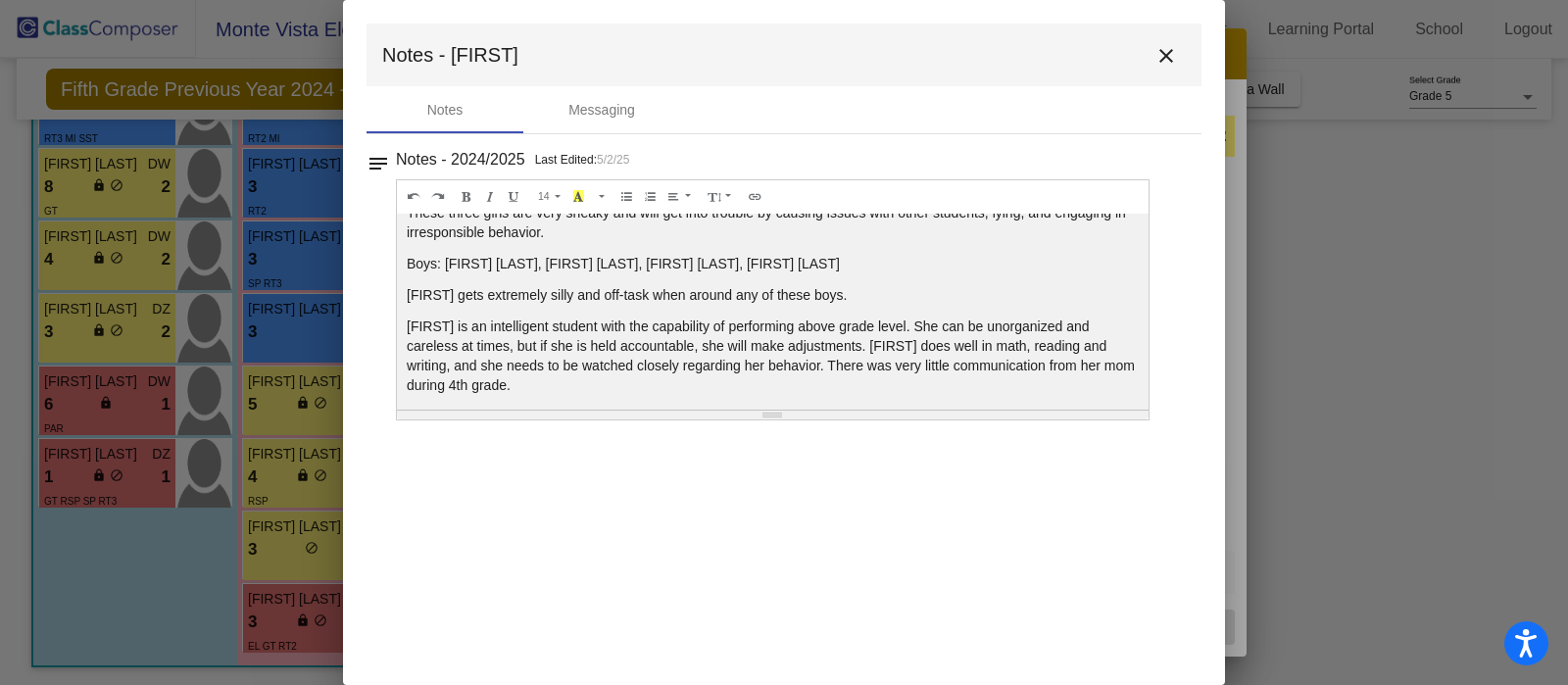 scroll, scrollTop: 89, scrollLeft: 0, axis: vertical 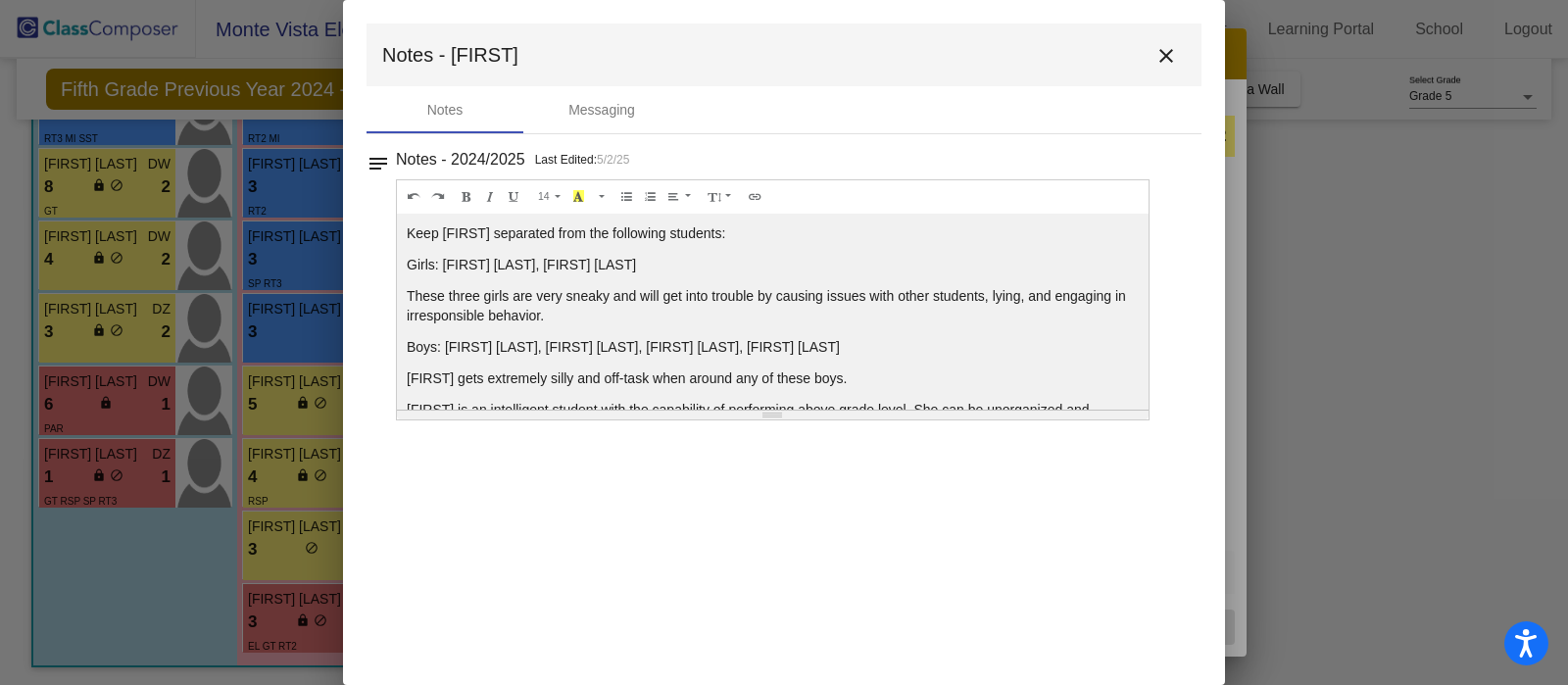 click on "close" at bounding box center (1166, 56) 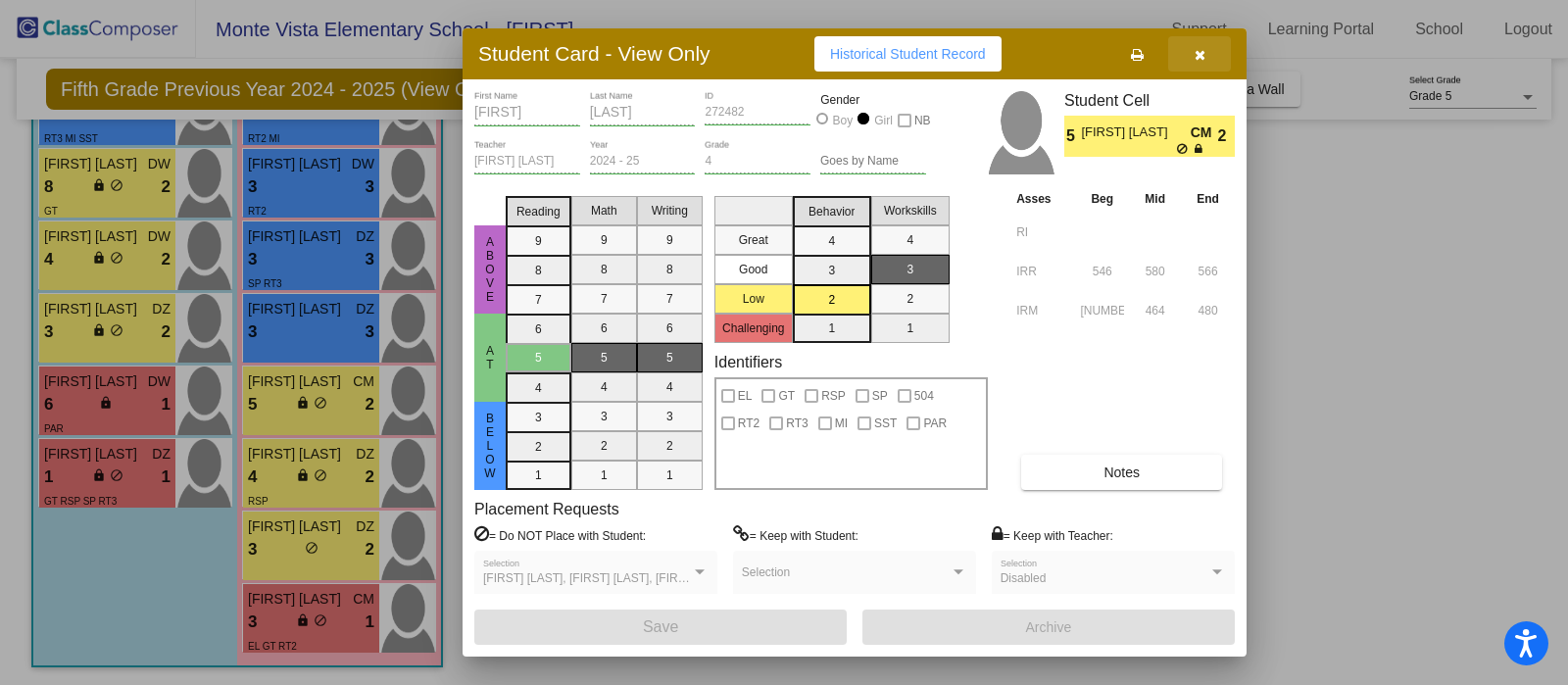 click at bounding box center [1200, 54] 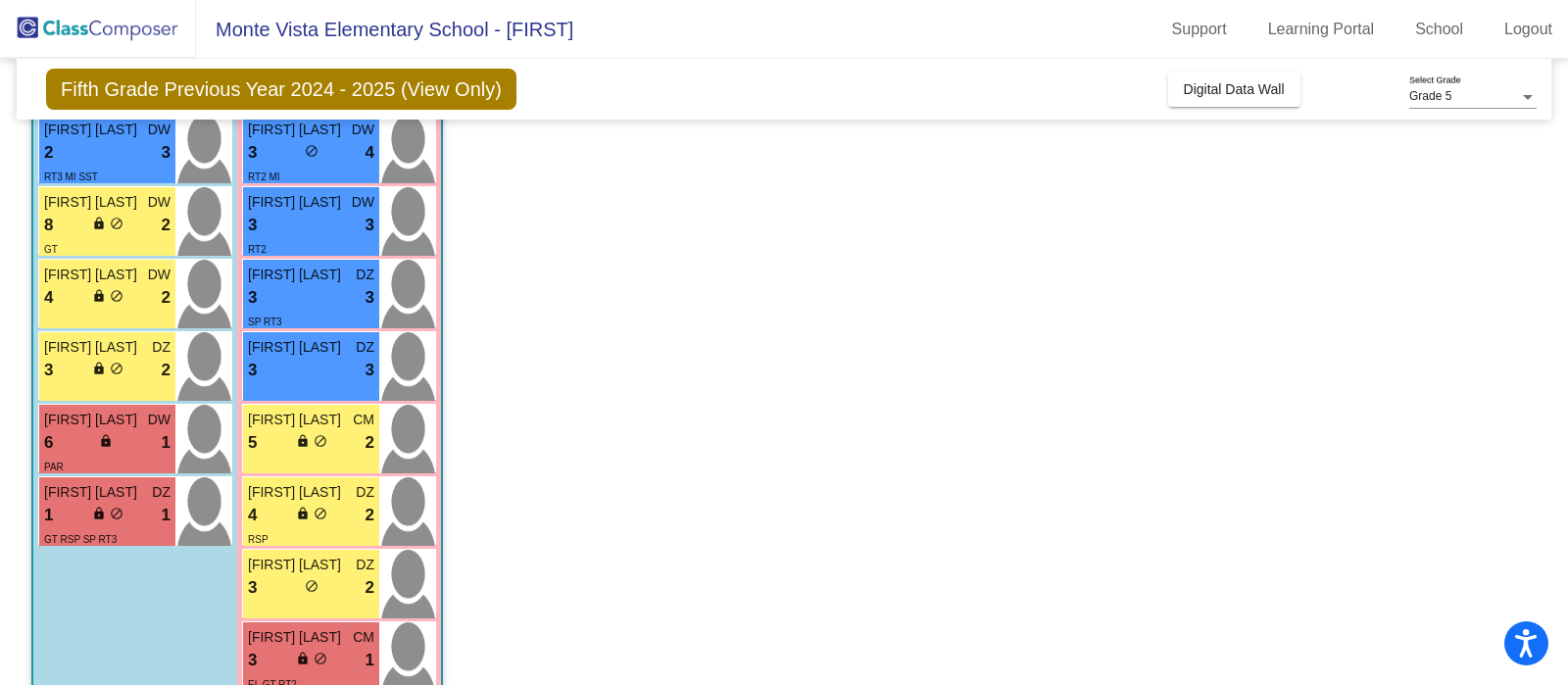 scroll, scrollTop: 818, scrollLeft: 0, axis: vertical 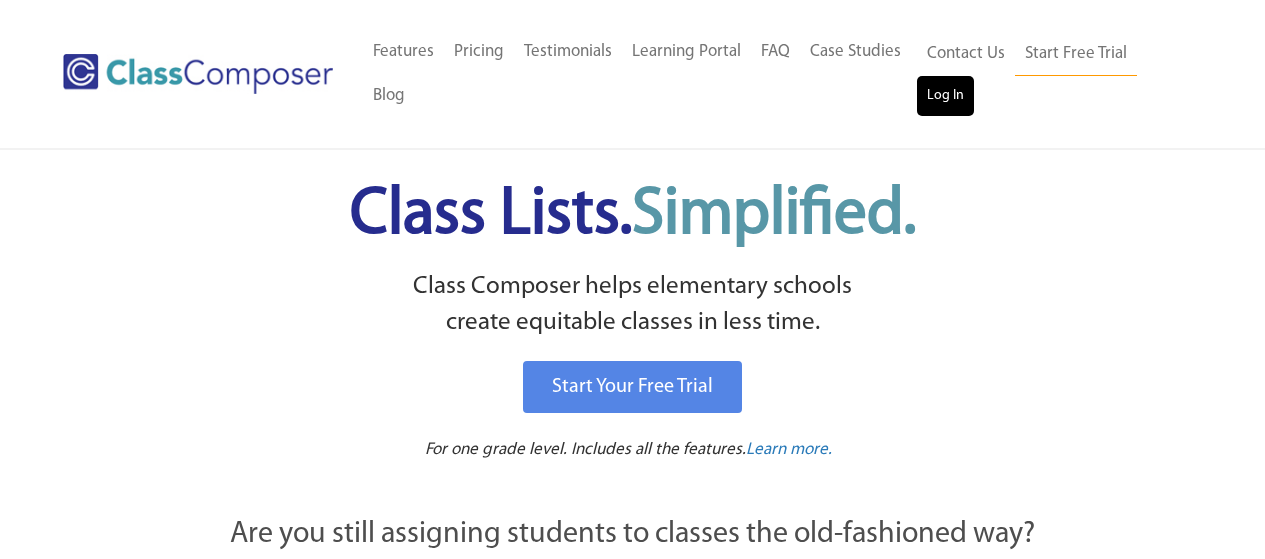 click on "Log In" at bounding box center [945, 96] 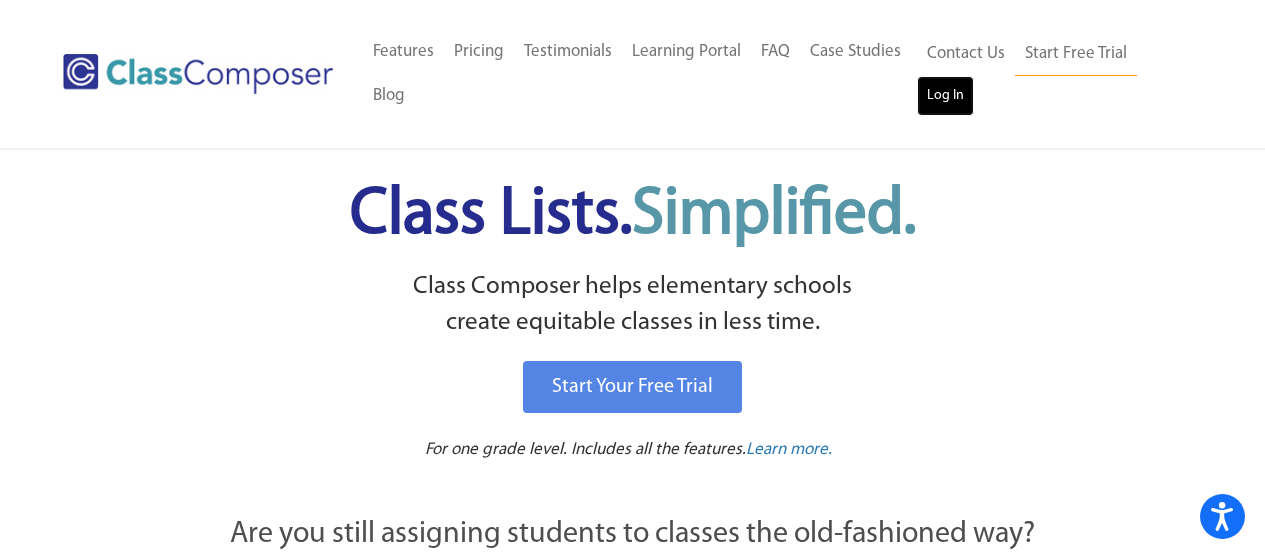 scroll, scrollTop: 0, scrollLeft: 0, axis: both 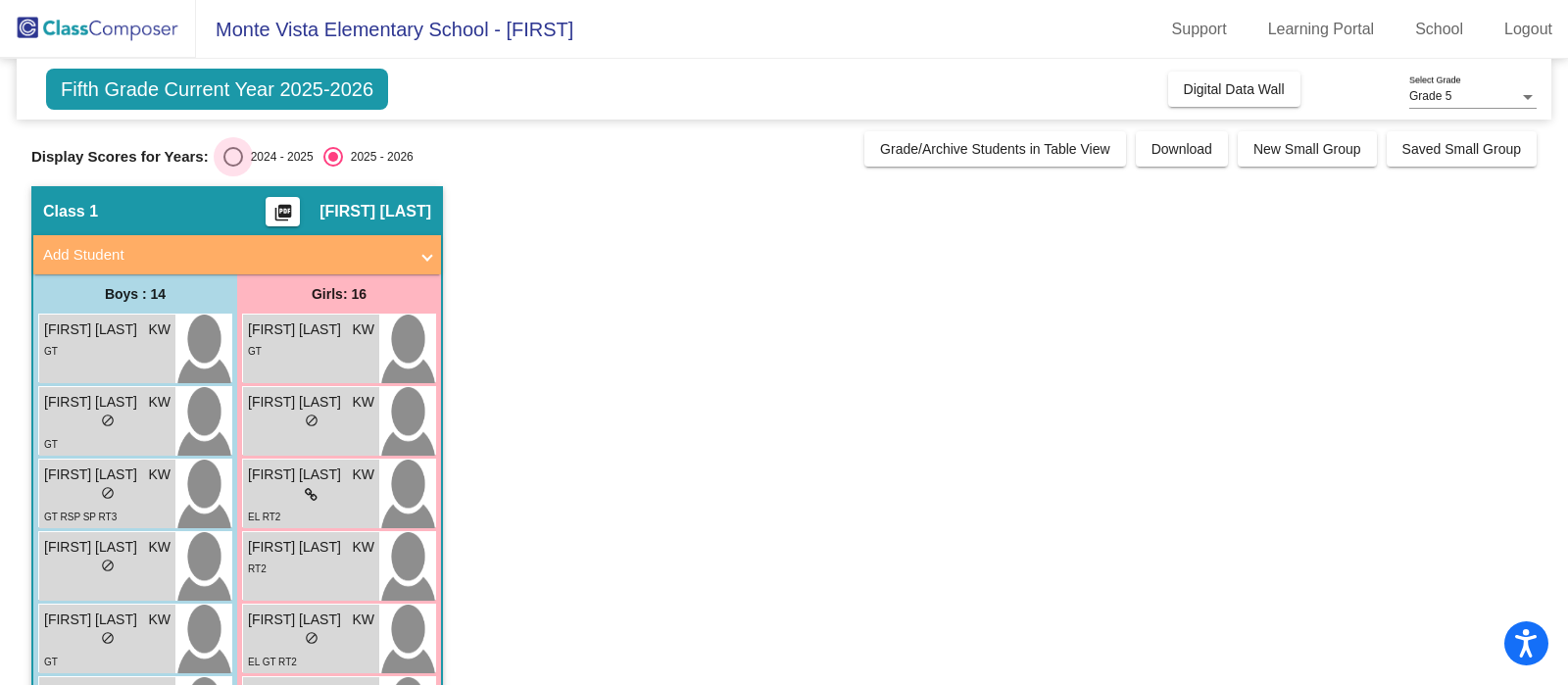 click on "2024 - 2025" at bounding box center (278, 157) 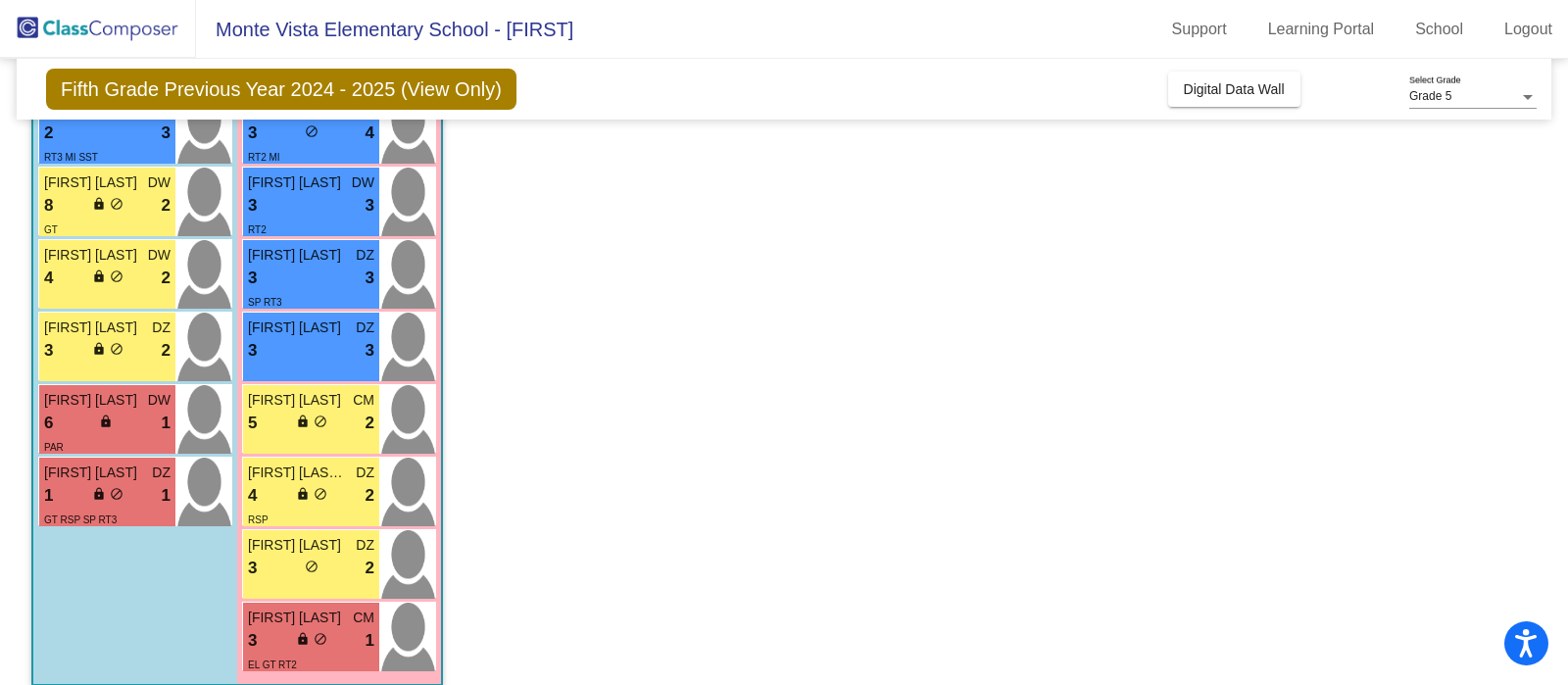 scroll, scrollTop: 818, scrollLeft: 0, axis: vertical 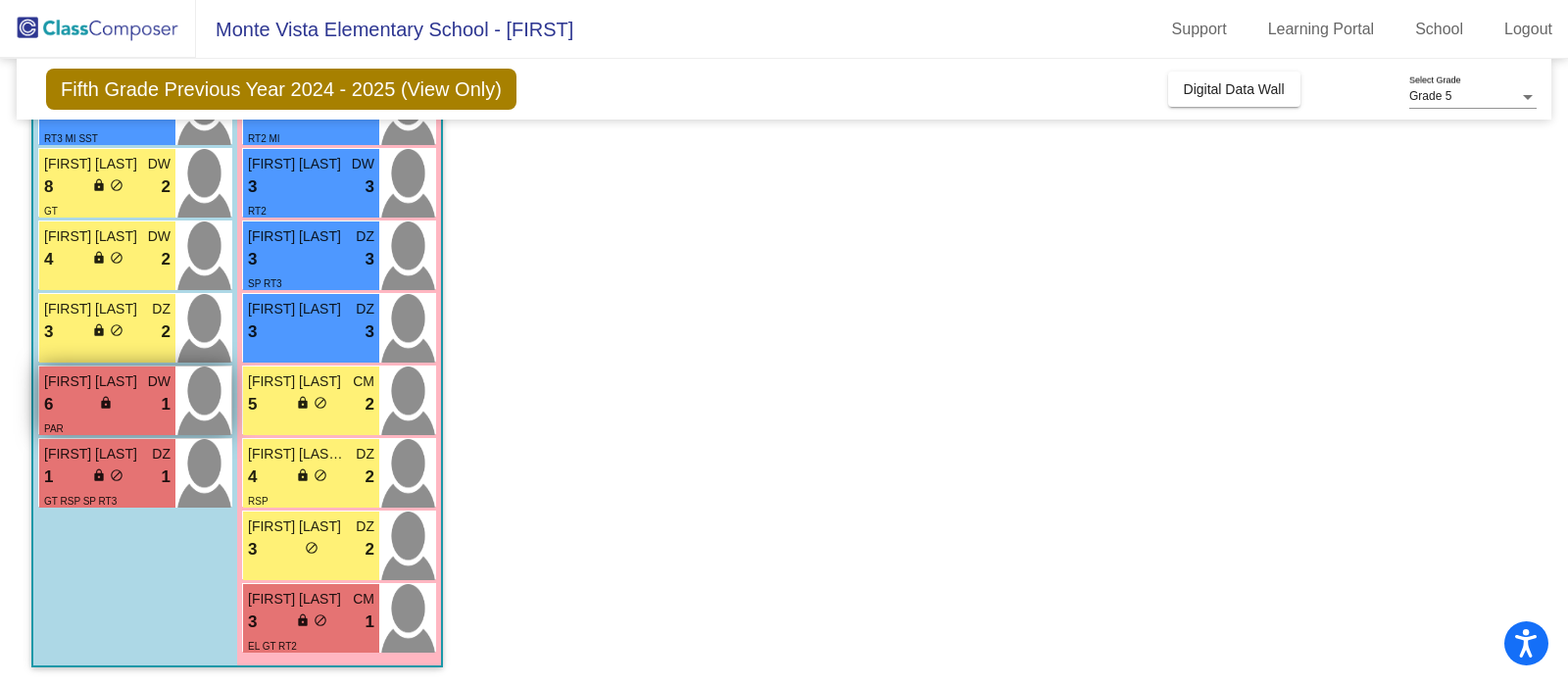 click on "6 lock do_not_disturb_alt 1" at bounding box center (107, 405) 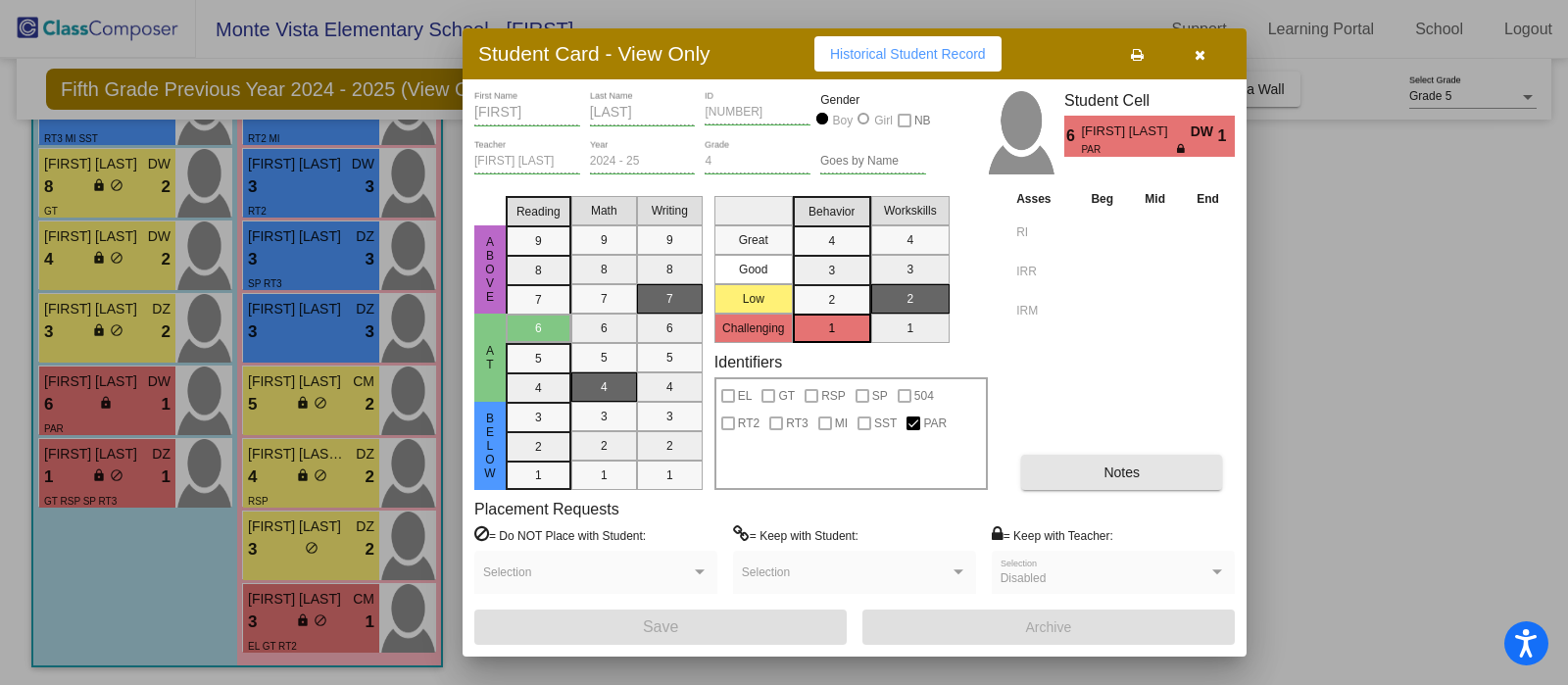 click on "Notes" at bounding box center (1121, 472) 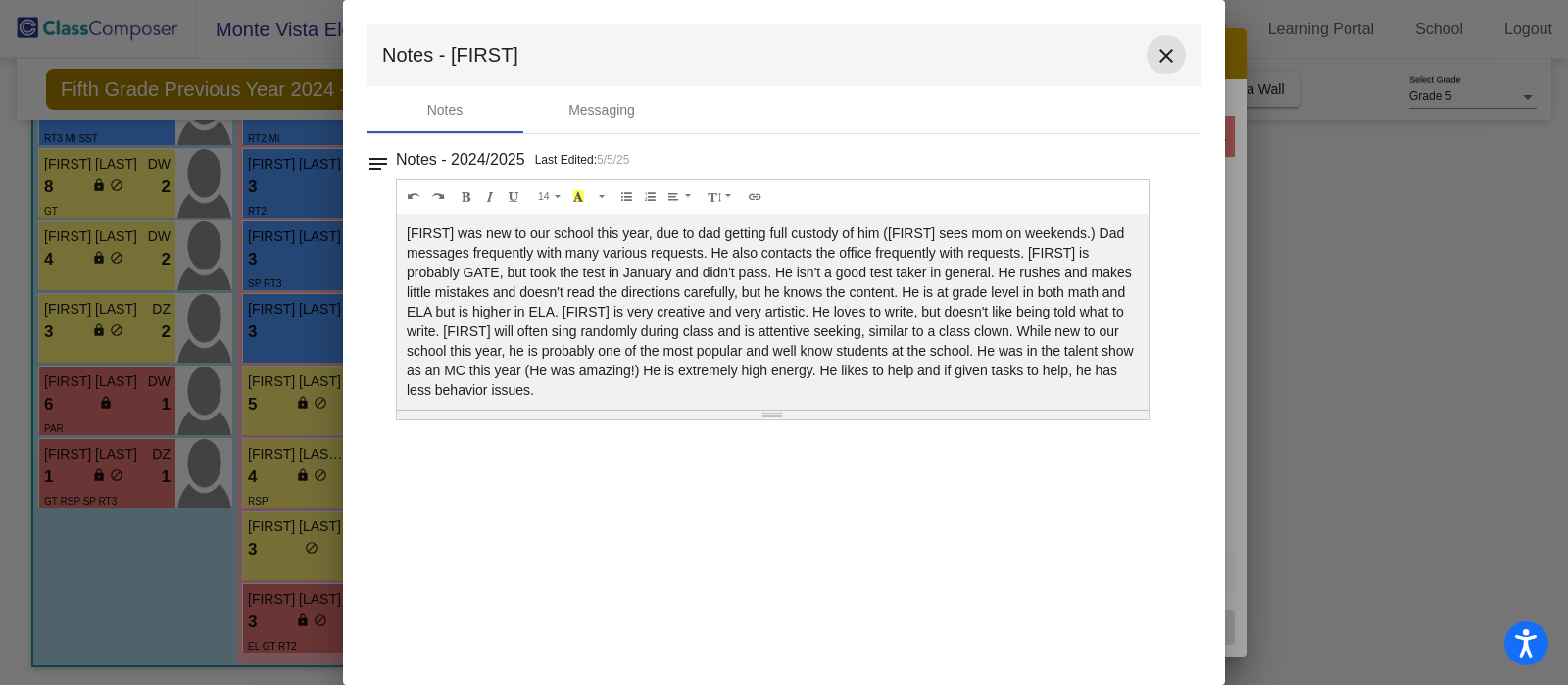 click on "close" at bounding box center [1166, 56] 